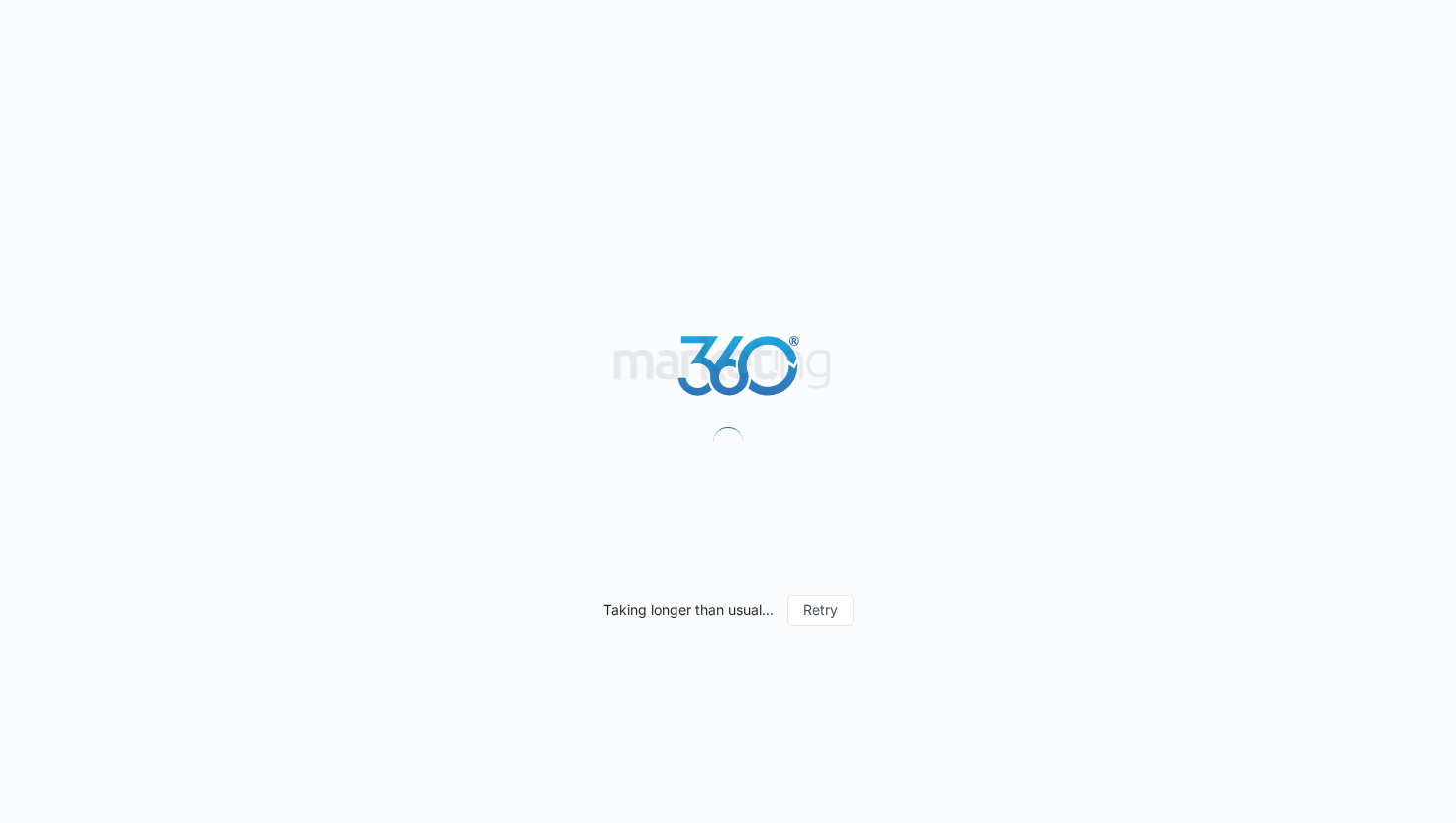 scroll, scrollTop: 0, scrollLeft: 0, axis: both 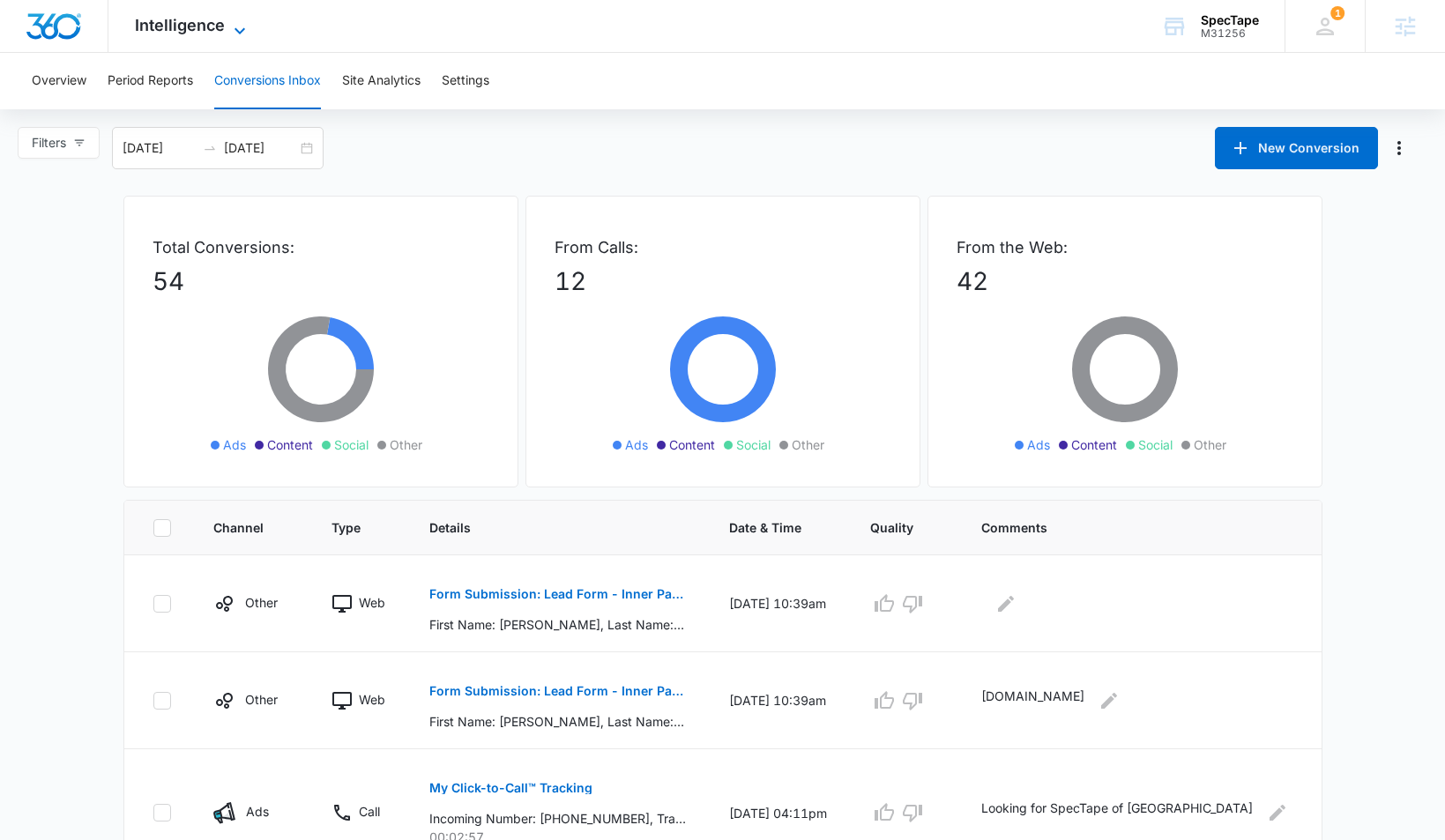 click on "Intelligence" at bounding box center [180, 25] 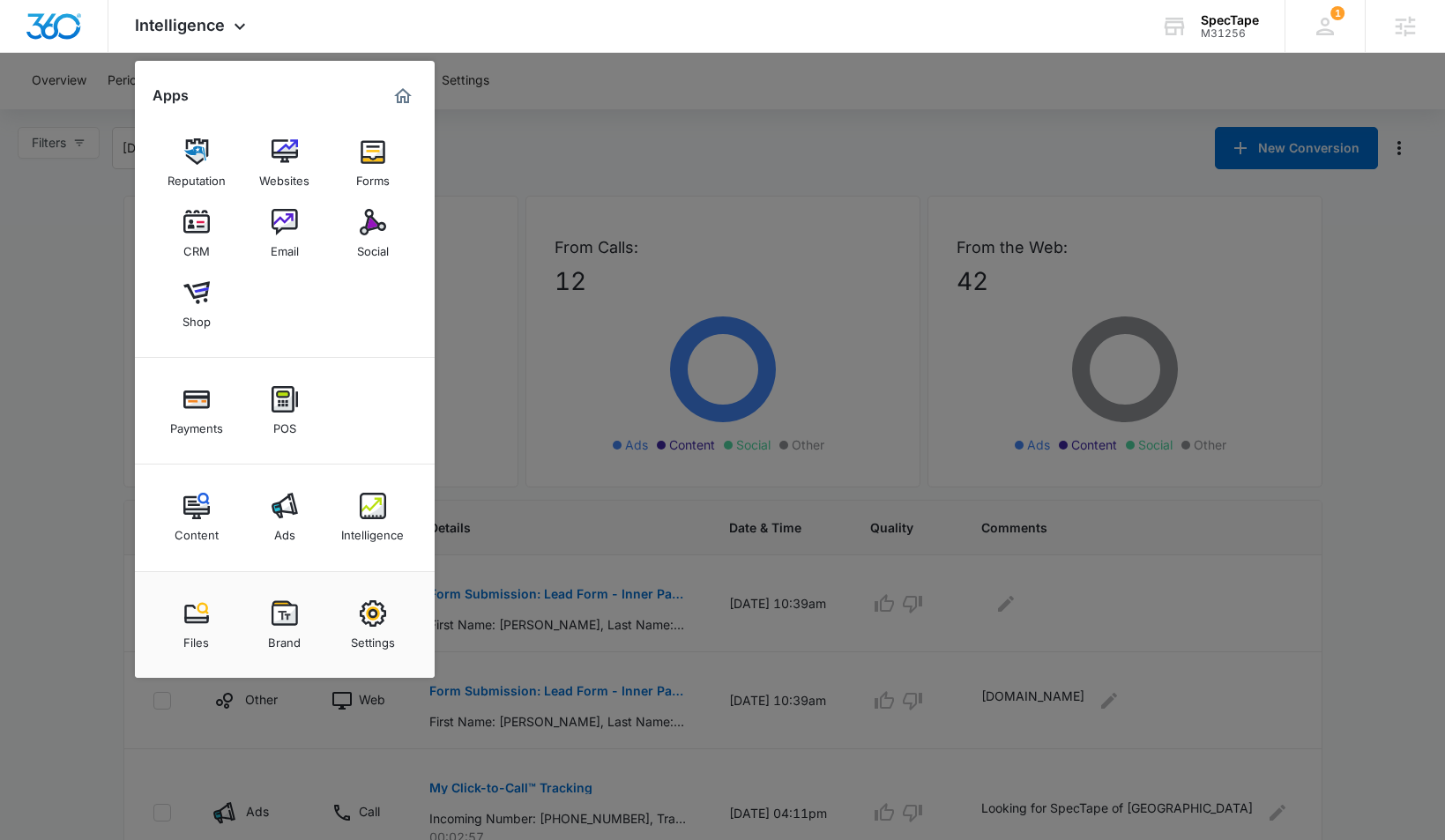 click at bounding box center (722, 420) 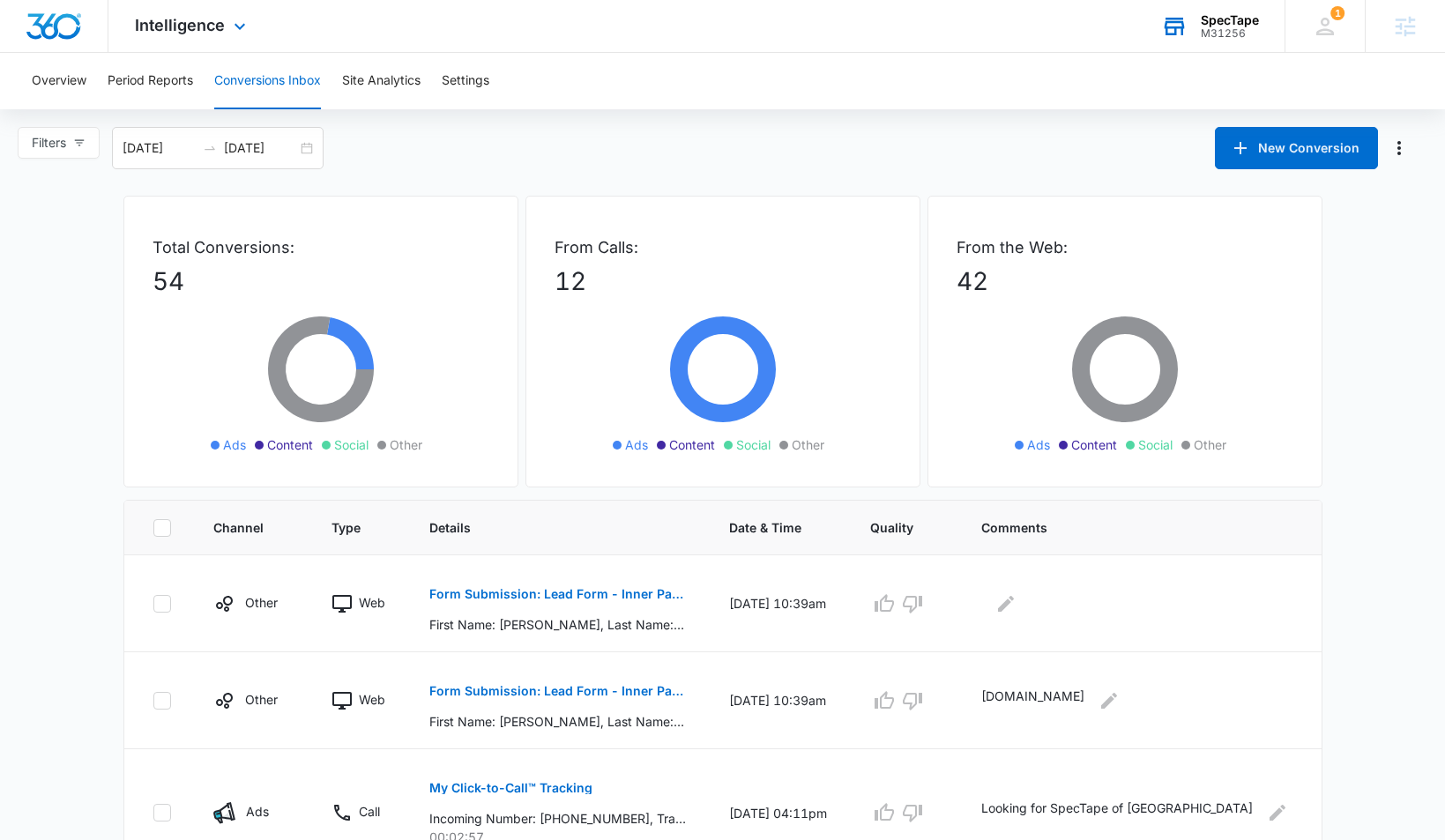 click on "SpecTape M31256 Your Accounts View All" at bounding box center (1210, 26) 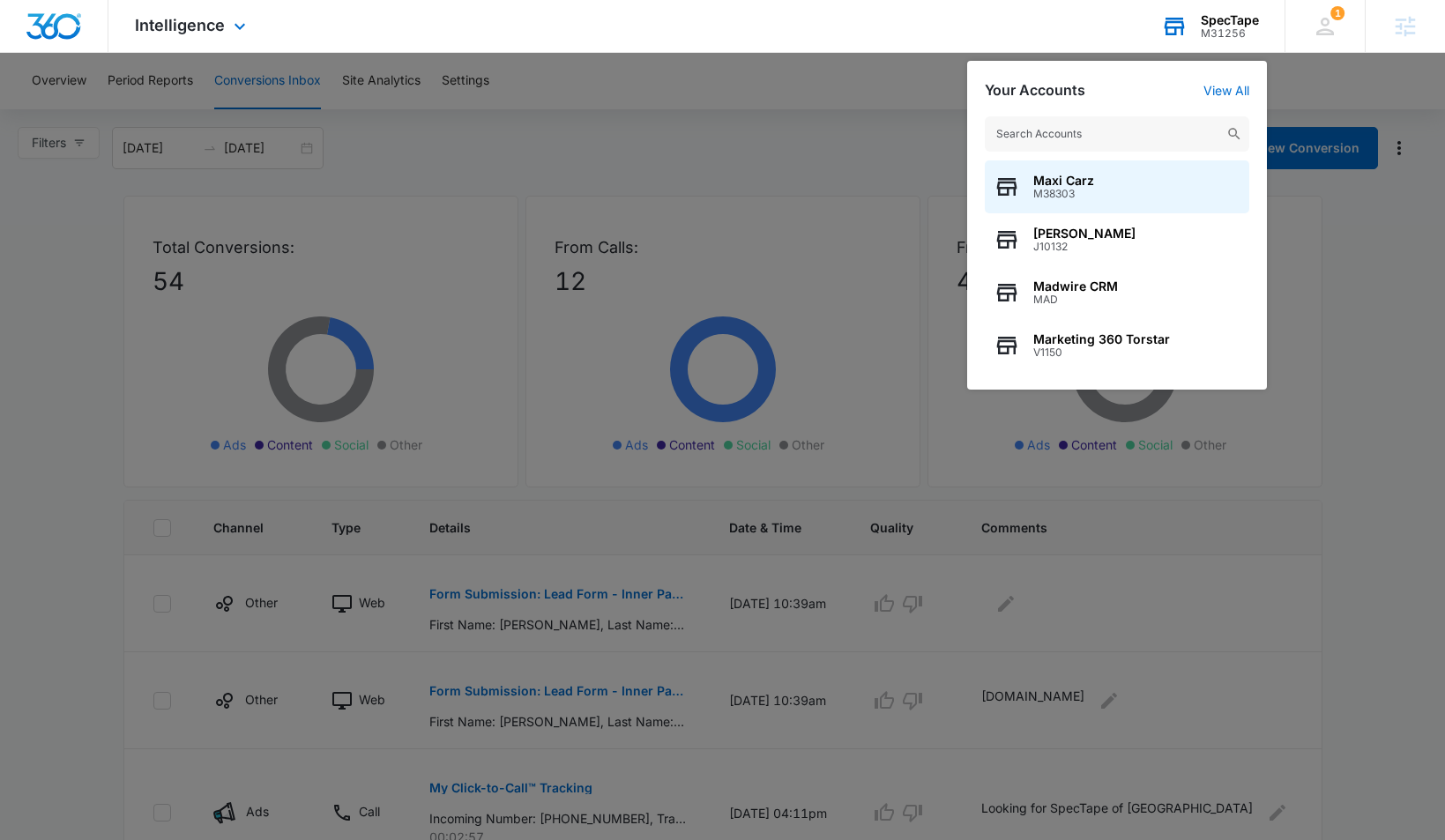 click at bounding box center [1117, 134] 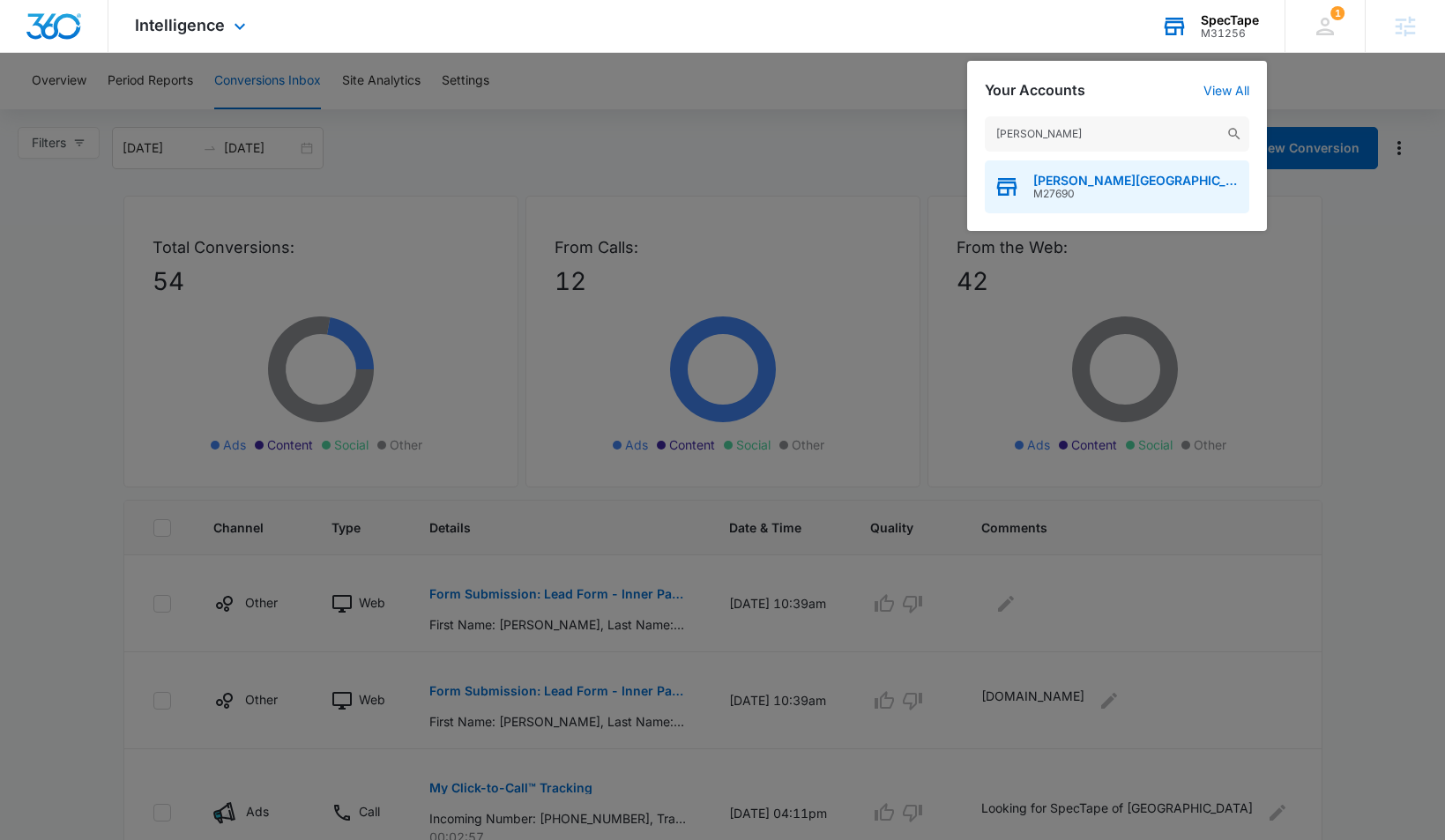 type on "Rob Cary" 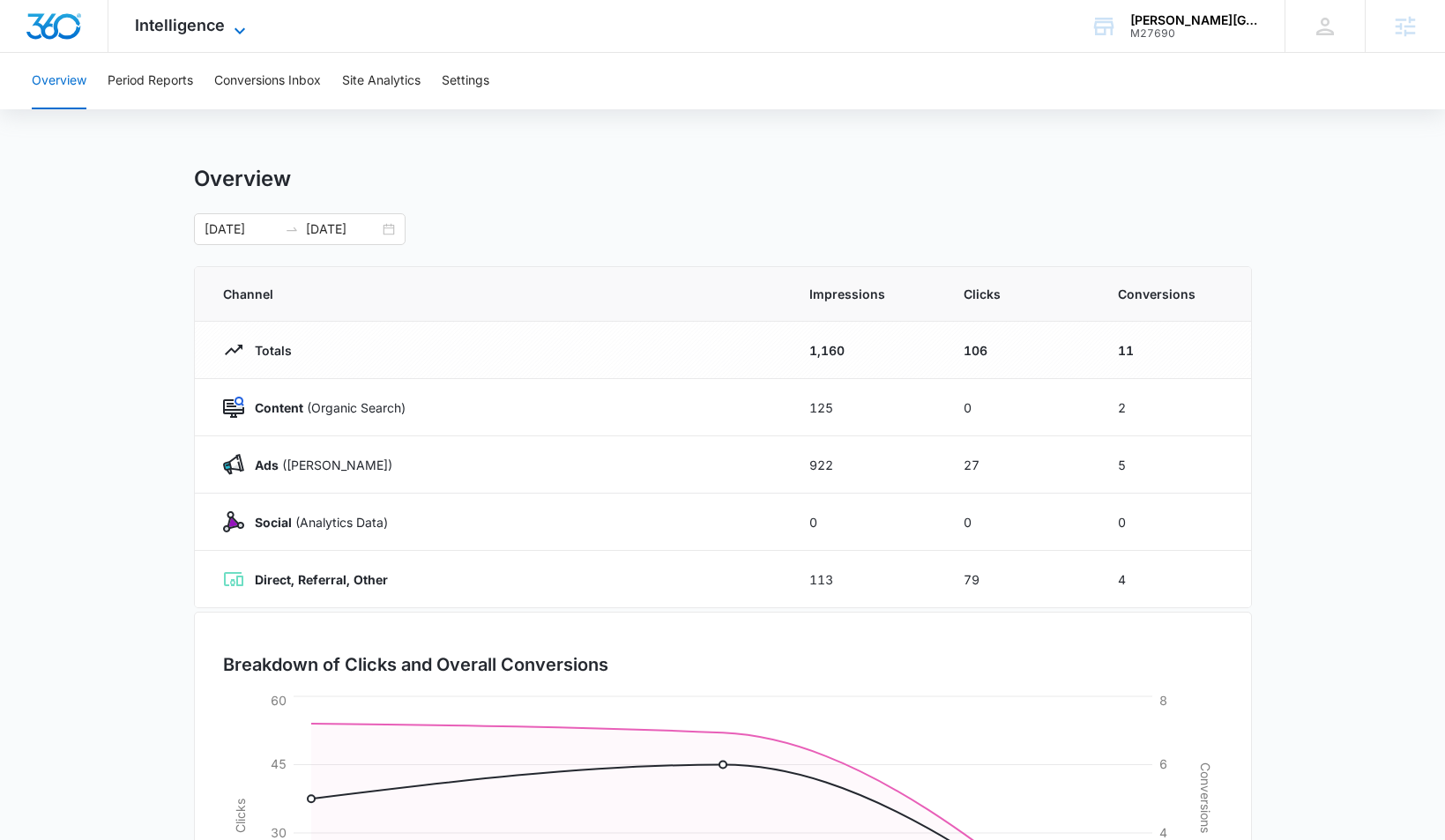 click on "Intelligence" at bounding box center [180, 25] 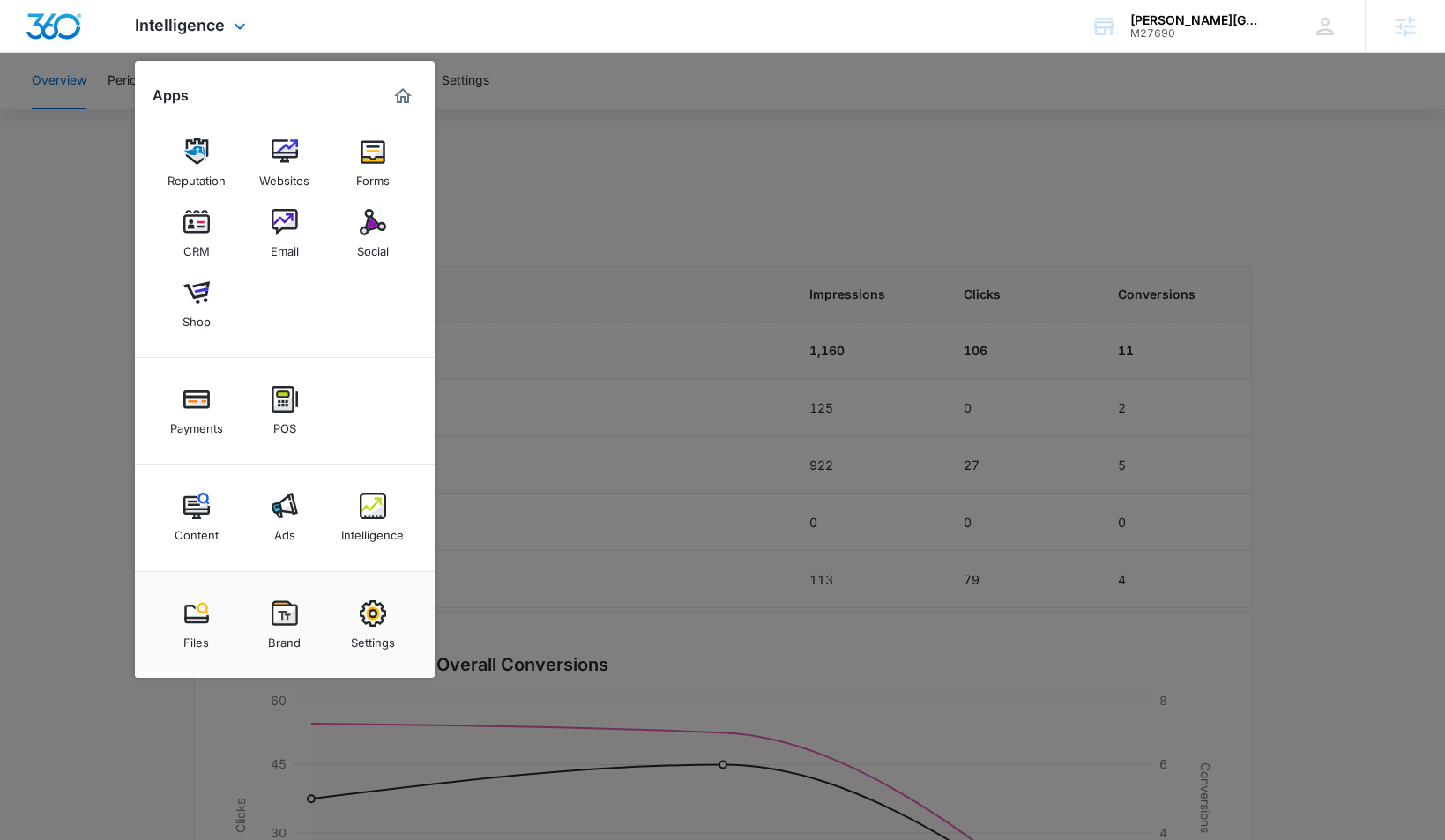 click at bounding box center (403, 96) 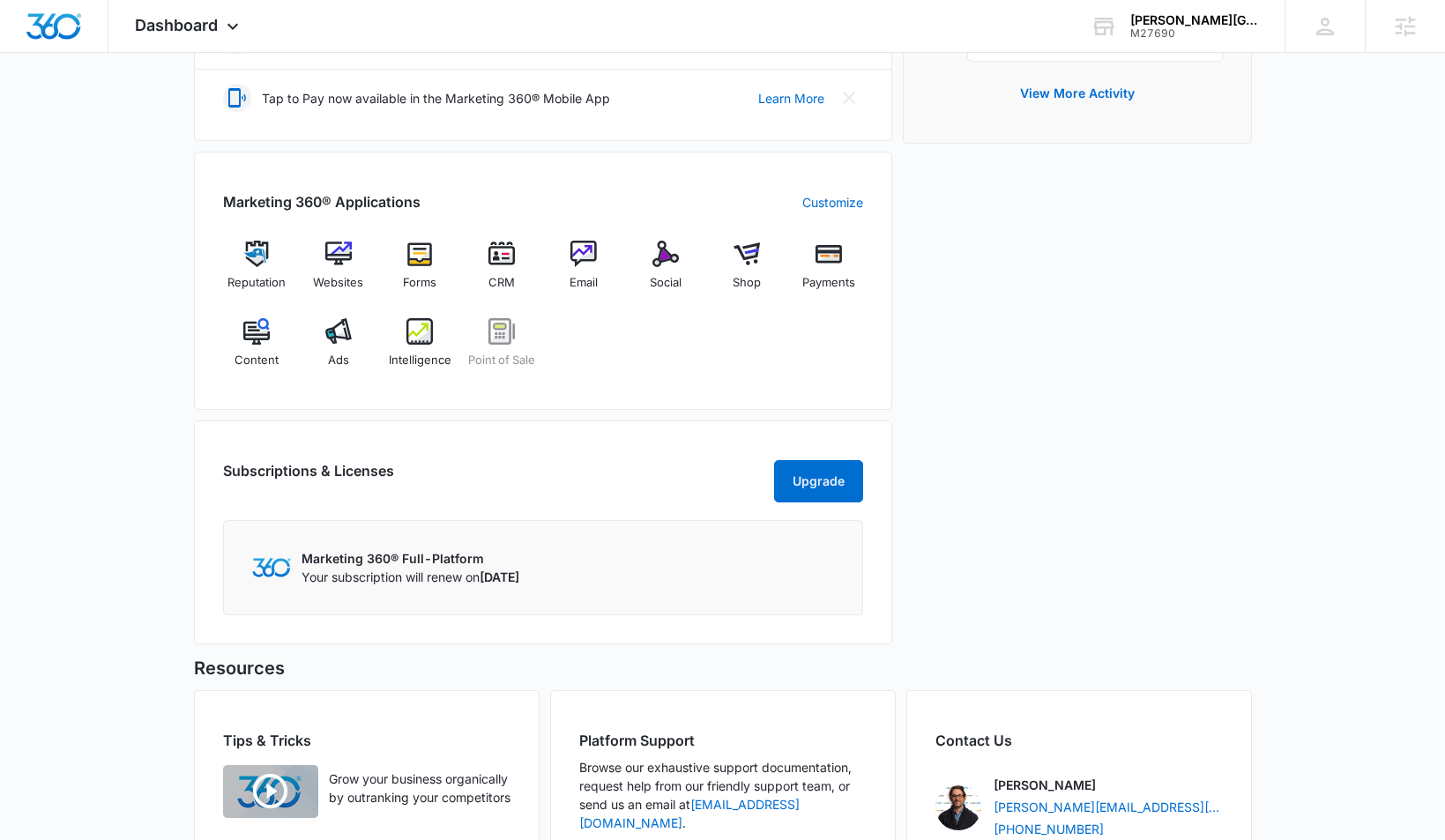 scroll, scrollTop: 631, scrollLeft: 0, axis: vertical 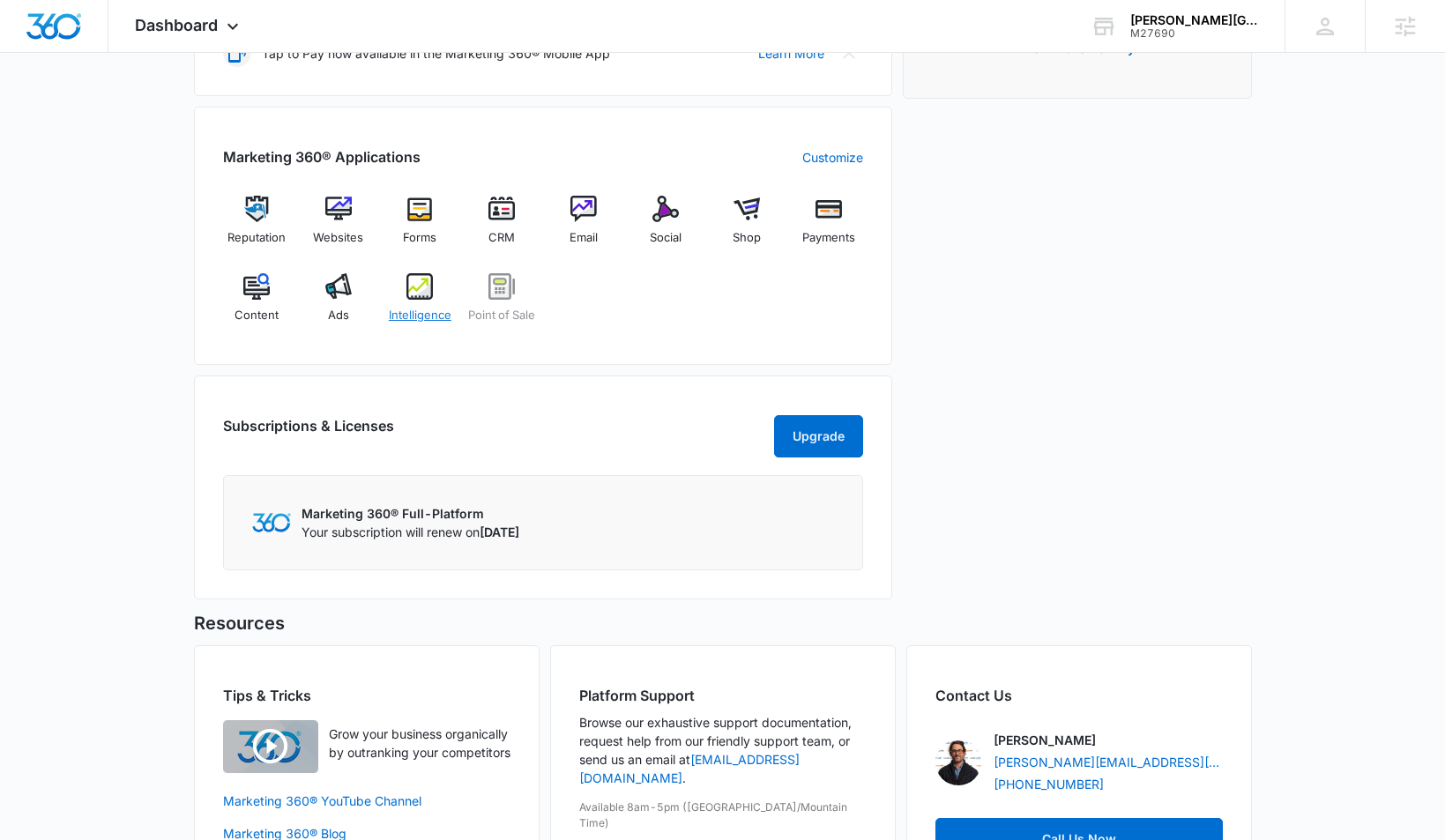 click on "Intelligence" at bounding box center (420, 305) 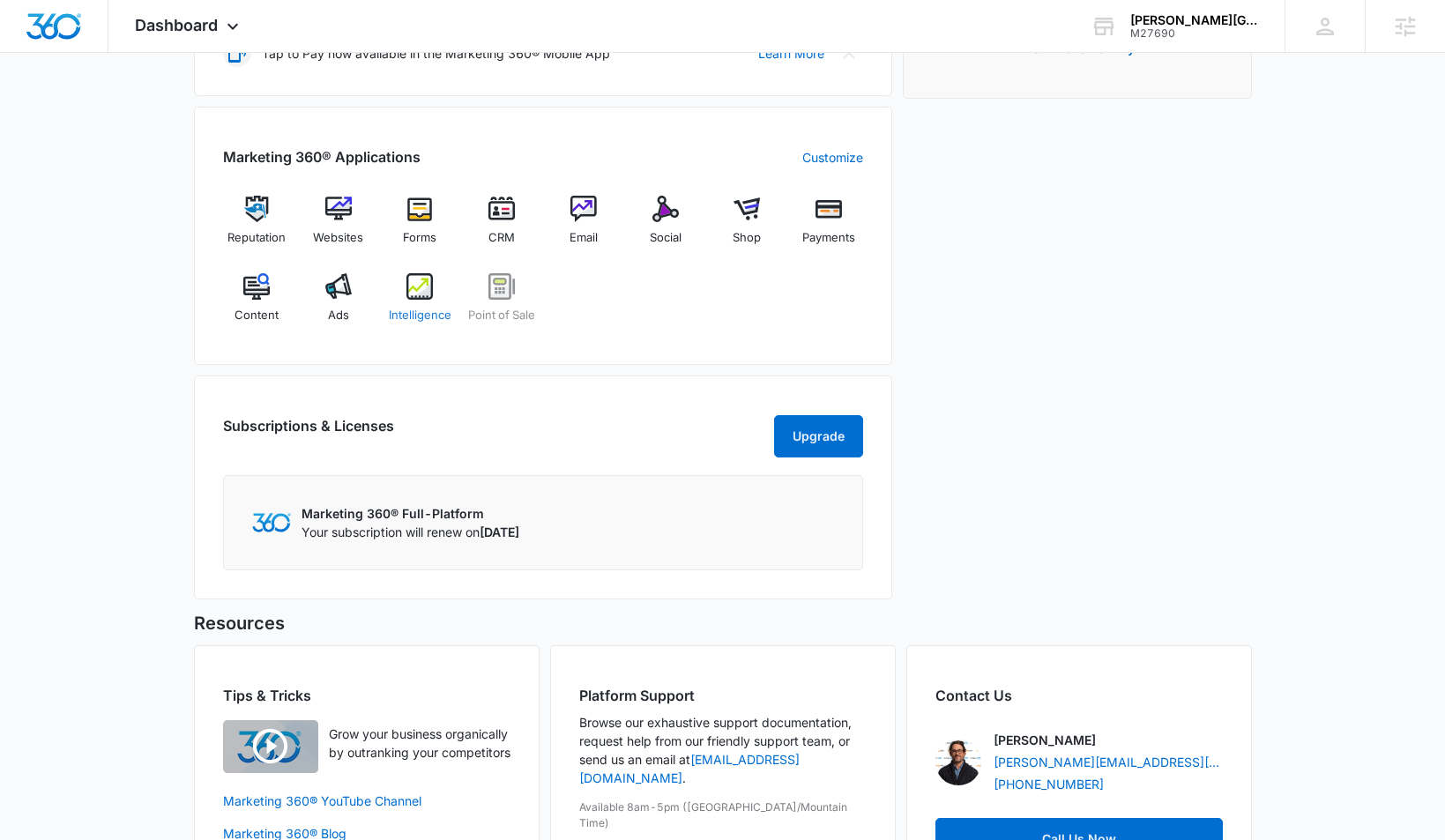 scroll, scrollTop: 0, scrollLeft: 0, axis: both 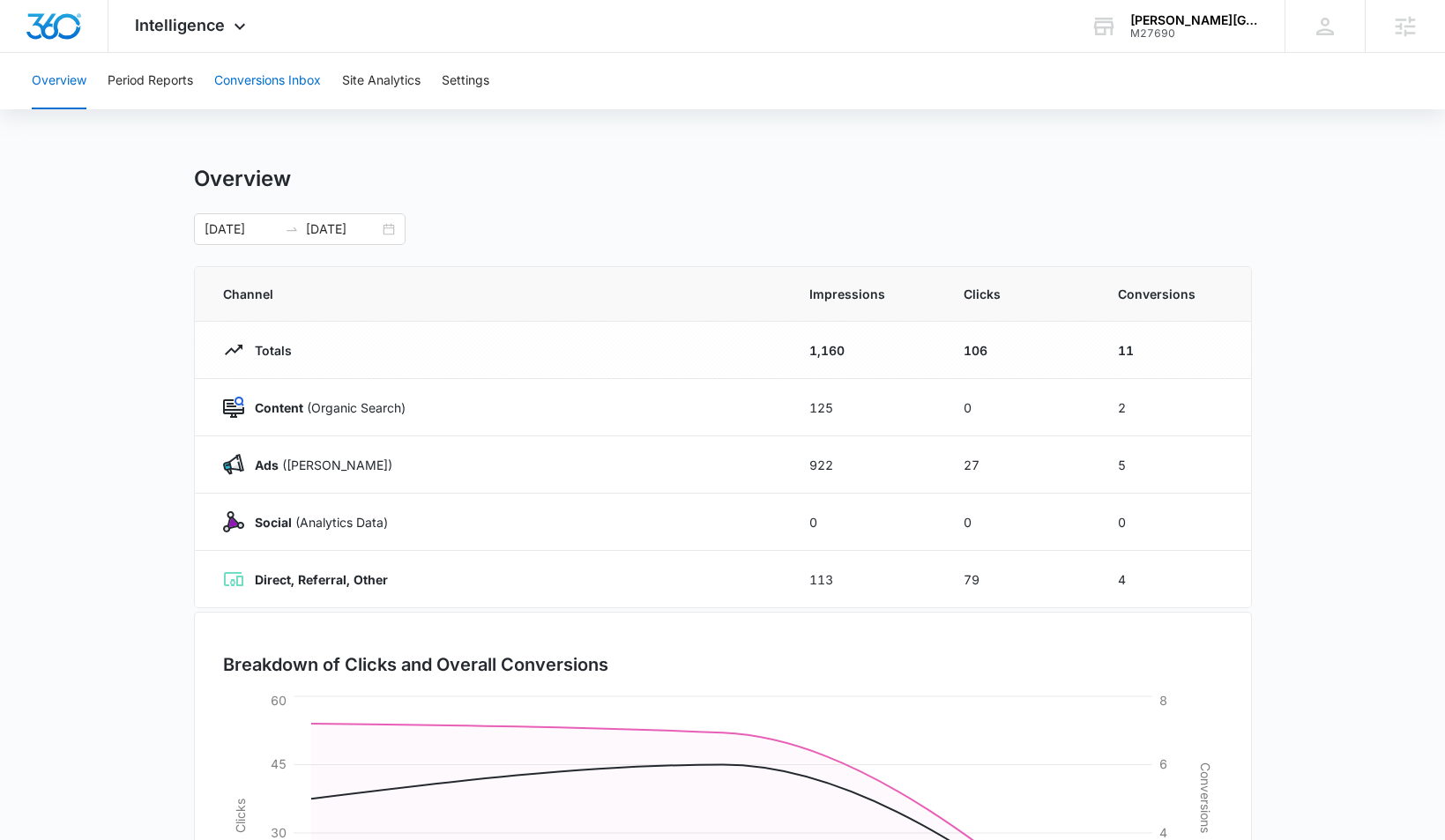 click on "Conversions Inbox" at bounding box center [267, 81] 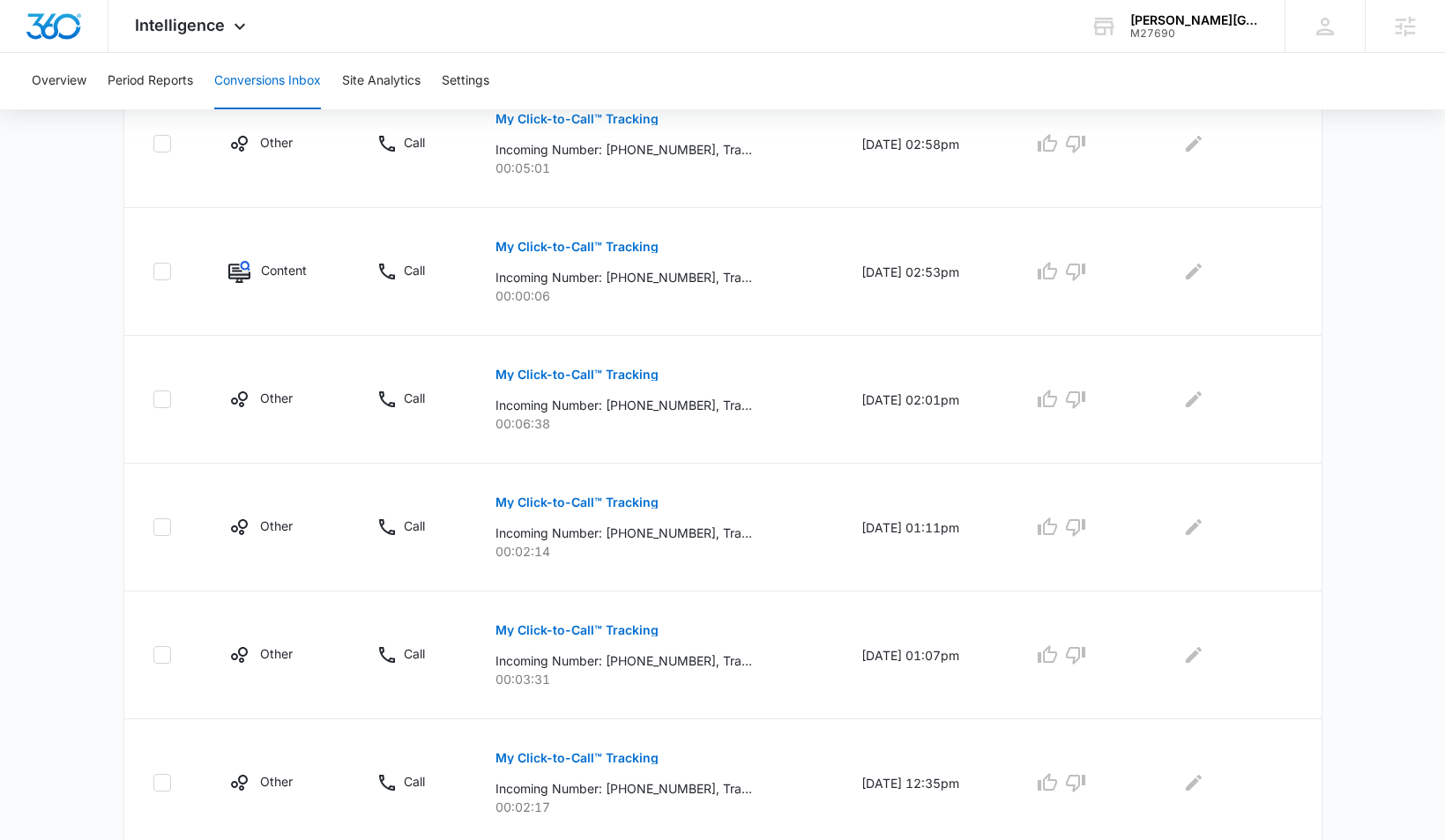 scroll, scrollTop: 511, scrollLeft: 0, axis: vertical 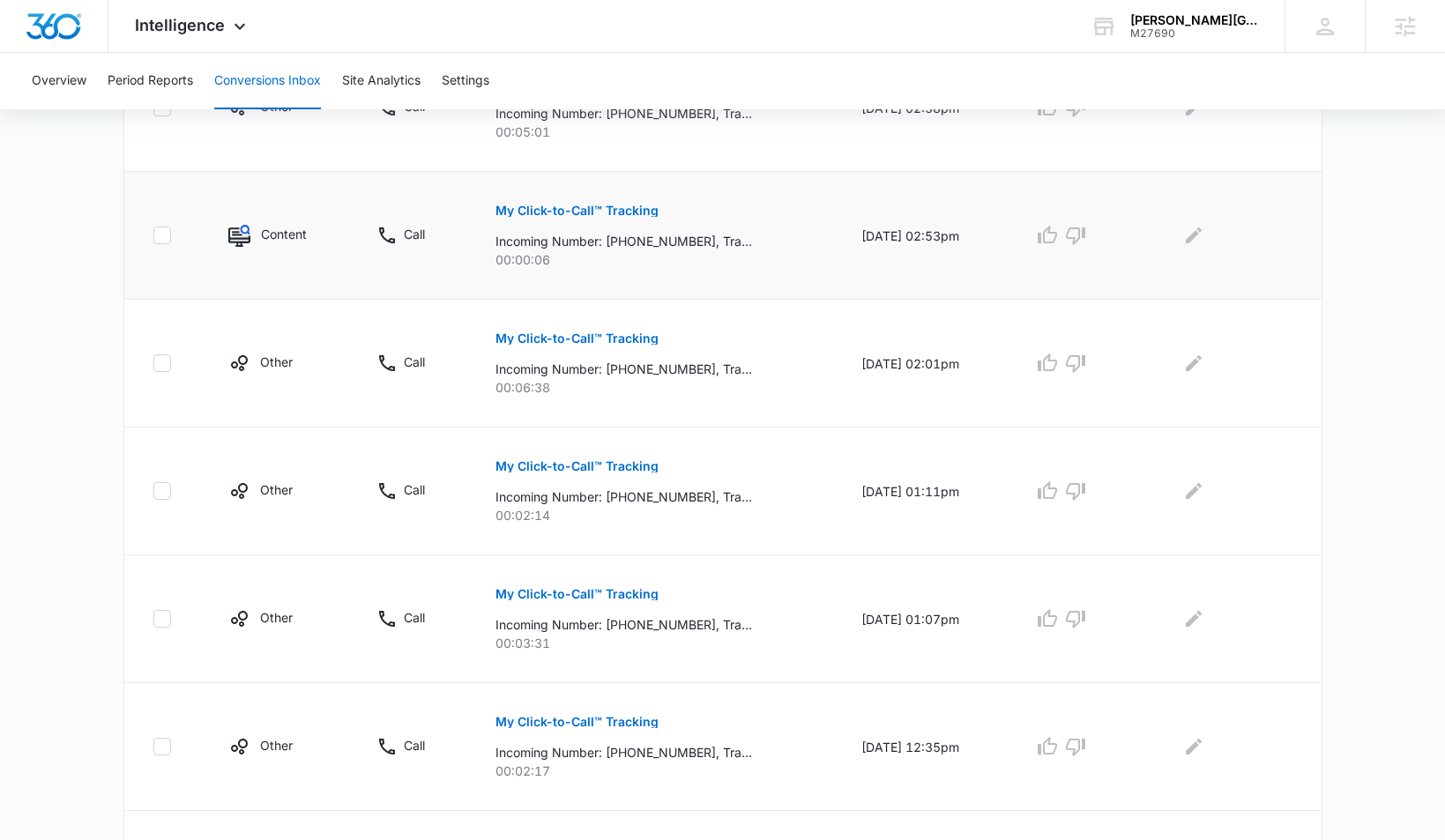 click on "My Click-to-Call™ Tracking" at bounding box center (577, 211) 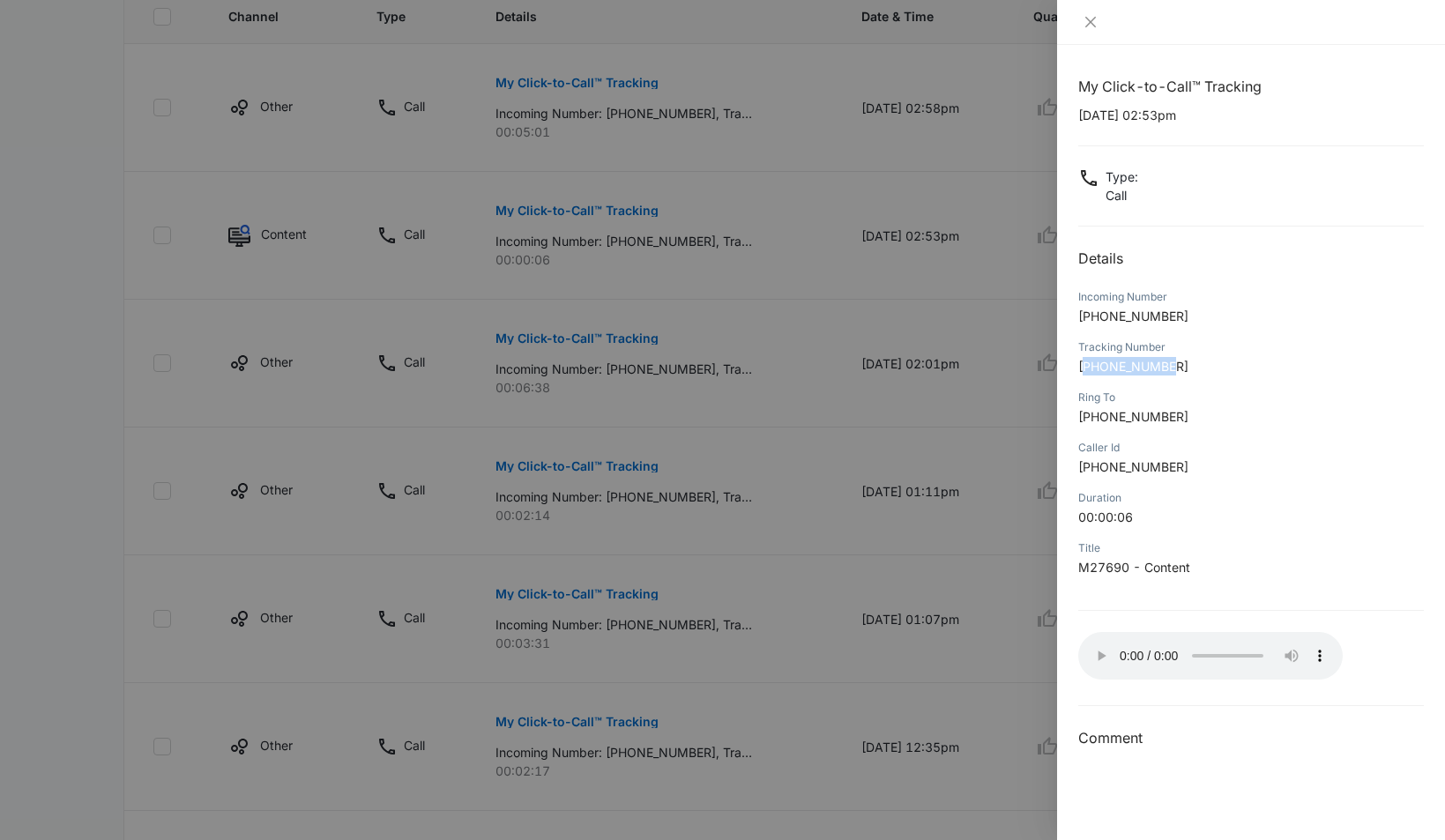 drag, startPoint x: 1195, startPoint y: 367, endPoint x: 1086, endPoint y: 368, distance: 109.00459 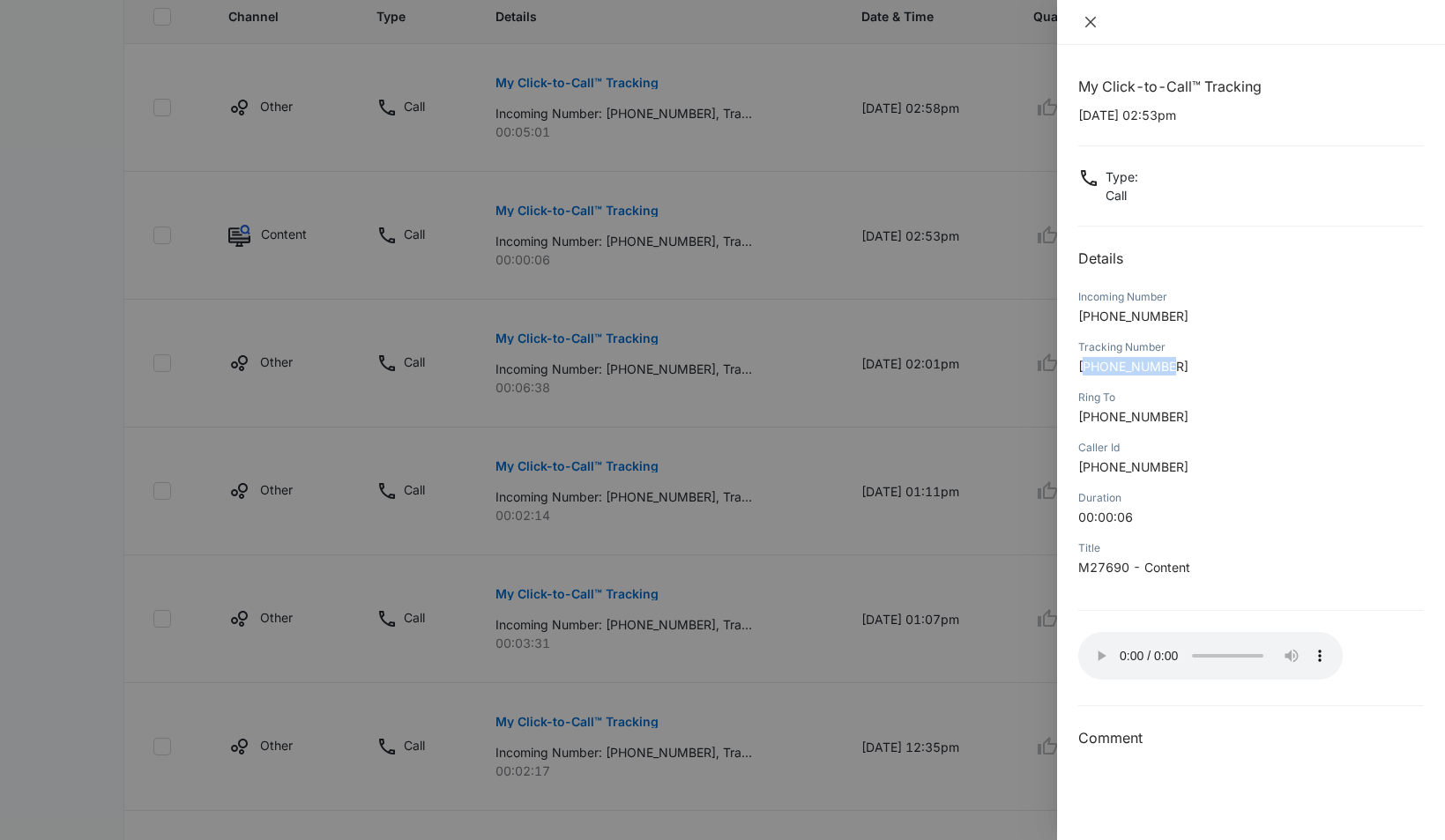 click 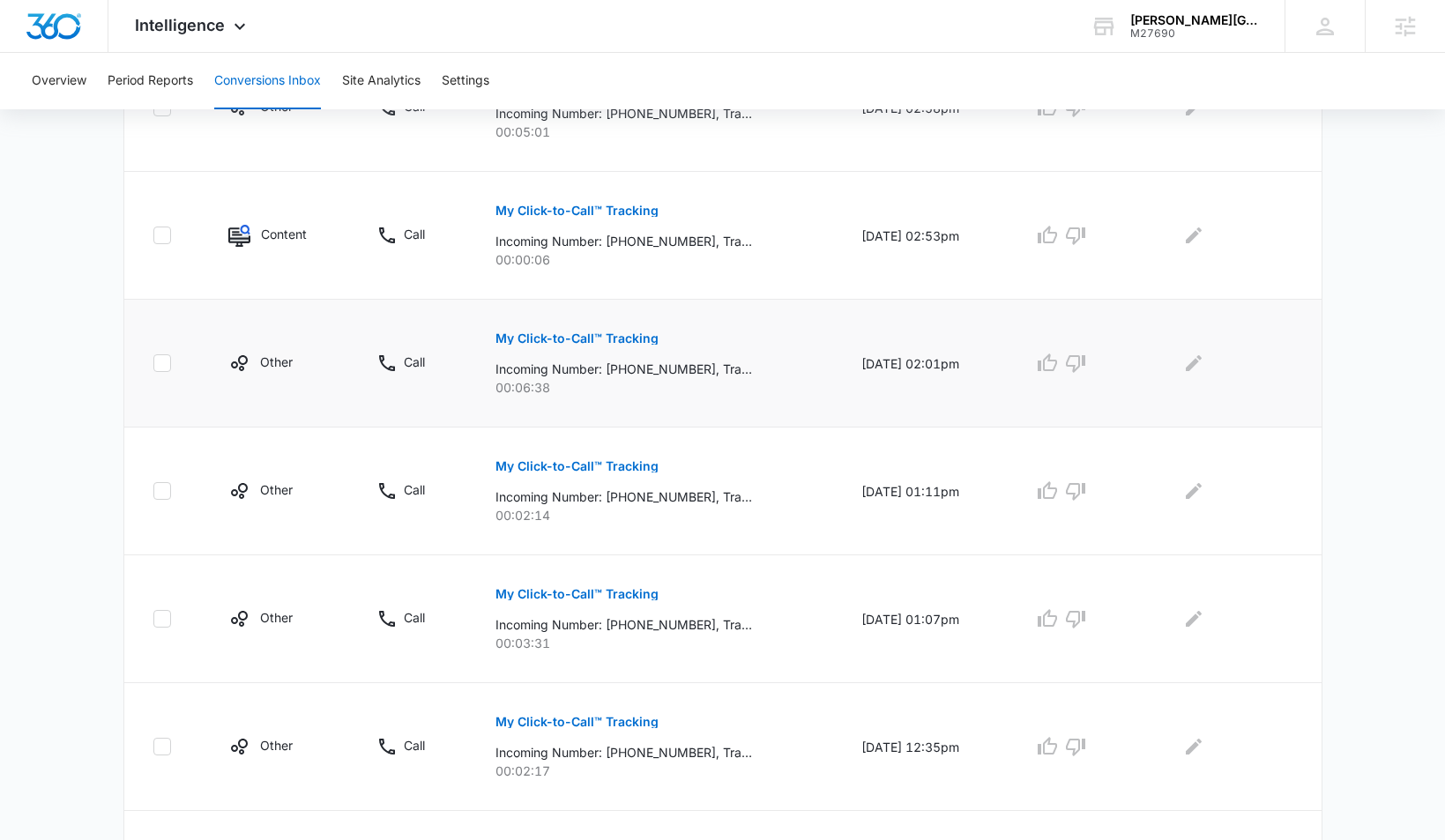 click on "My Click-to-Call™ Tracking" at bounding box center (577, 338) 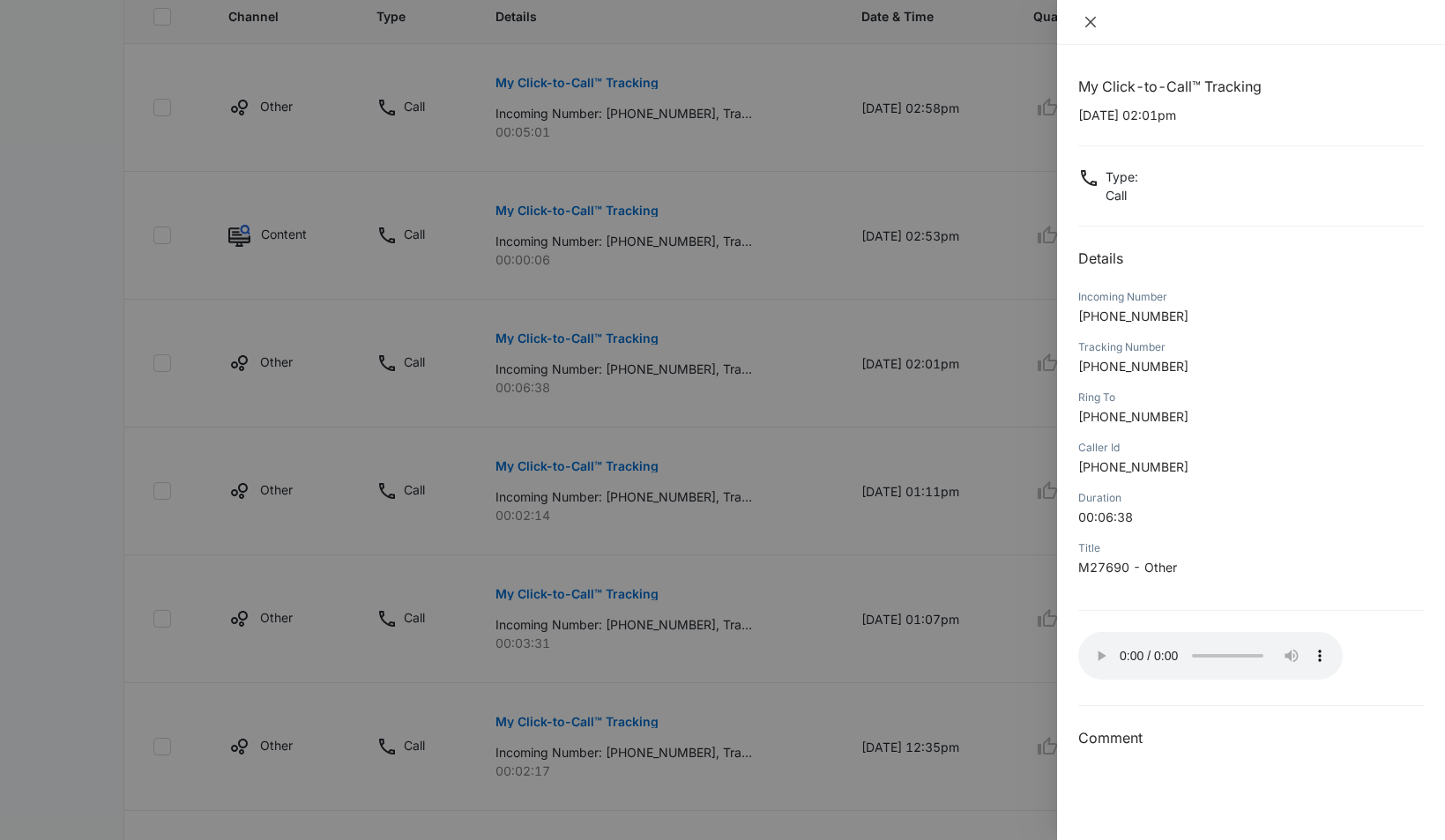 click 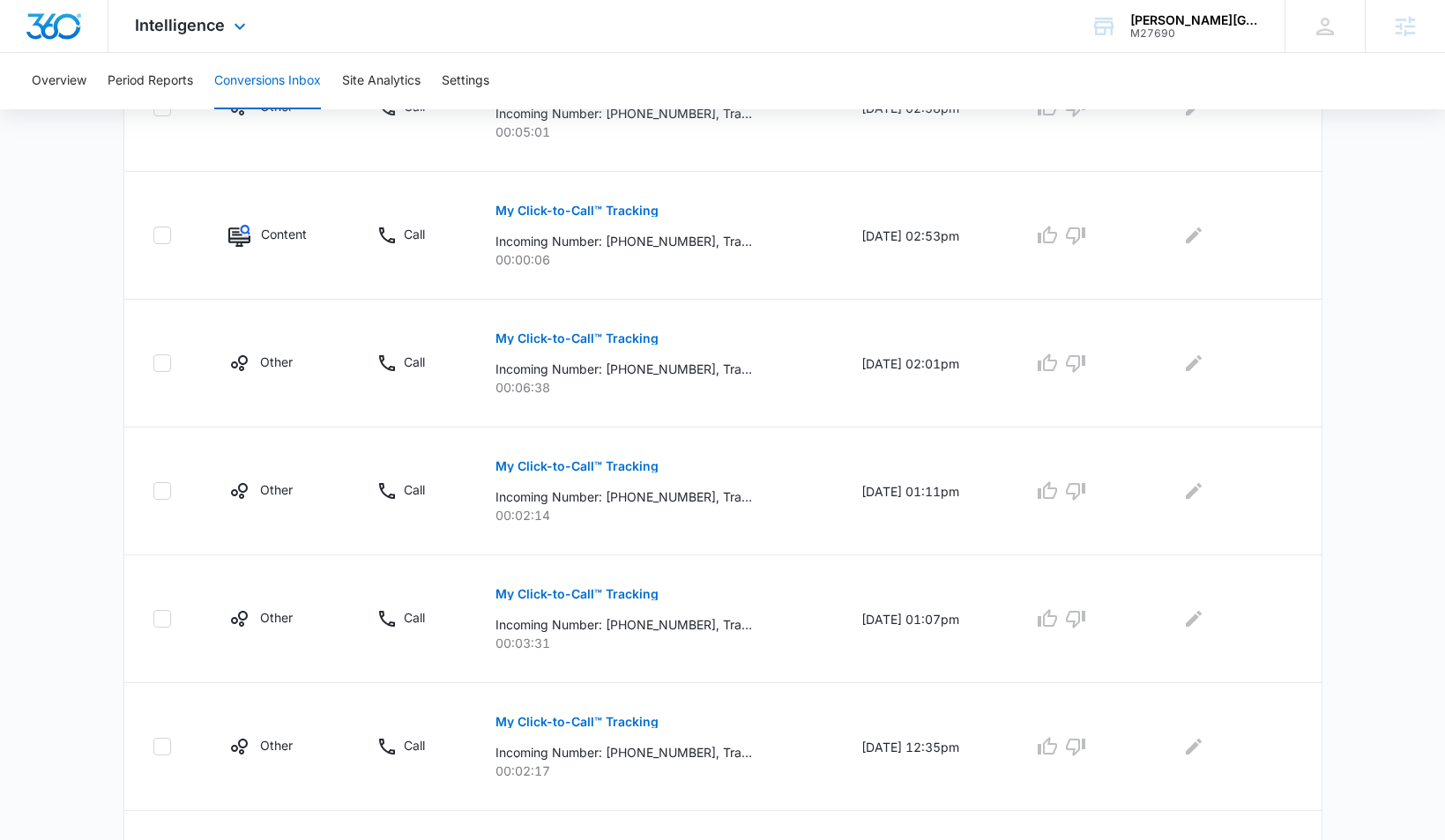click on "Intelligence Apps Reputation Websites Forms CRM Email Social Shop Payments POS Content Ads Intelligence Files Brand Settings" at bounding box center (192, 26) 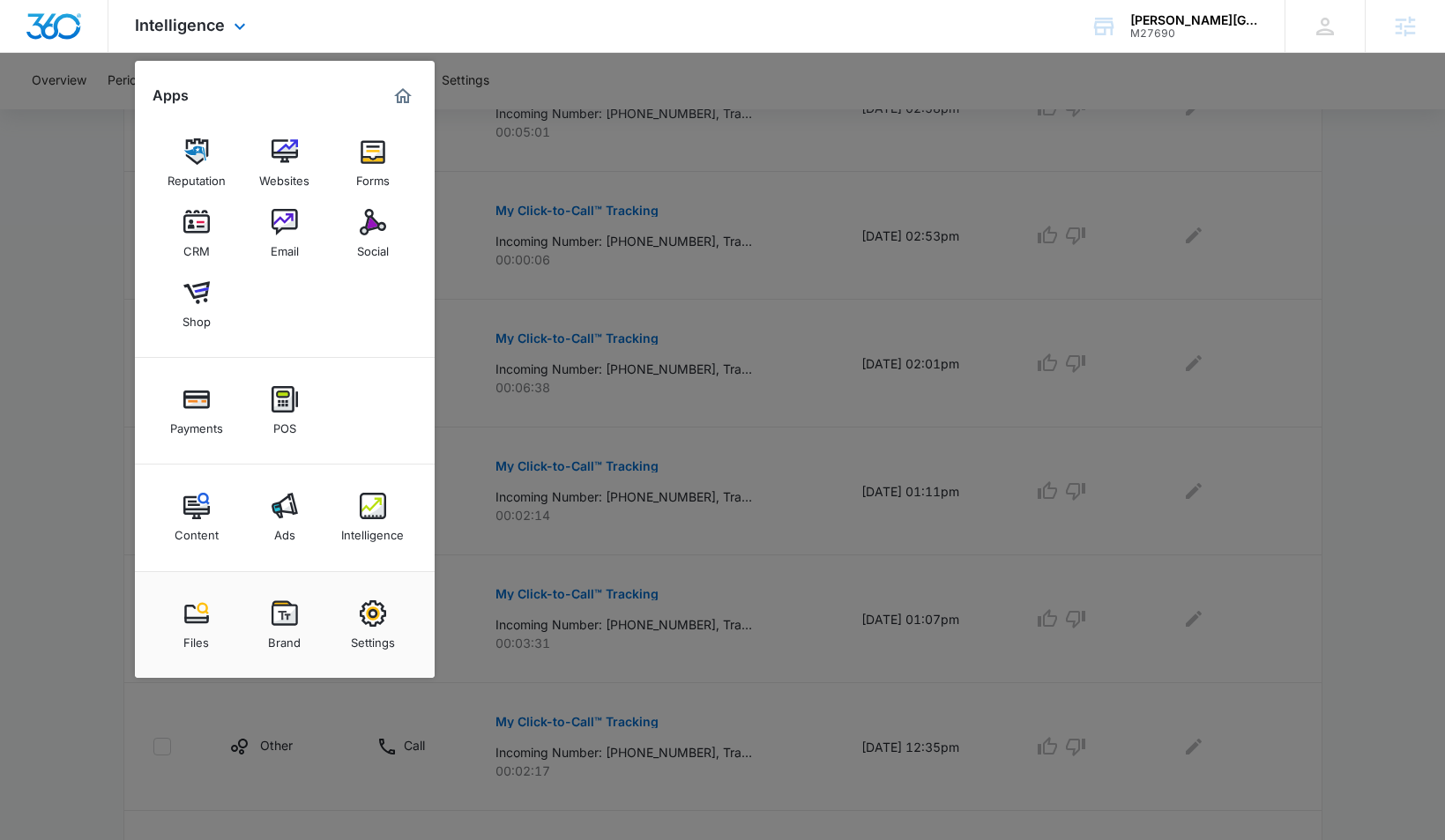 click on "Intelligence Apps Reputation Websites Forms CRM Email Social Shop Payments POS Content Ads Intelligence Files Brand Settings Rob Cary Pet Resort M27690 Your Accounts View All Matt Malone matt.malone@madwire.com My Profile Notifications Support Logout Terms & Conditions   •   Privacy Policy Agencies" at bounding box center (722, 26) 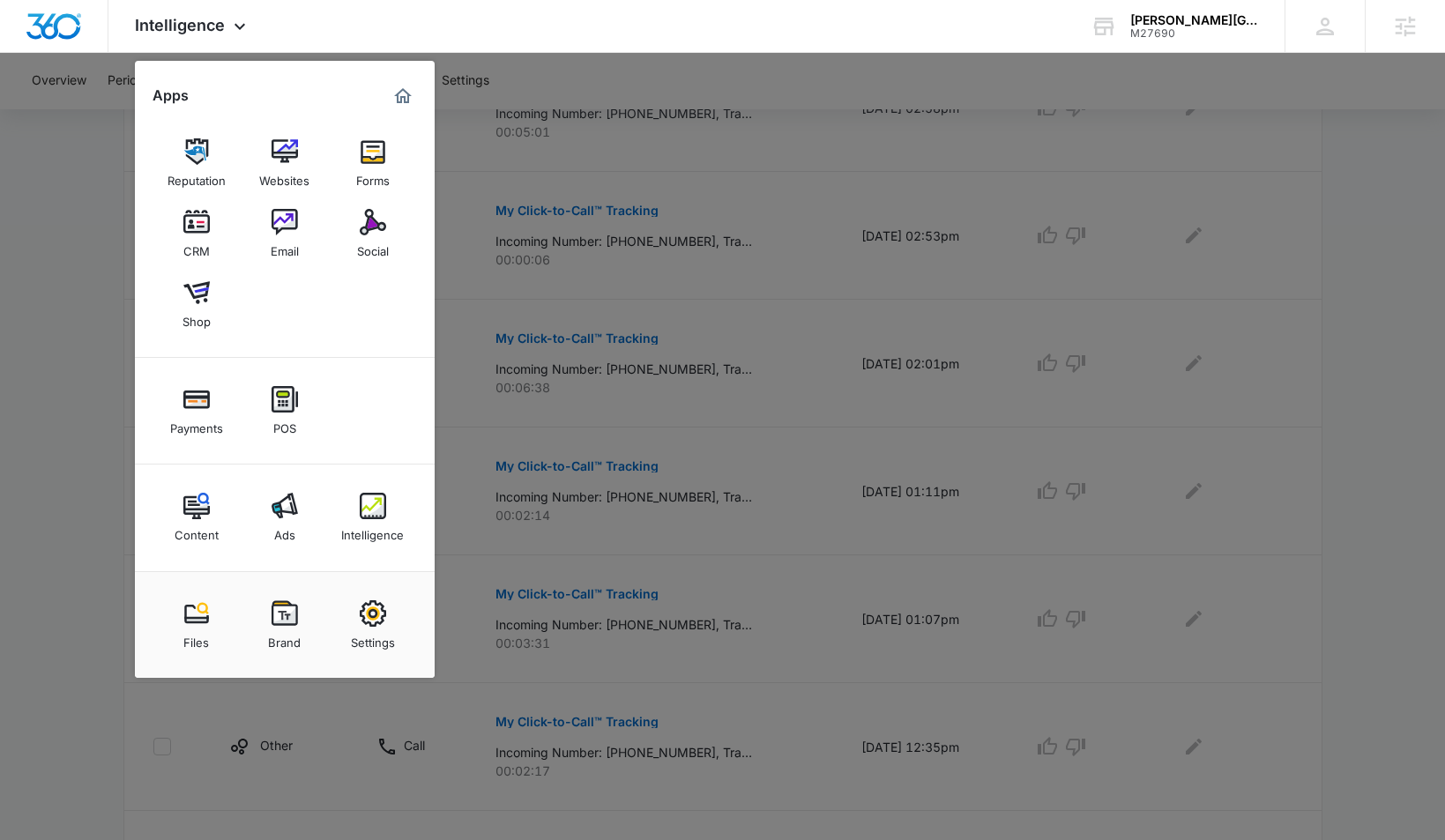 click at bounding box center (722, 420) 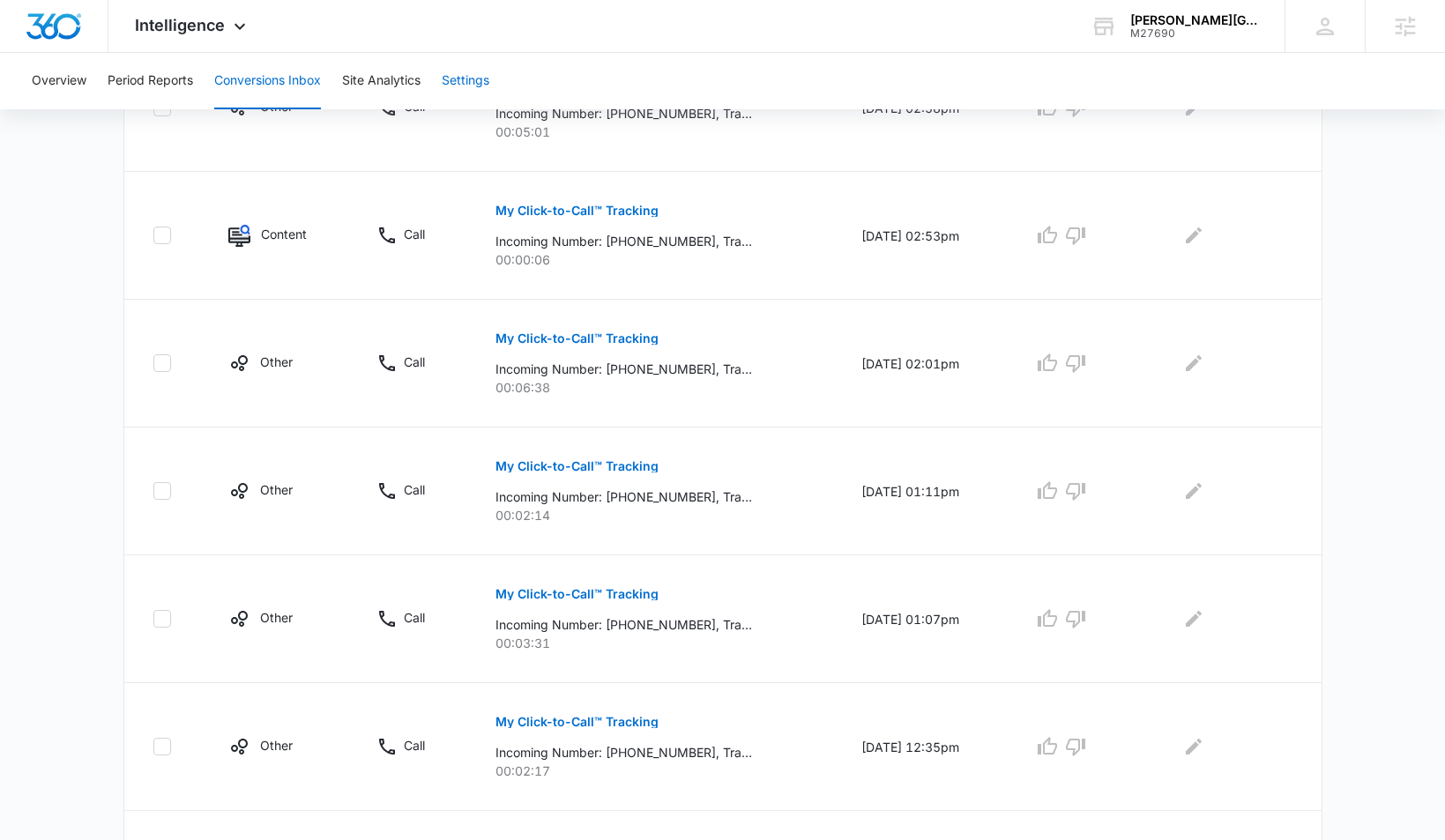 click on "Settings" at bounding box center [466, 81] 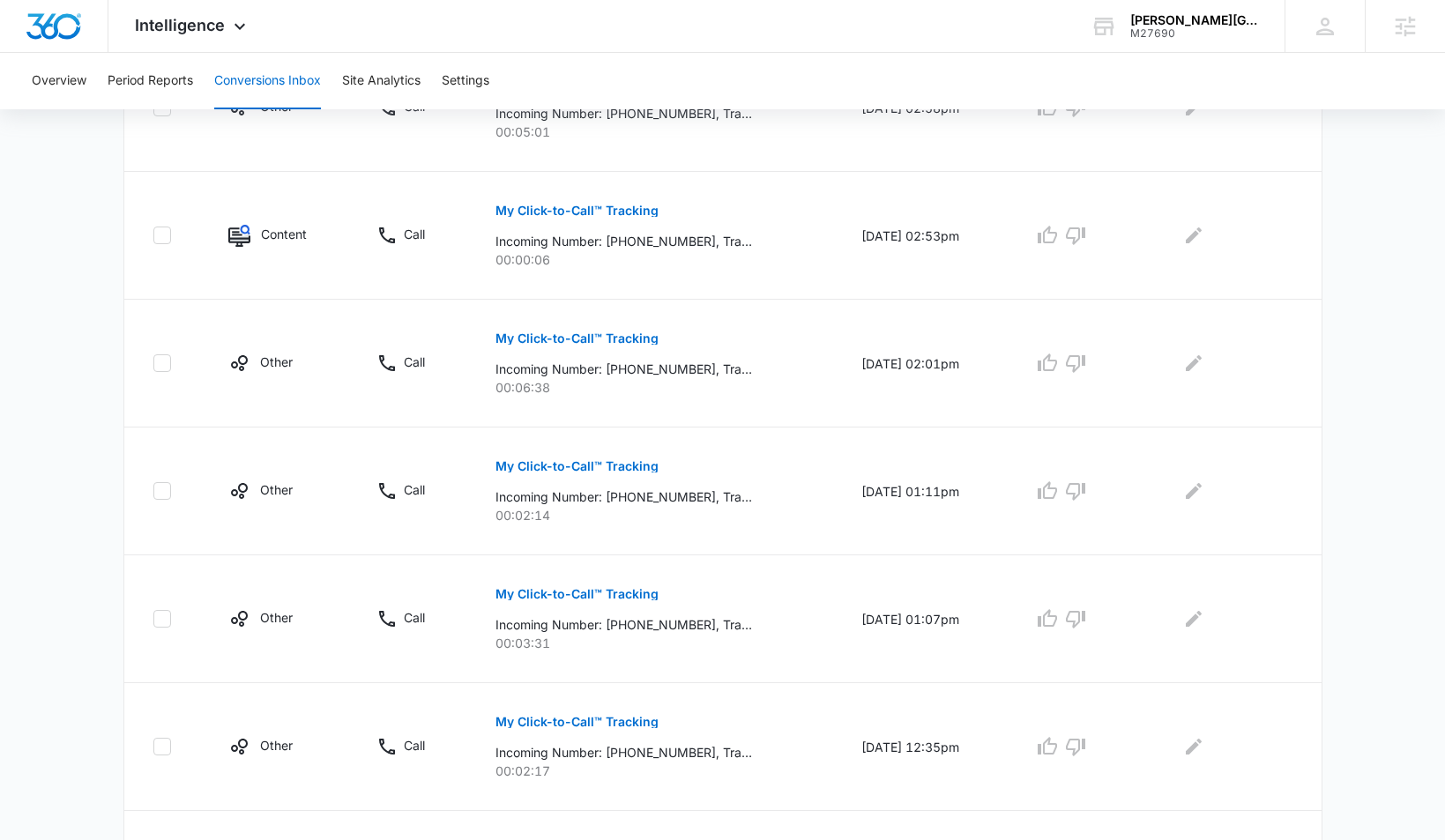scroll, scrollTop: 0, scrollLeft: 0, axis: both 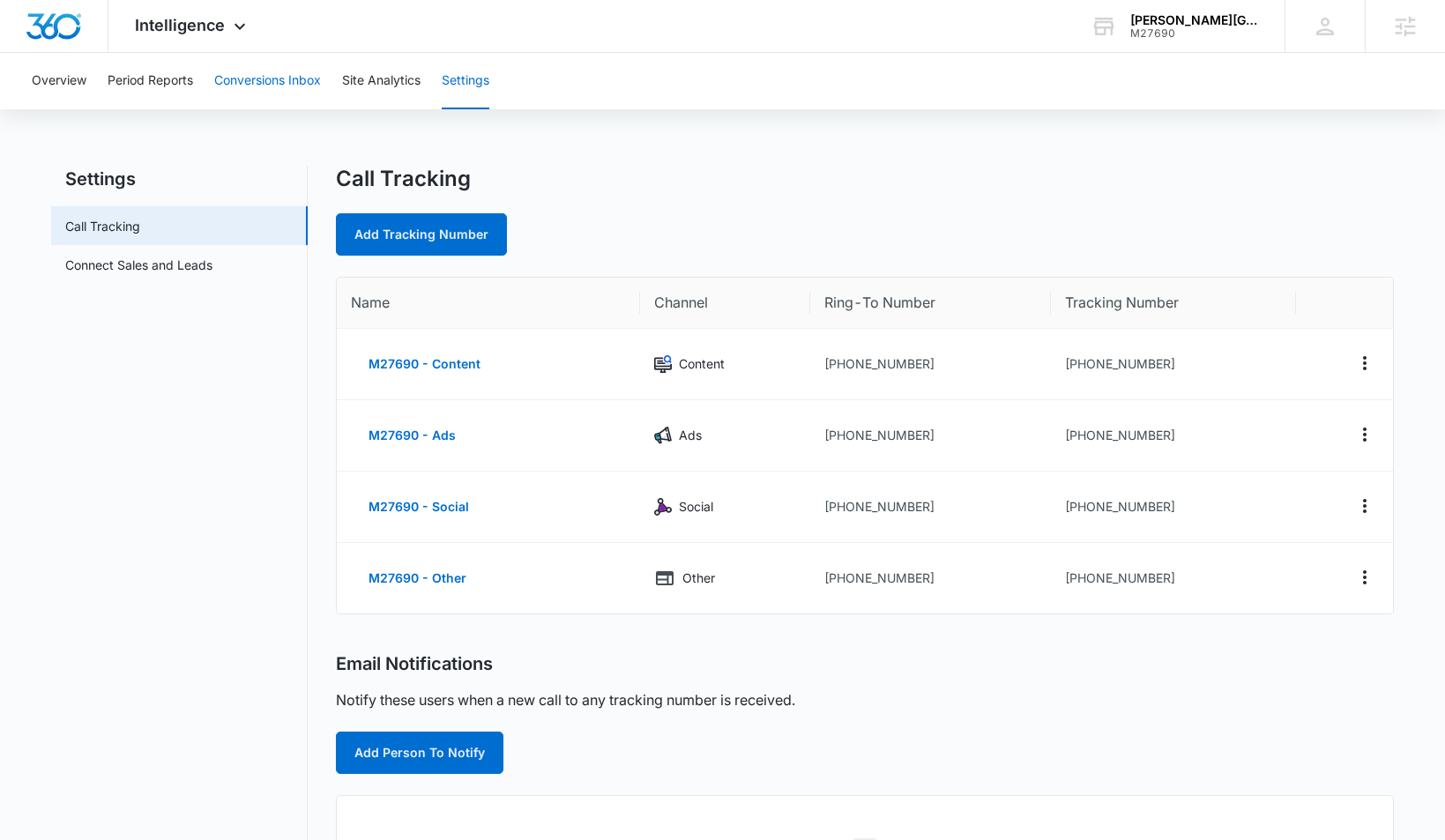 click on "Conversions Inbox" at bounding box center [267, 81] 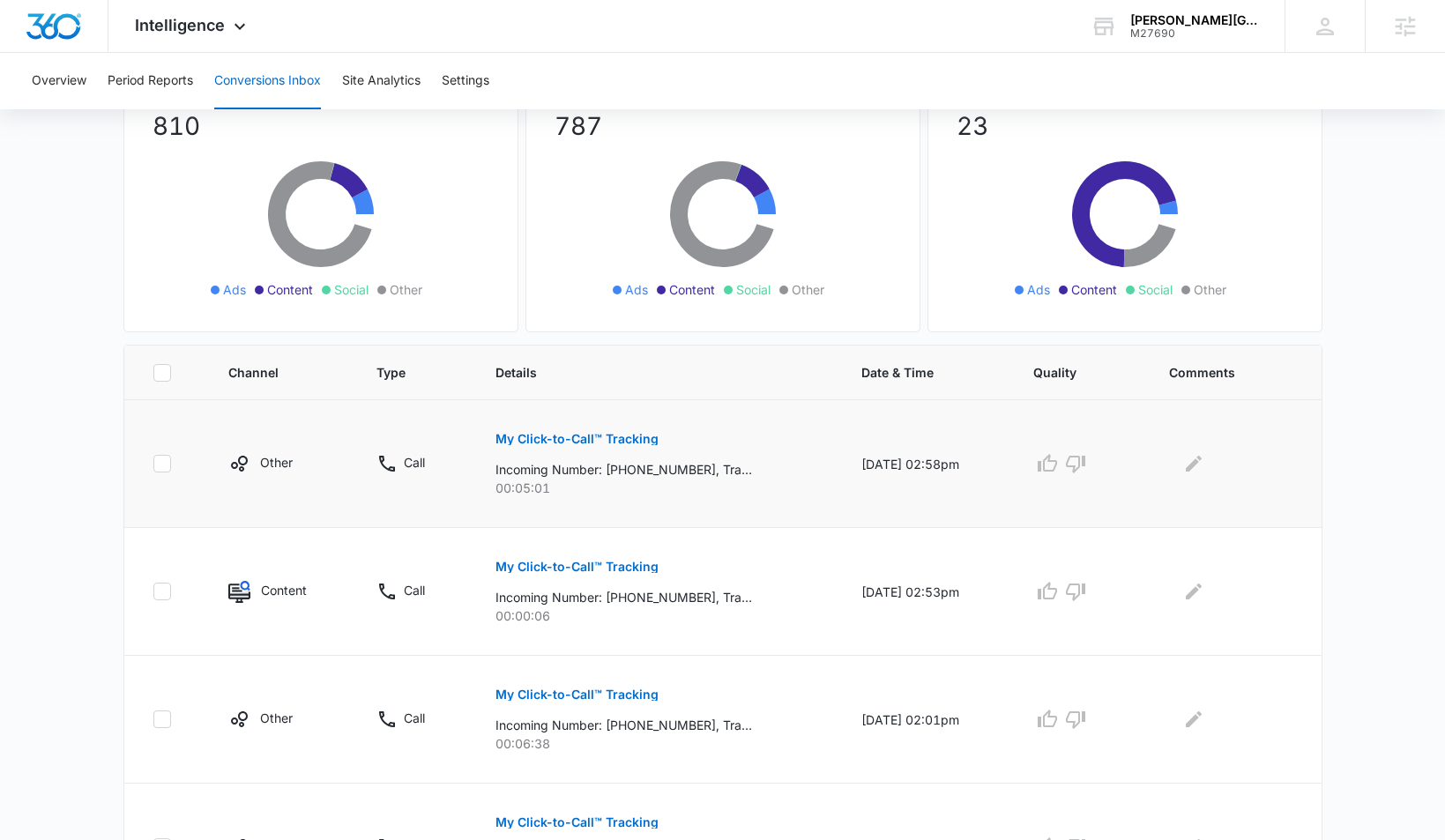 scroll, scrollTop: 166, scrollLeft: 0, axis: vertical 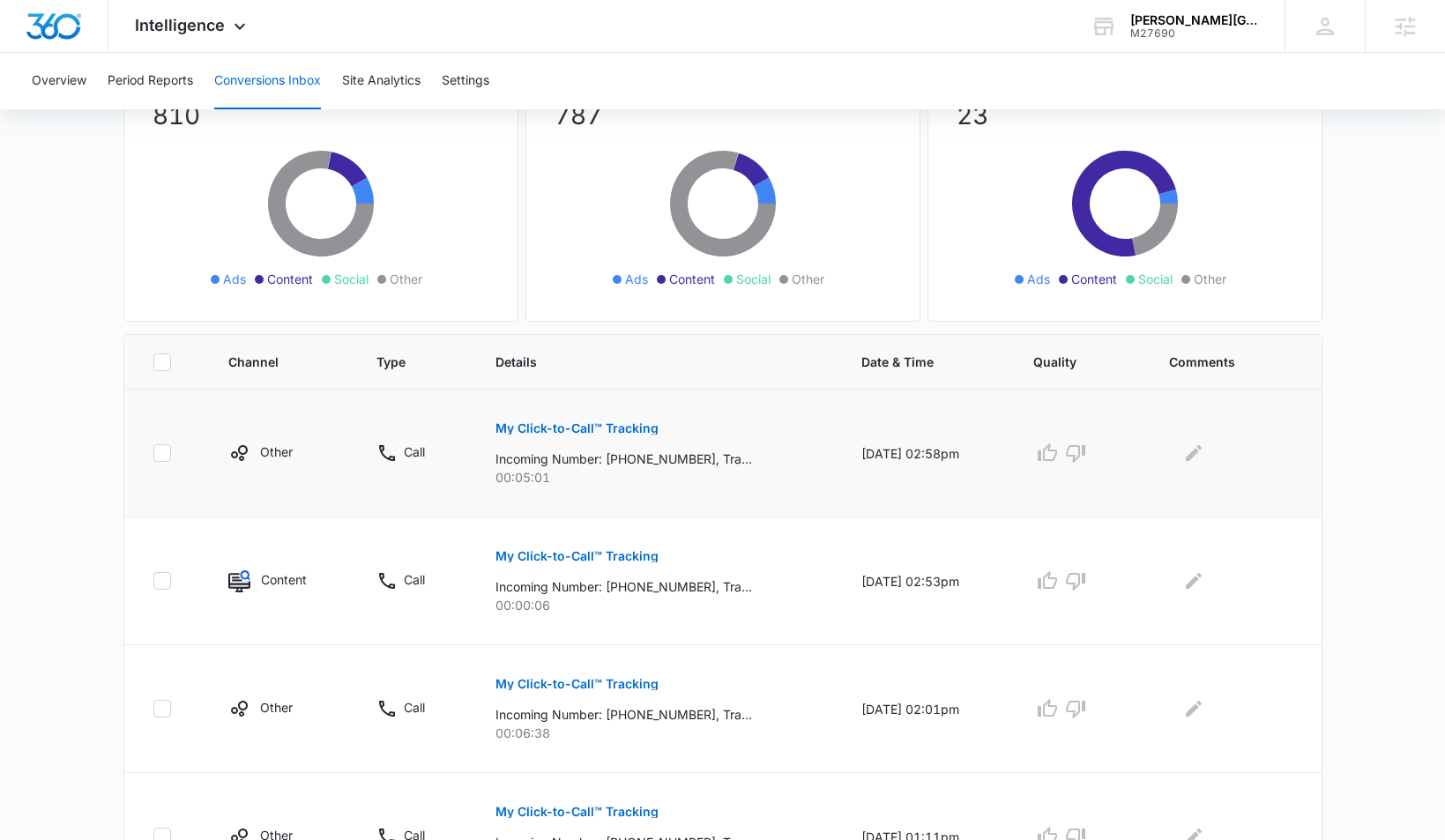 click on "My Click-to-Call™ Tracking" at bounding box center [577, 428] 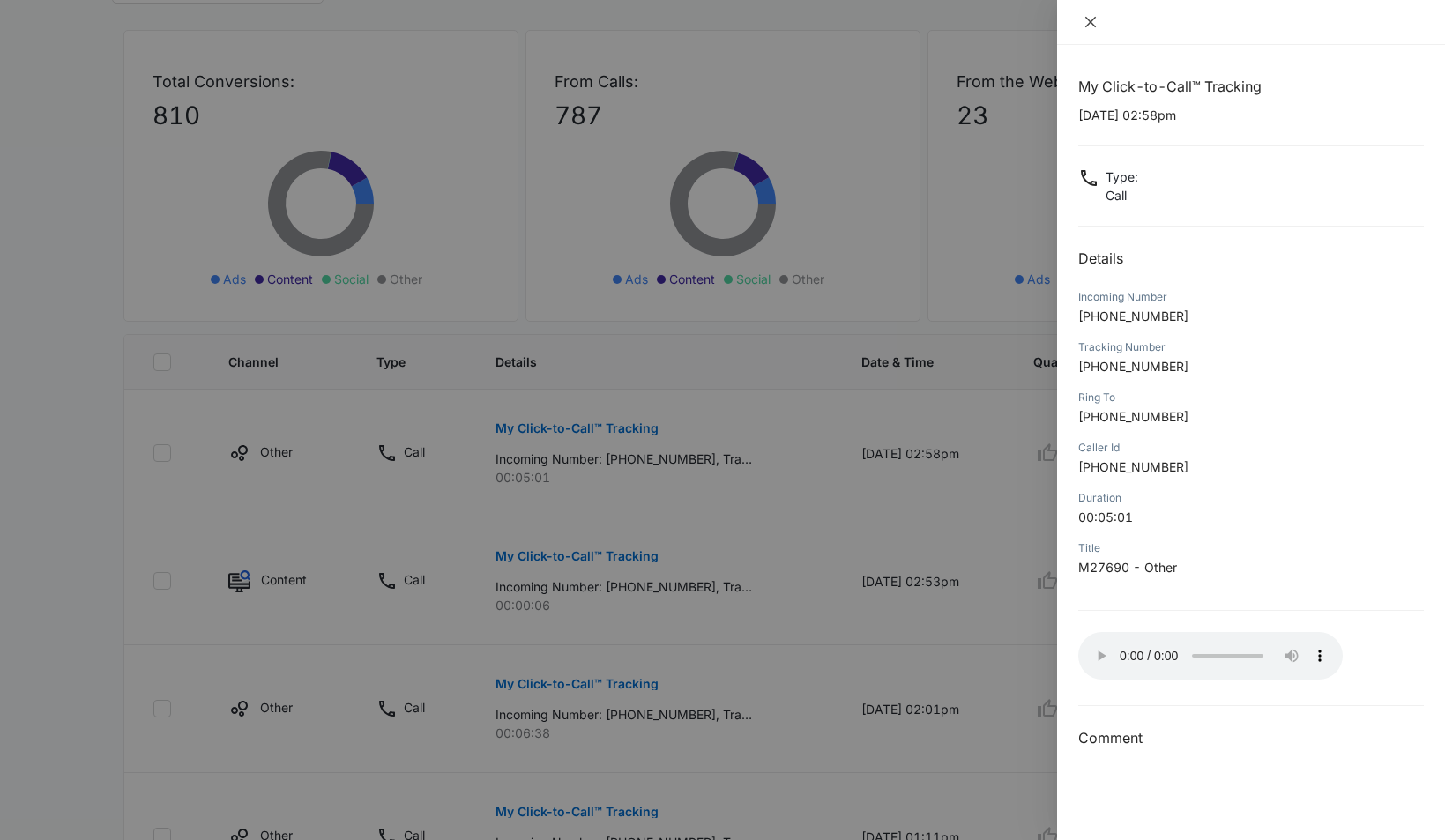 click 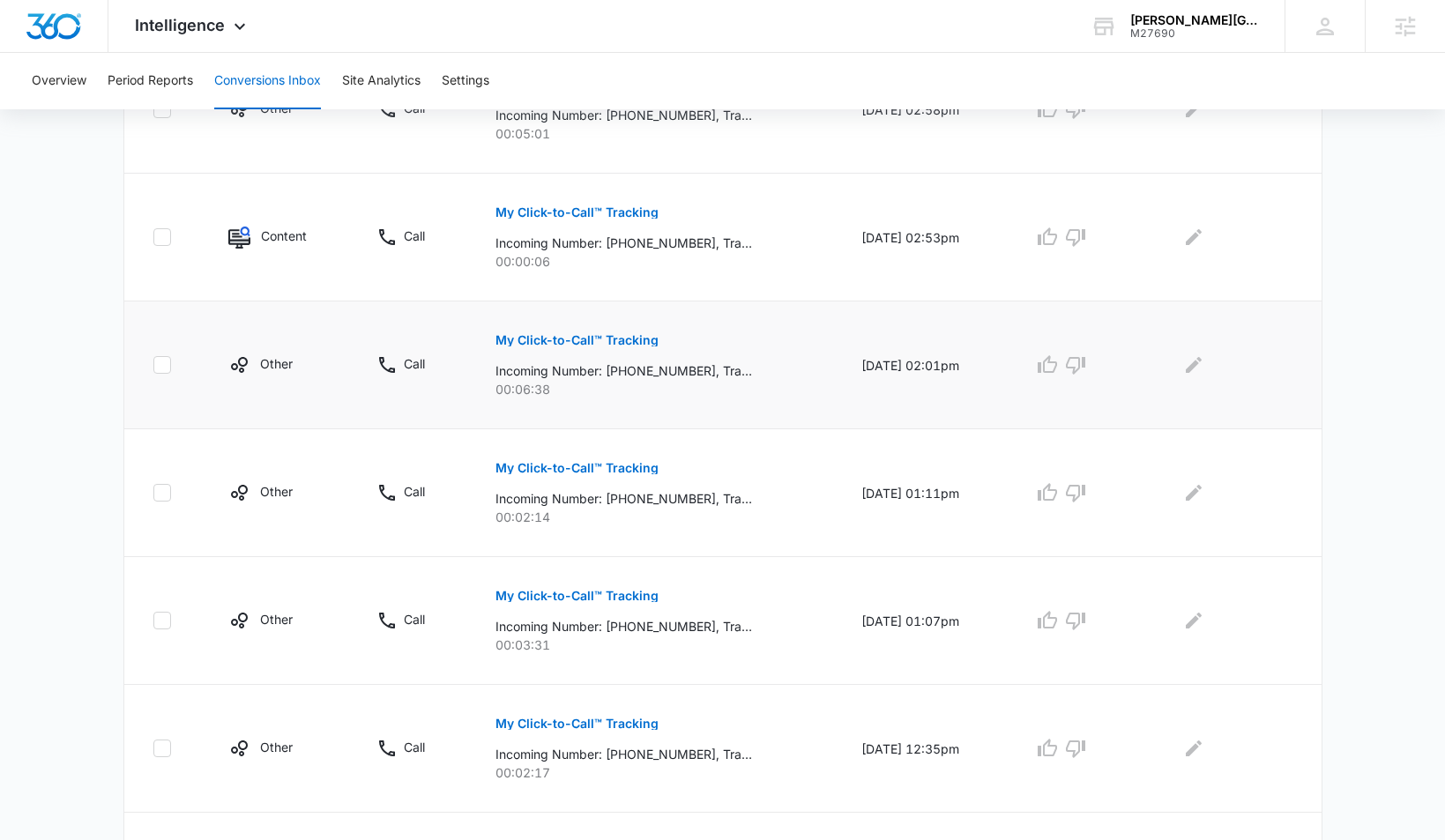 scroll, scrollTop: 512, scrollLeft: 0, axis: vertical 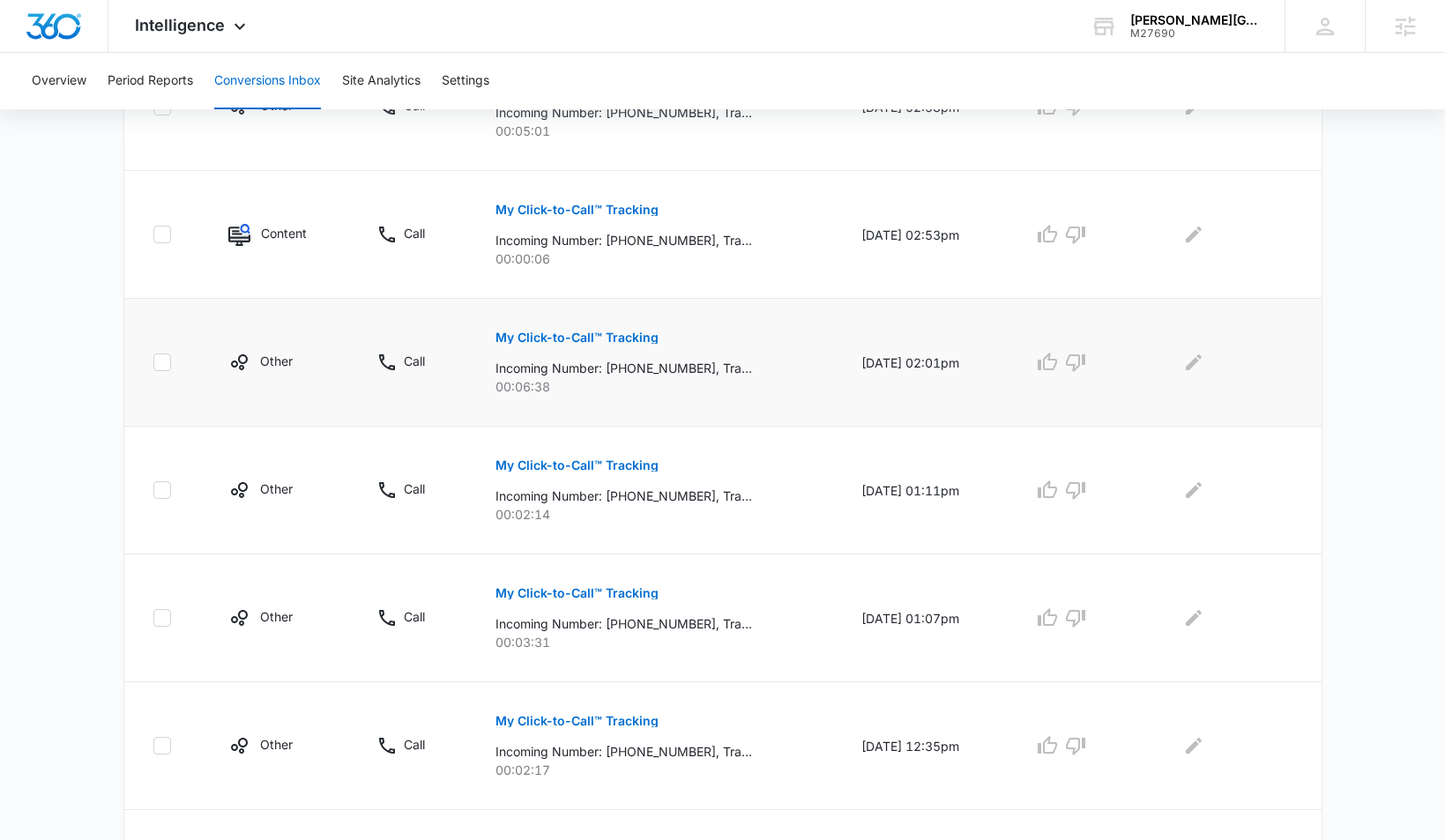 click on "My Click-to-Call™ Tracking" at bounding box center [577, 338] 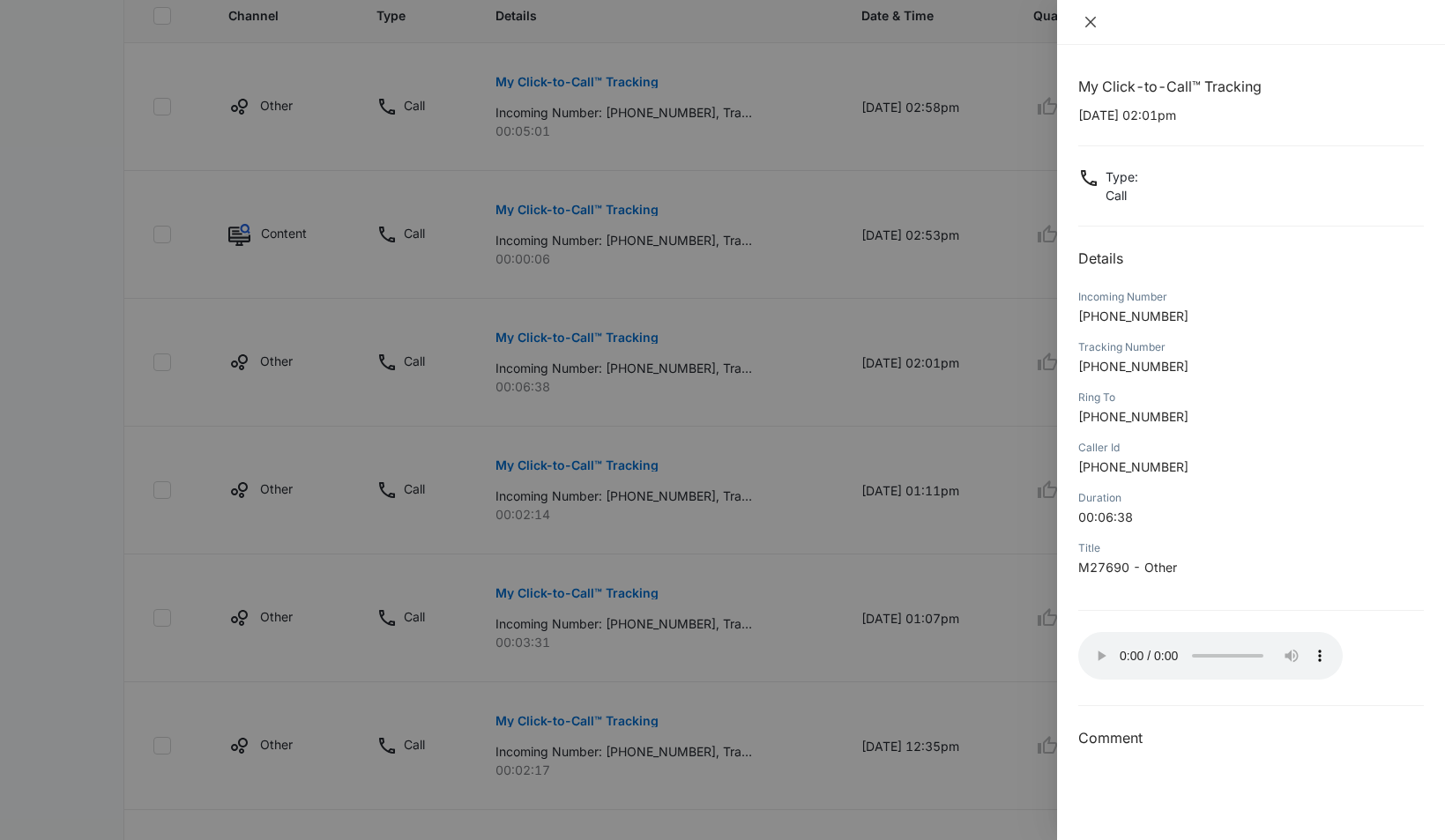 click 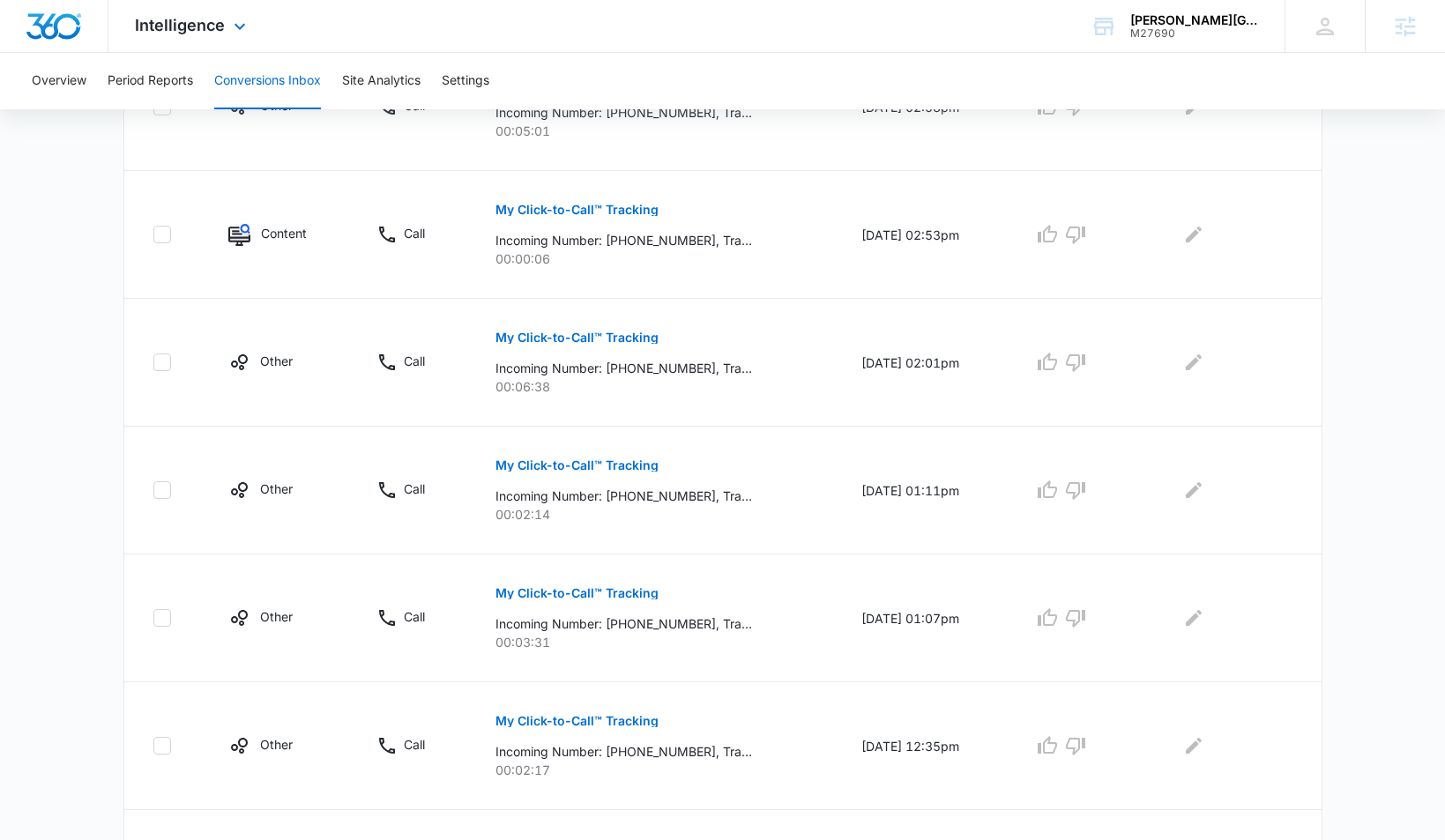 click on "Intelligence Apps Reputation Websites Forms CRM Email Social Shop Payments POS Content Ads Intelligence Files Brand Settings" at bounding box center [192, 26] 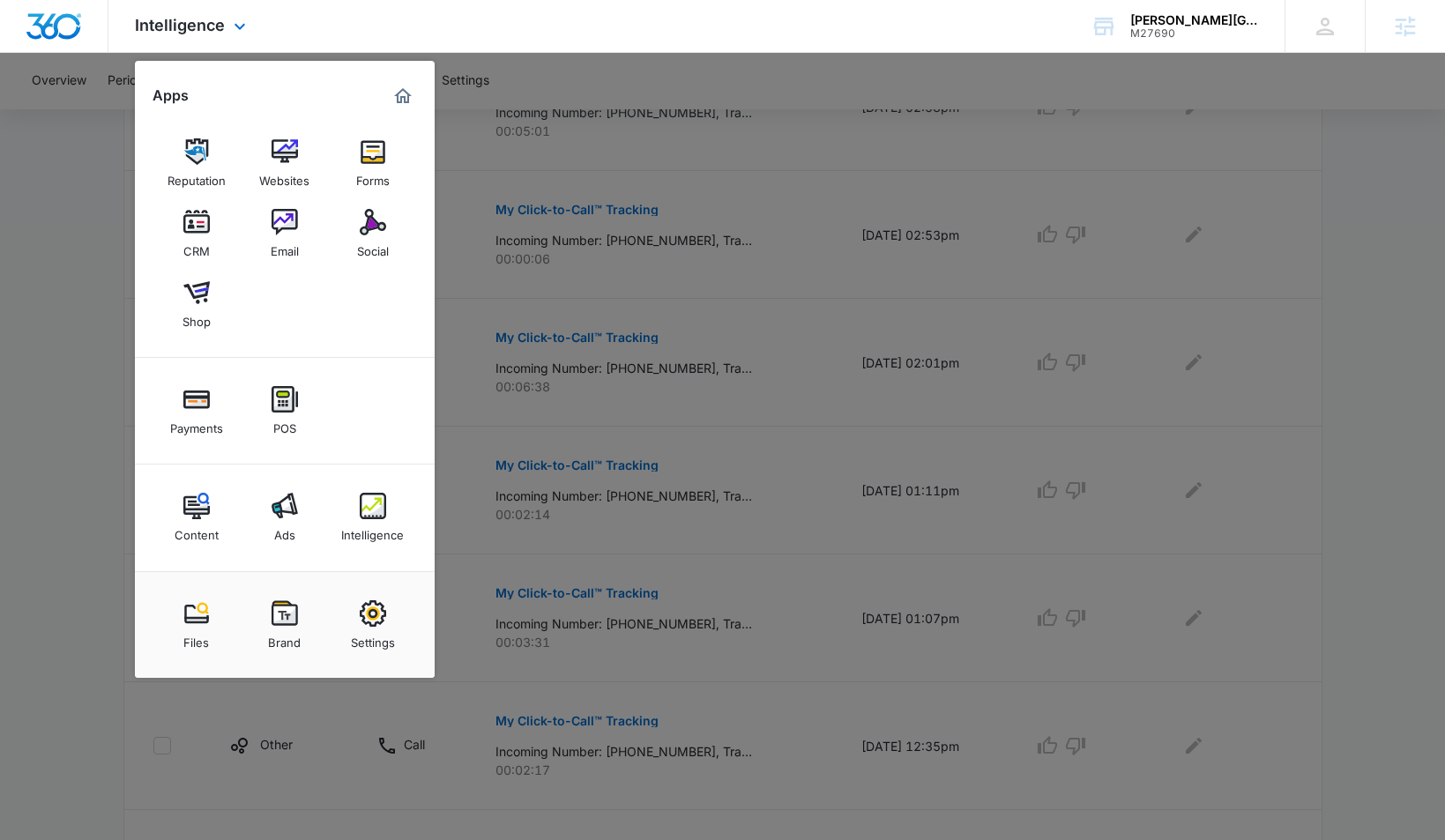 drag, startPoint x: 204, startPoint y: 227, endPoint x: 396, endPoint y: 0, distance: 297.3096 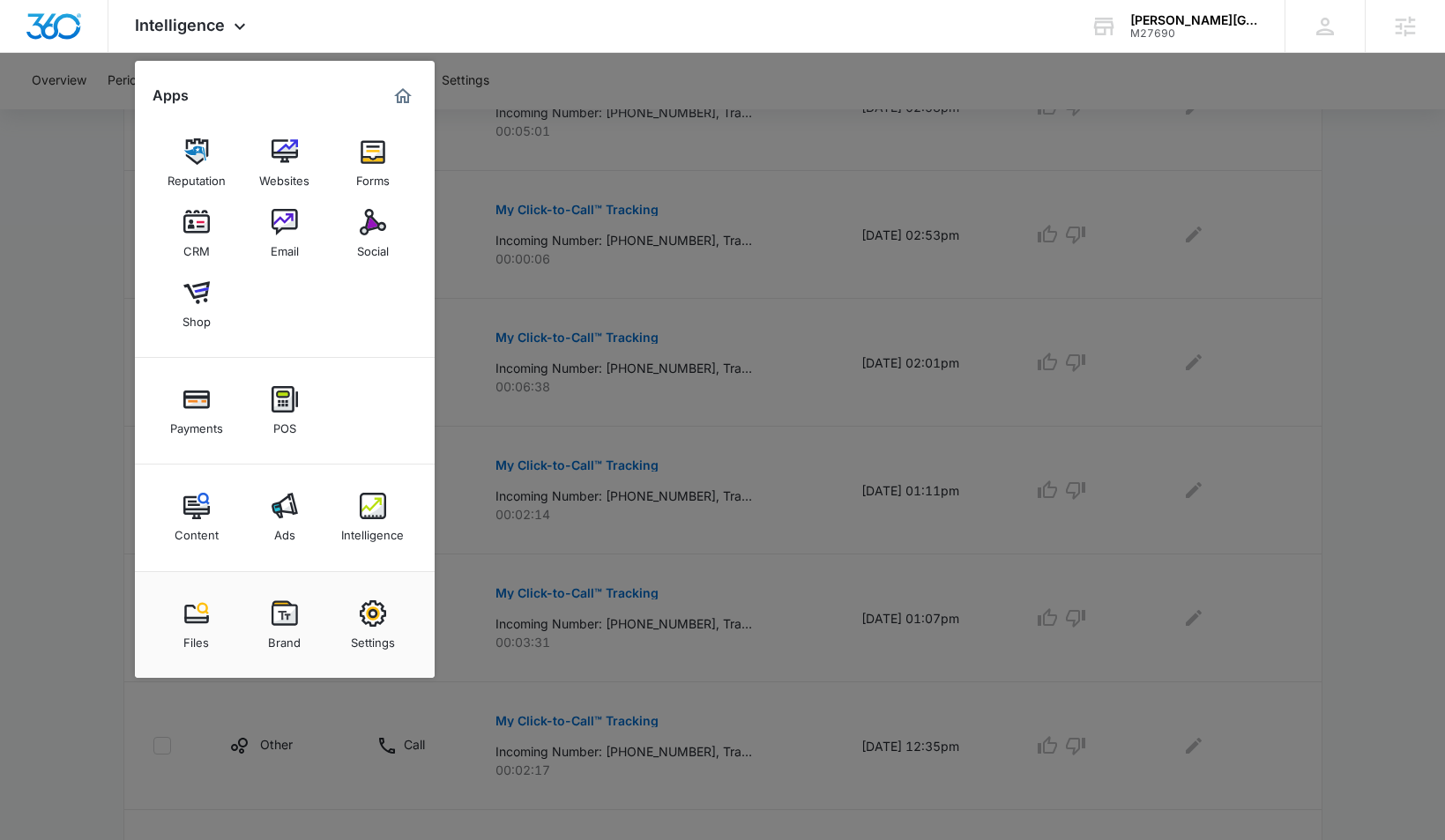 click at bounding box center (722, 420) 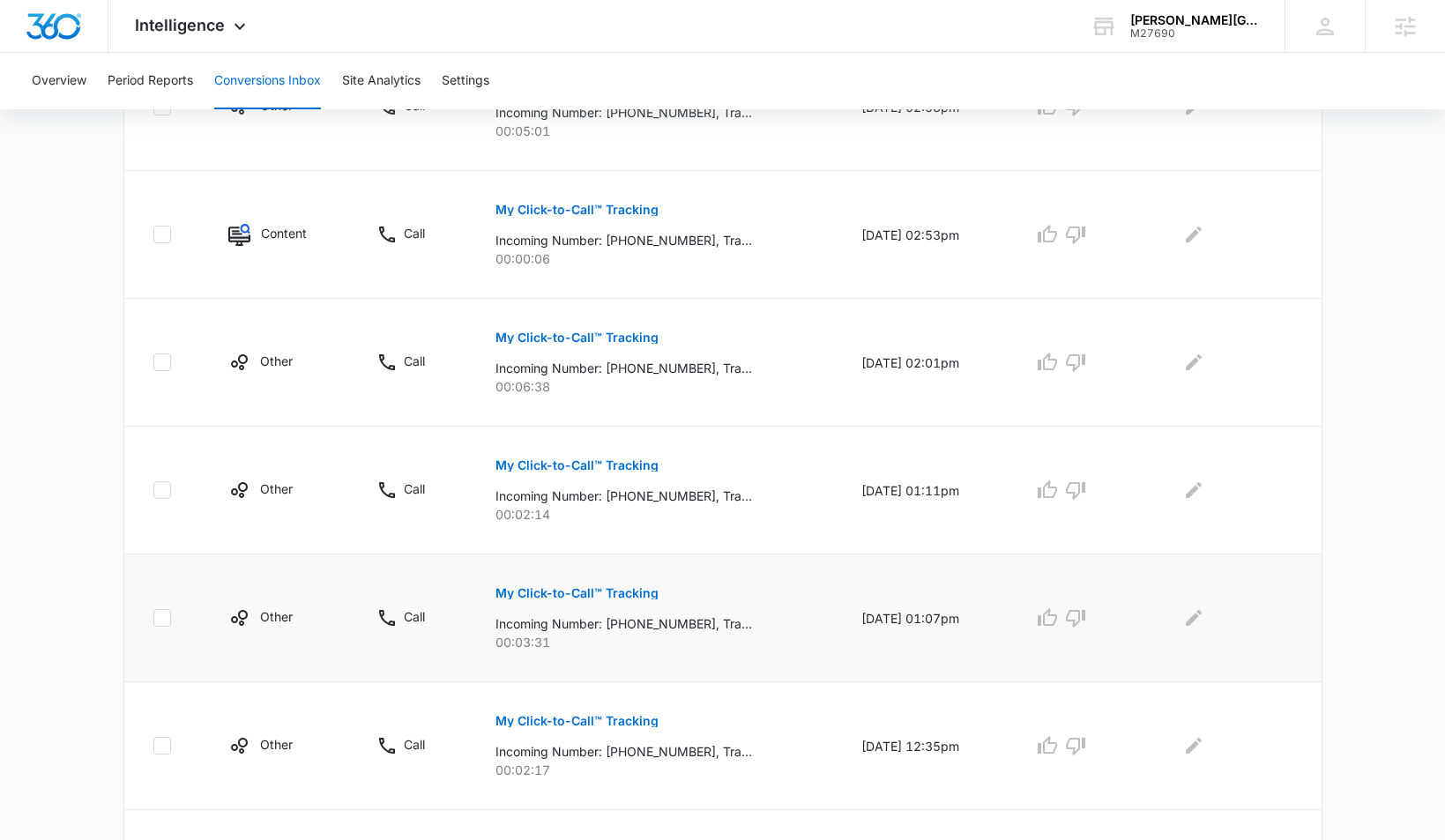 click on "My Click-to-Call™ Tracking Incoming Number: +12102743238, Tracking Number: +12102553366, Ring To: +12104947787, Caller Id: +12102743238, Duration: 00:03:31, Title: M27690 - Other 00:03:31" at bounding box center (657, 612) 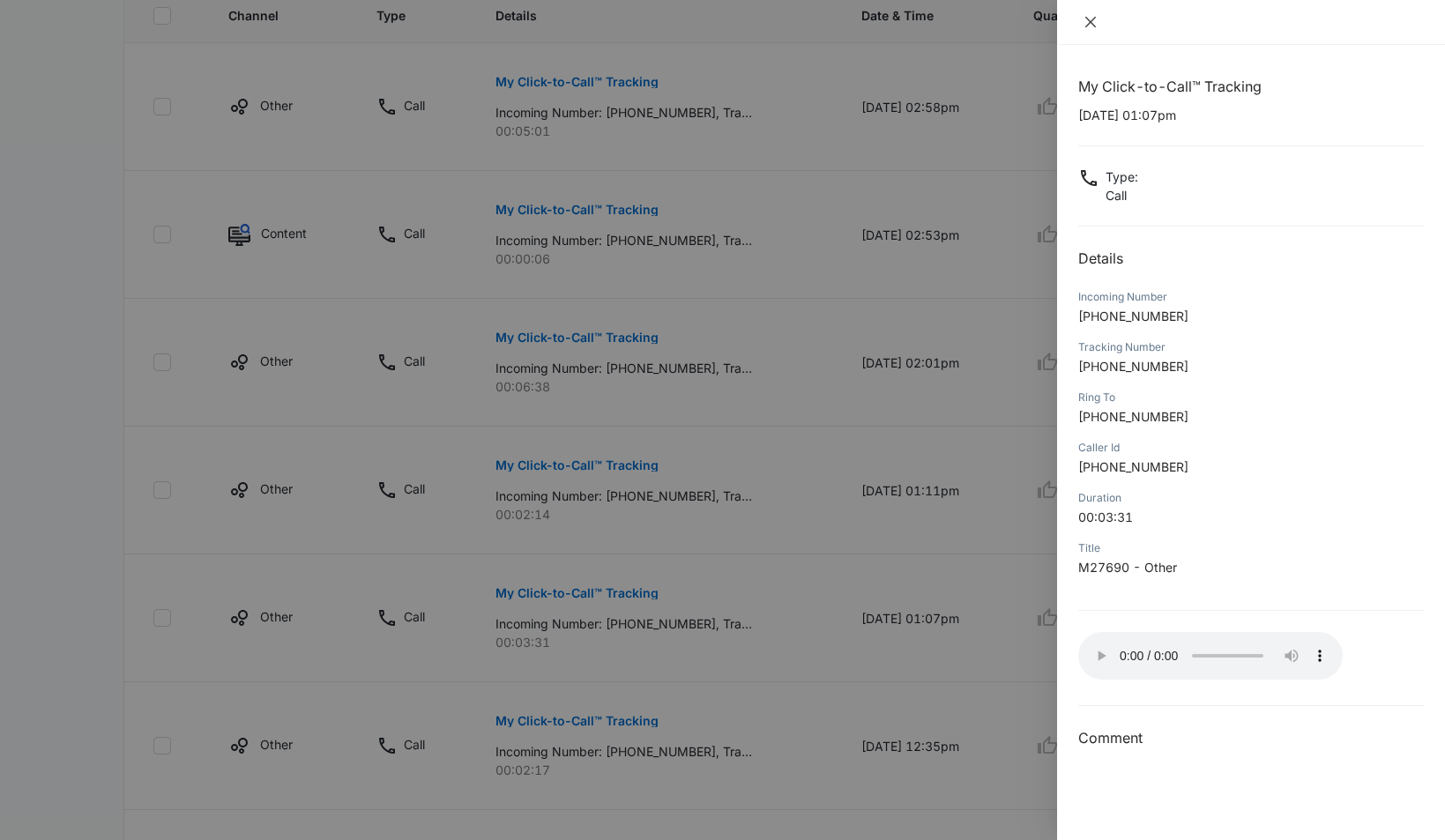 click 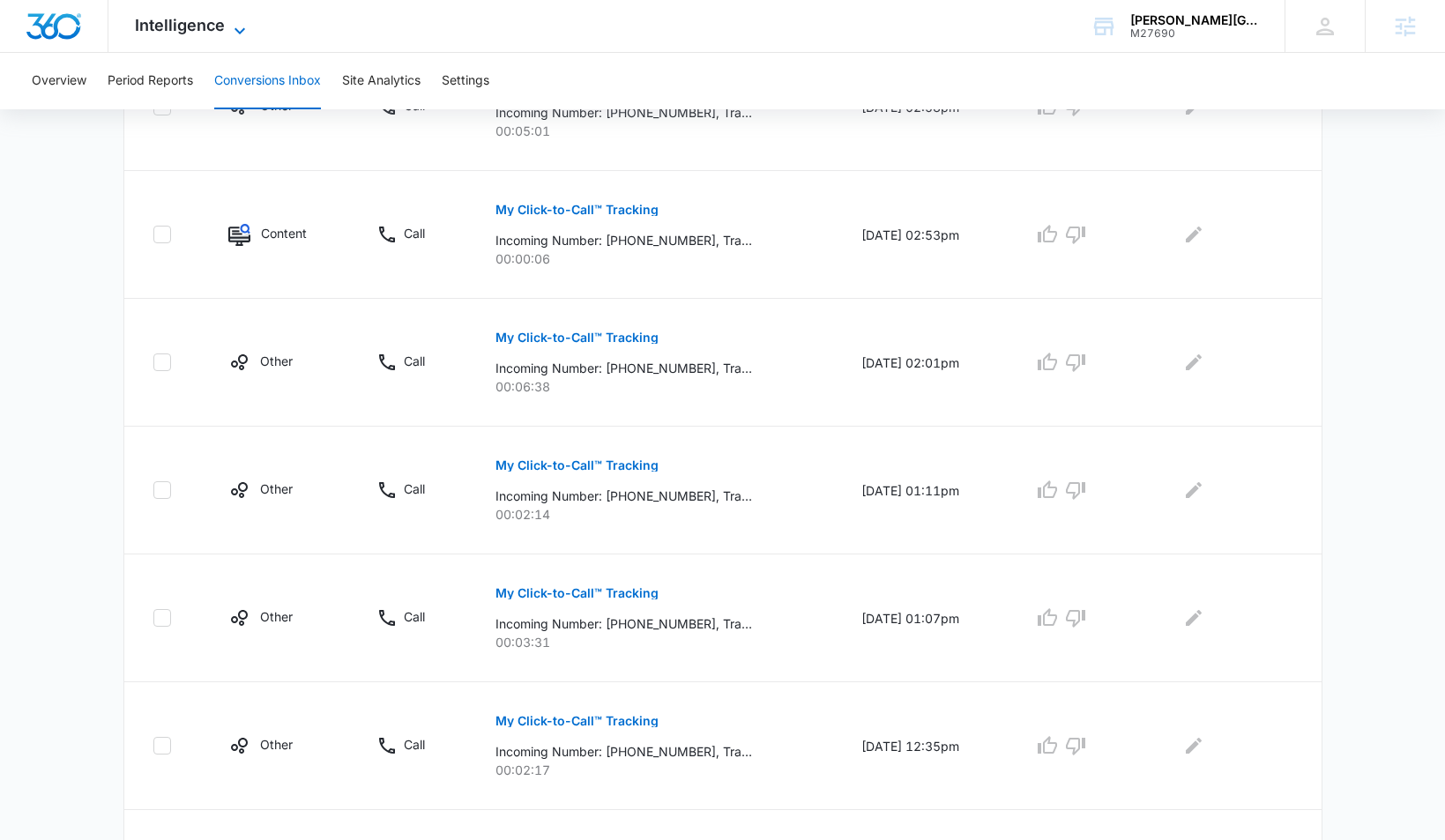 click on "Intelligence" at bounding box center [180, 25] 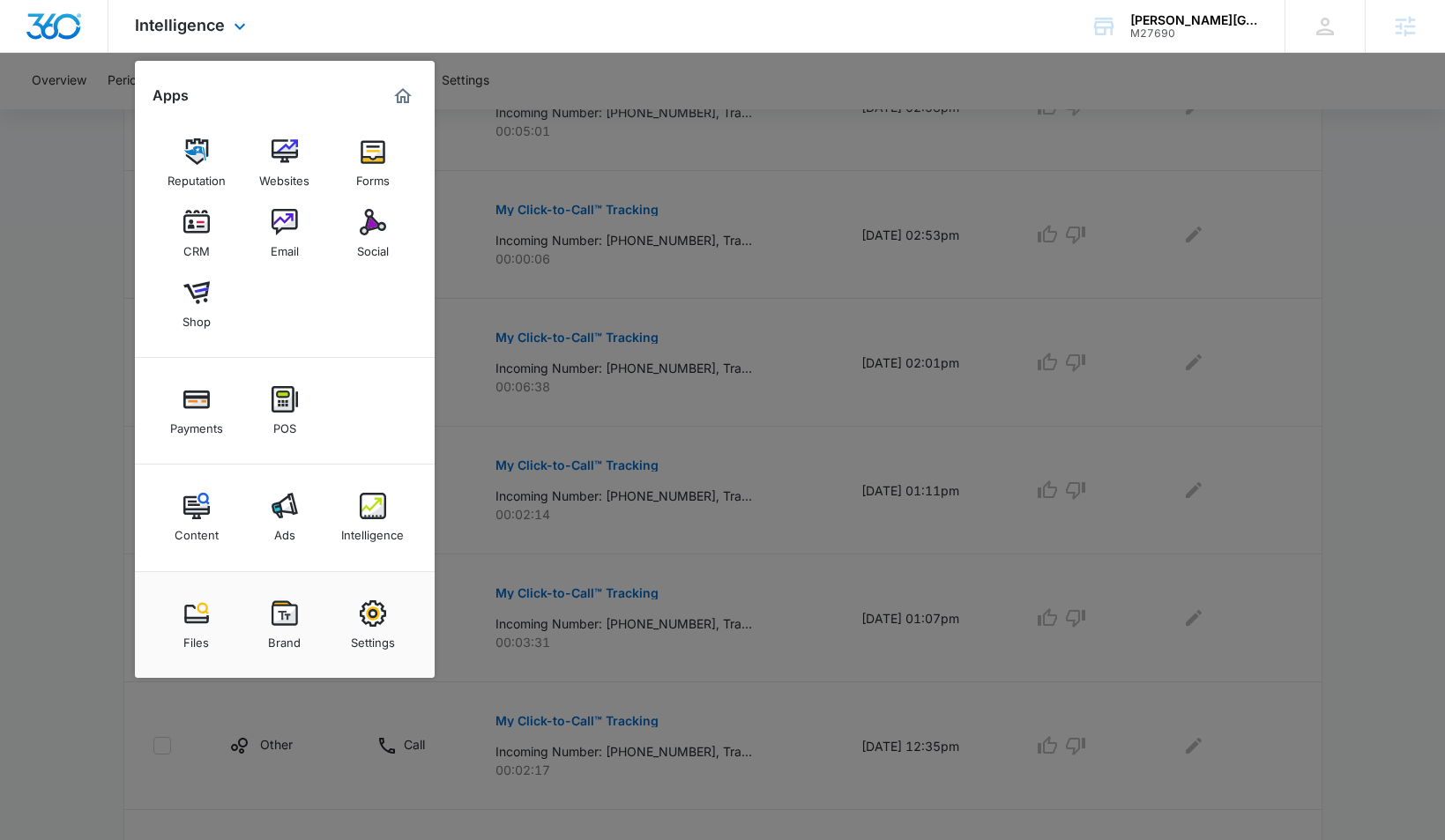 drag, startPoint x: 304, startPoint y: 210, endPoint x: 711, endPoint y: 1, distance: 457.52596 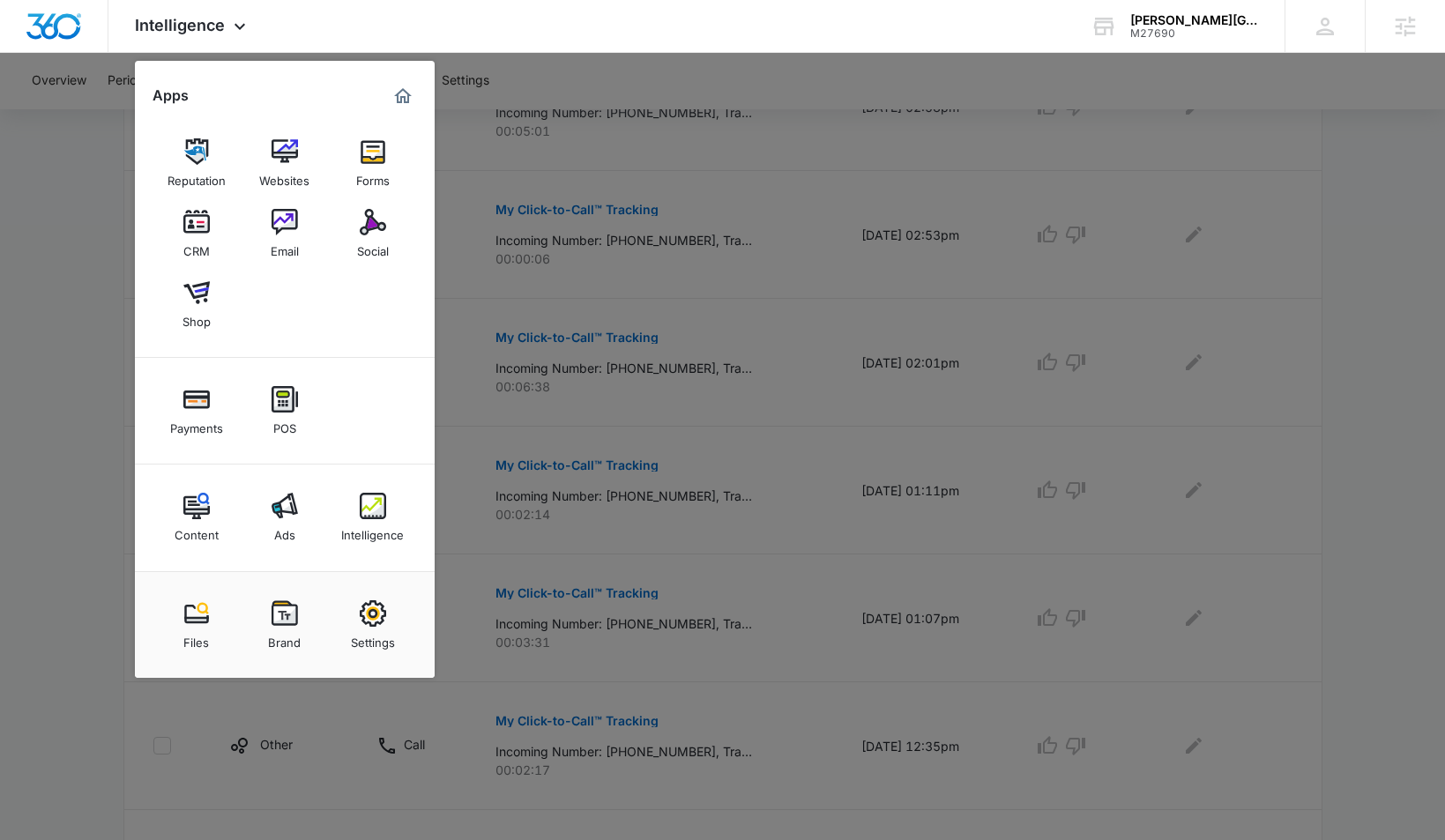 click at bounding box center (722, 420) 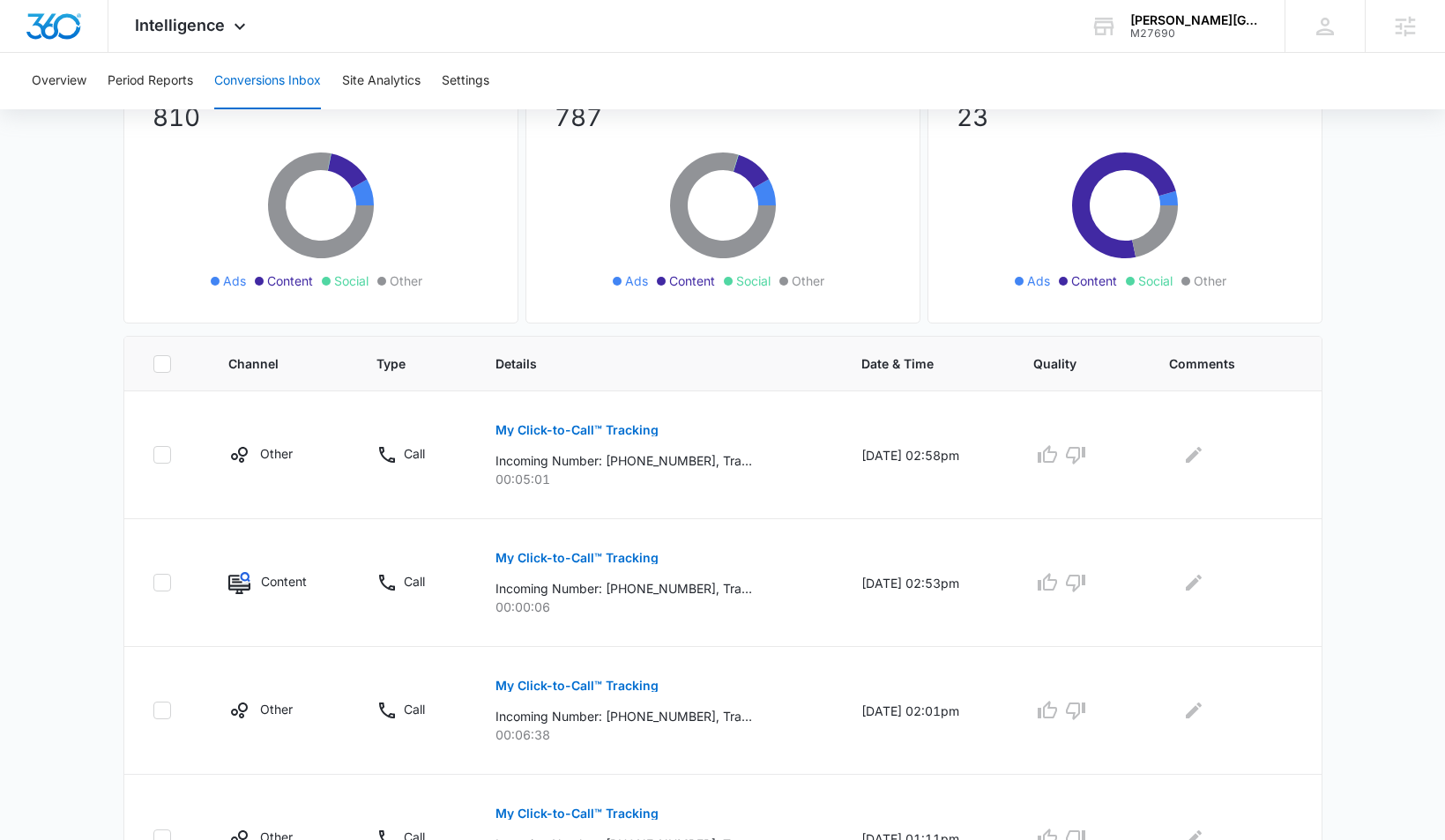 scroll, scrollTop: 54, scrollLeft: 0, axis: vertical 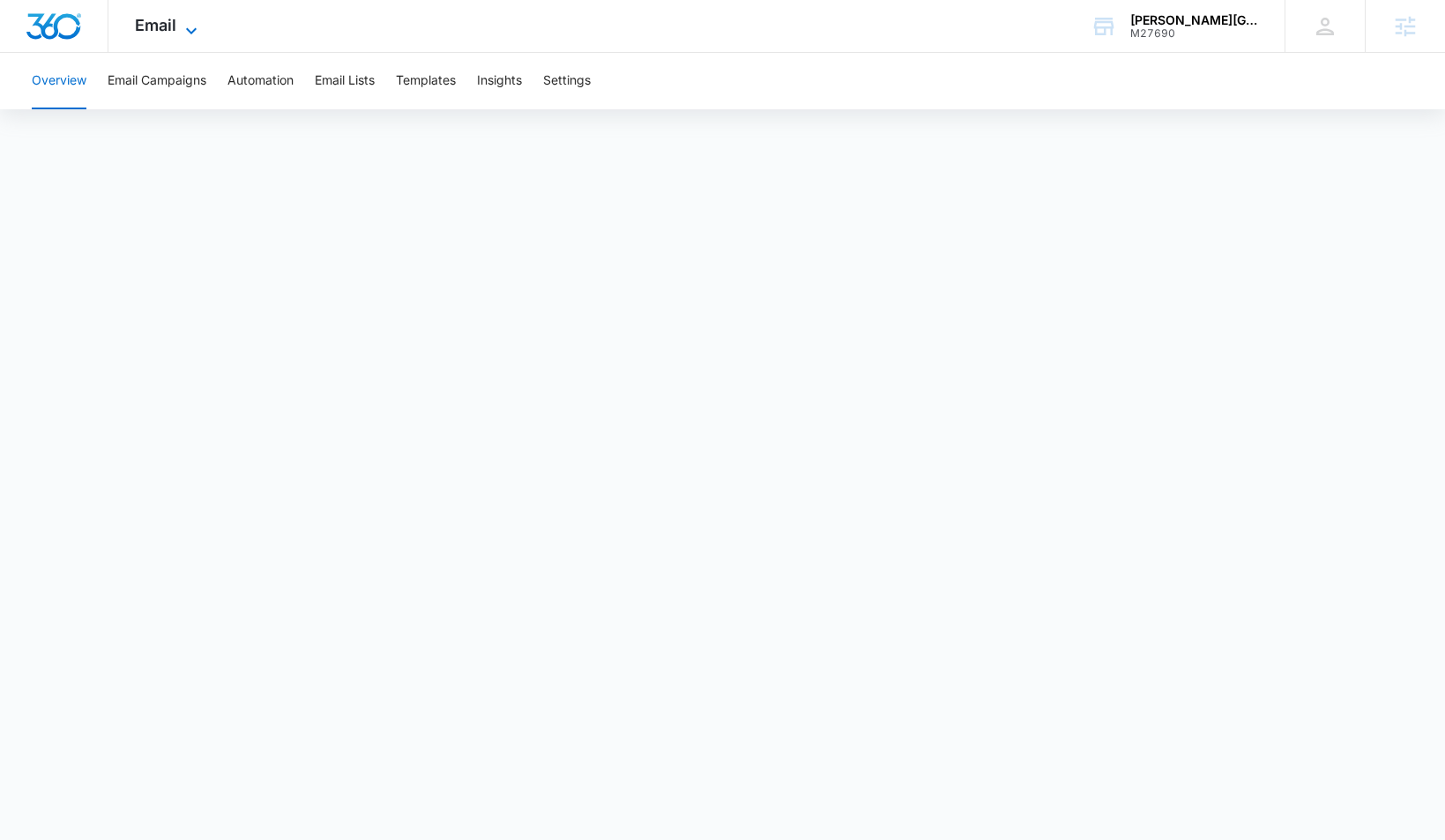 click on "Email" at bounding box center (155, 25) 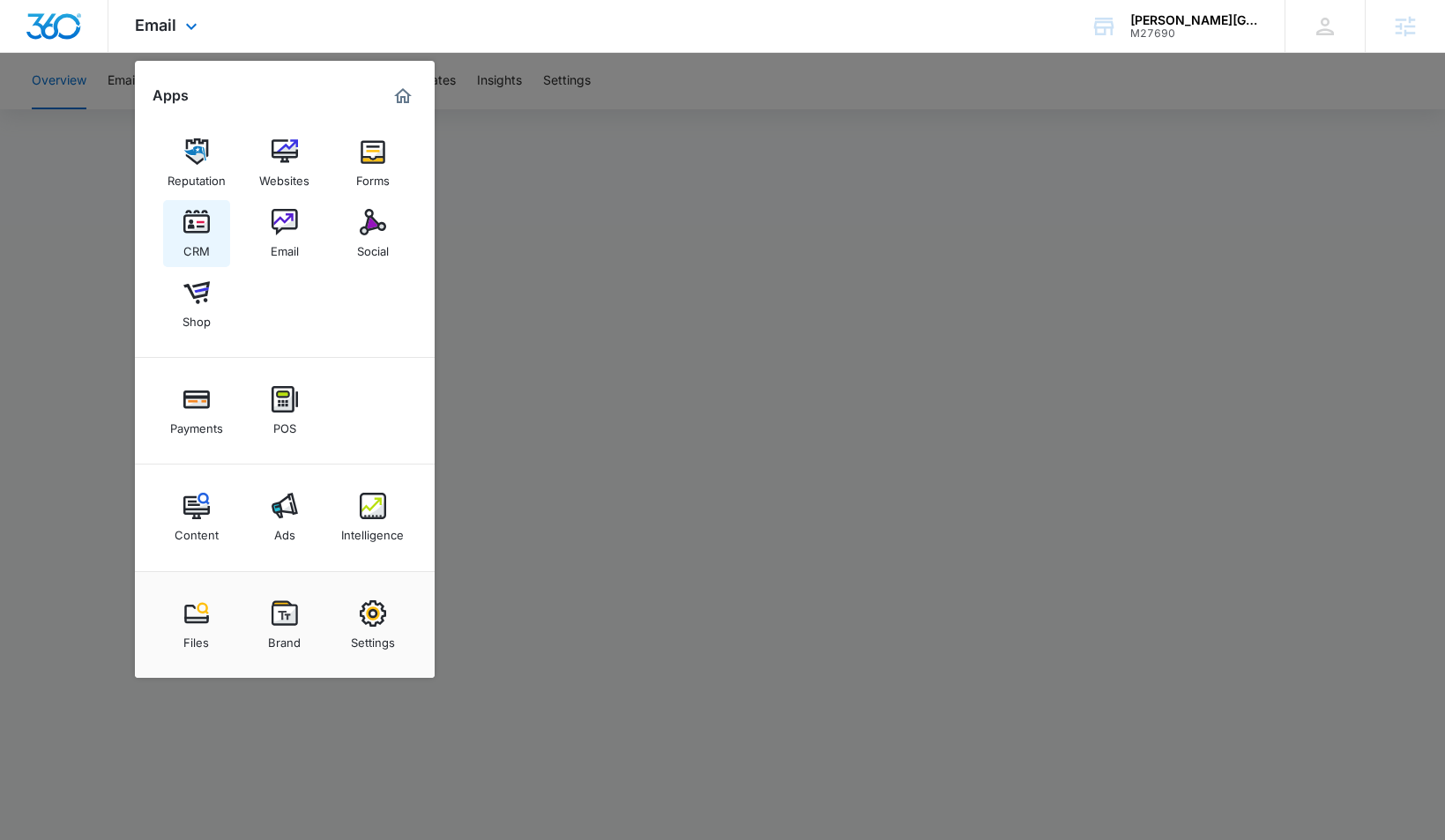 click on "CRM" at bounding box center (197, 234) 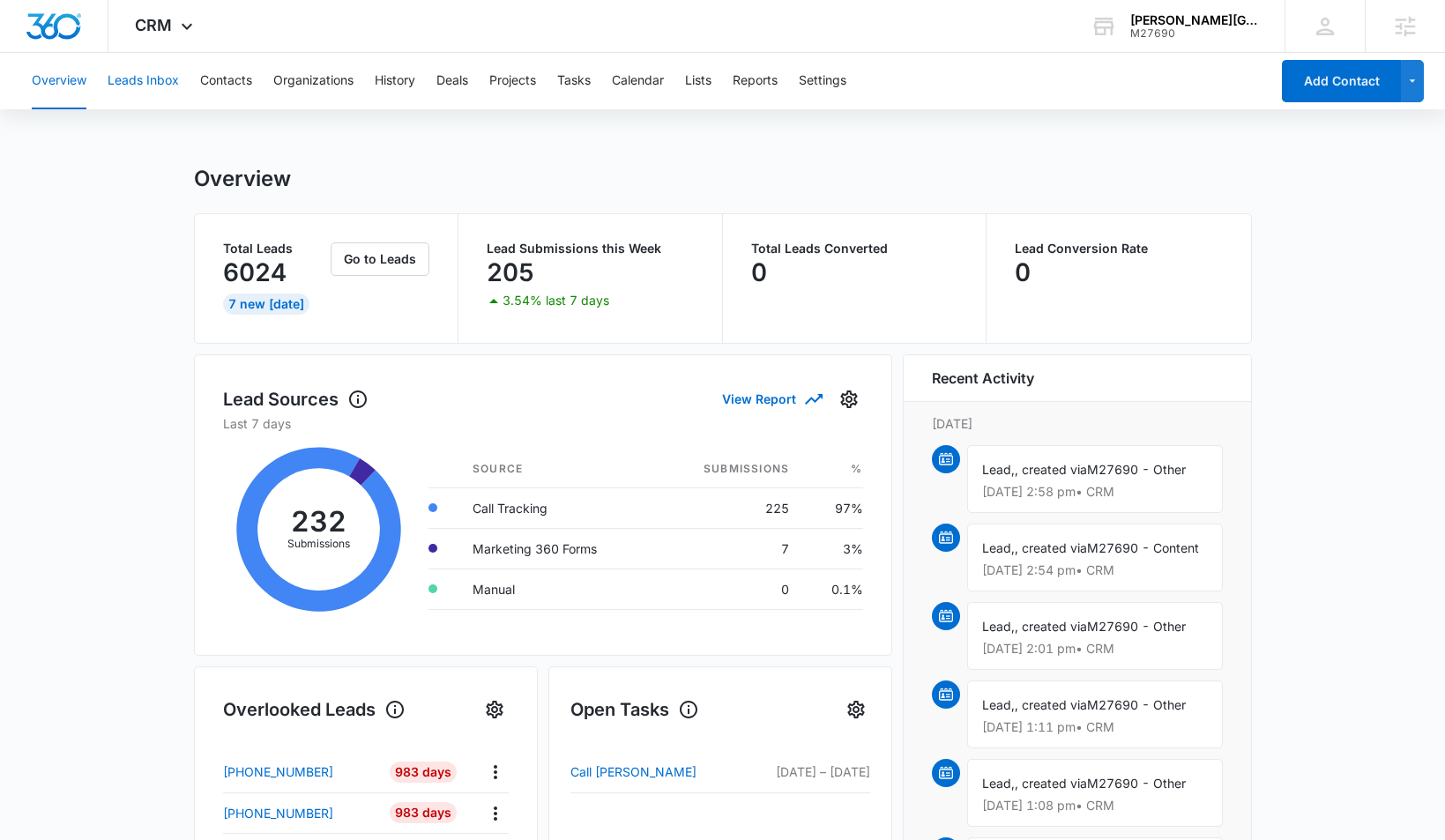 click on "Leads Inbox" at bounding box center [143, 81] 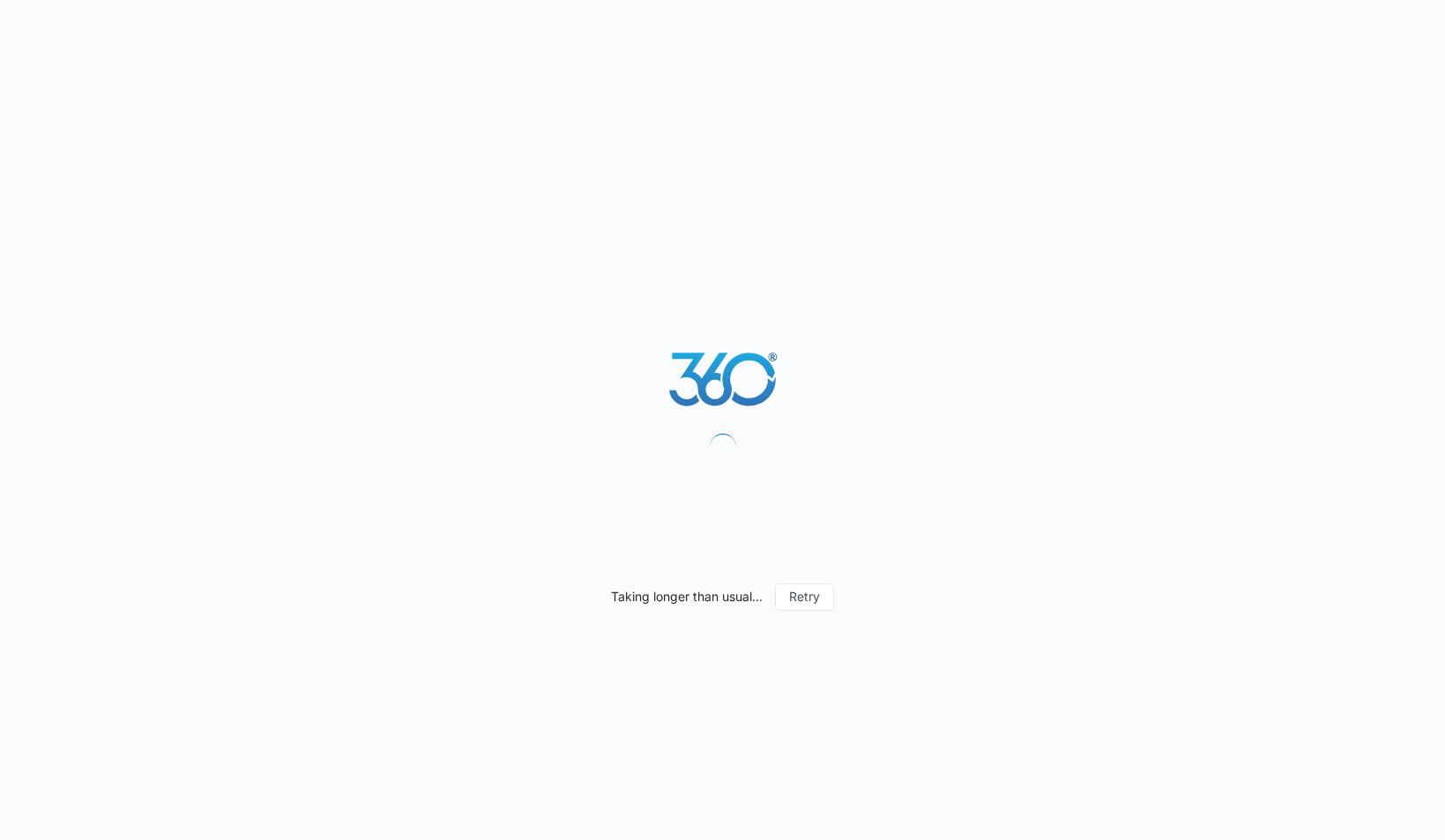scroll, scrollTop: 0, scrollLeft: 0, axis: both 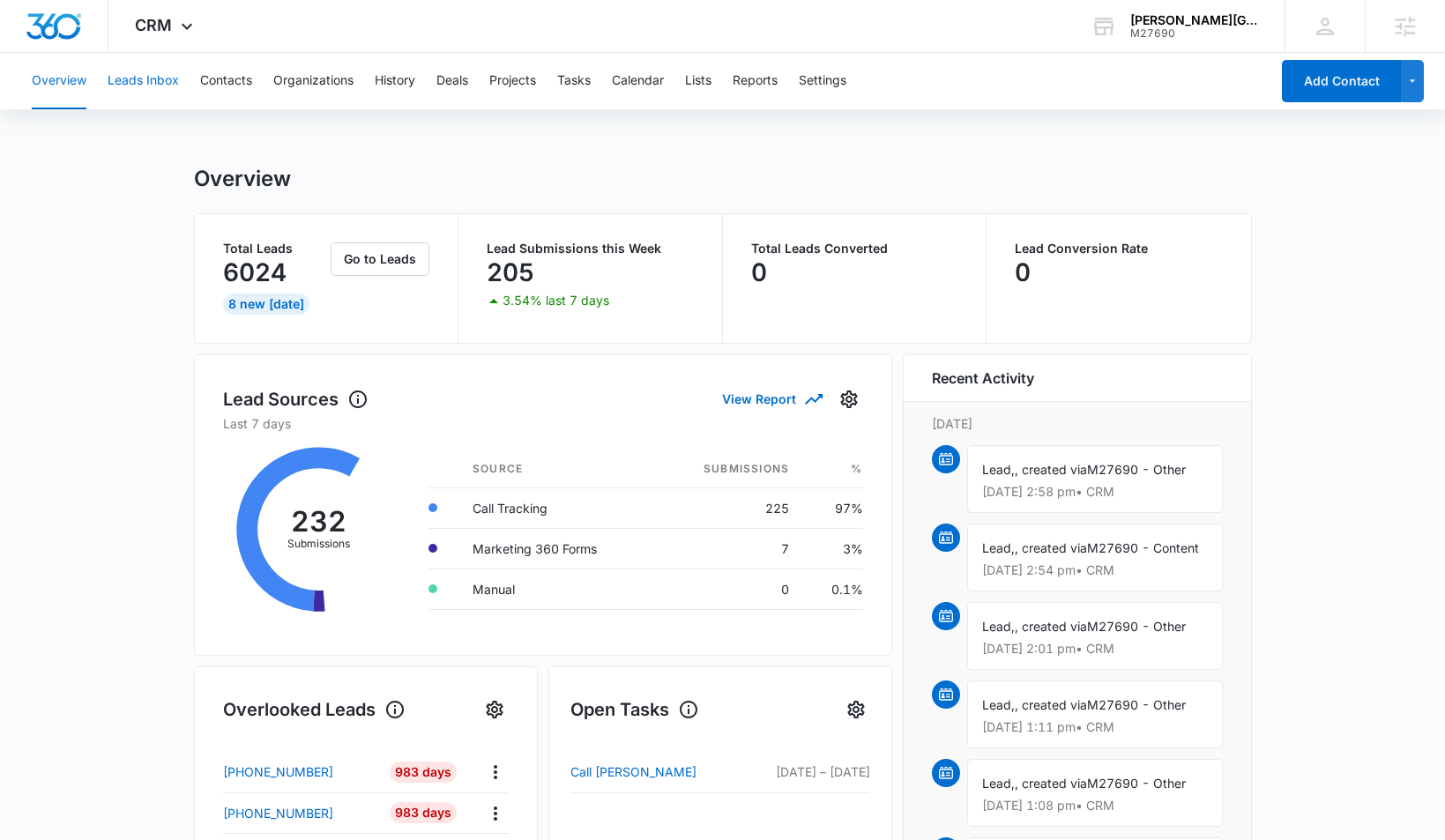 click on "Leads Inbox" at bounding box center (143, 81) 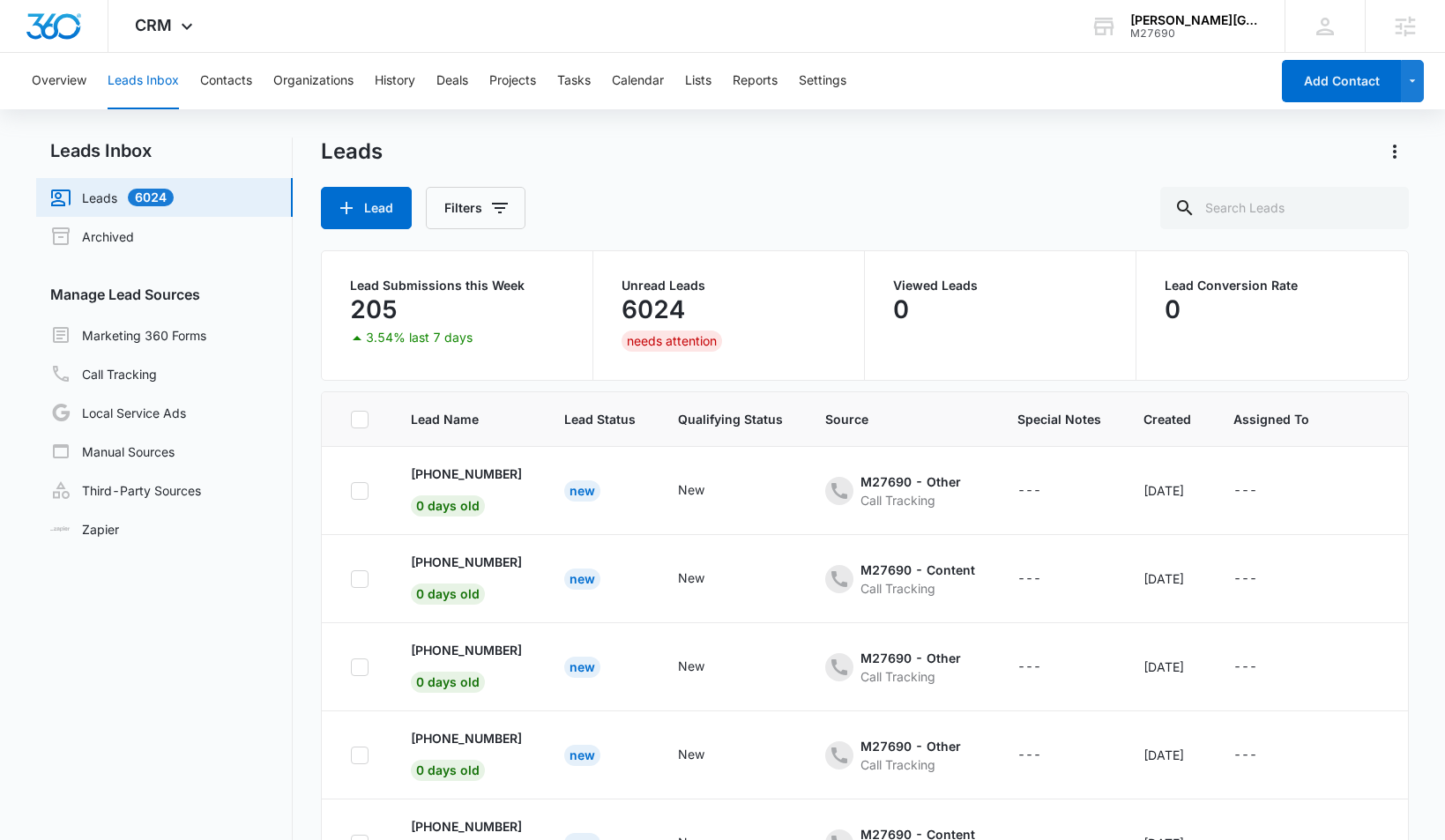 click on "needs attention" at bounding box center [672, 341] 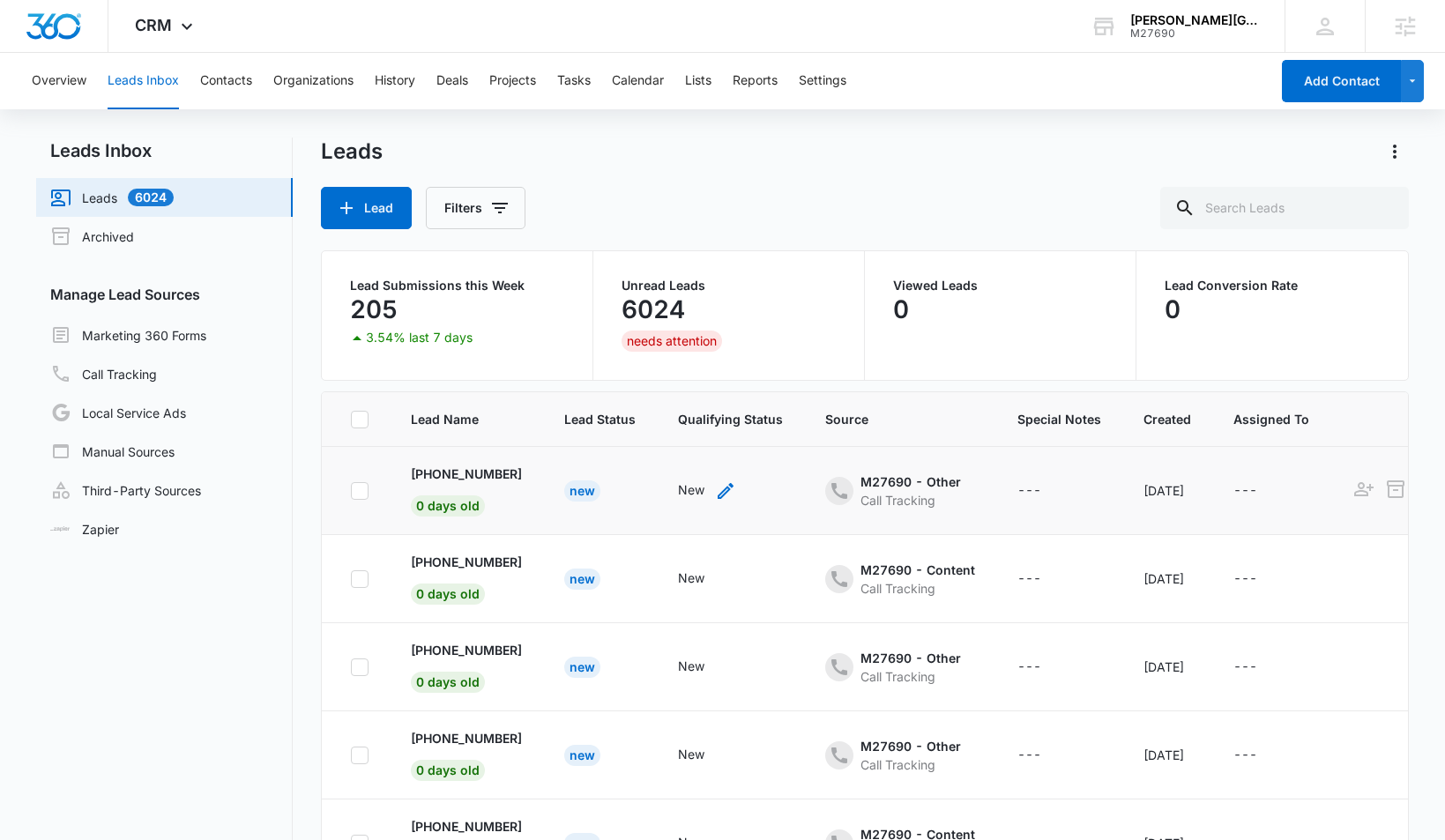 click 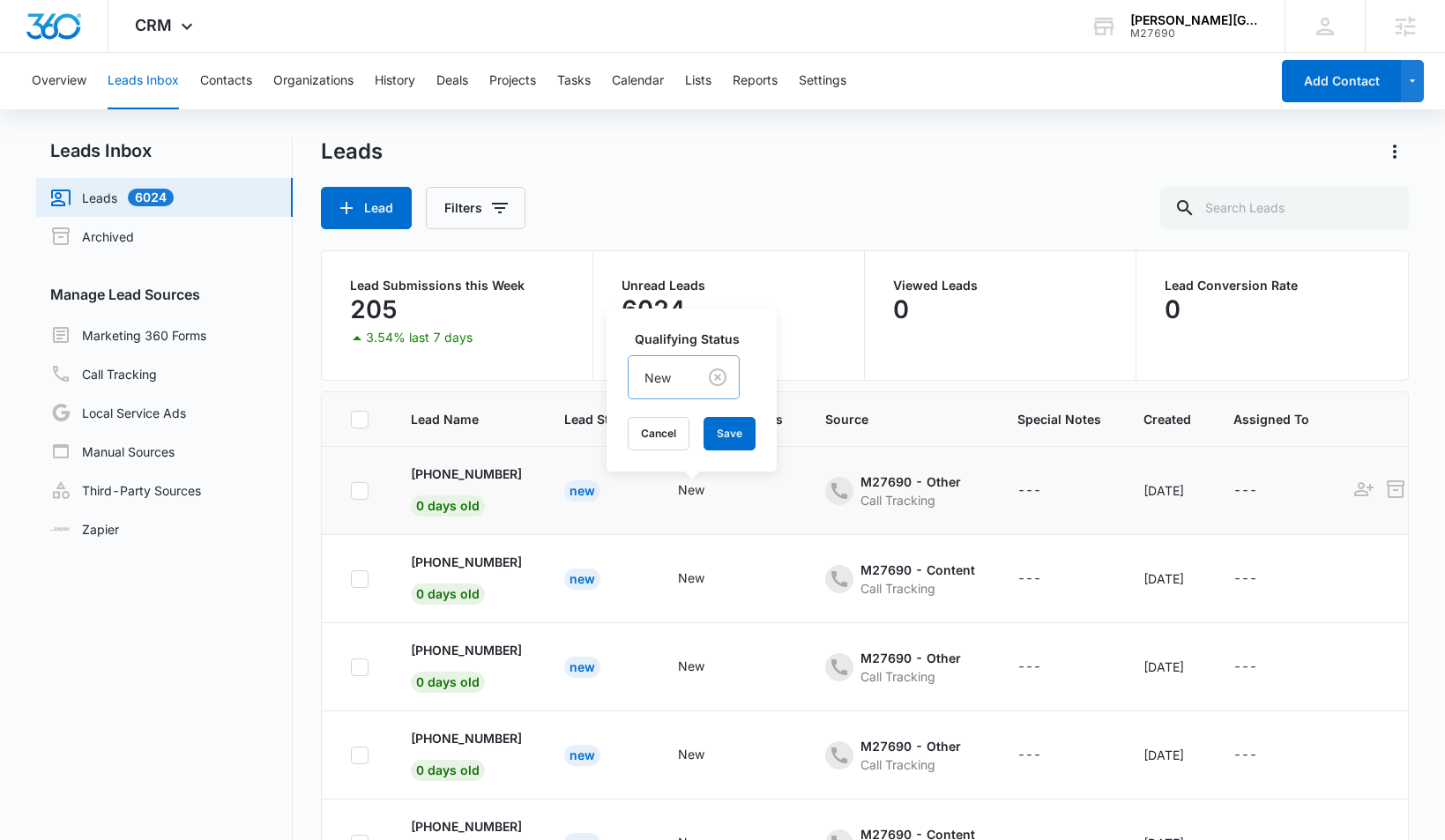 click at bounding box center (659, 377) 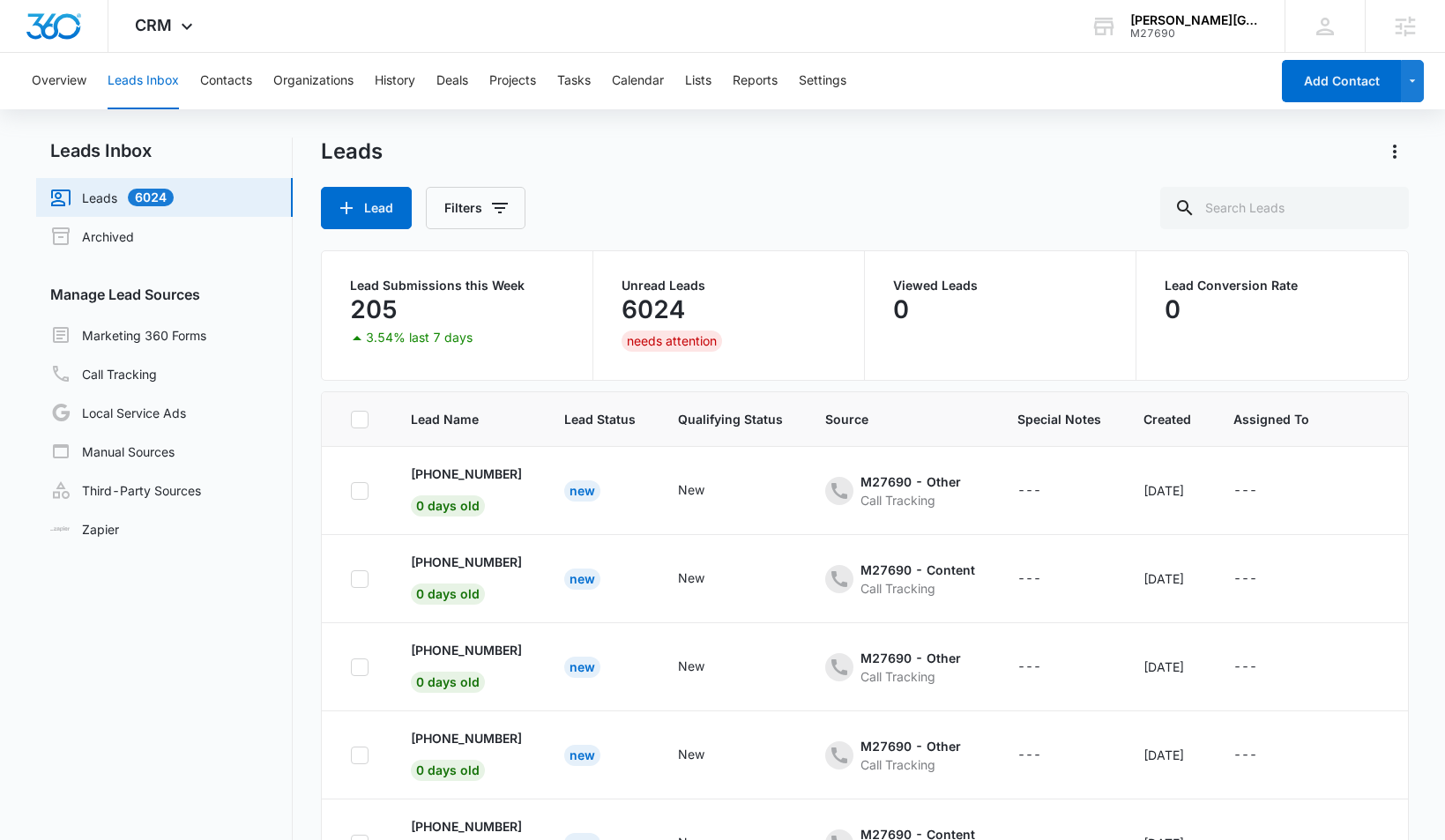 click on "Lead Filters" at bounding box center (865, 208) 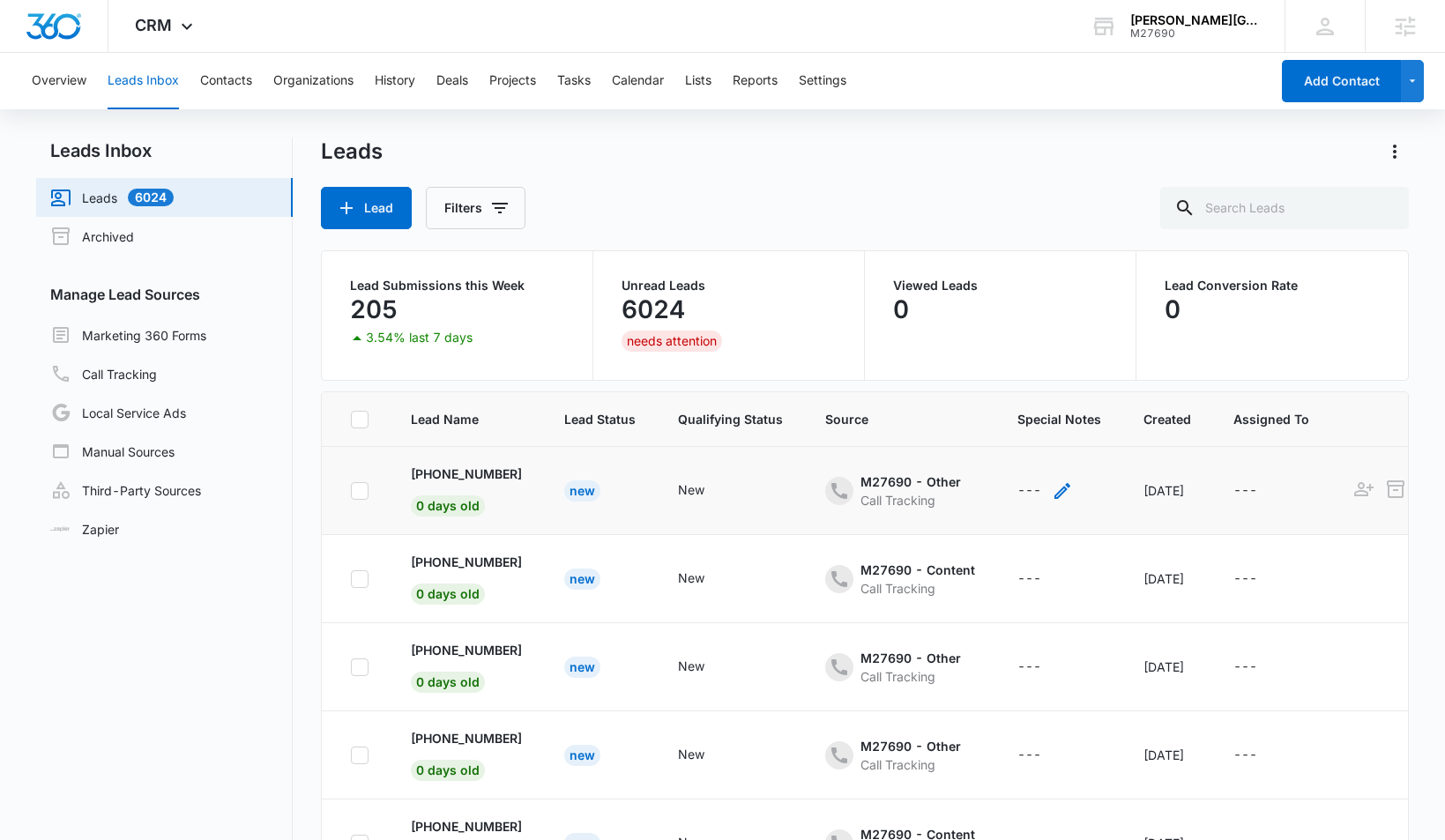 click on "---" at bounding box center (1029, 491) 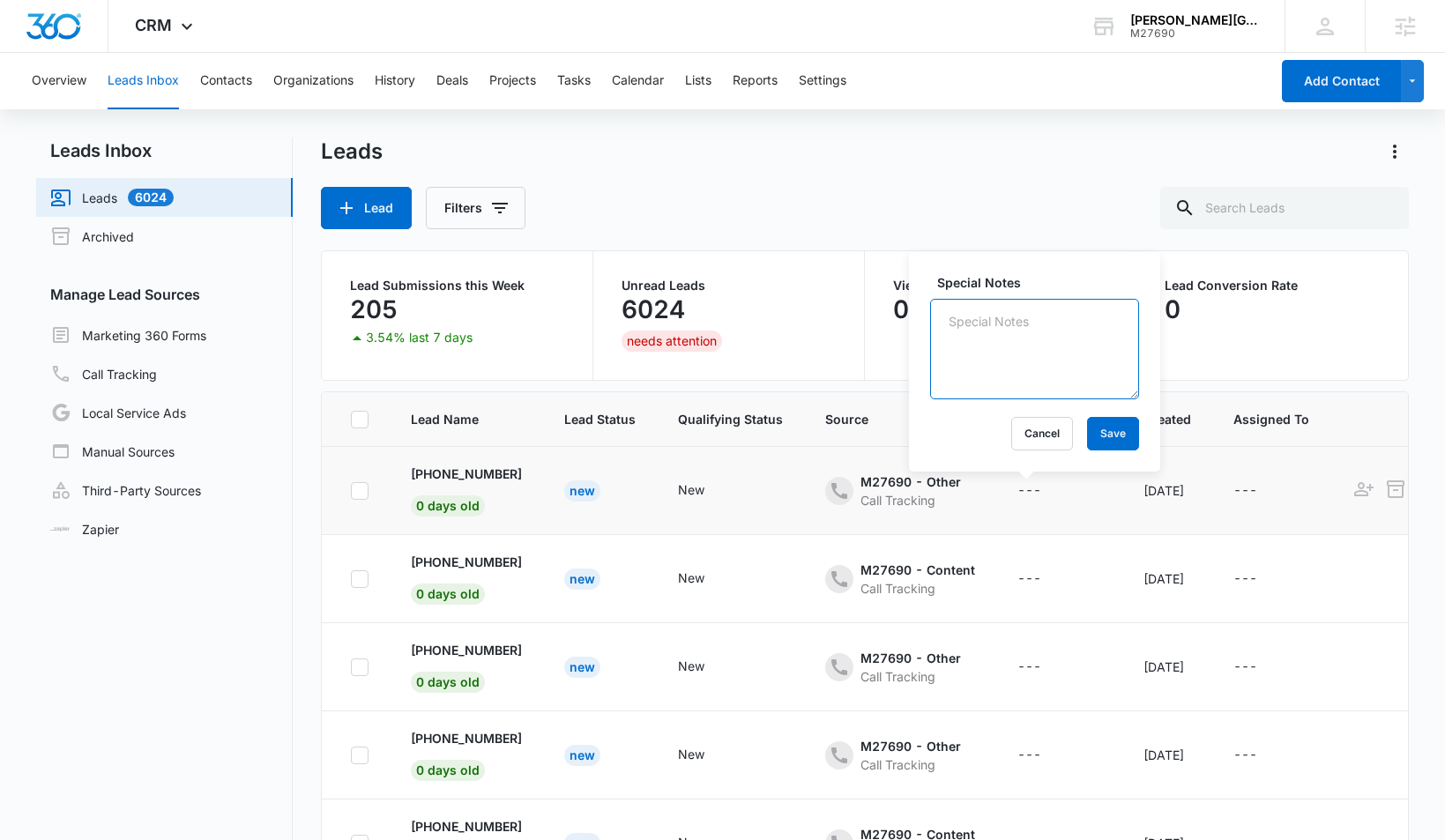 click on "Special Notes" at bounding box center [1034, 349] 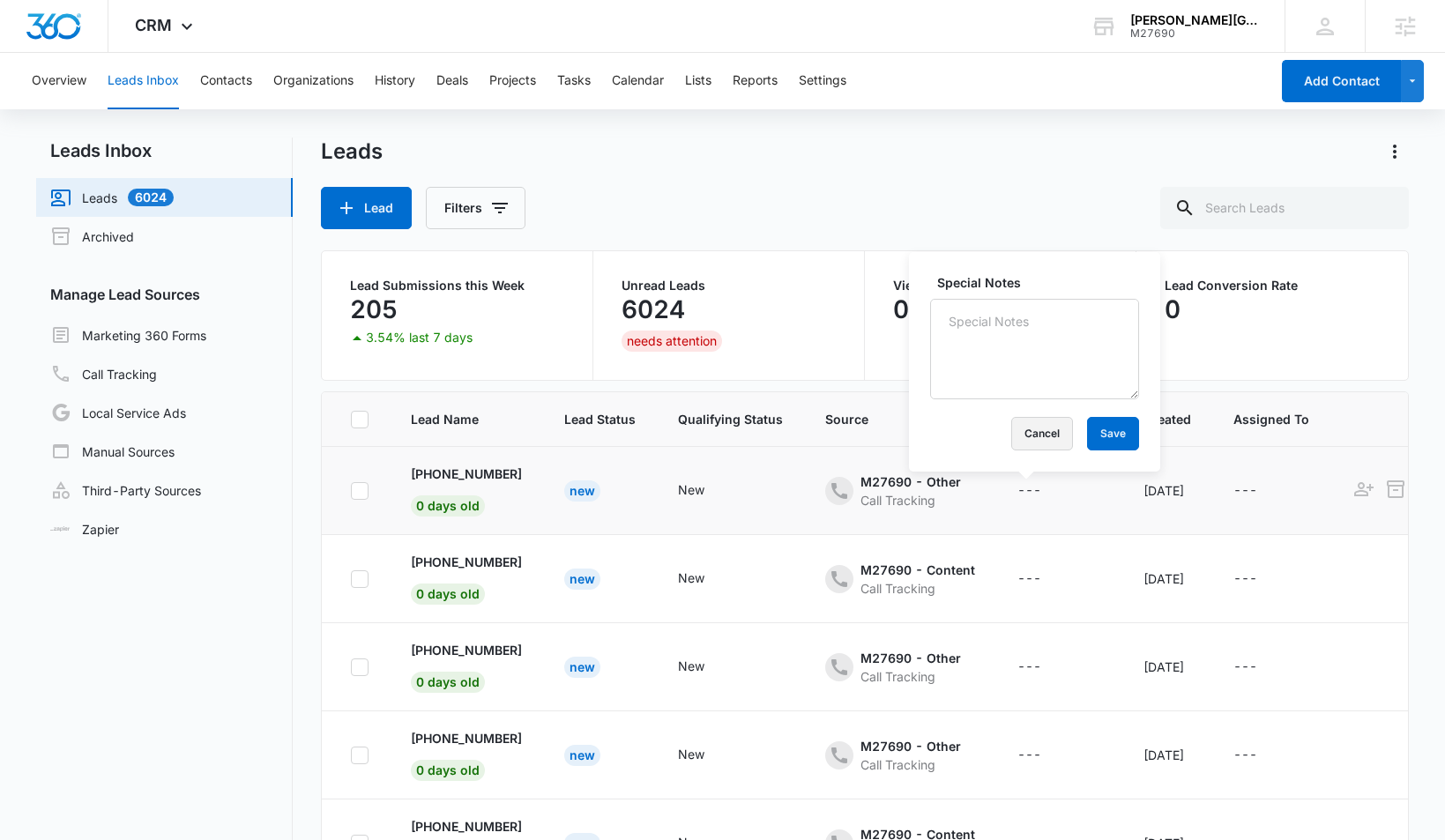 click on "Cancel" at bounding box center [1042, 434] 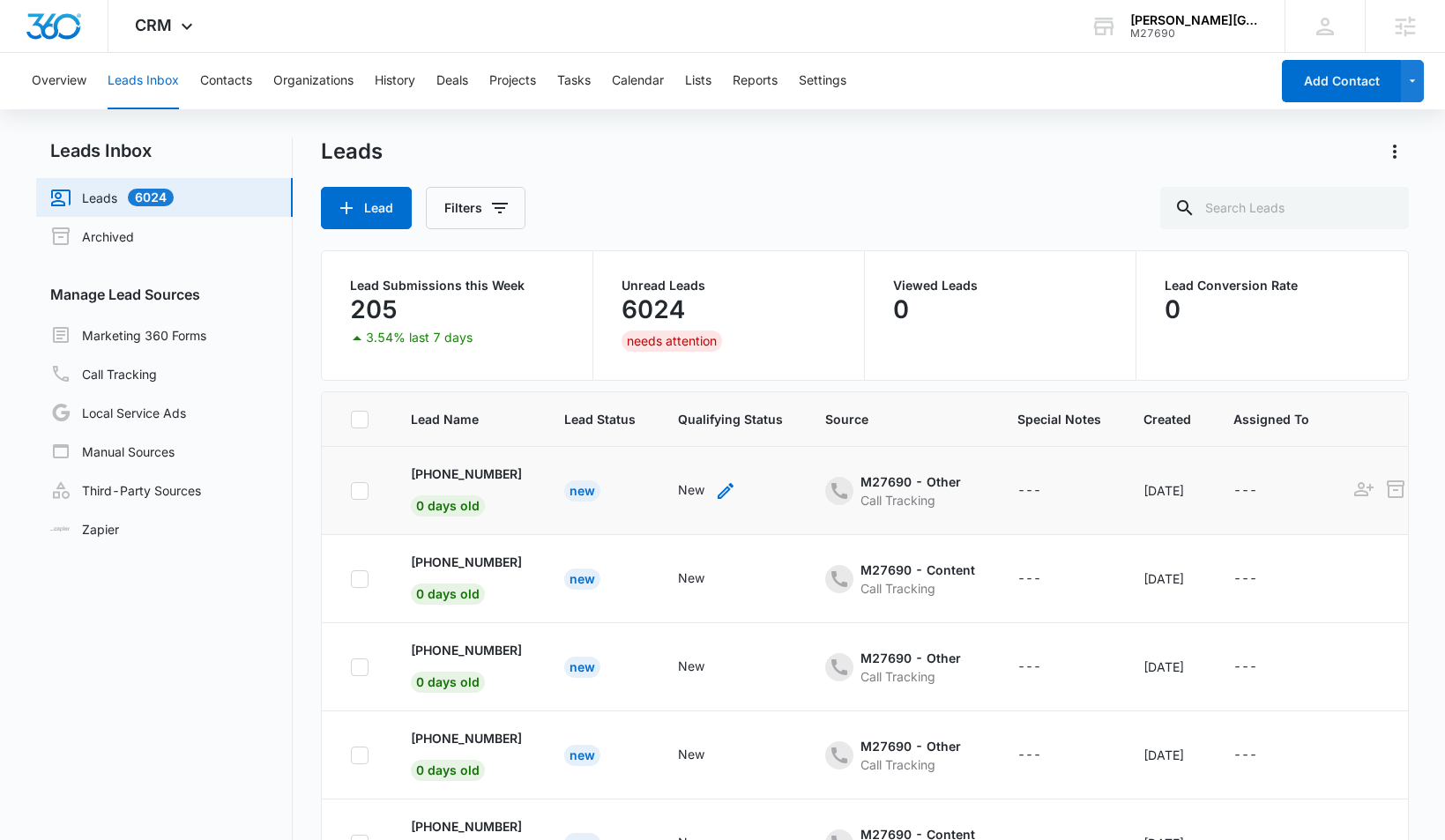 click 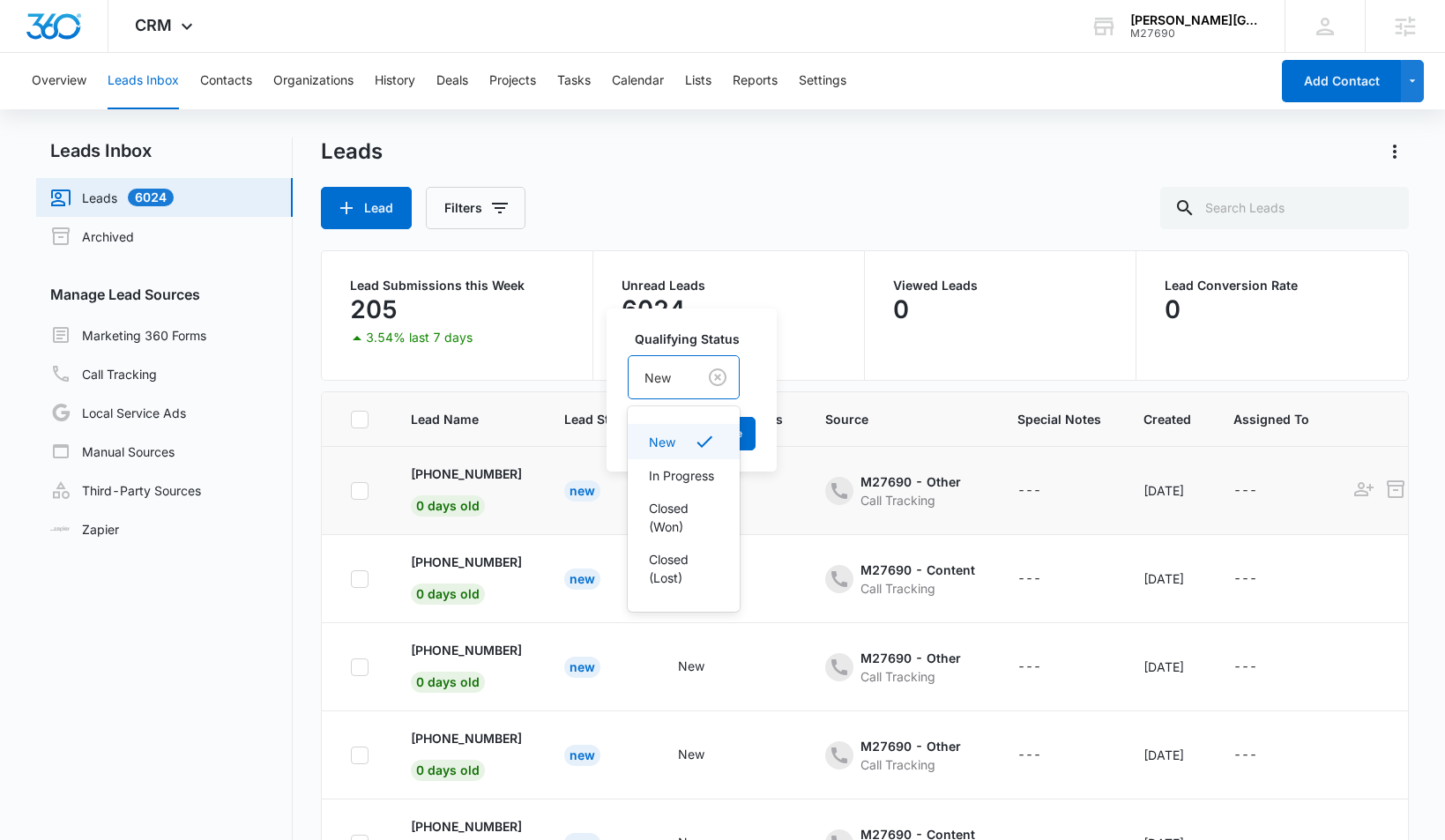 click at bounding box center [659, 377] 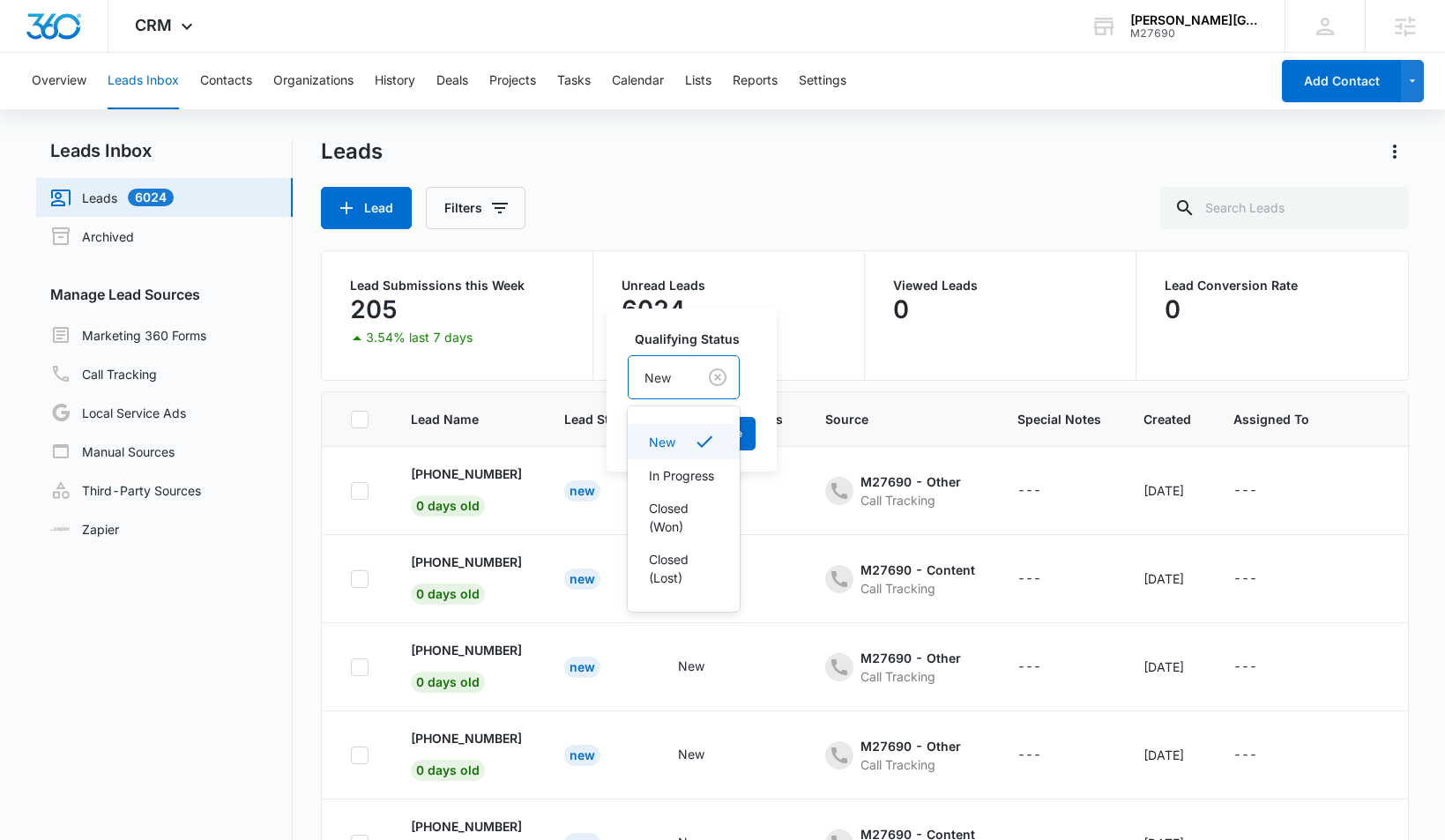 click on "Leads Lead Filters" at bounding box center (865, 183) 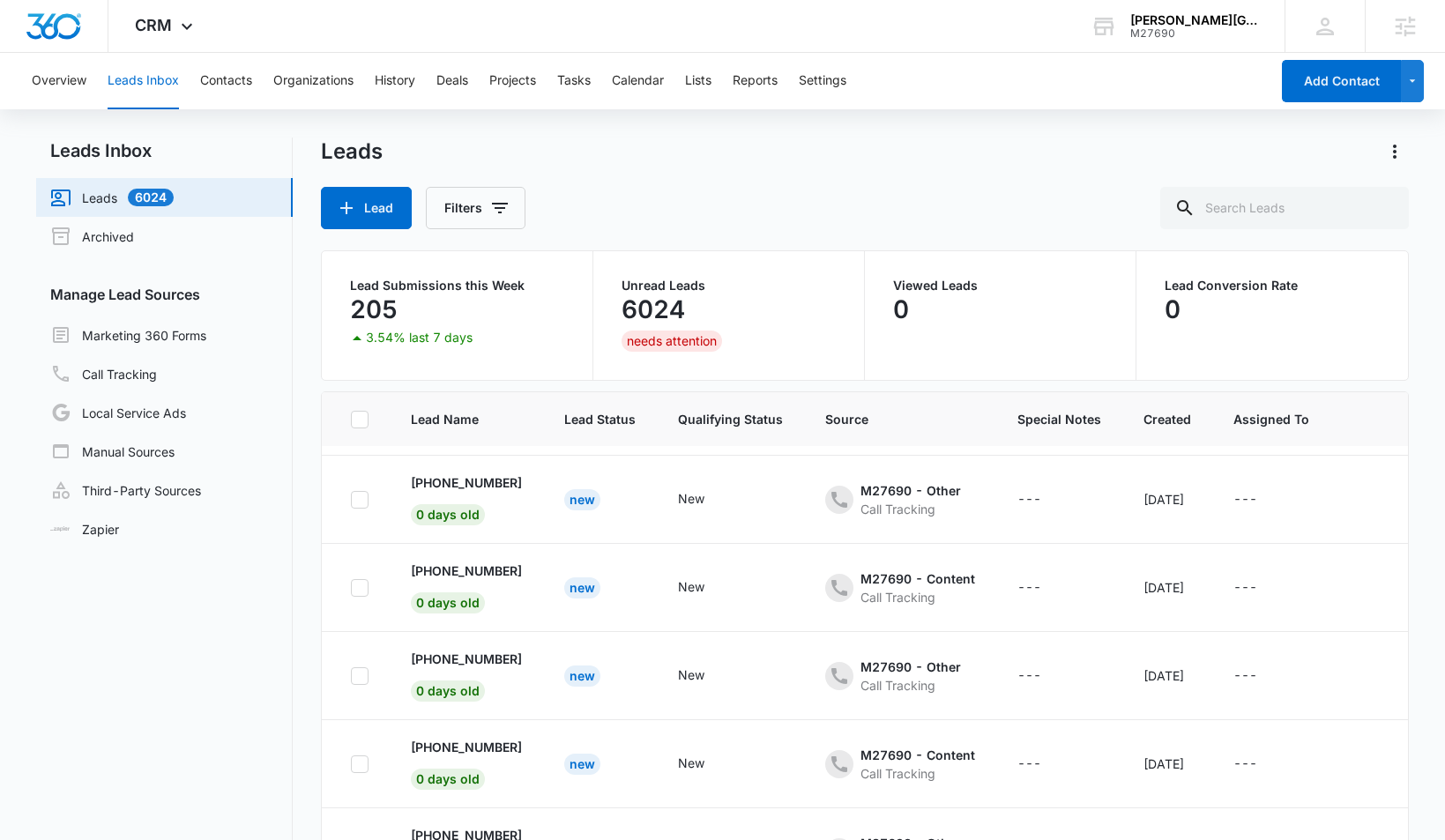 scroll, scrollTop: 425, scrollLeft: 0, axis: vertical 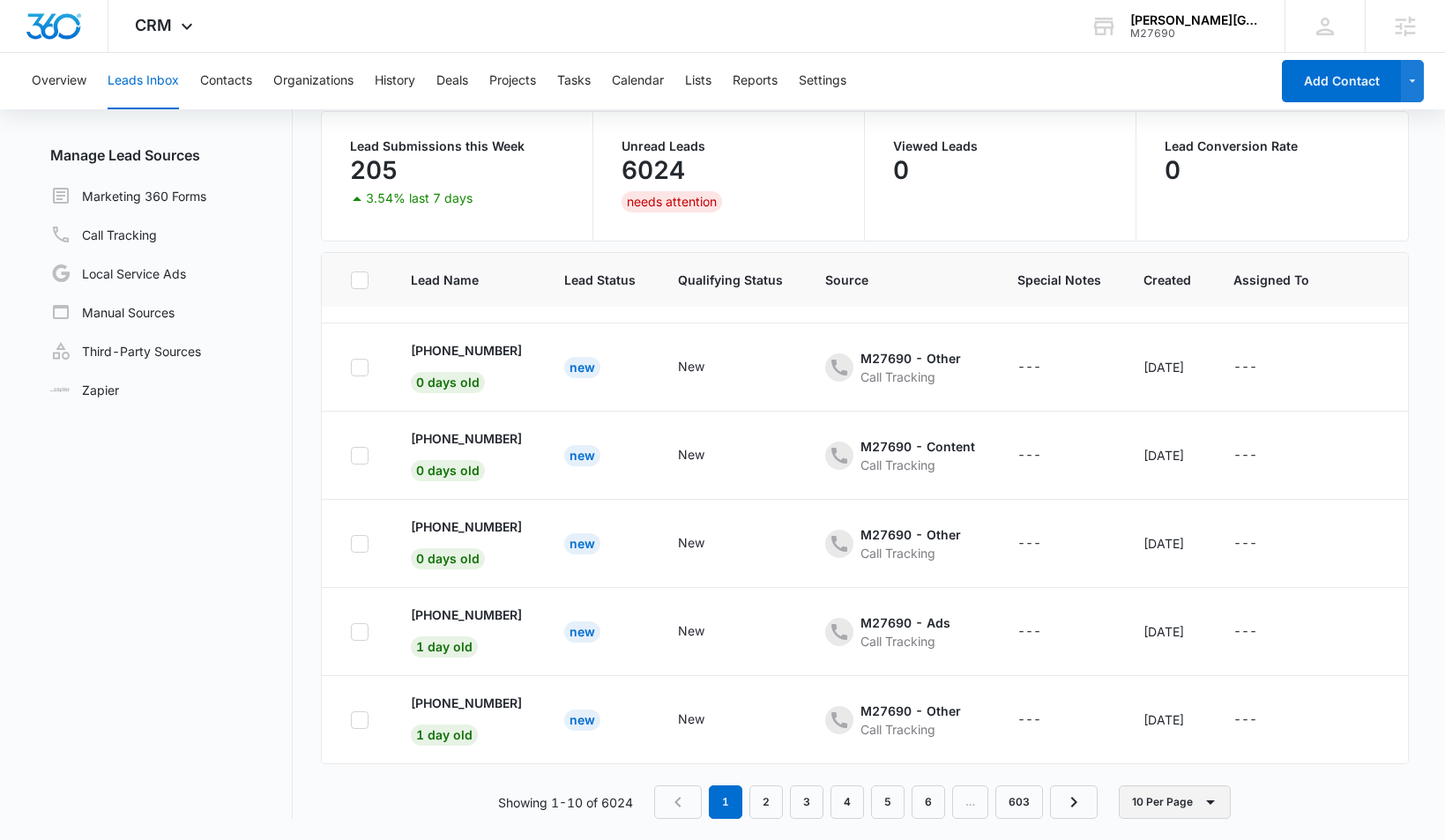 click 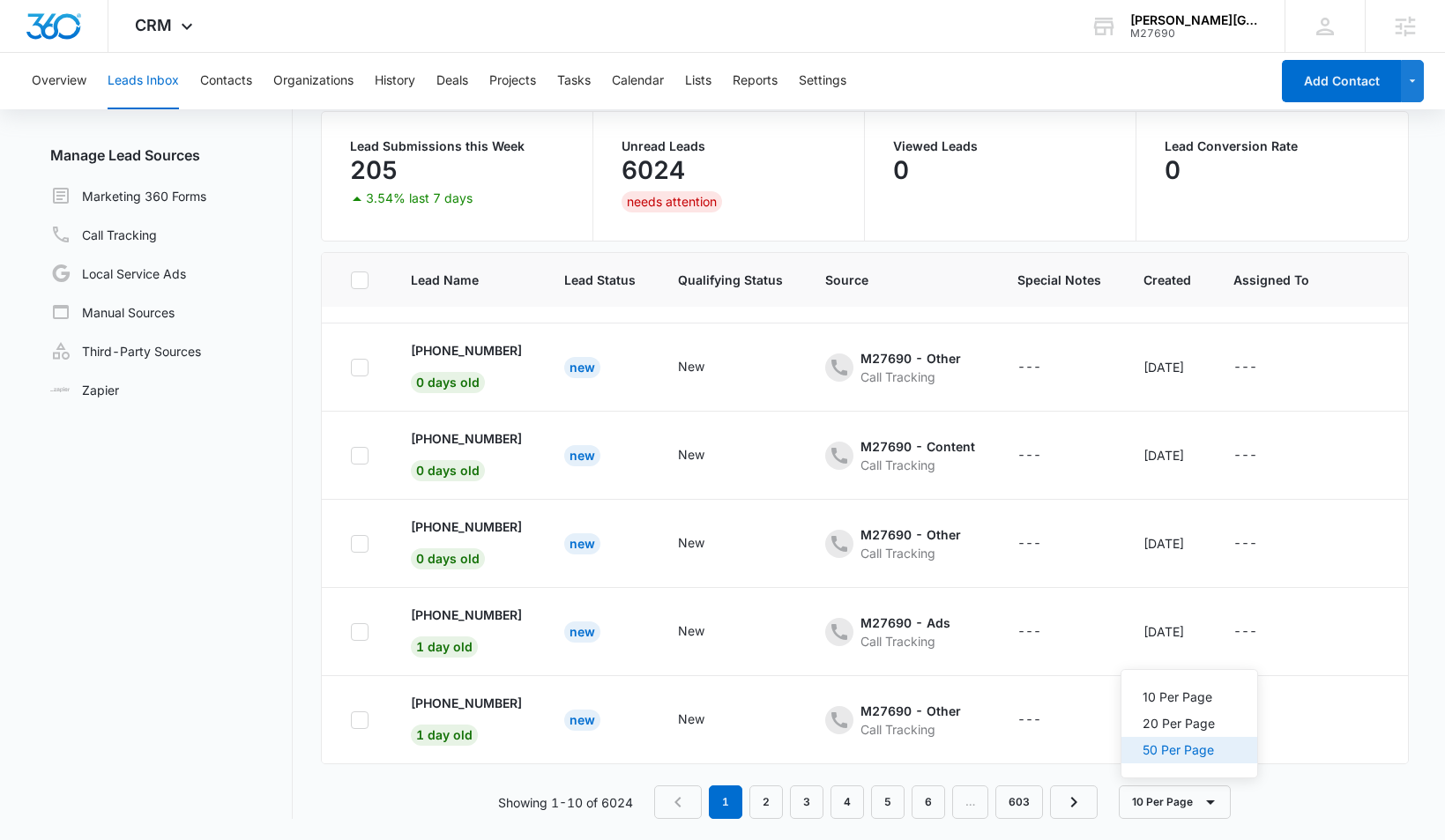 click on "50   Per Page" at bounding box center (1179, 750) 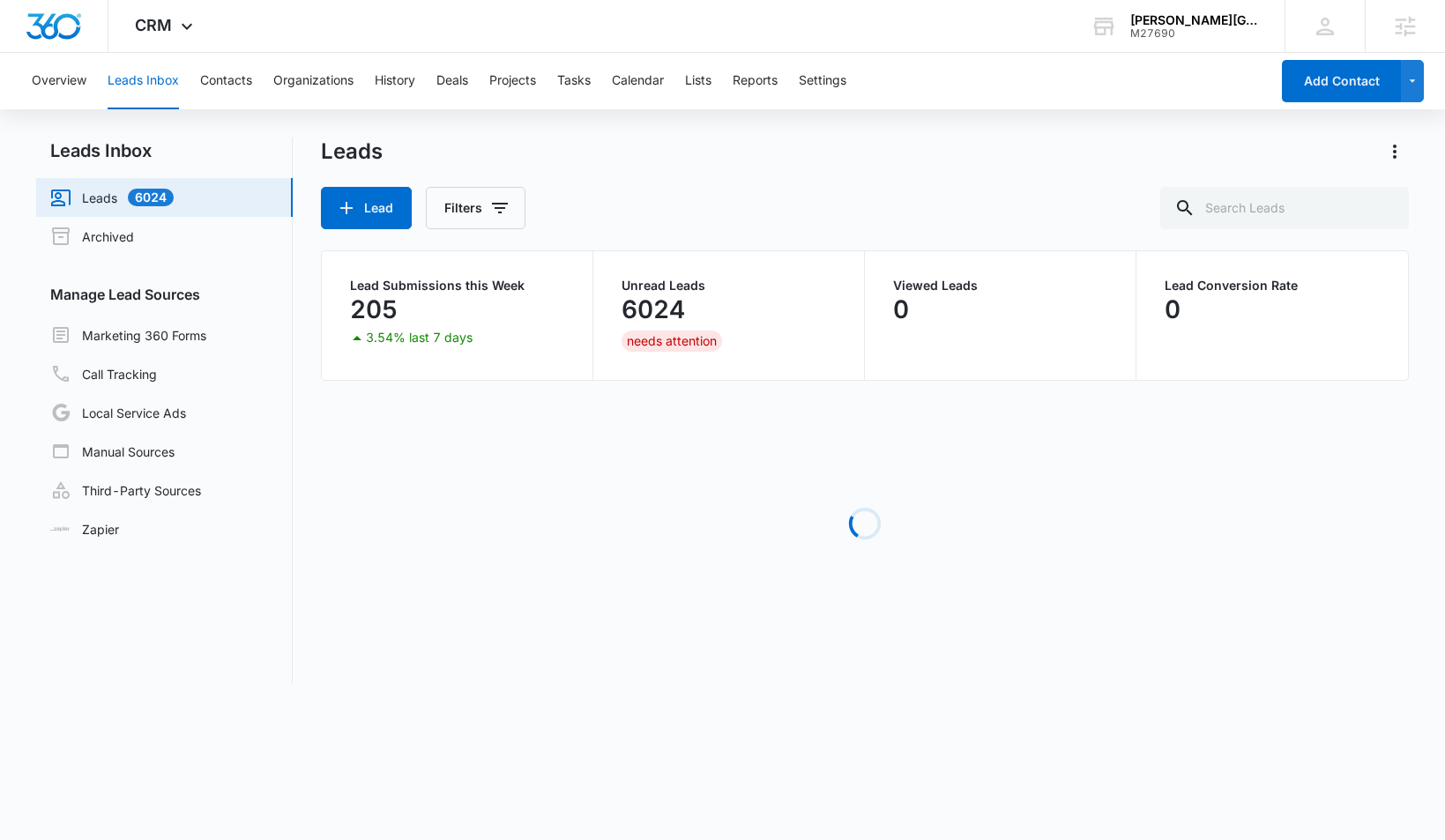 scroll, scrollTop: 0, scrollLeft: 0, axis: both 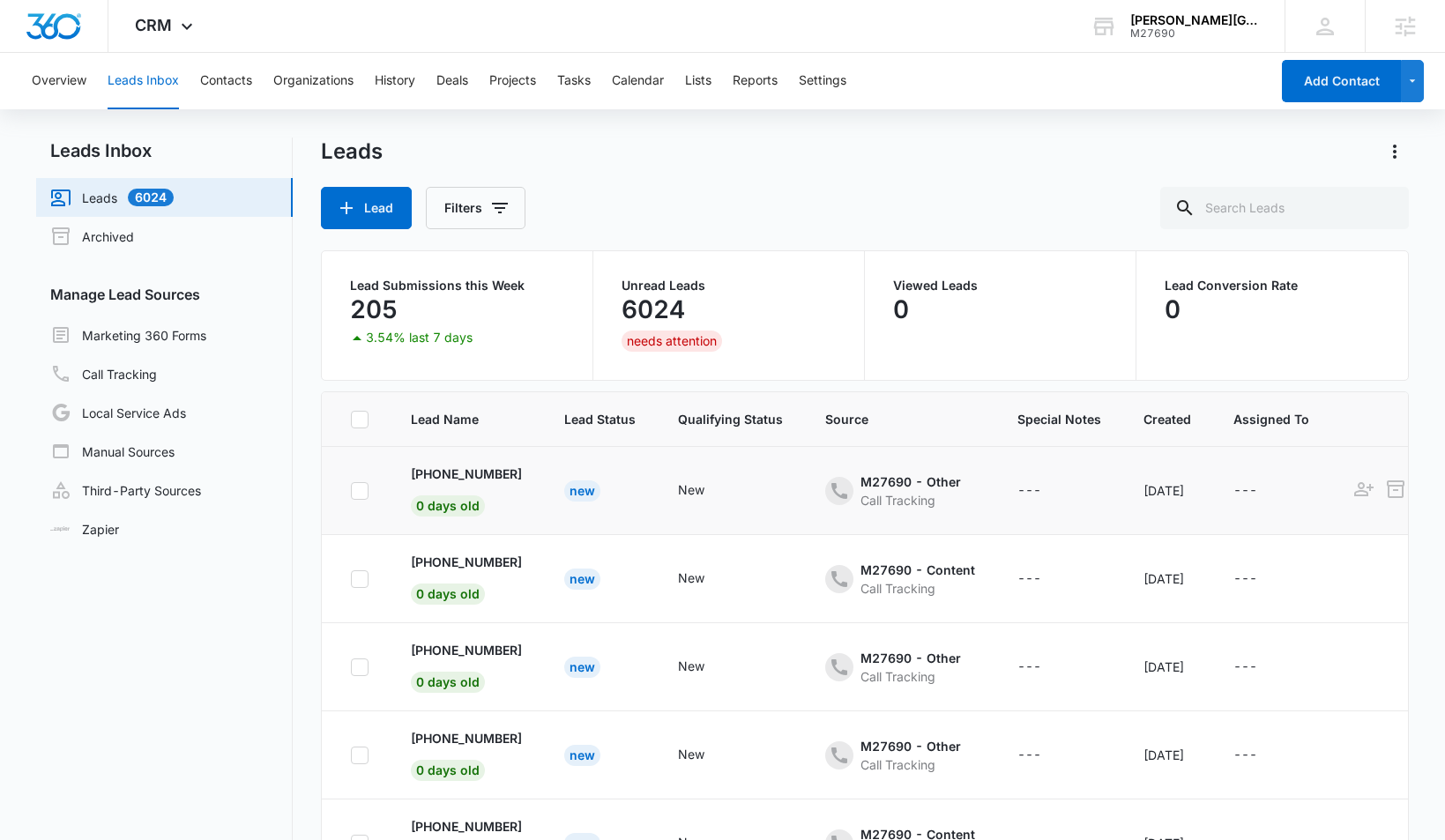 click on "New" at bounding box center [582, 491] 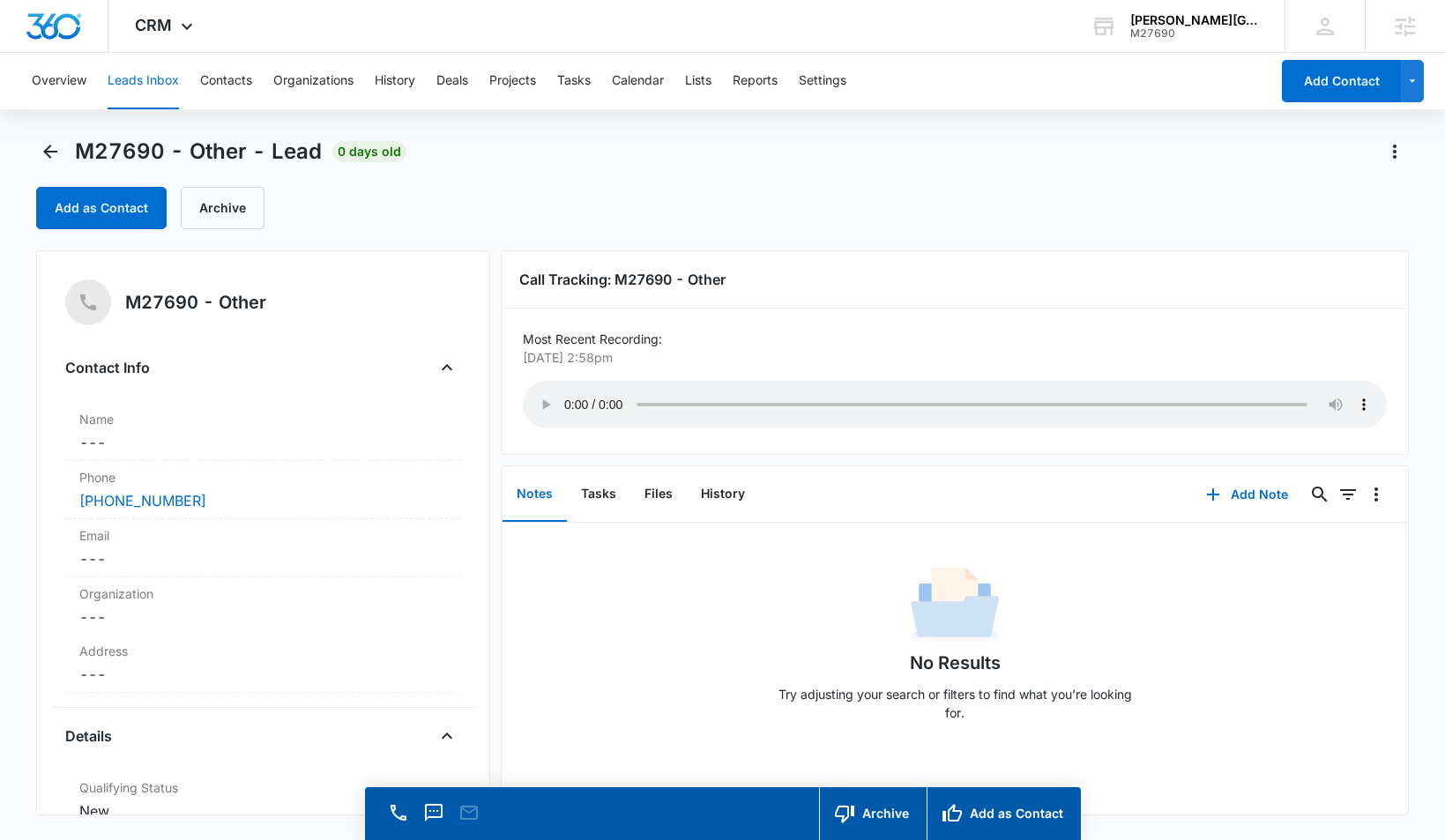 click on "No Results Try adjusting your search or filters to find what you’re looking for." at bounding box center [955, 649] 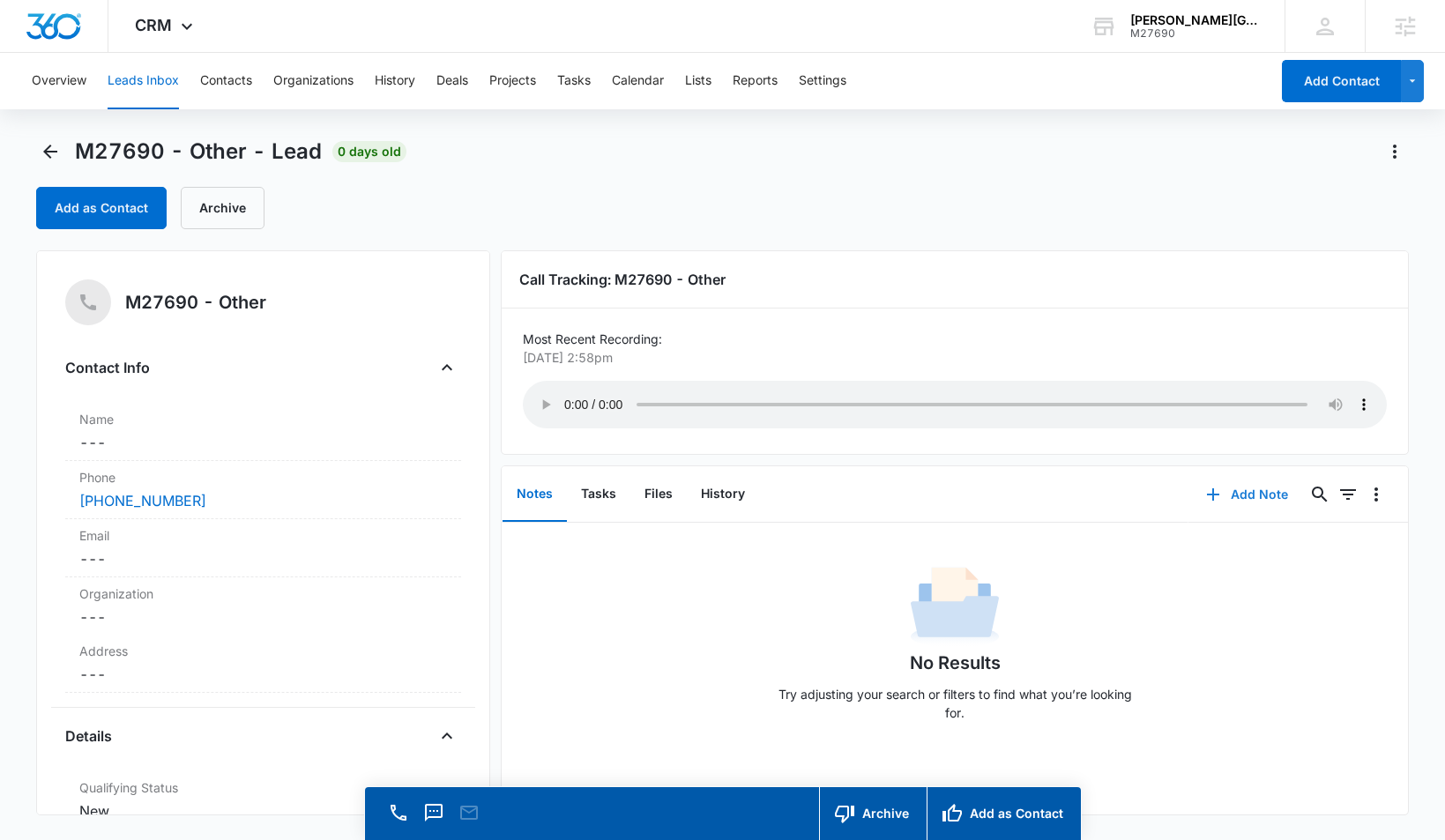 click 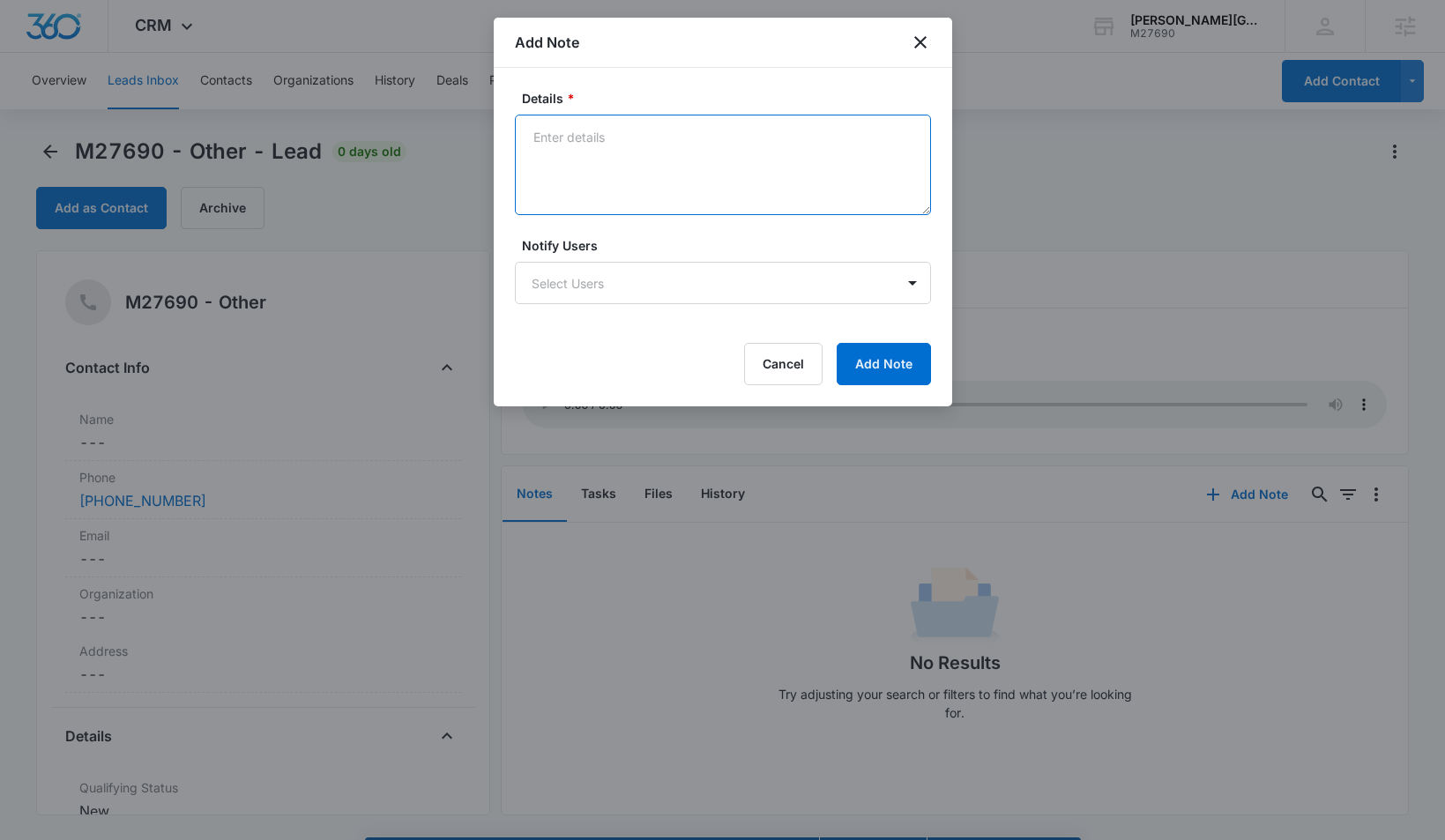 click on "Details *" at bounding box center [723, 165] 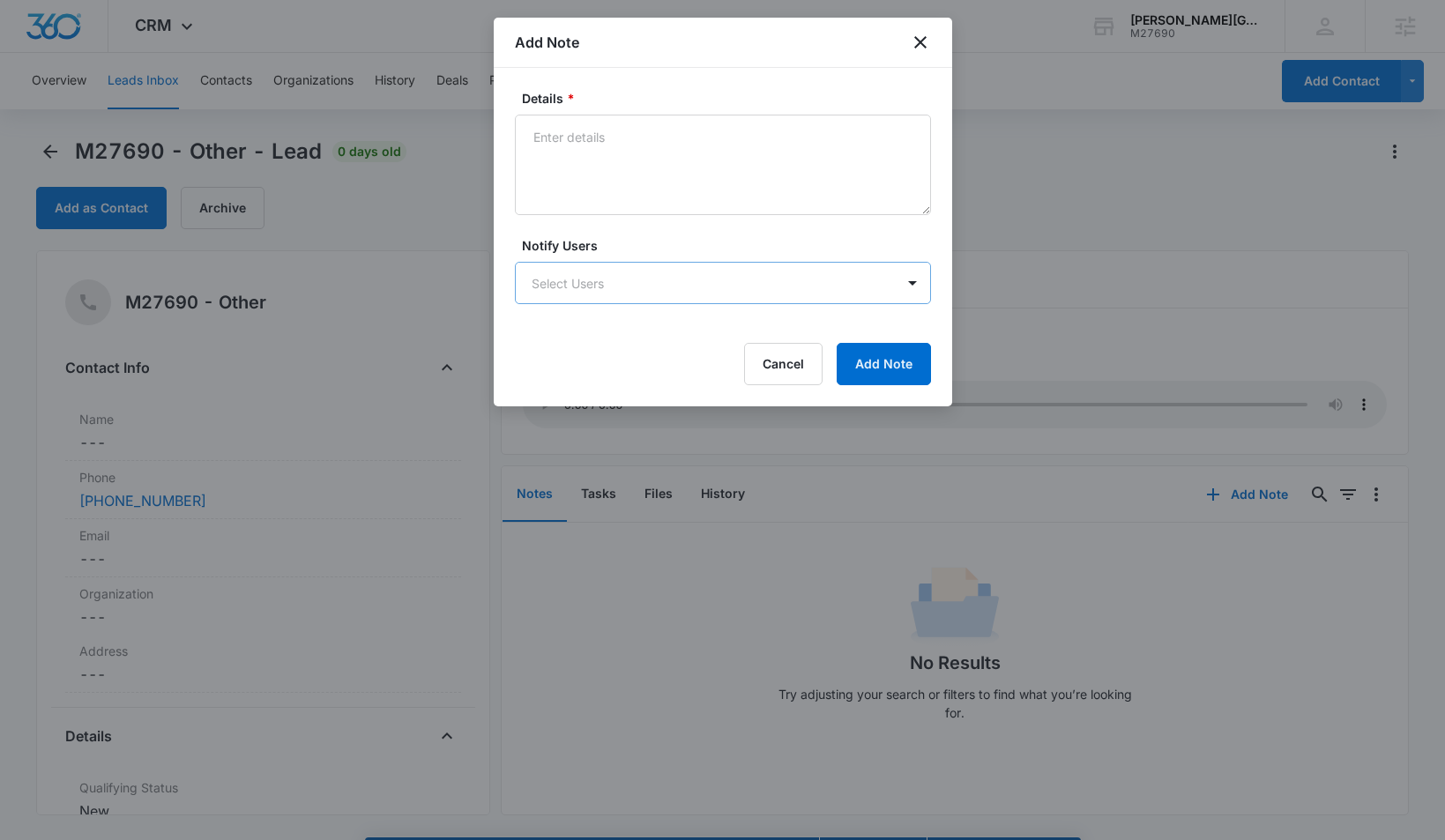 click on "CRM Apps Reputation Websites Forms CRM Email Social Shop Payments POS Content Ads Intelligence Files Brand Settings Rob Cary Pet Resort M27690 Your Accounts View All Matt Malone matt.malone@madwire.com My Profile Notifications Support Logout Terms & Conditions   •   Privacy Policy Agencies Overview Leads Inbox Contacts Organizations History Deals Projects Tasks Calendar Lists Reports Settings Add Contact M27690 - Other - Lead 0 days old Add as Contact Archive M27690 - Other Contact Info Name Cancel Save Changes --- Phone Cancel Save Changes (281) 515-8204 Email Cancel Save Changes --- Organization Cancel Save Changes --- Address Cancel Save Changes --- Details Qualifying Status Cancel Save Changes New Lead Source M27690 - Other Lead Status Viewed Special Notes Cancel Save Changes --- Contact Type Cancel Save Changes None Contact Status Cancel Save Changes None Assigned To Cancel Save Changes --- Tags Cancel Save Changes --- Next Contact Date Cancel Save Changes --- Color Tag Current Color: Cancel ID 6787" at bounding box center (722, 445) 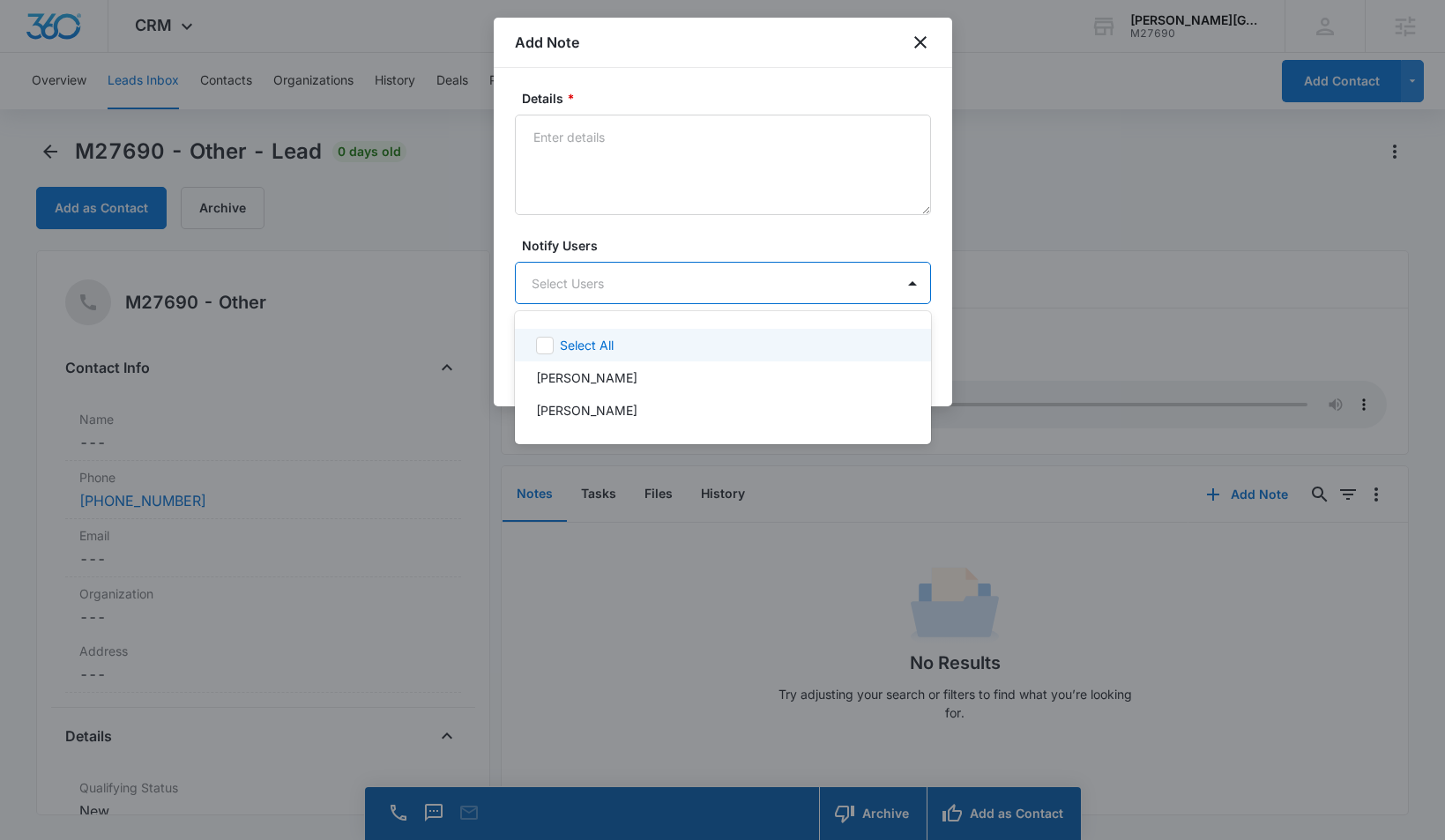 click at bounding box center (722, 420) 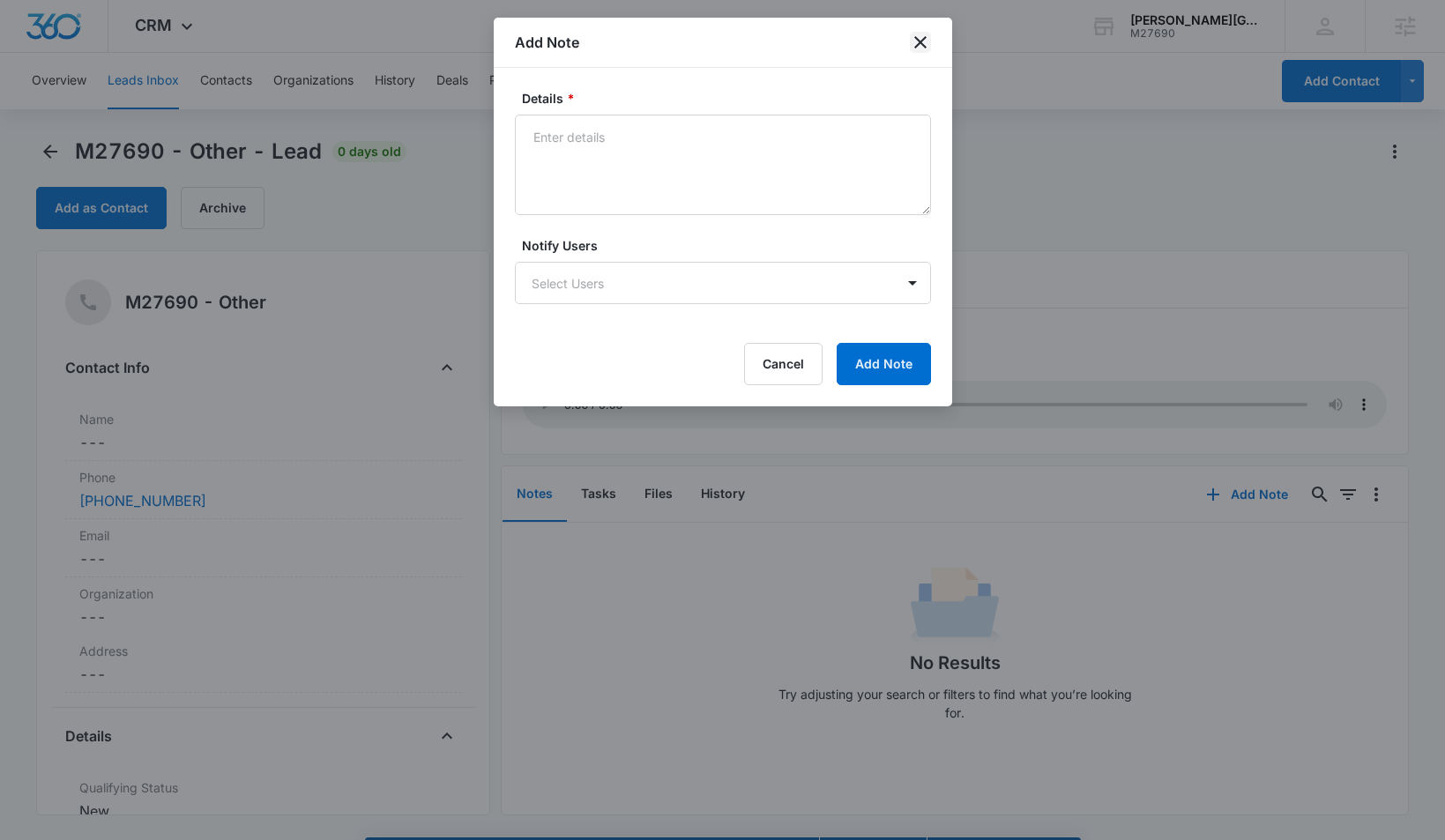 click 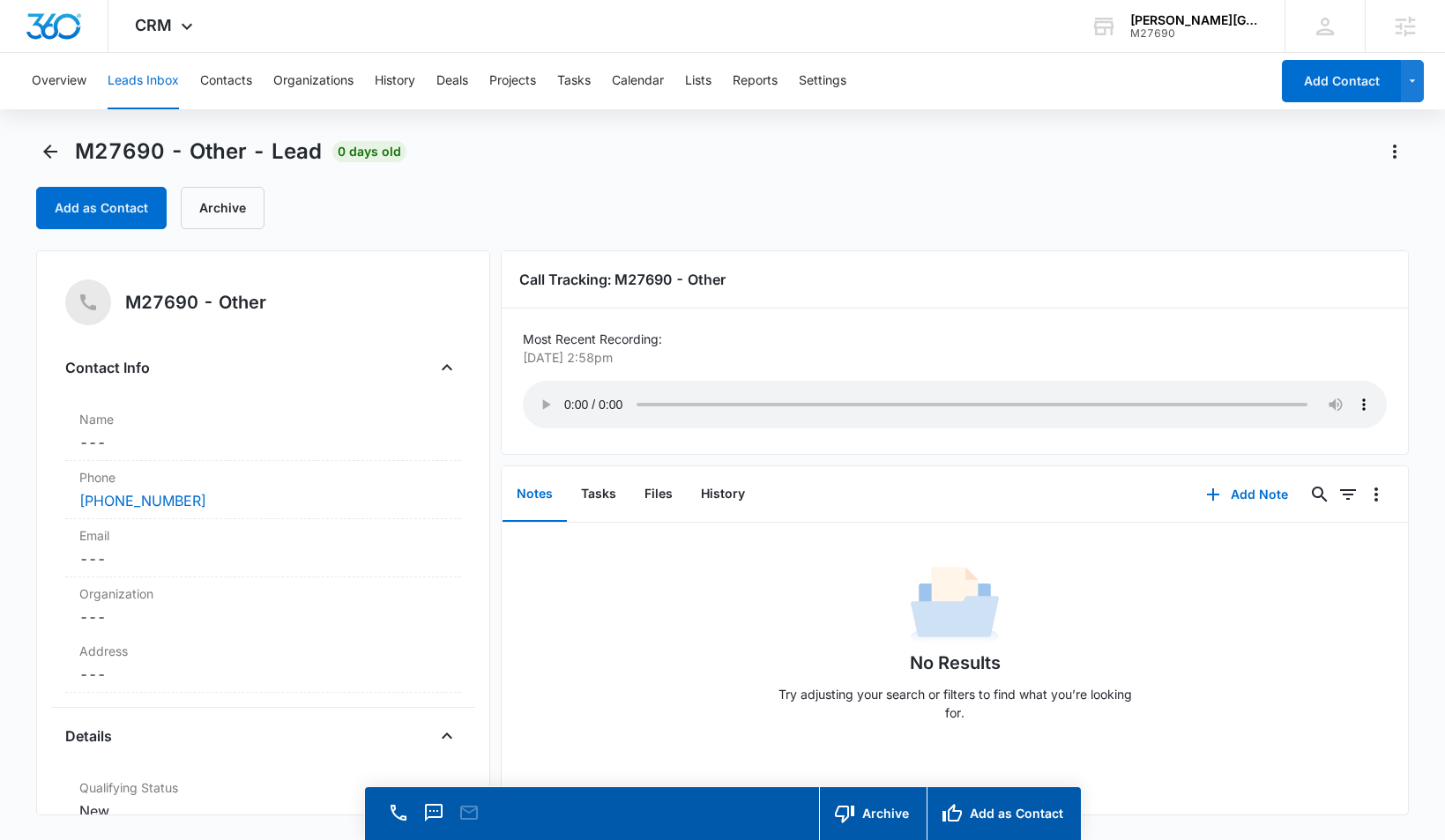 type 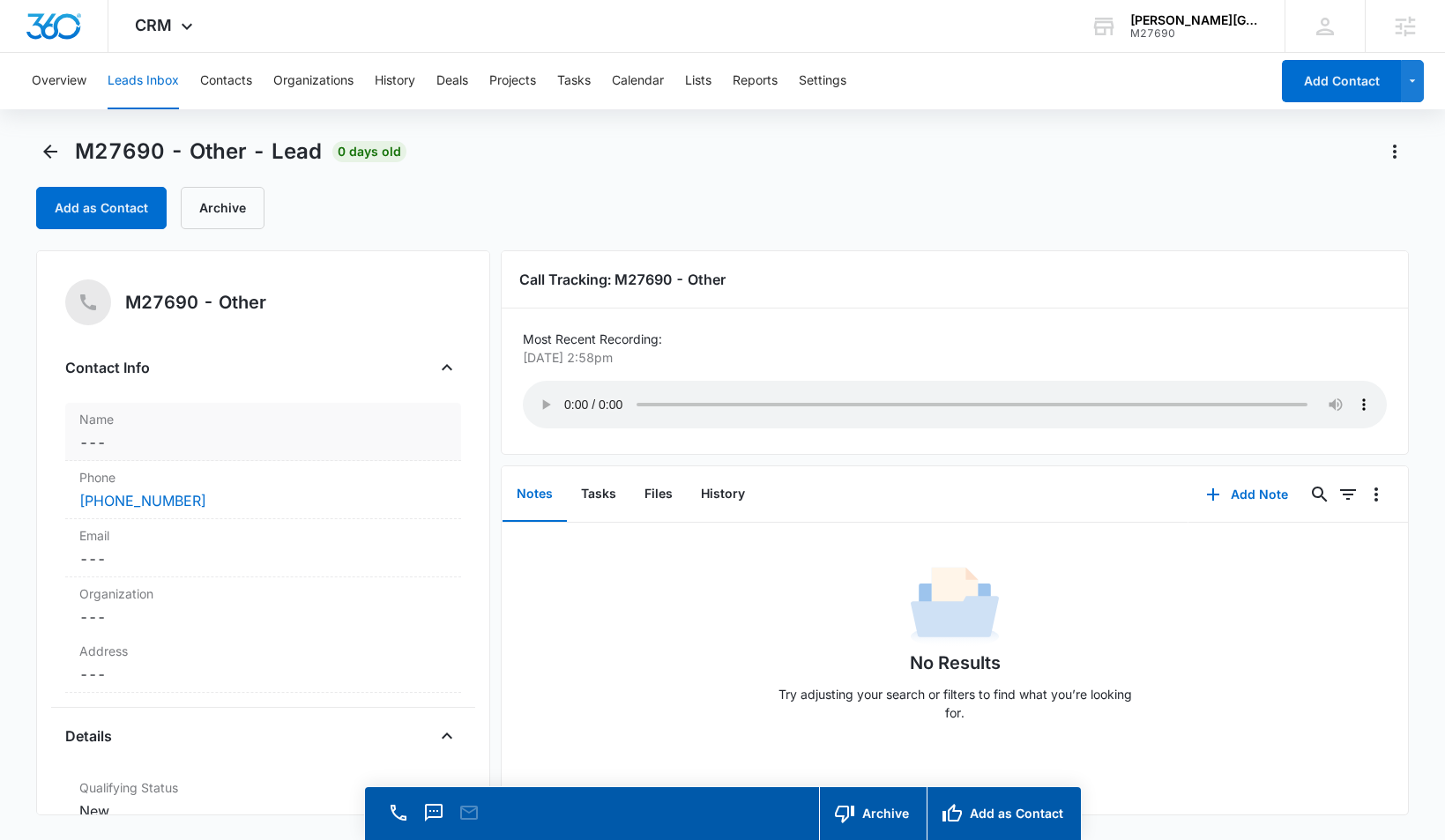 click on "Cancel Save Changes ---" at bounding box center [263, 442] 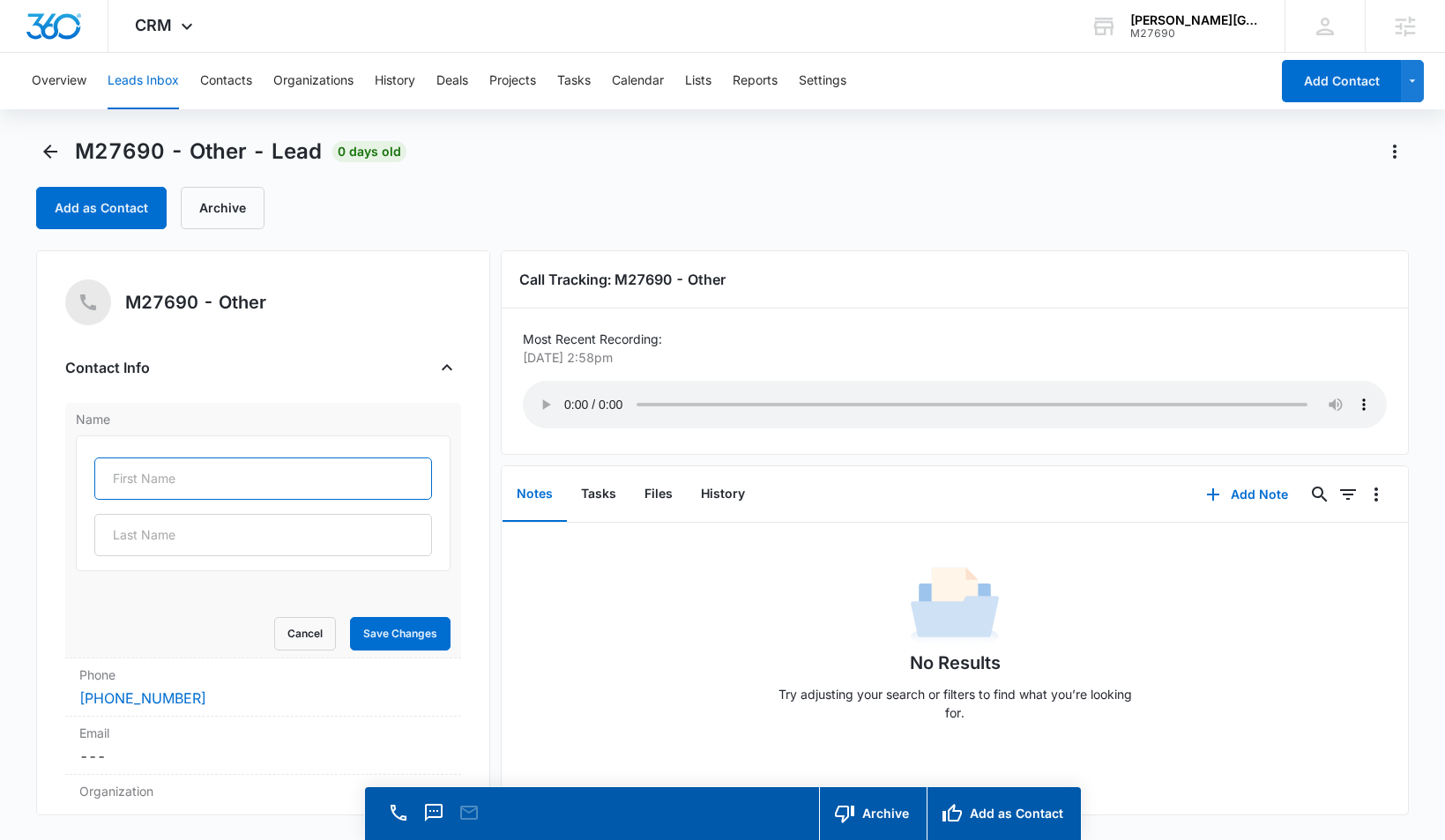 click at bounding box center [263, 479] 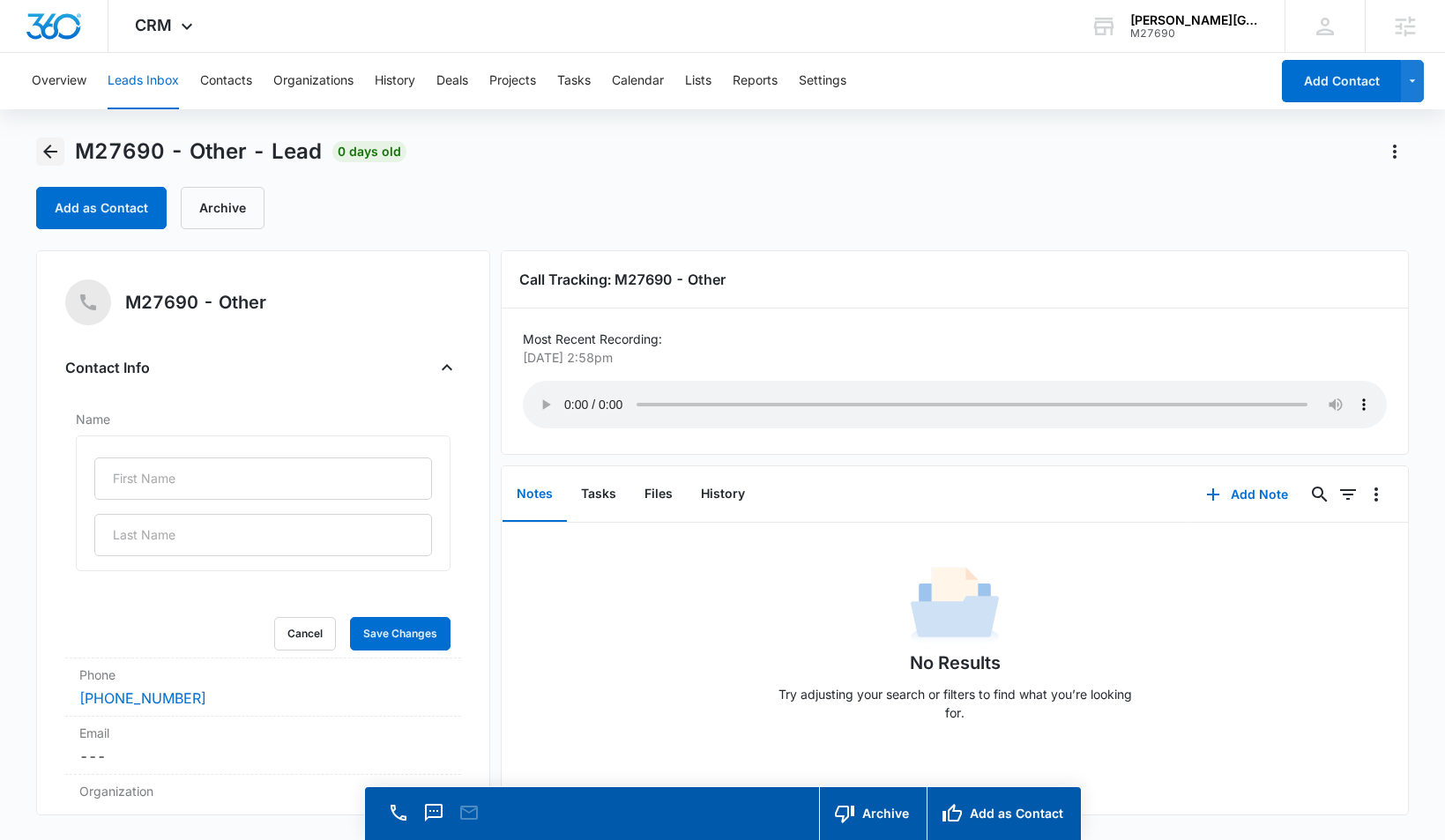 click 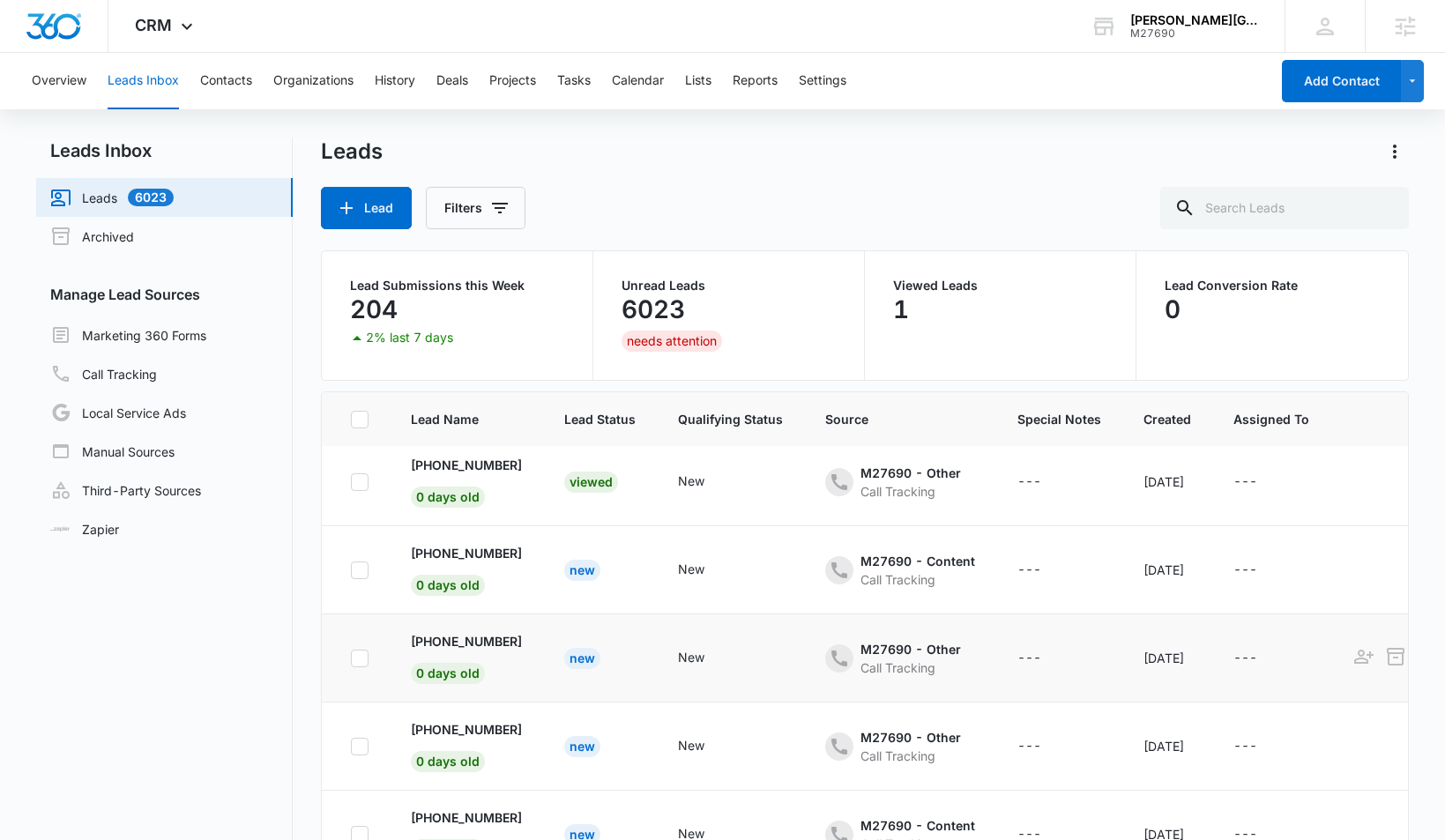 scroll, scrollTop: 0, scrollLeft: 0, axis: both 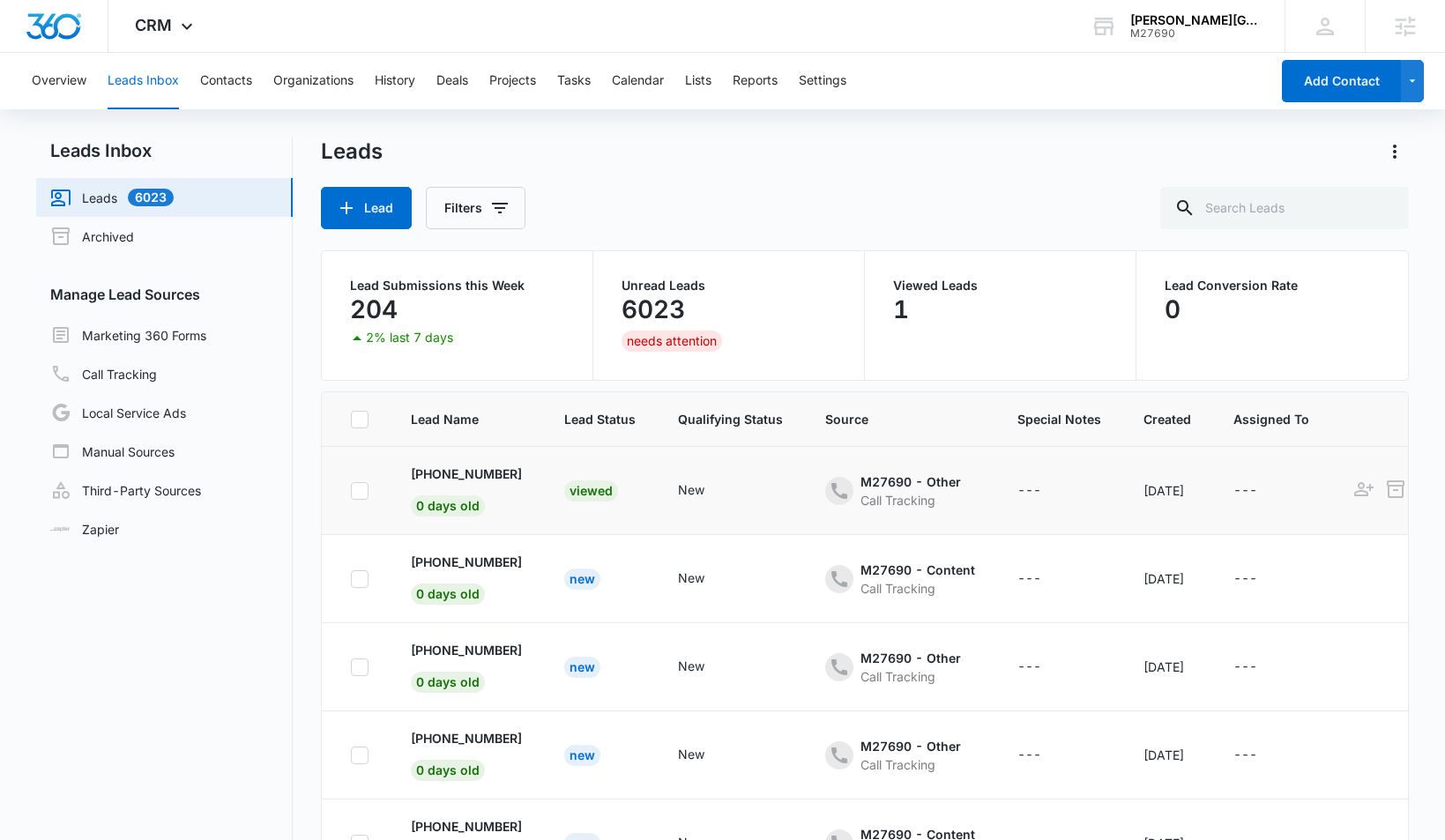 click on "Viewed" at bounding box center (591, 491) 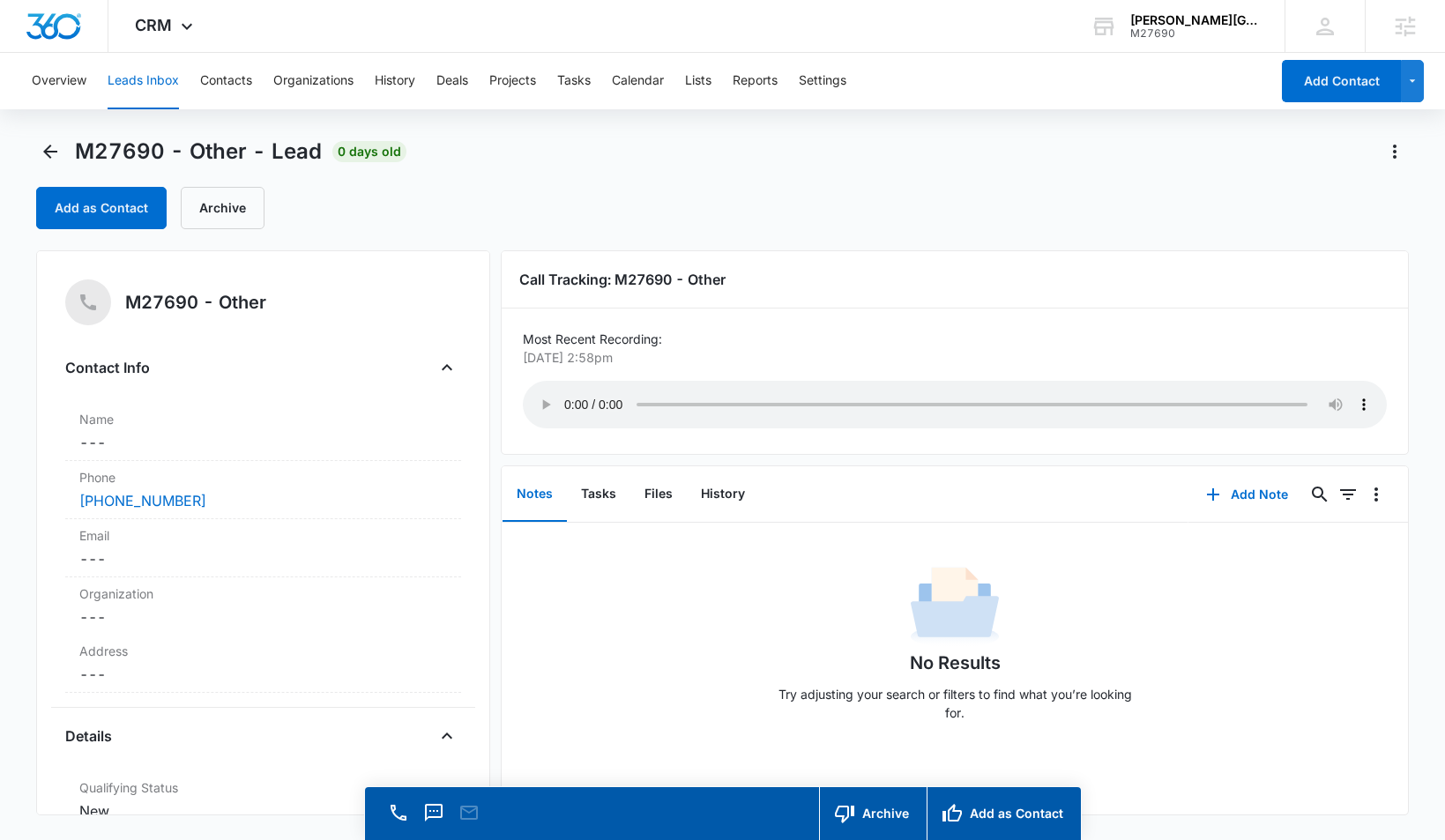 scroll, scrollTop: 50, scrollLeft: 0, axis: vertical 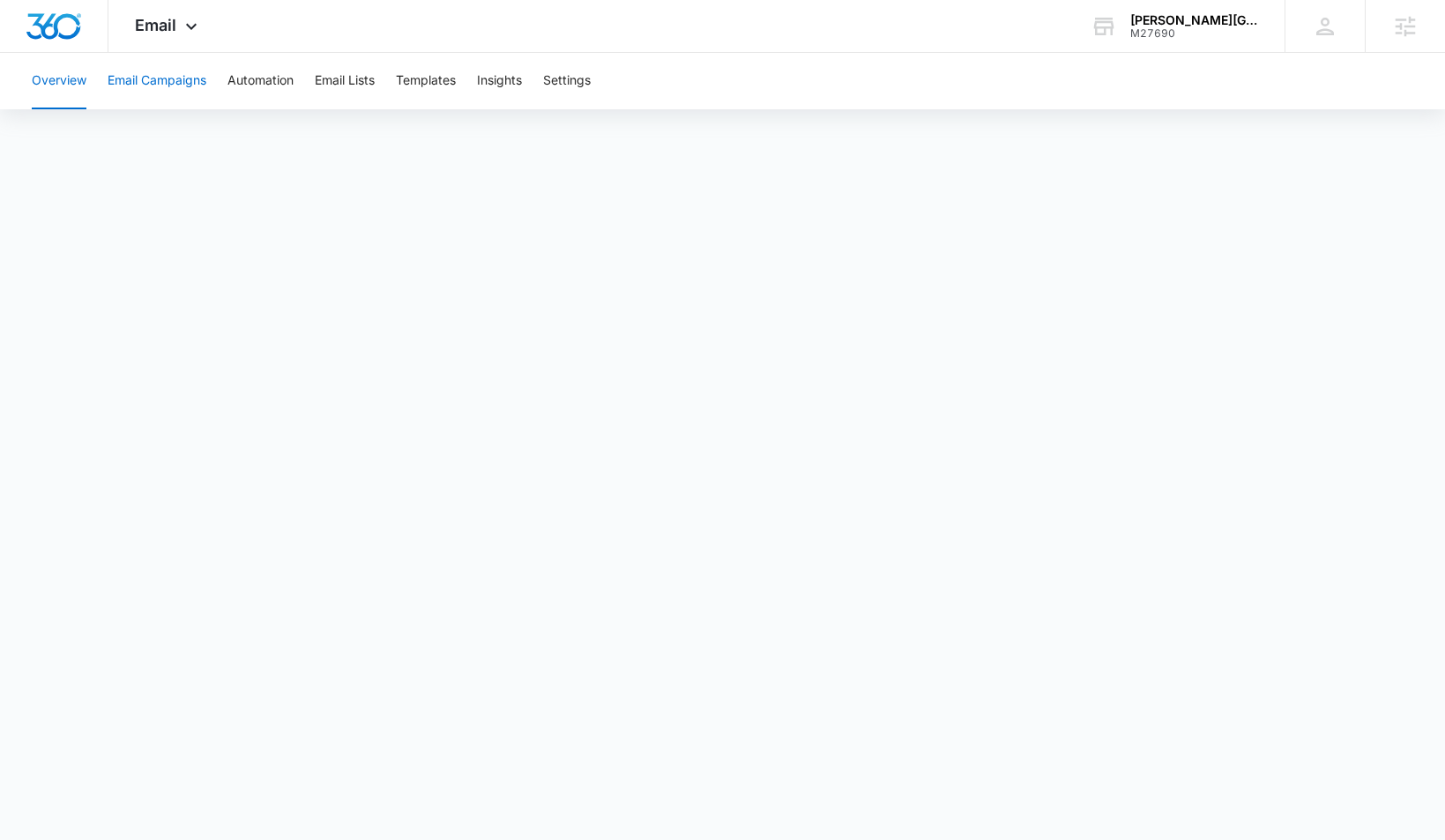 click on "Email Campaigns" at bounding box center [157, 81] 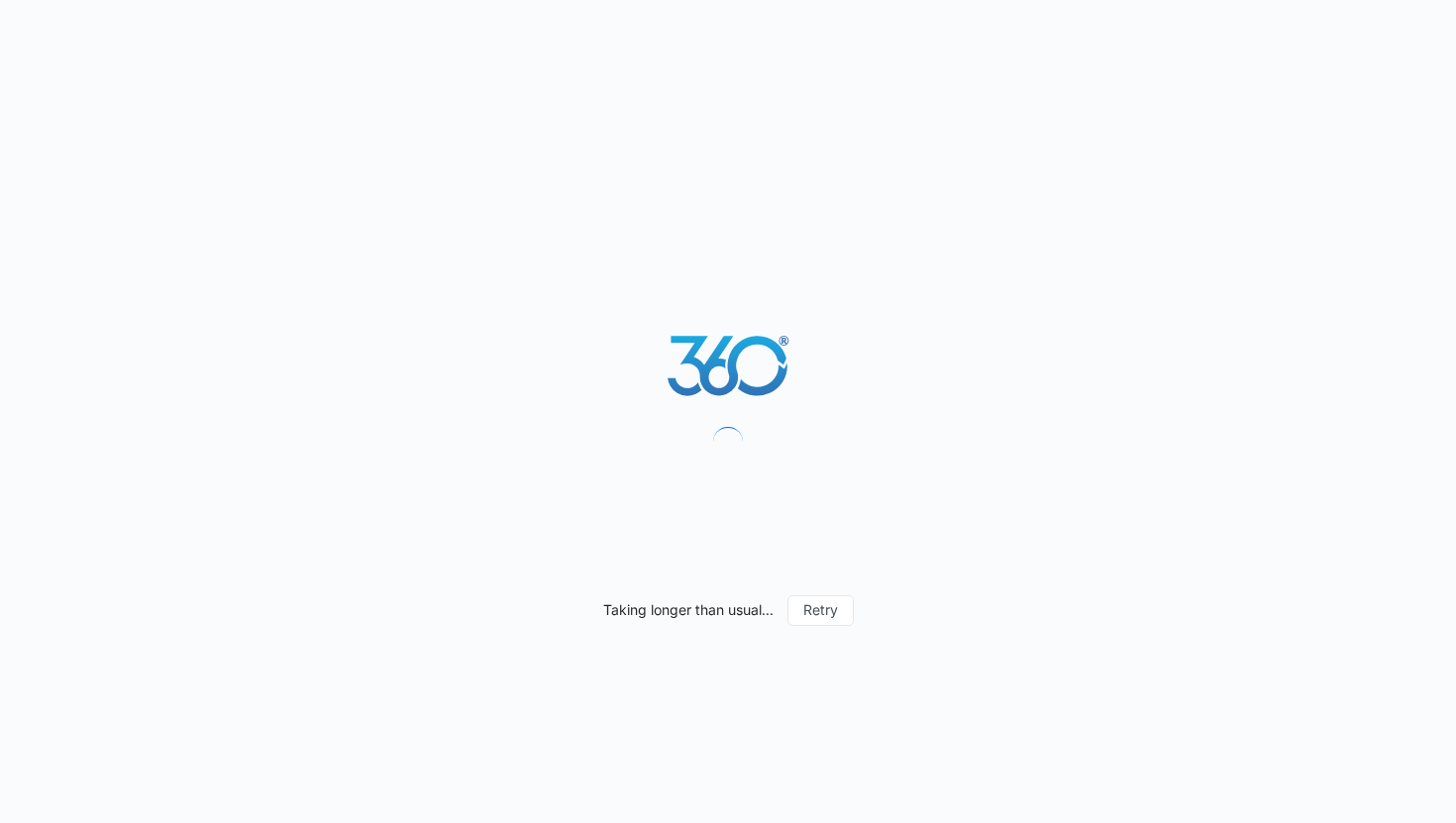 scroll, scrollTop: 0, scrollLeft: 0, axis: both 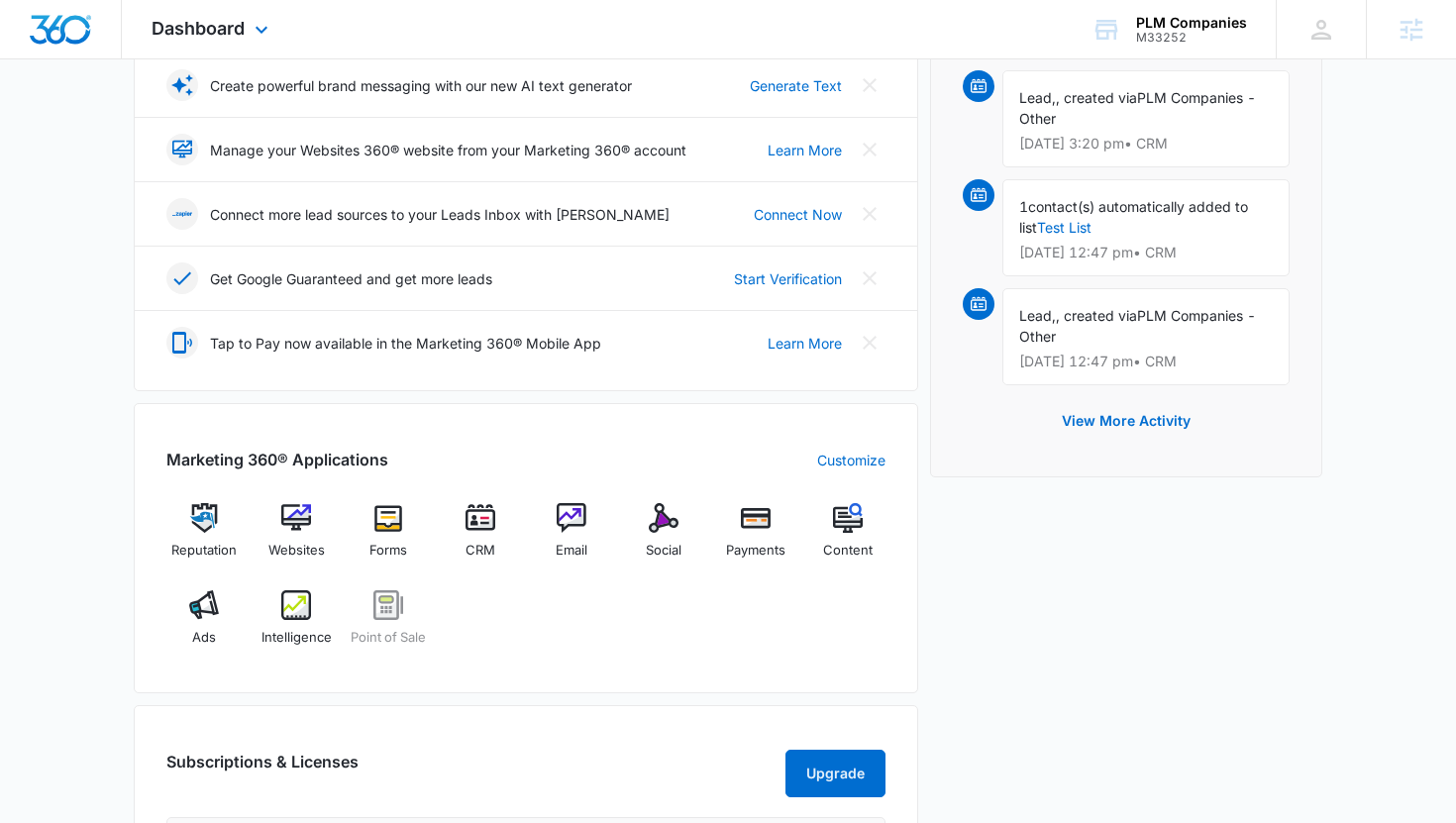 drag, startPoint x: 289, startPoint y: 522, endPoint x: 503, endPoint y: 8, distance: 556.7693 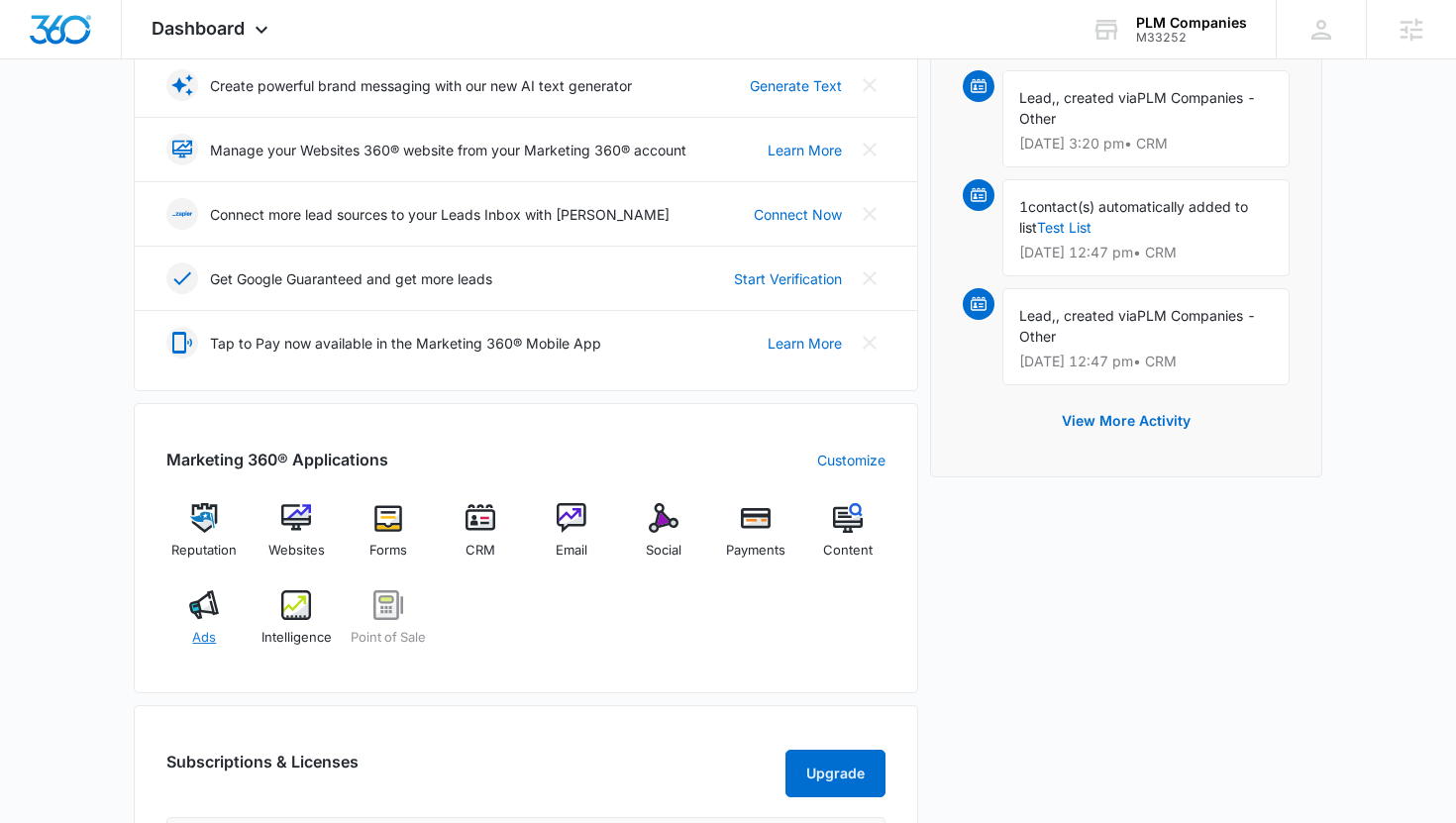 click on "Ads" at bounding box center [204, 626] 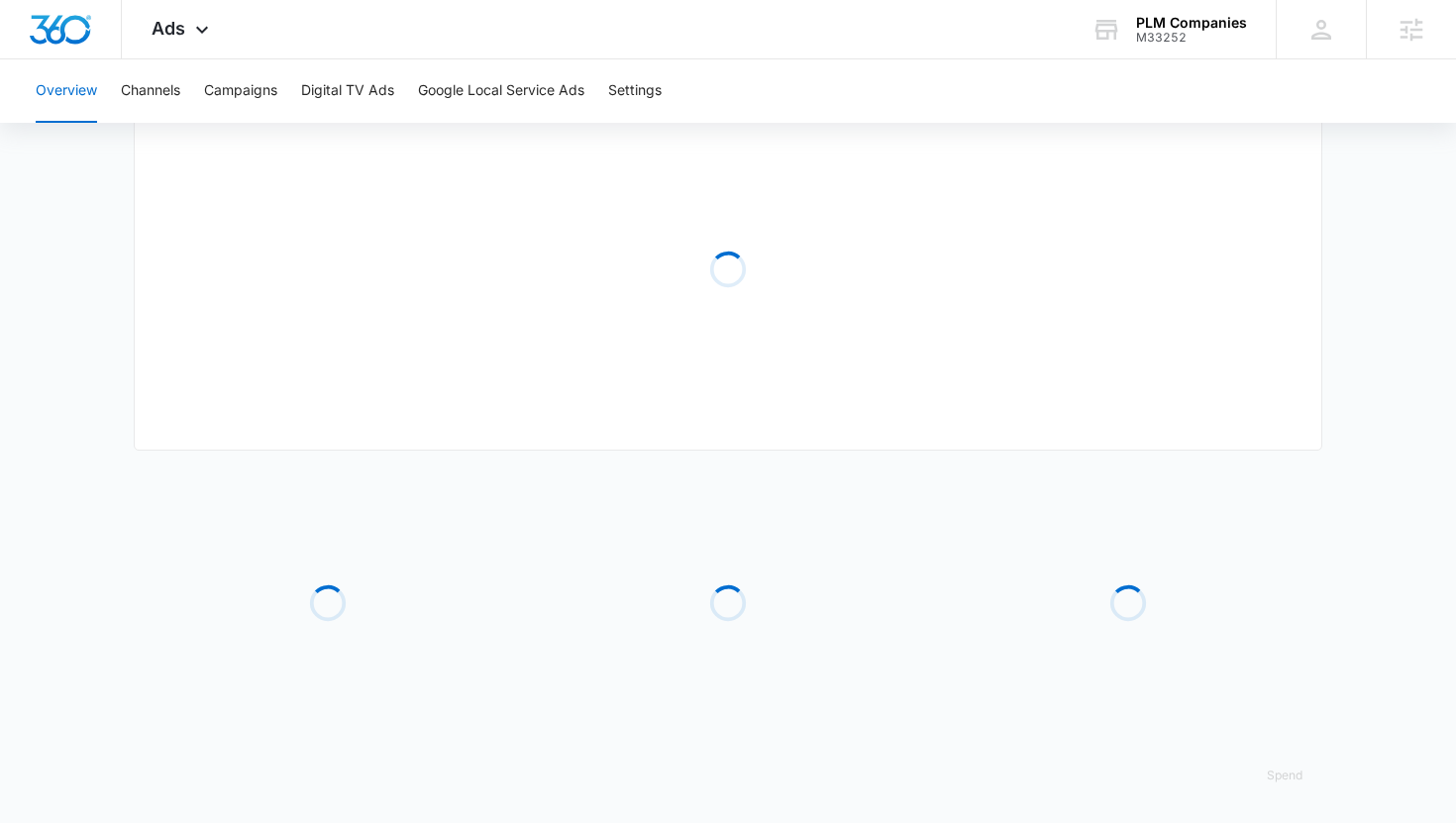 scroll, scrollTop: 0, scrollLeft: 0, axis: both 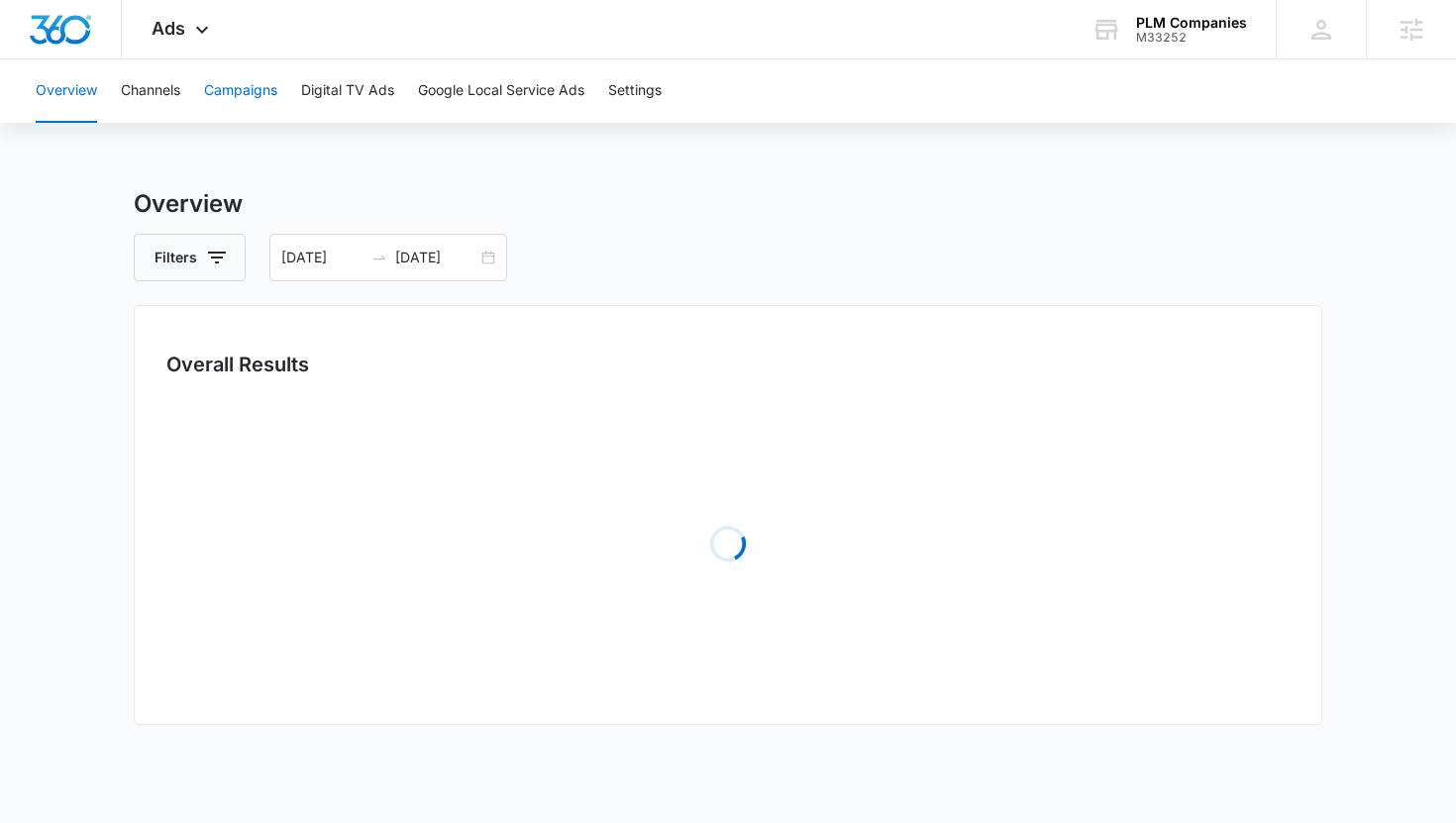 click on "Campaigns" at bounding box center (241, 91) 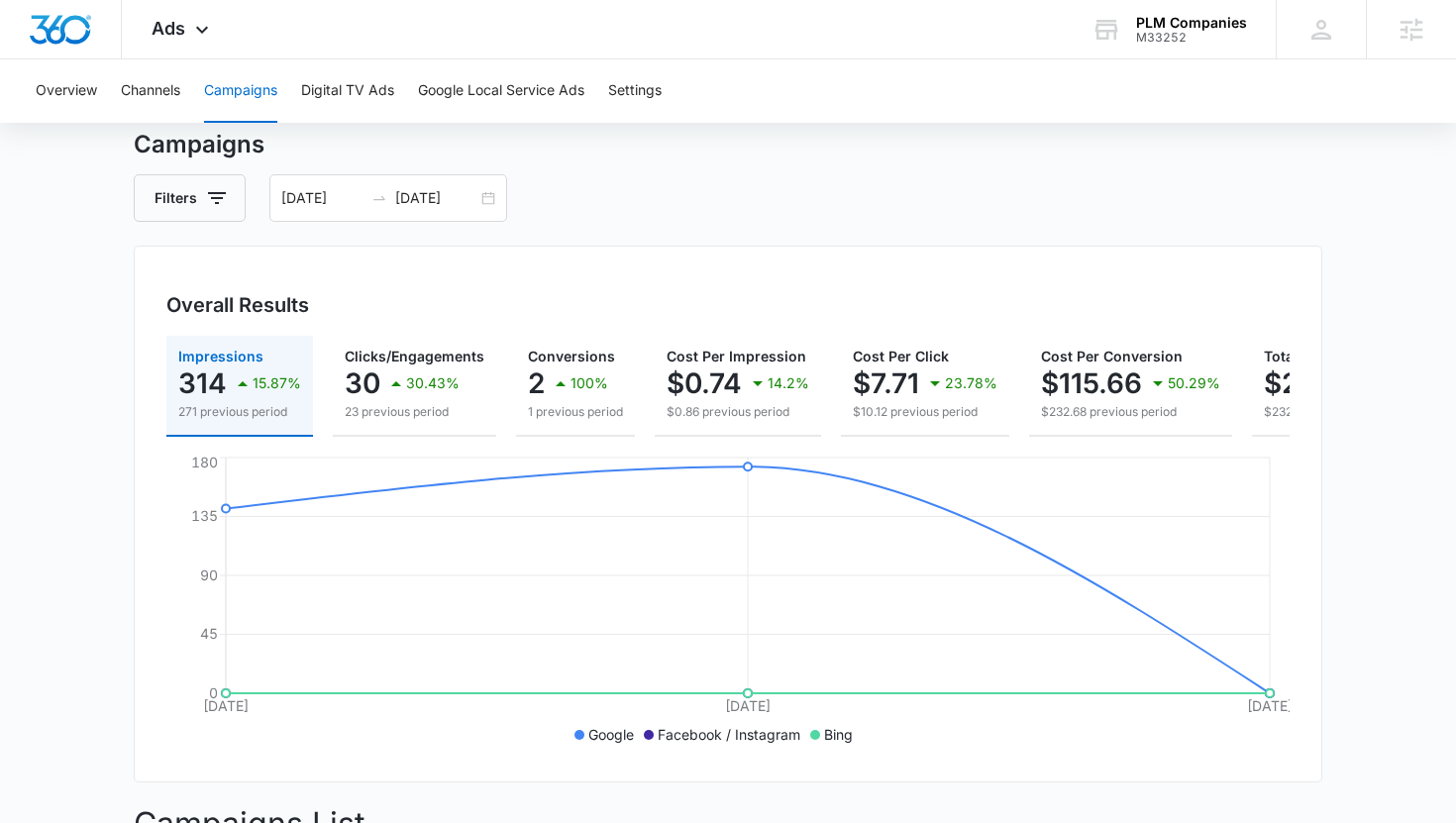 scroll, scrollTop: 0, scrollLeft: 0, axis: both 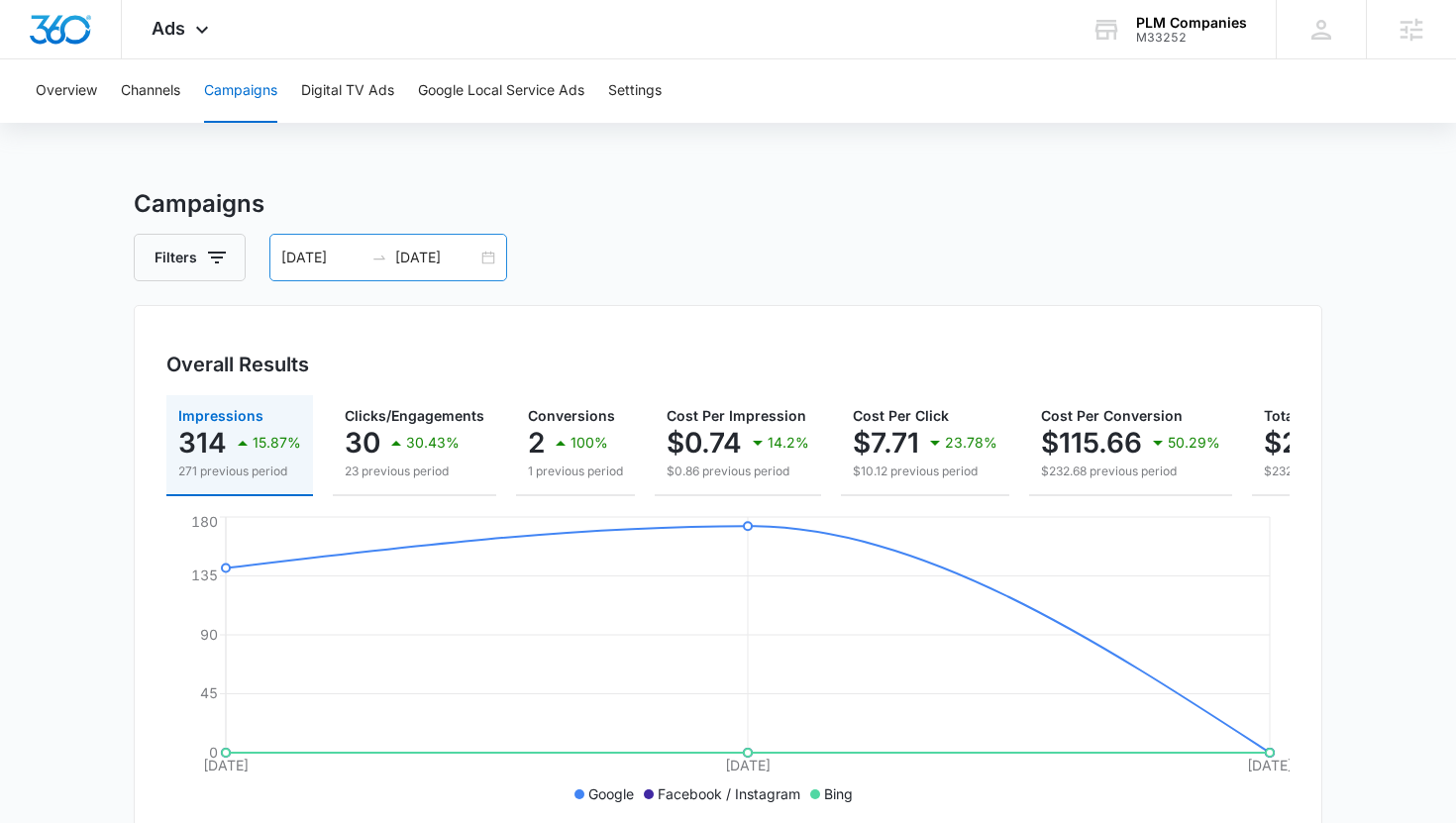 click on "07/01/2025 07/03/2025" at bounding box center [388, 257] 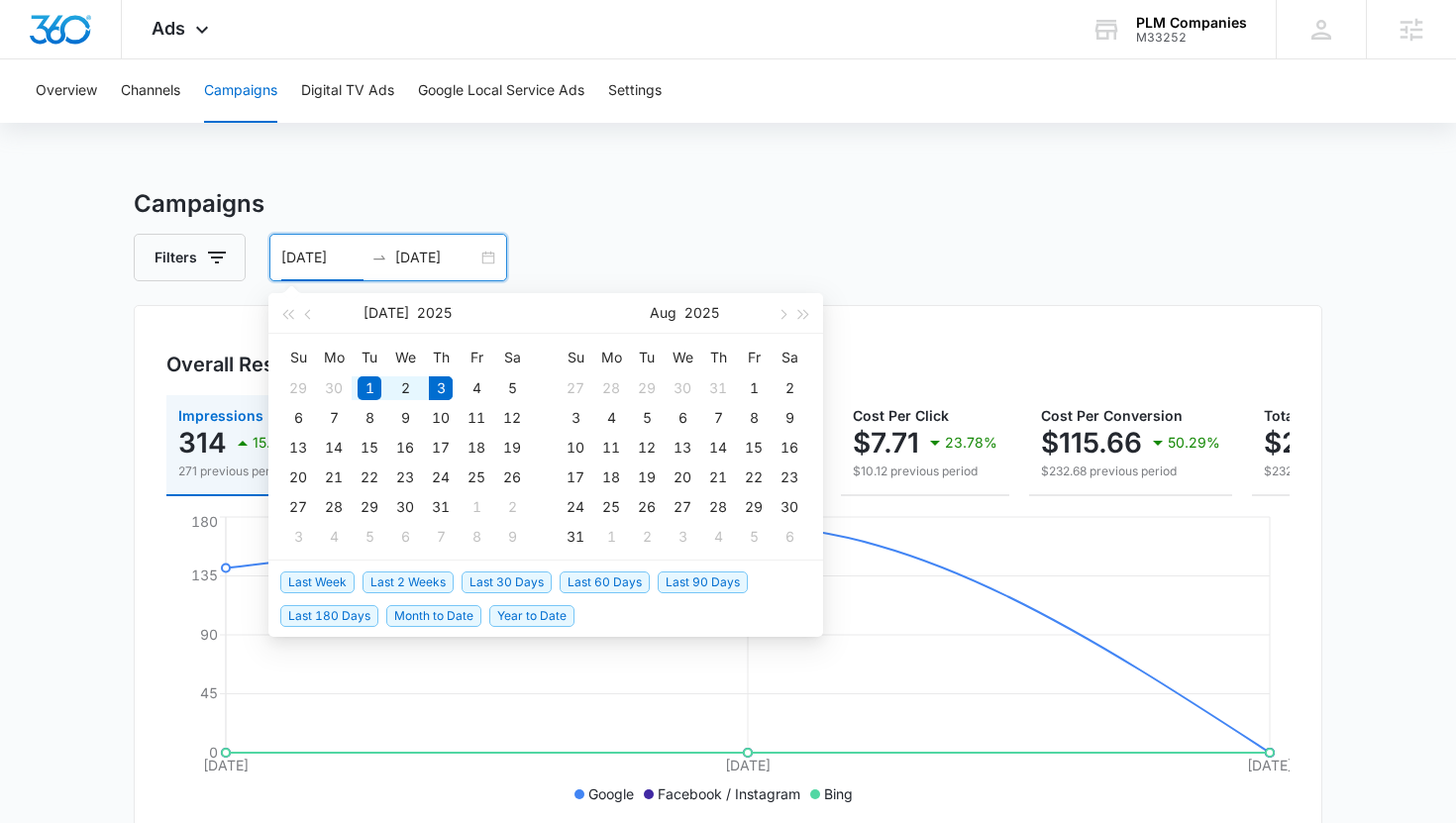 click on "Last 30 Days" at bounding box center (506, 582) 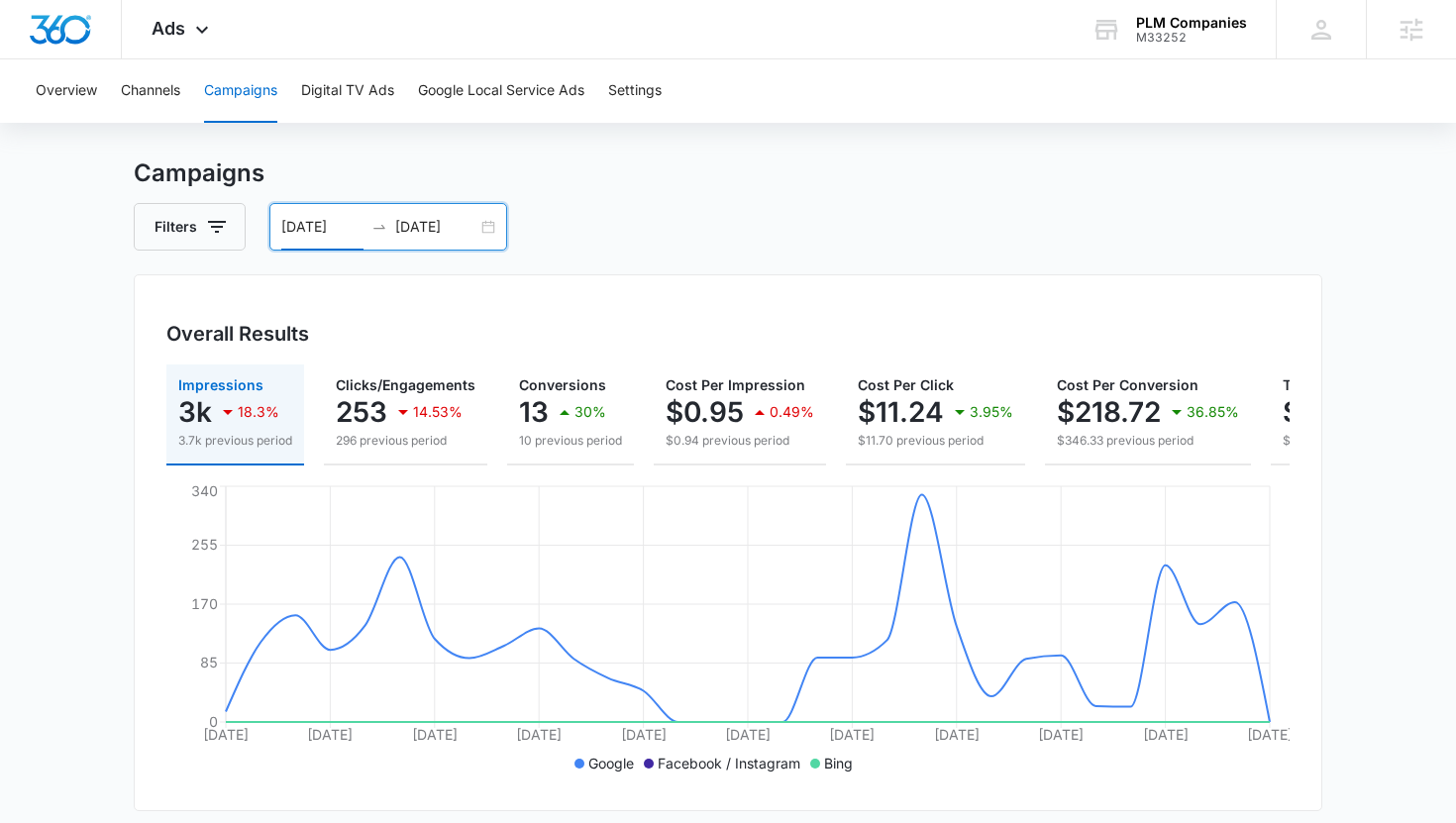 scroll, scrollTop: 0, scrollLeft: 0, axis: both 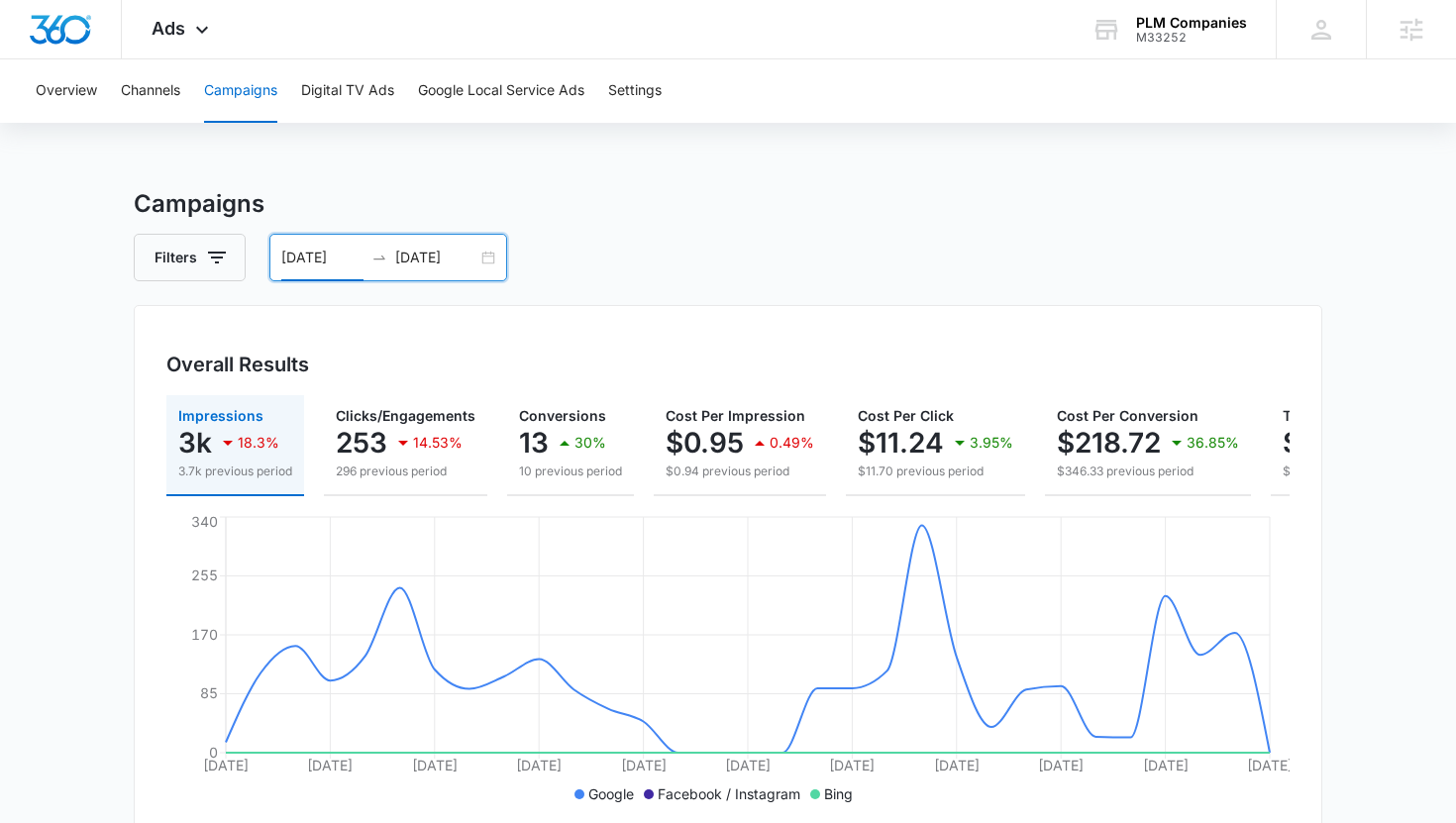 click on "06/03/2025 07/03/2025" at bounding box center [388, 257] 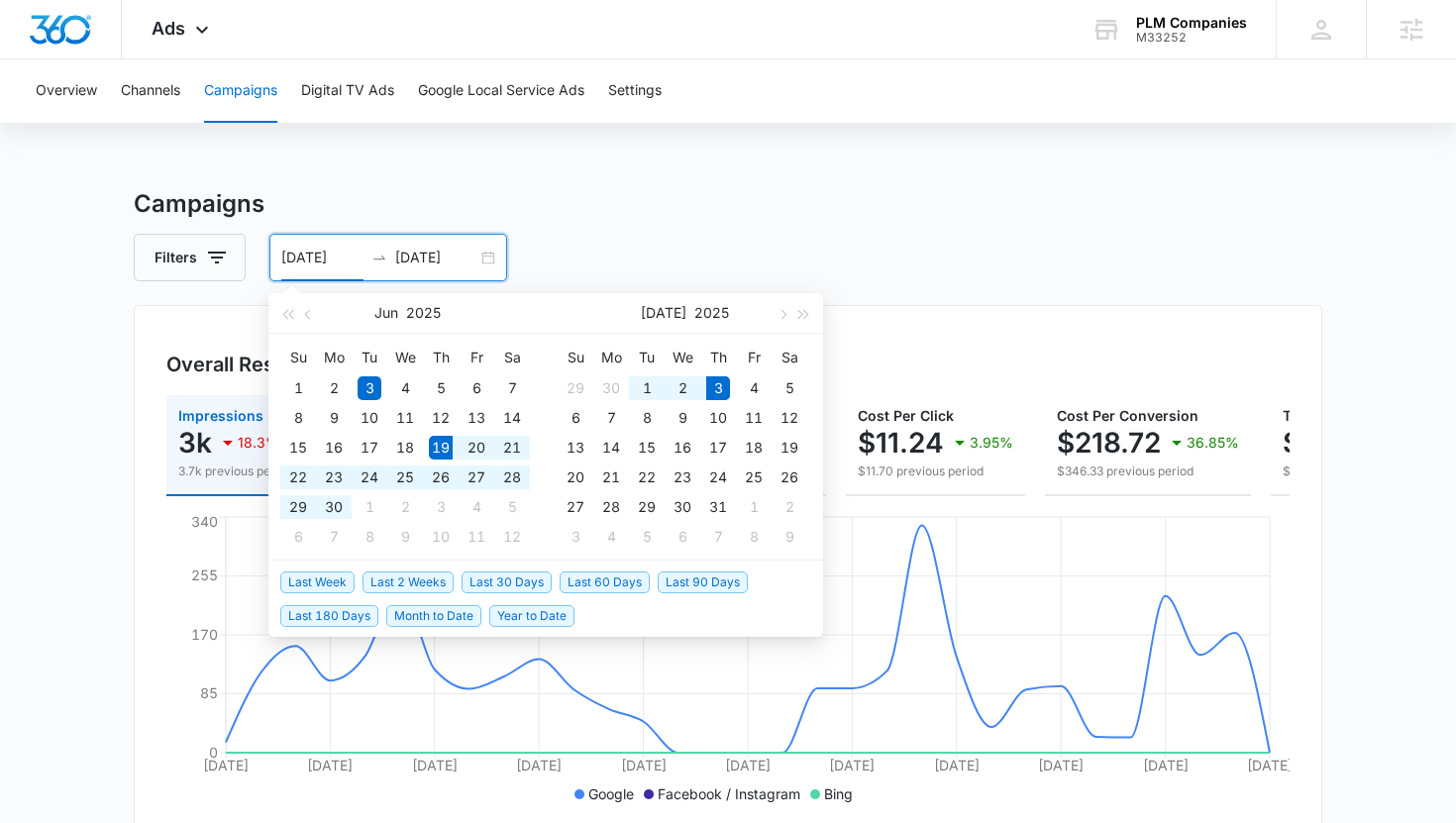 click on "Last 2 Weeks" at bounding box center (408, 582) 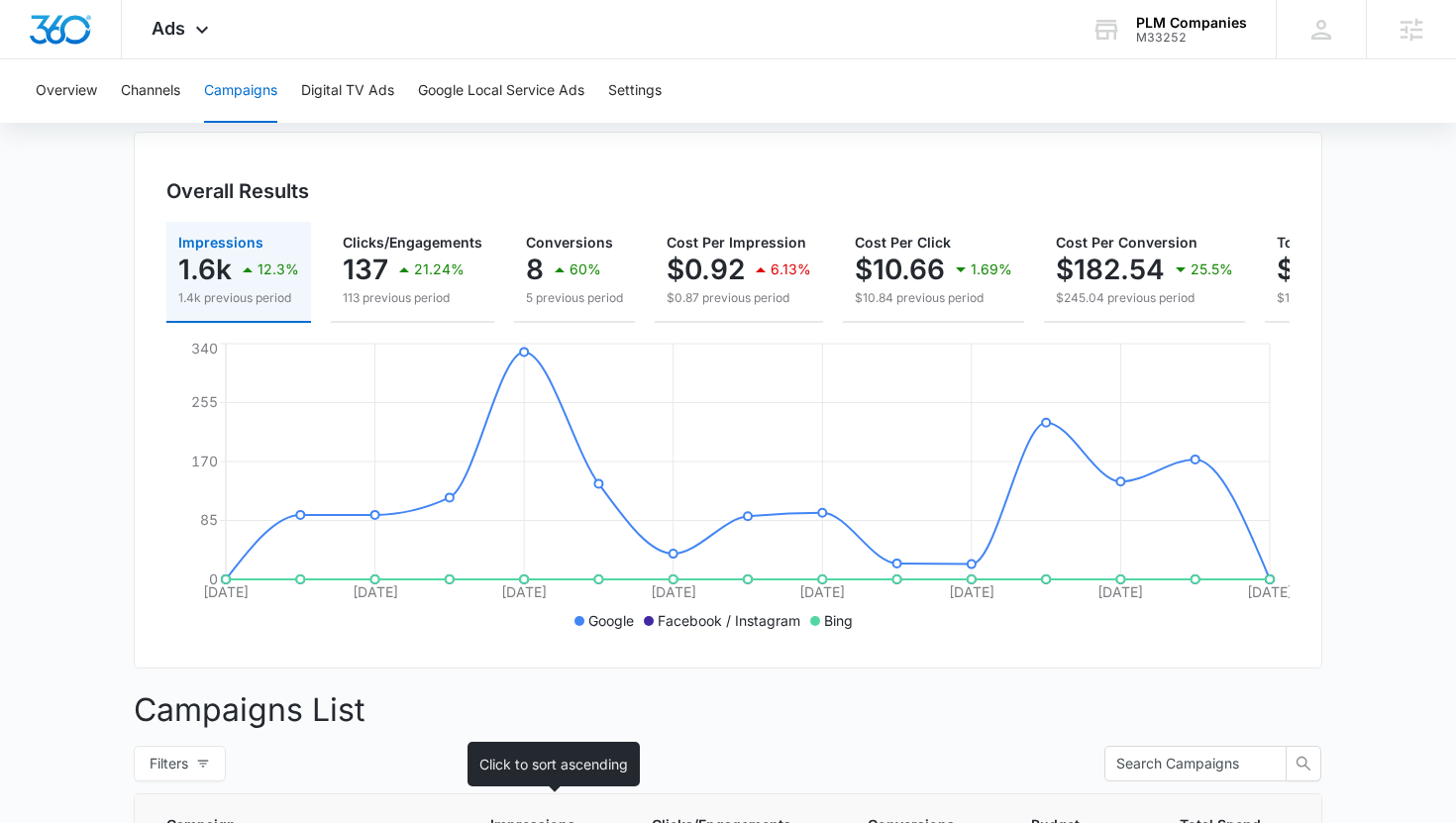 scroll, scrollTop: 0, scrollLeft: 0, axis: both 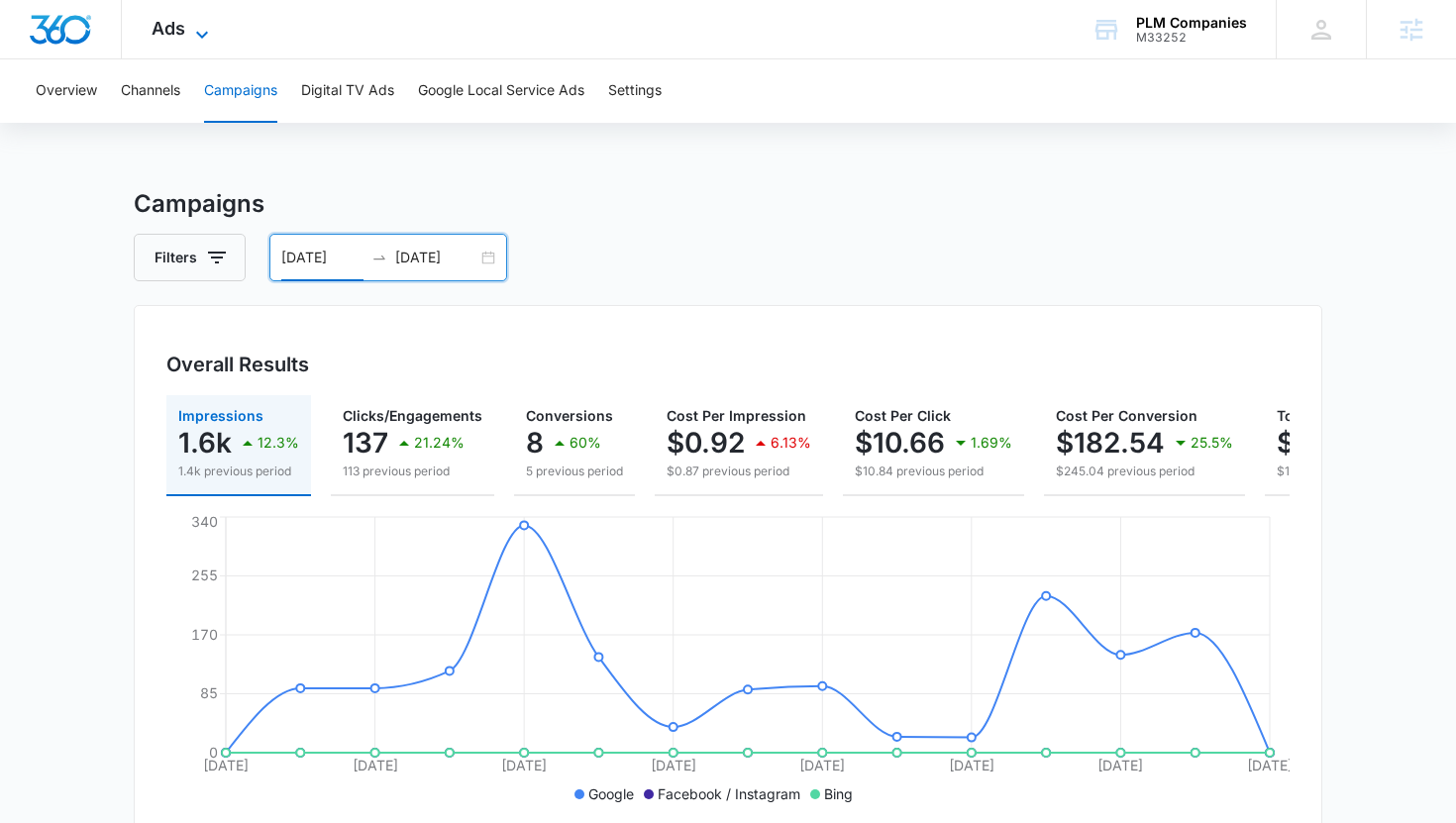 click on "Ads" at bounding box center (168, 28) 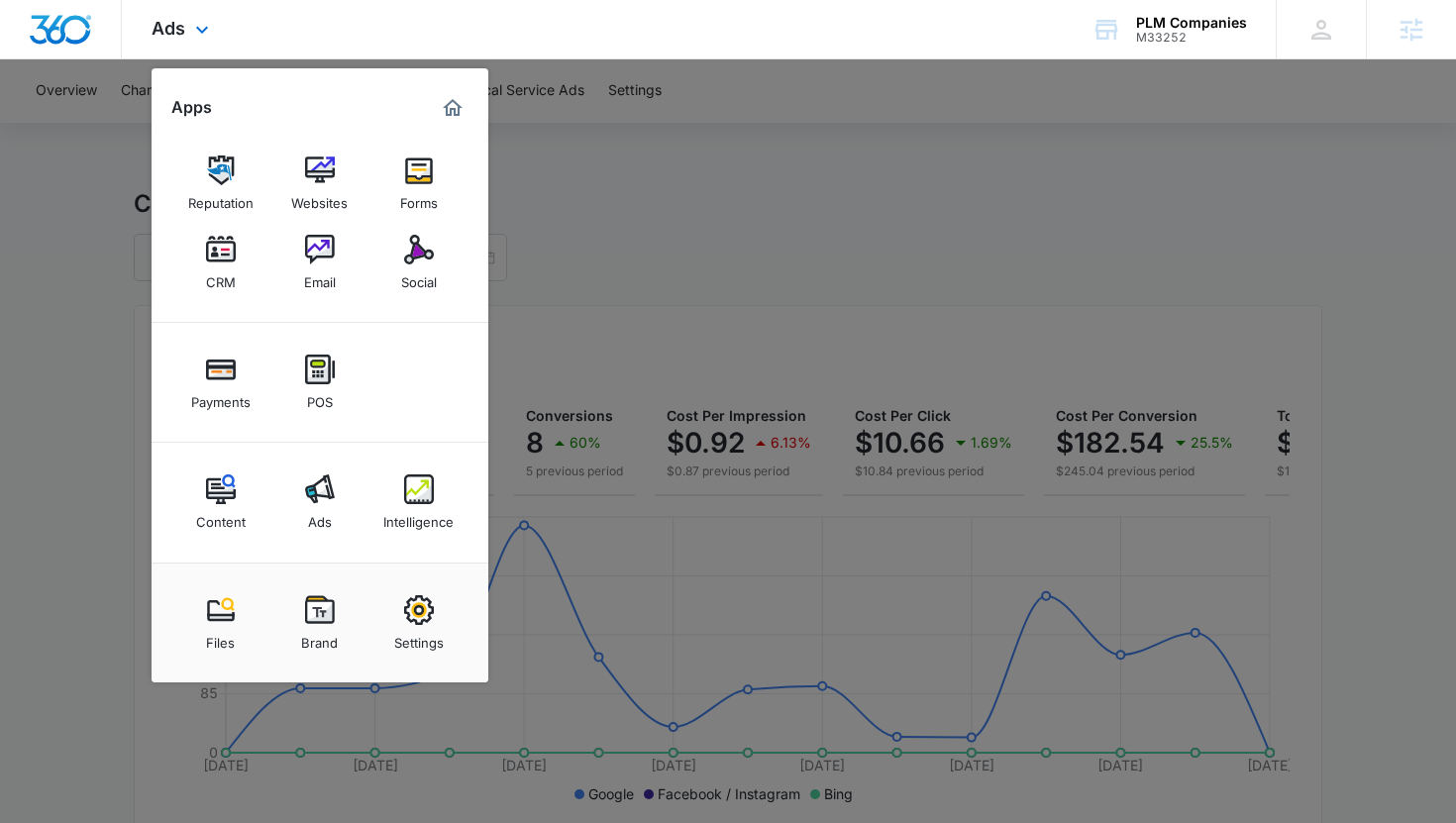 click at bounding box center [453, 108] 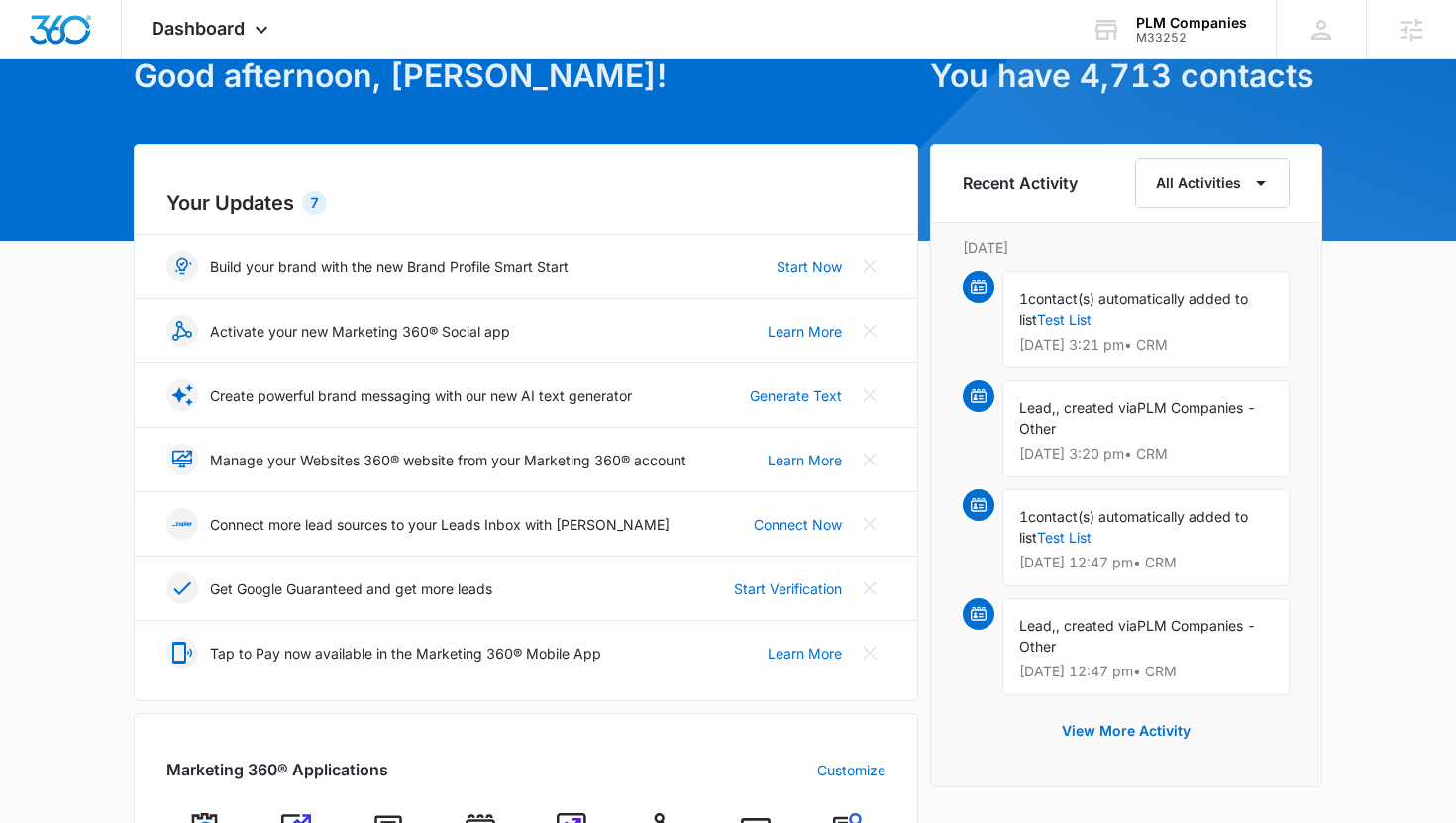 scroll, scrollTop: 0, scrollLeft: 0, axis: both 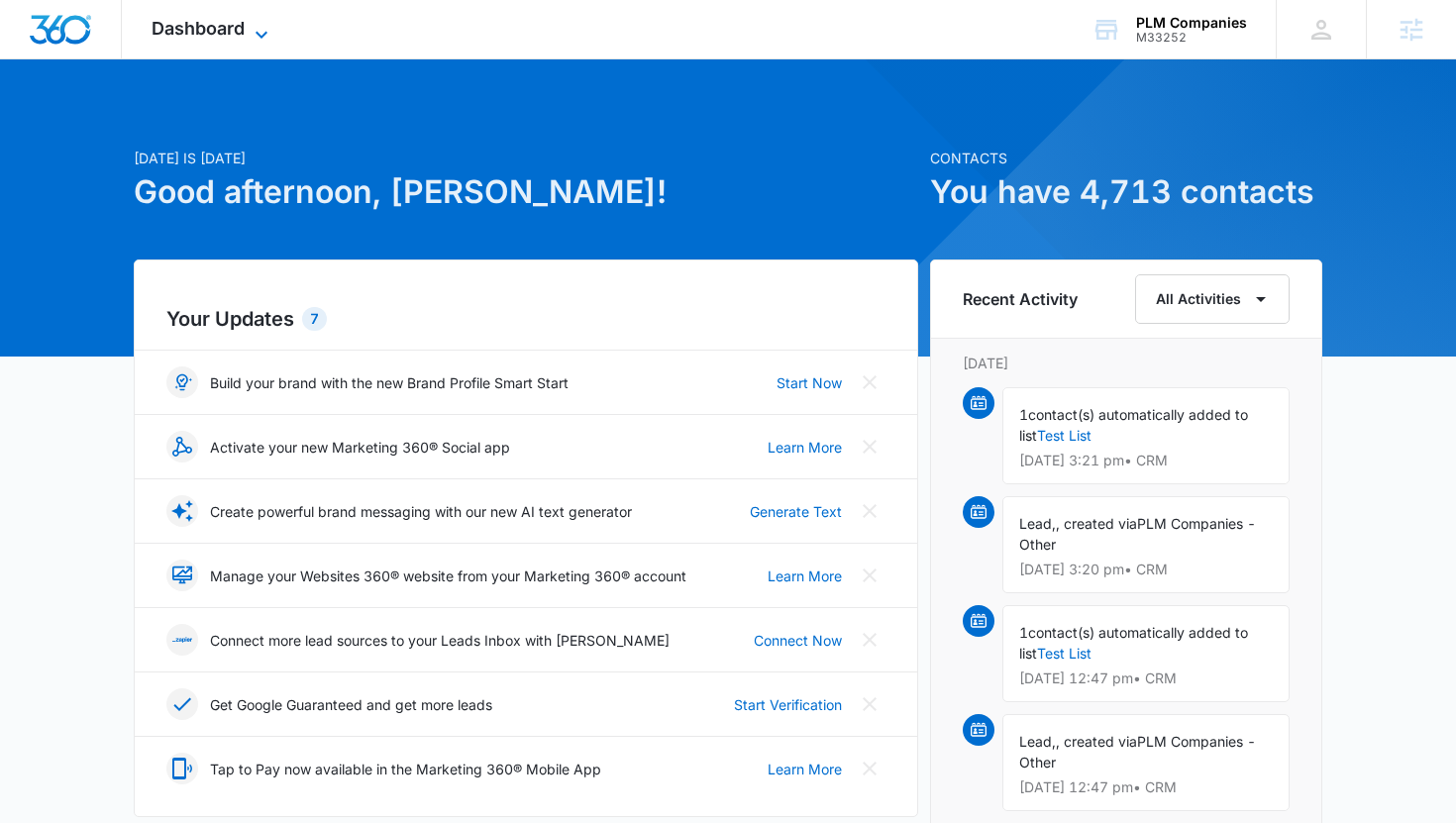 click on "Dashboard" at bounding box center (198, 28) 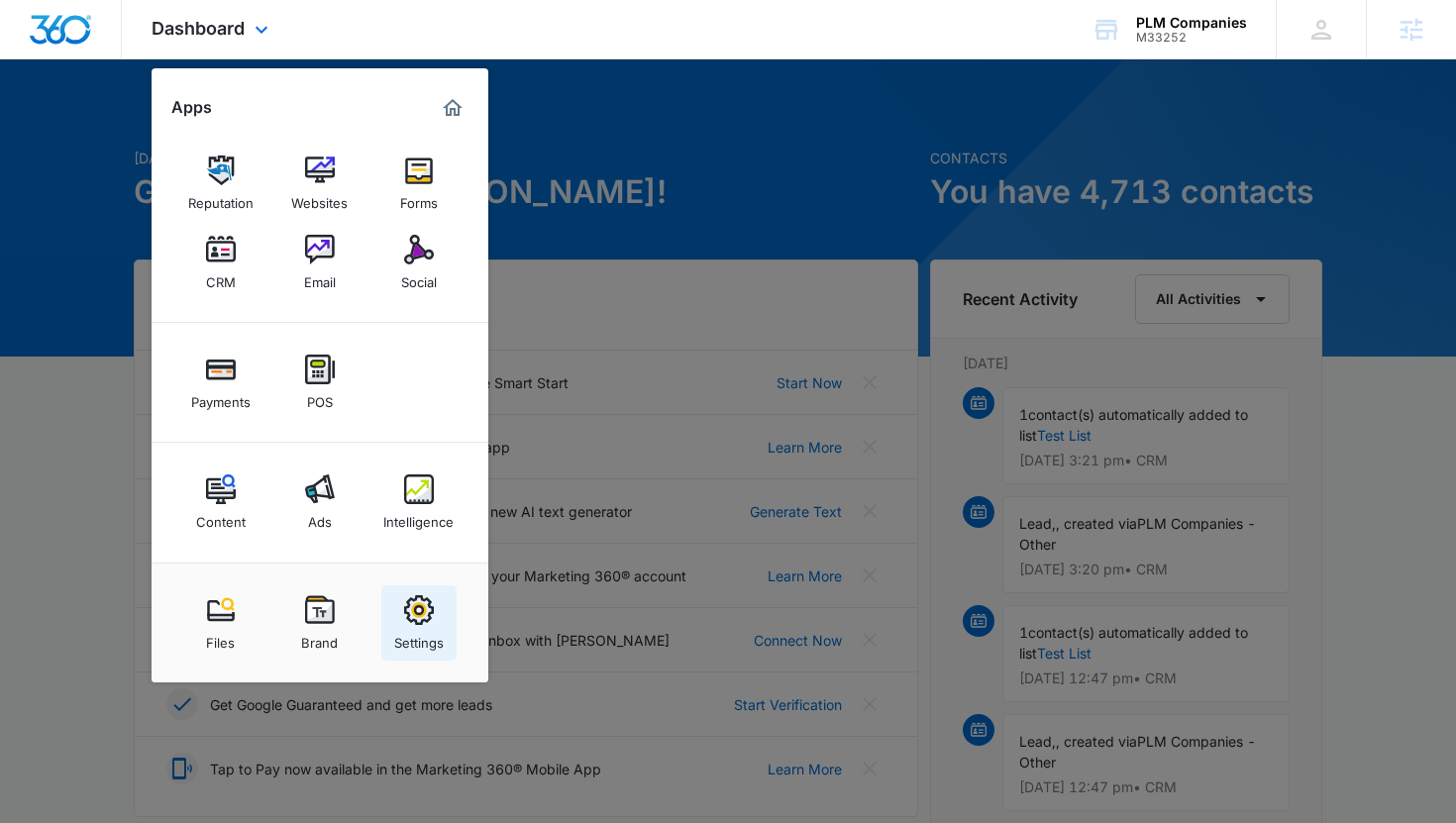 click at bounding box center (419, 610) 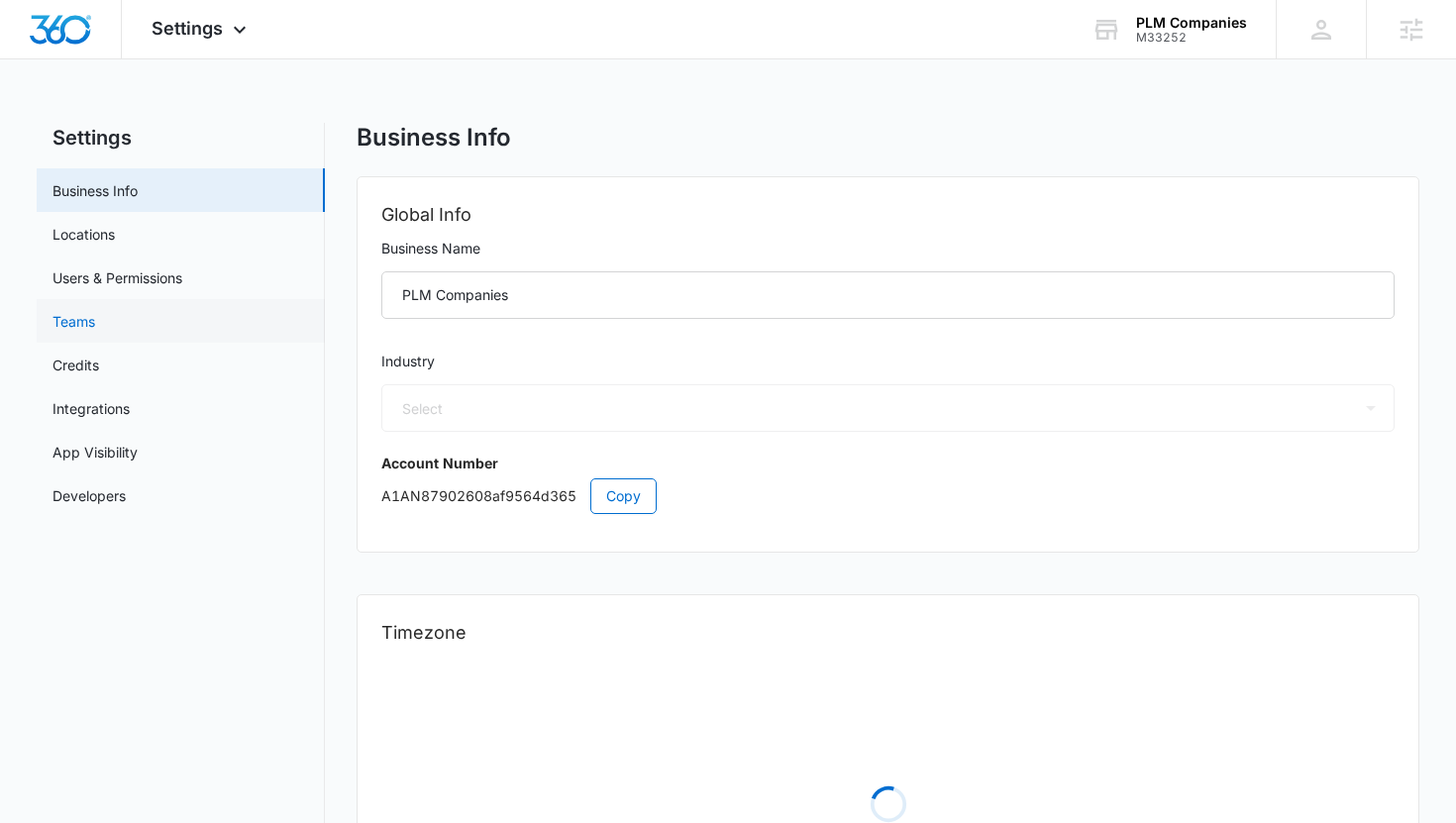 select on "US" 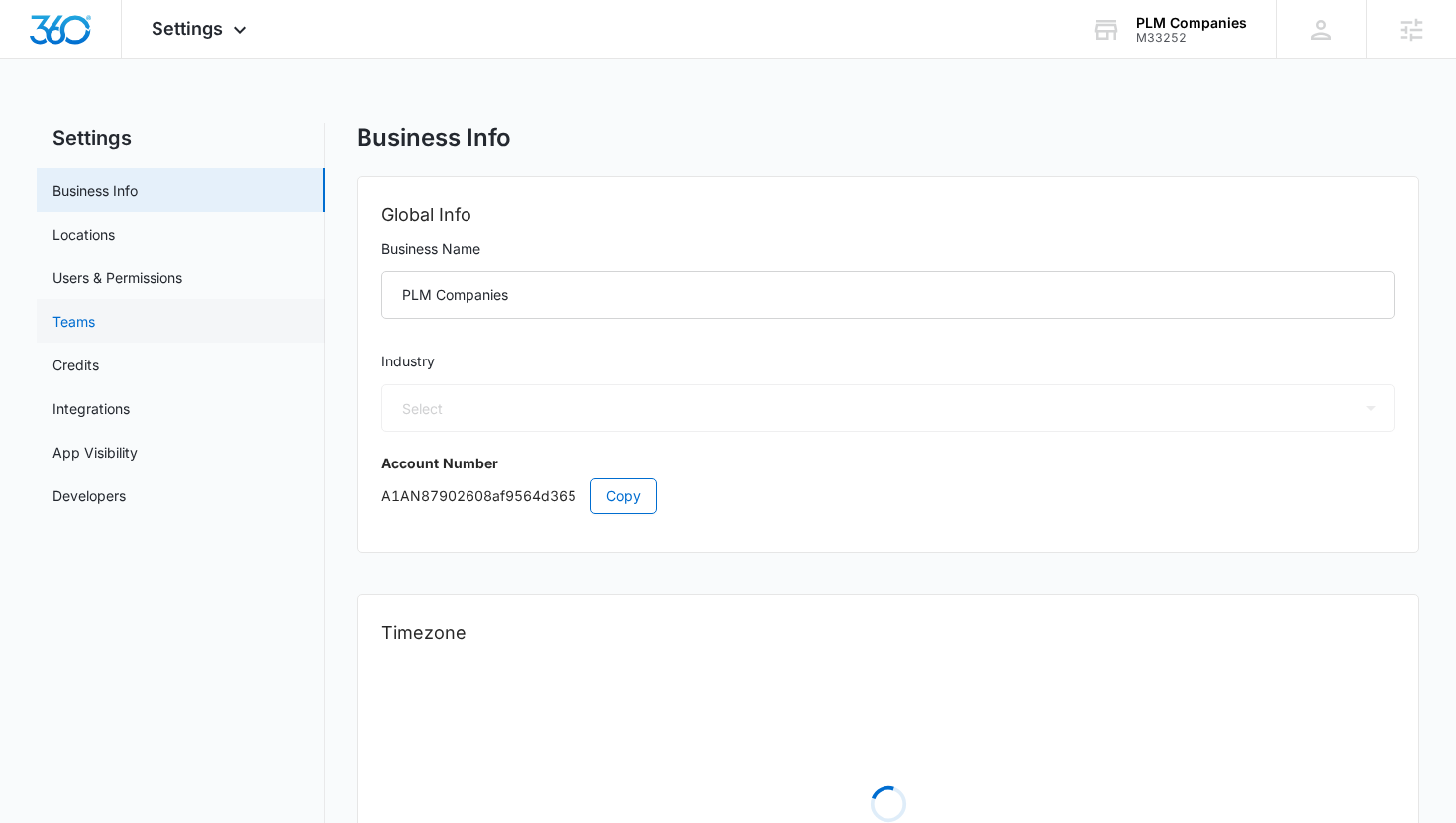 select on "America/Chicago" 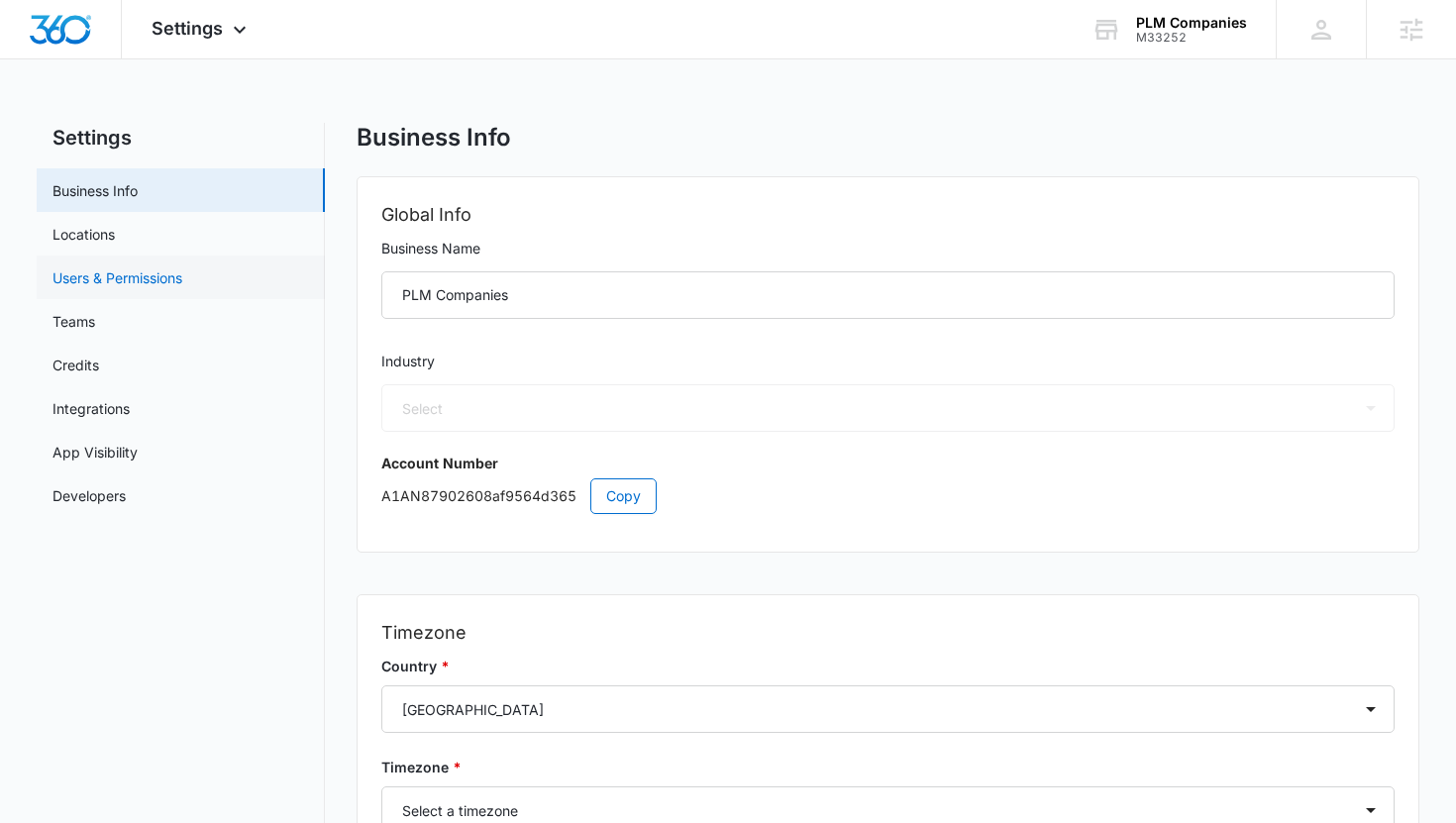 select on "52" 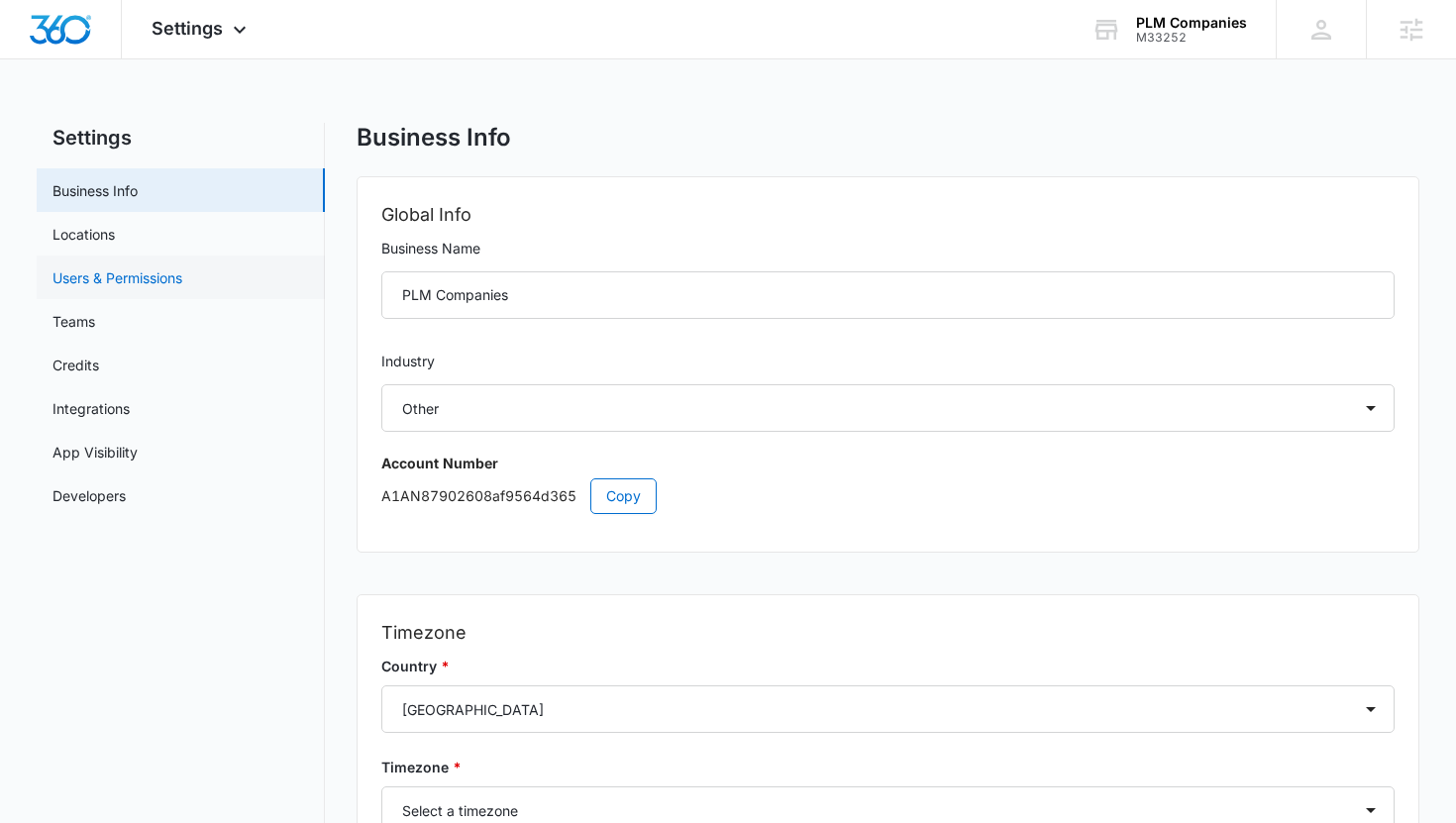 click on "Users & Permissions" at bounding box center (117, 277) 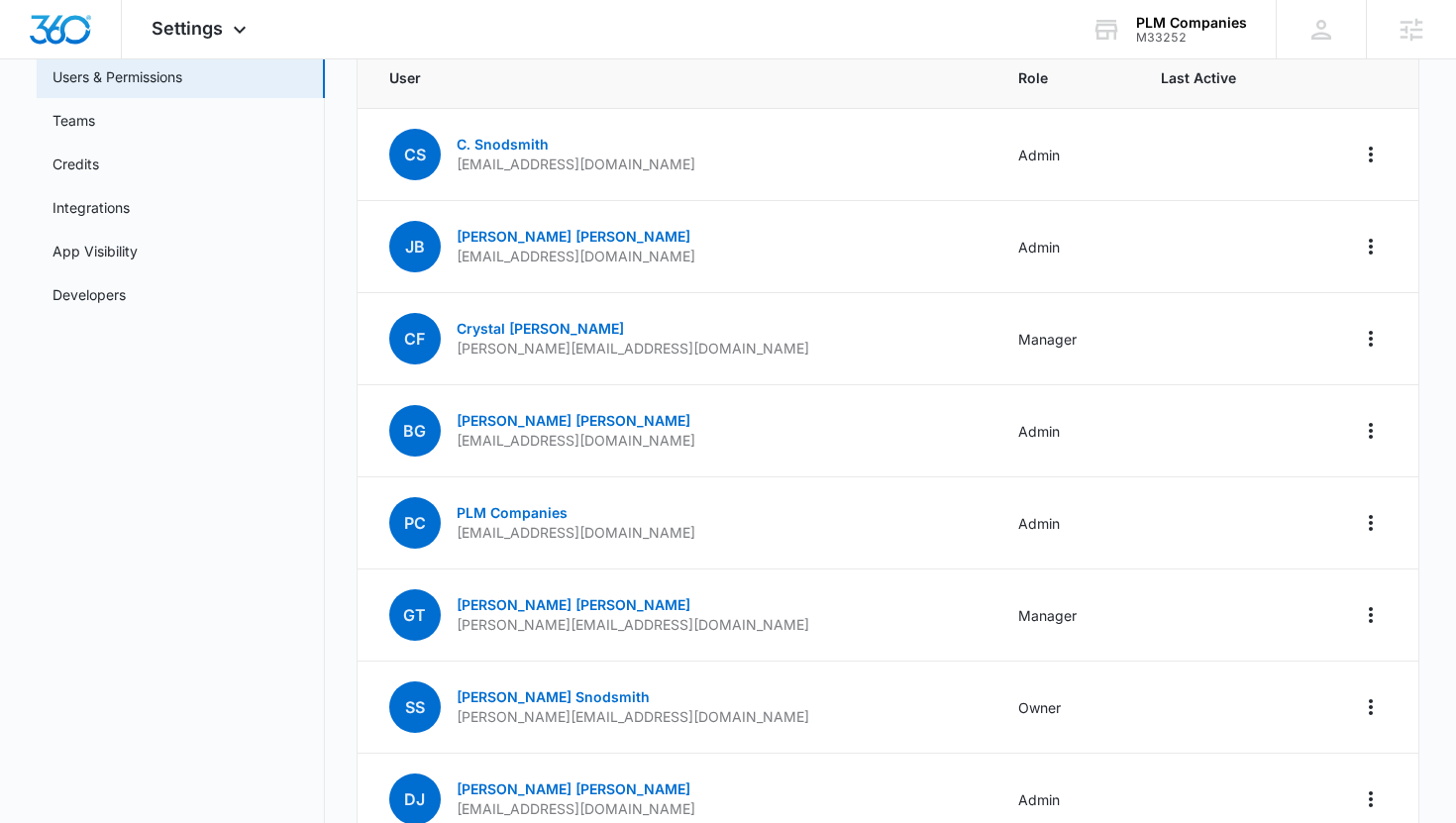 scroll, scrollTop: 86, scrollLeft: 0, axis: vertical 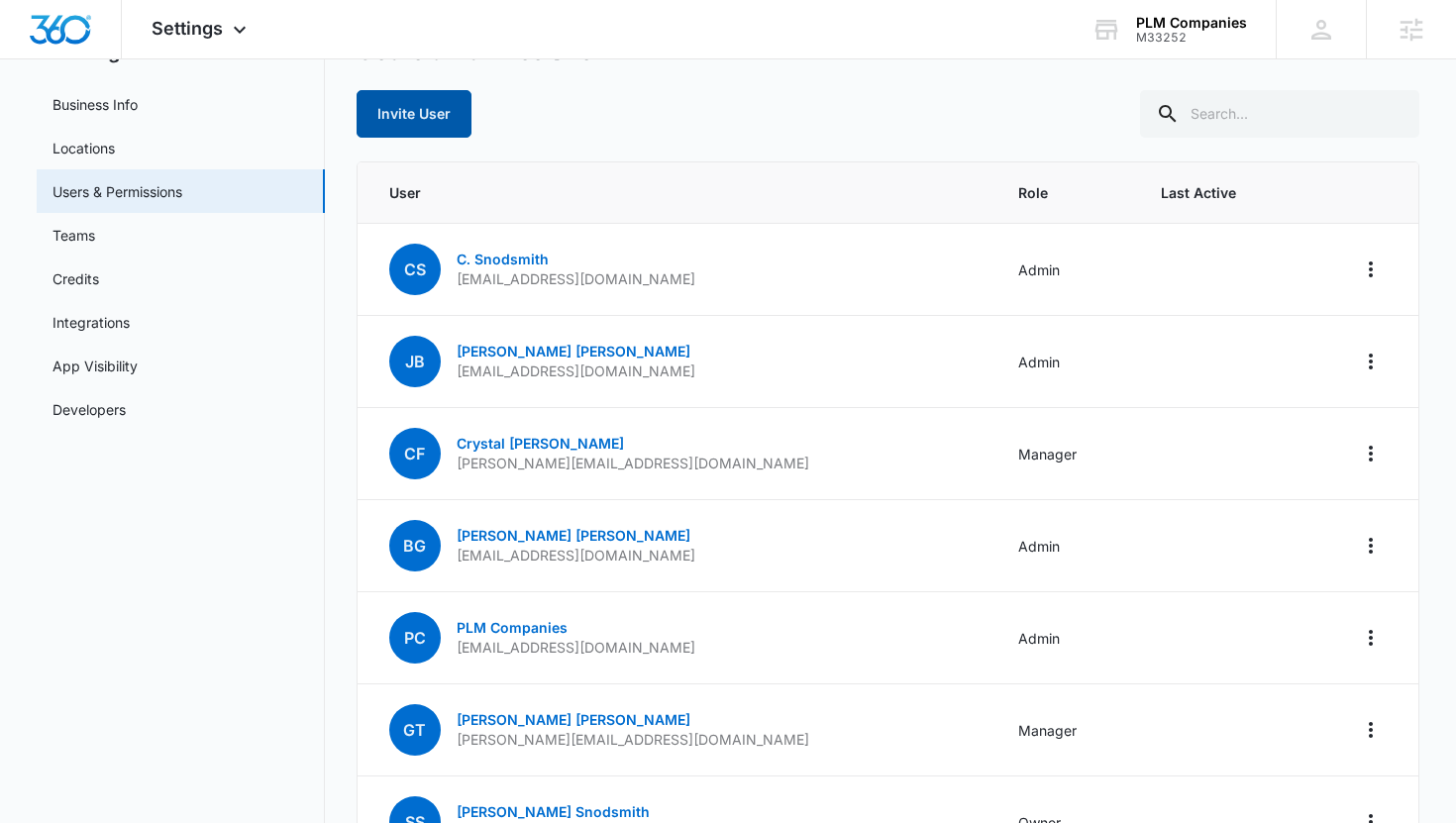 click on "Invite User" at bounding box center [414, 114] 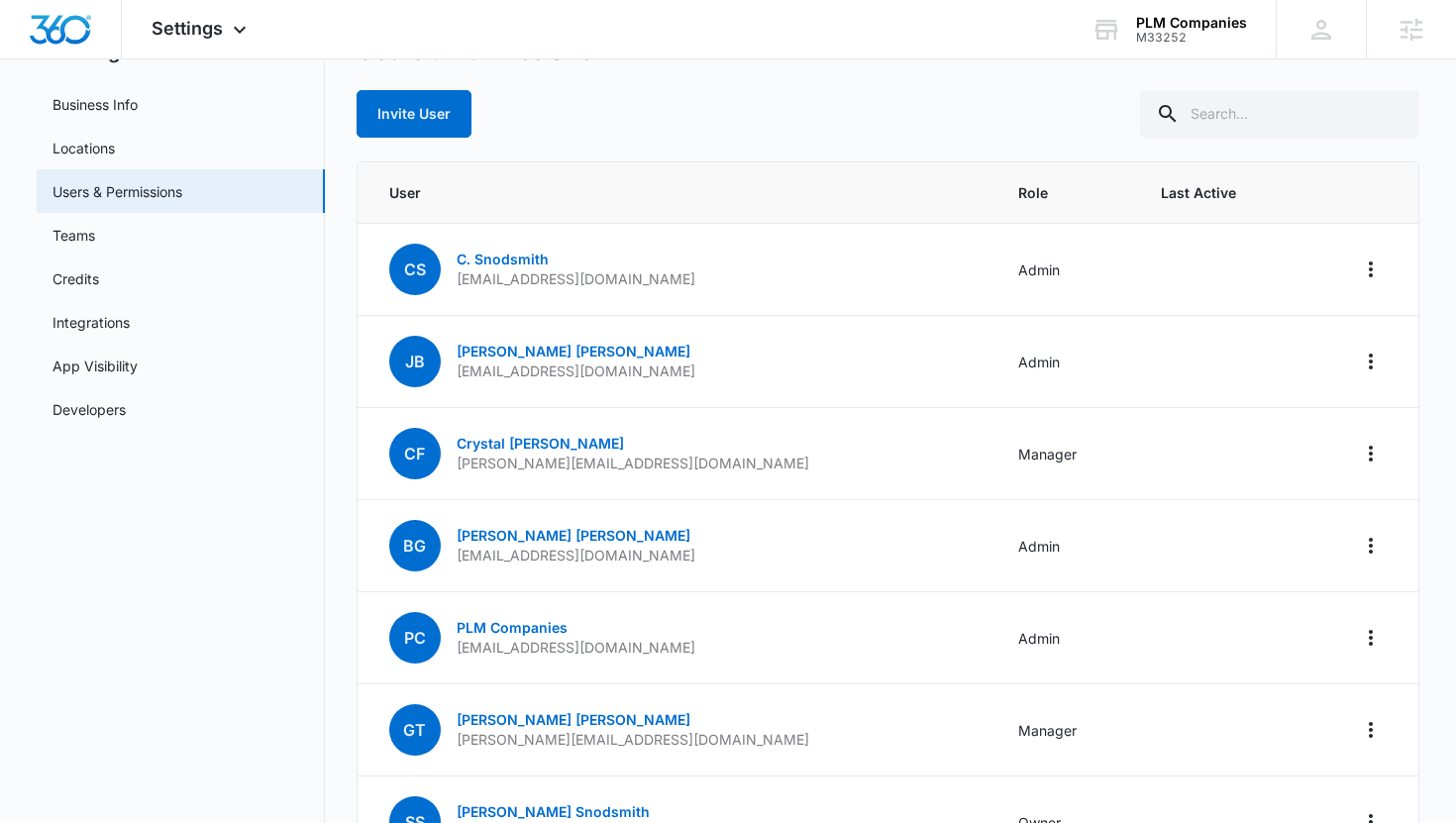scroll, scrollTop: 0, scrollLeft: 0, axis: both 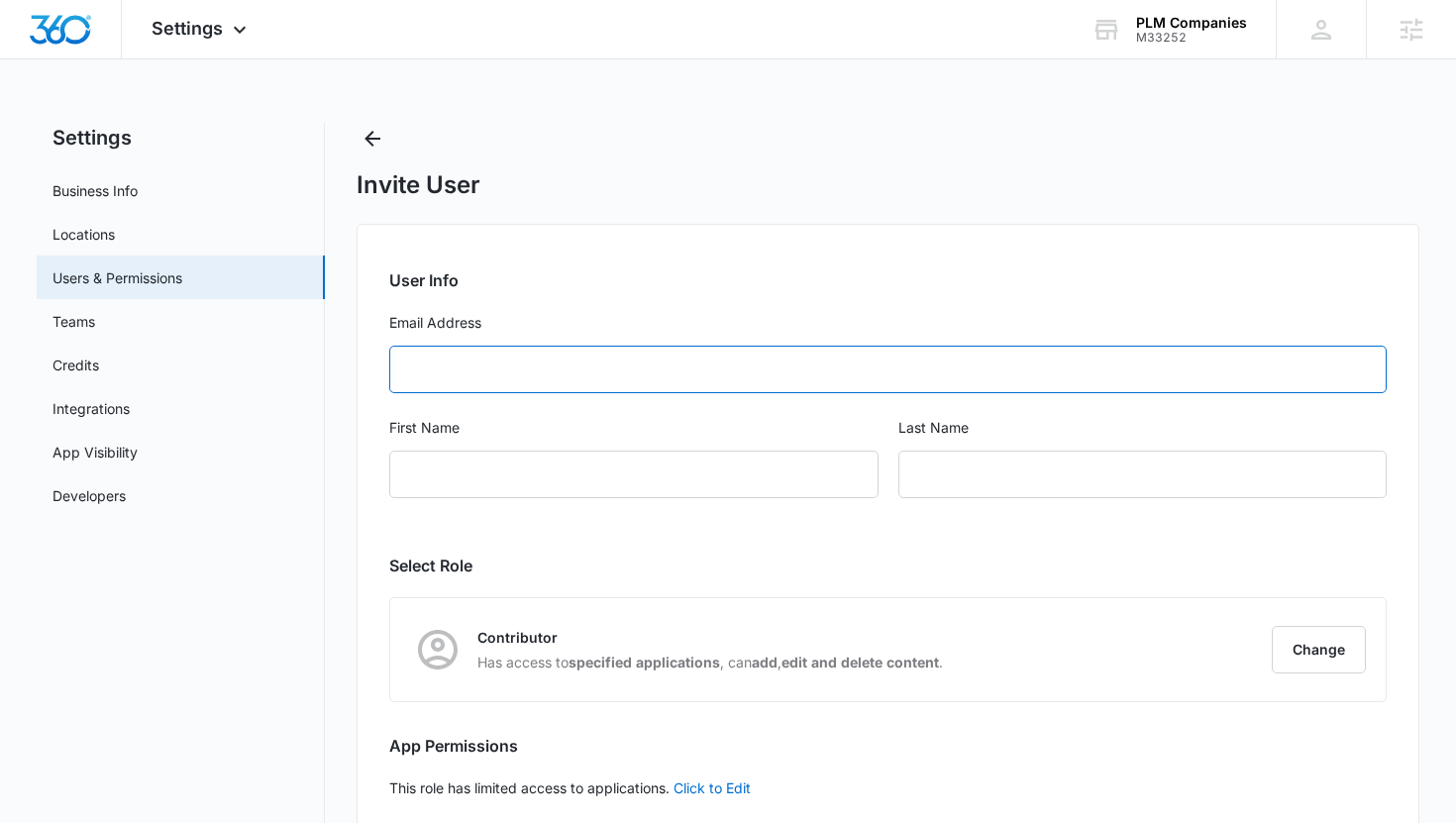 click on "Email Address" at bounding box center [888, 369] 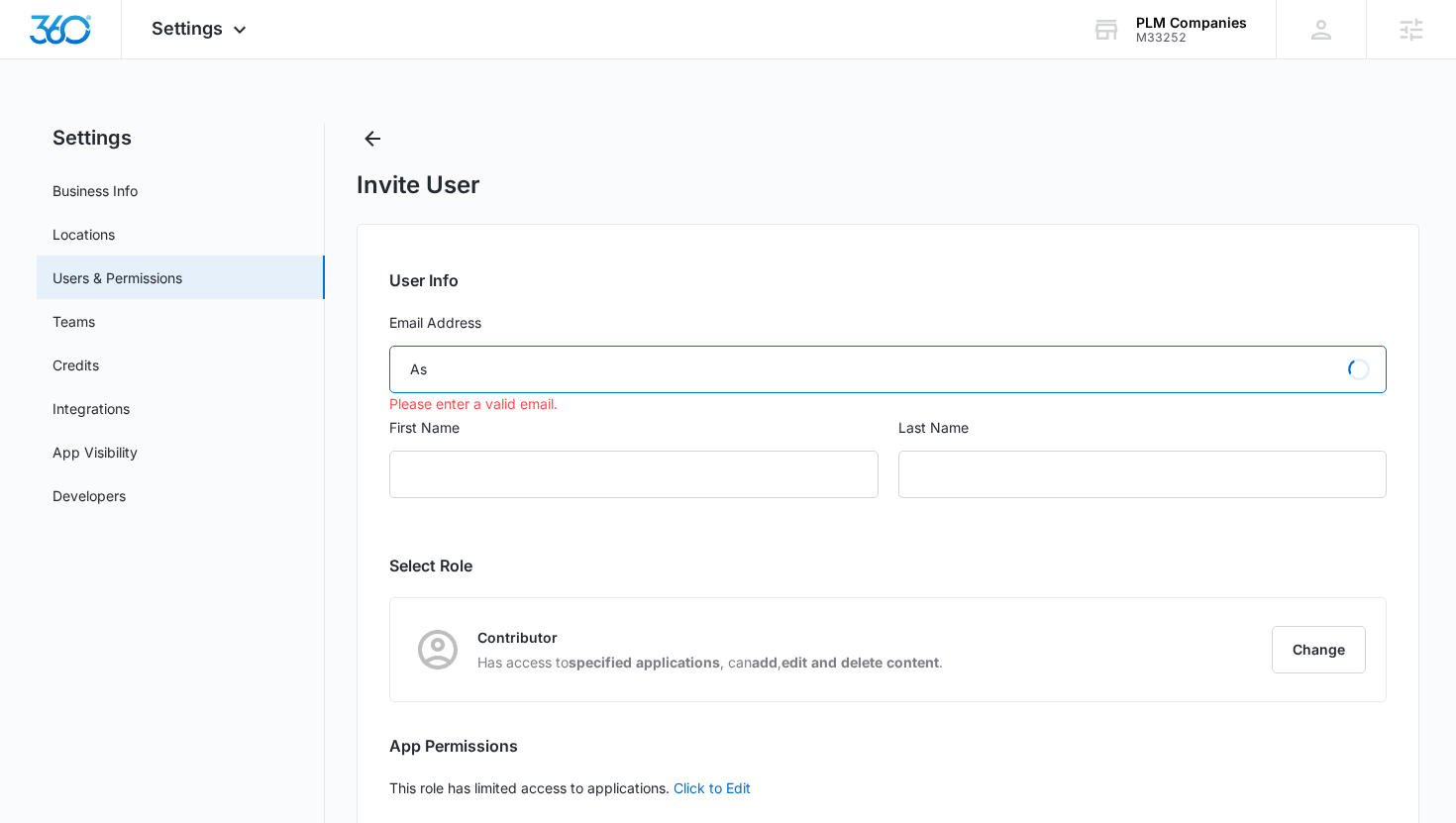 type on "A" 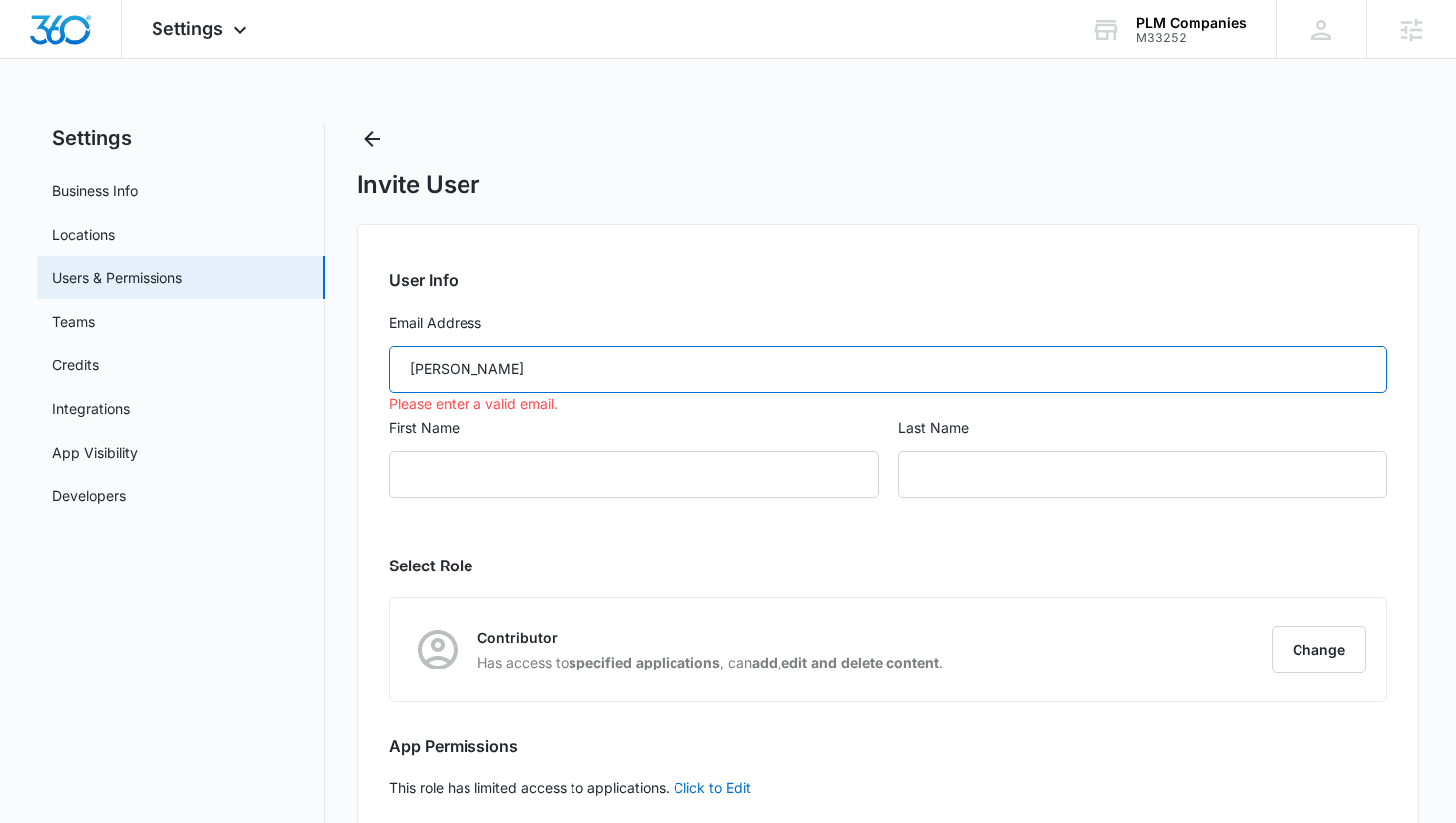 click on "Ashley Taylor" at bounding box center [888, 369] 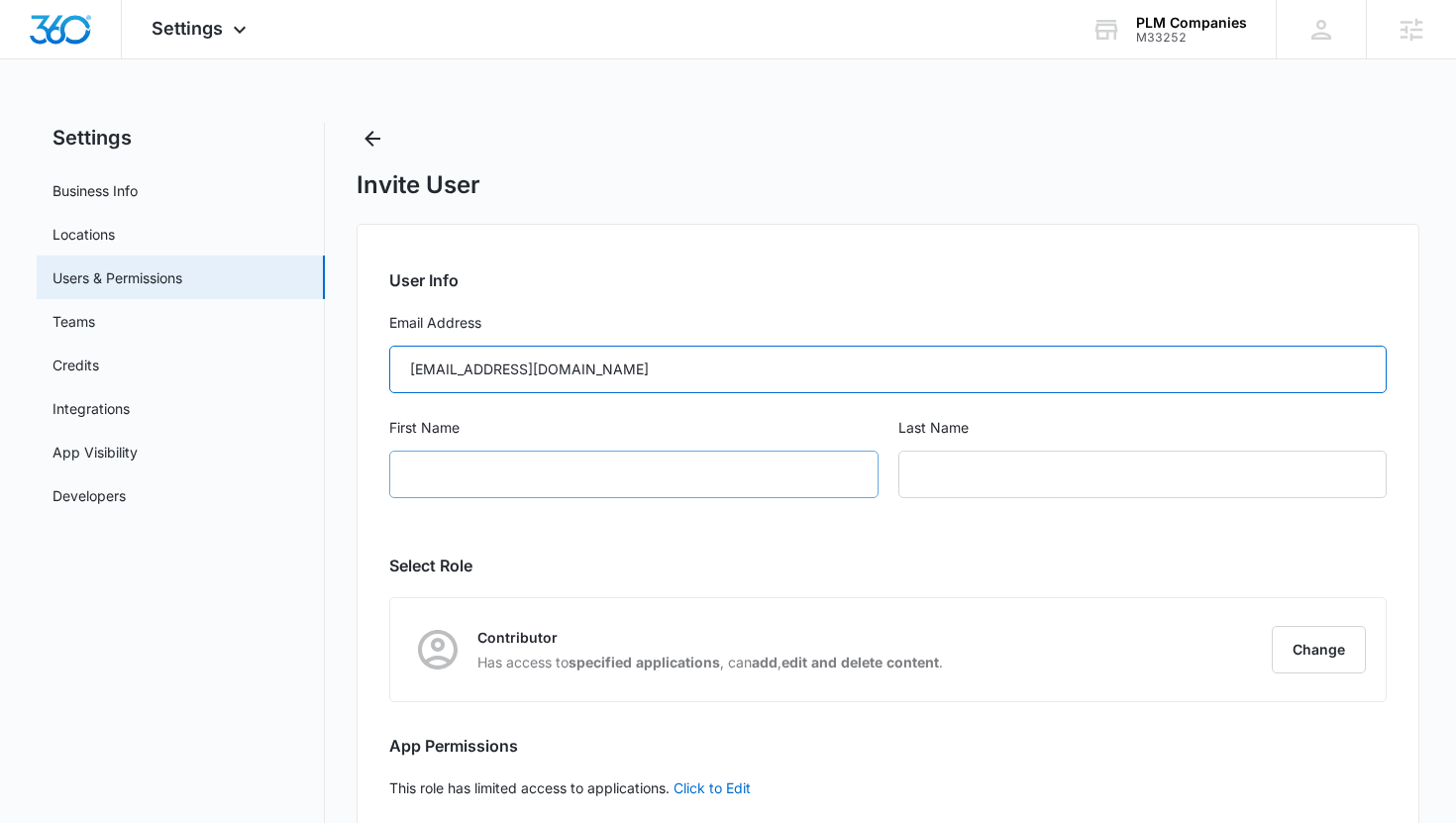 type on "ashleyt@plmcompanies.com" 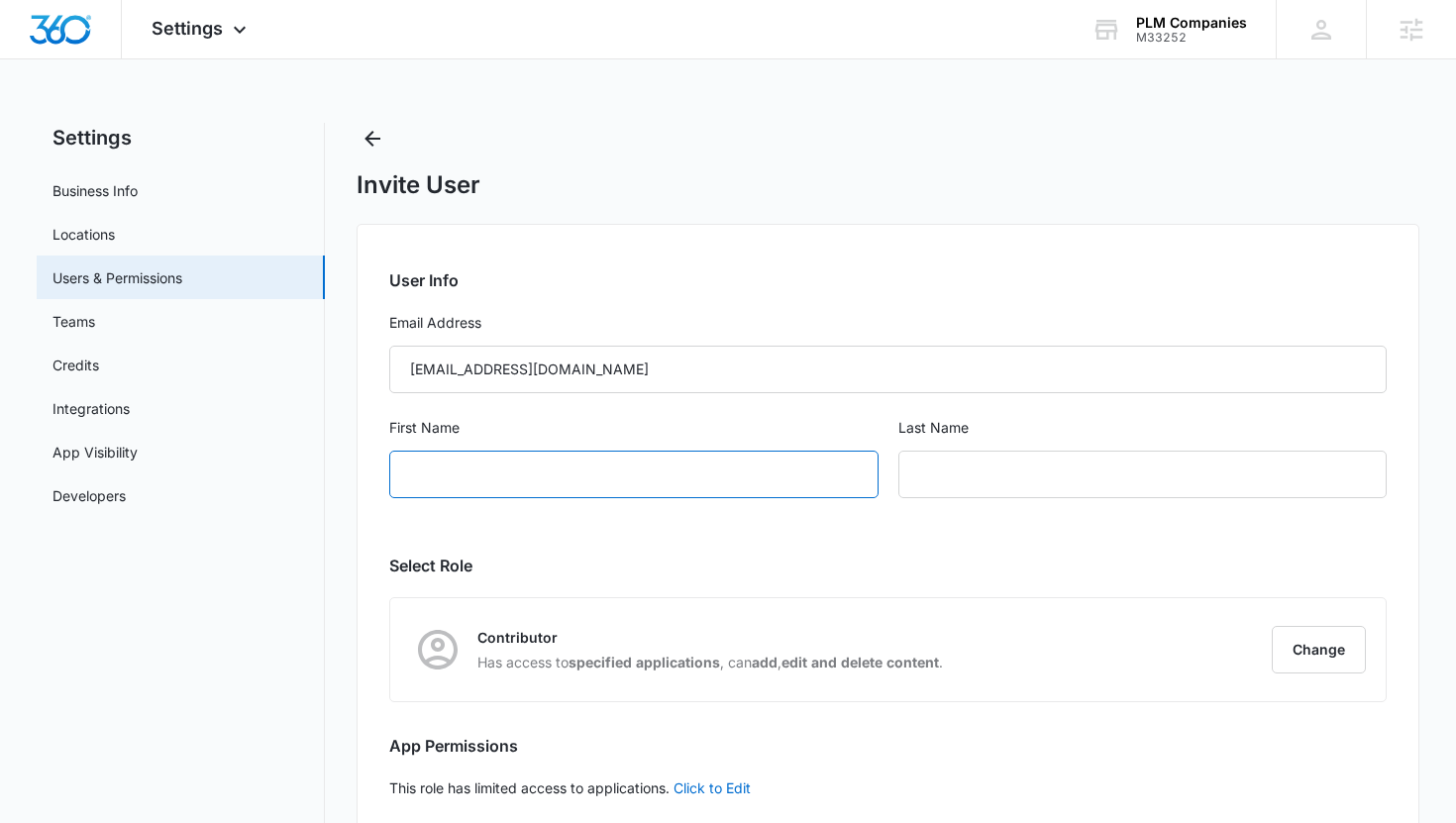 click on "First Name" at bounding box center [634, 474] 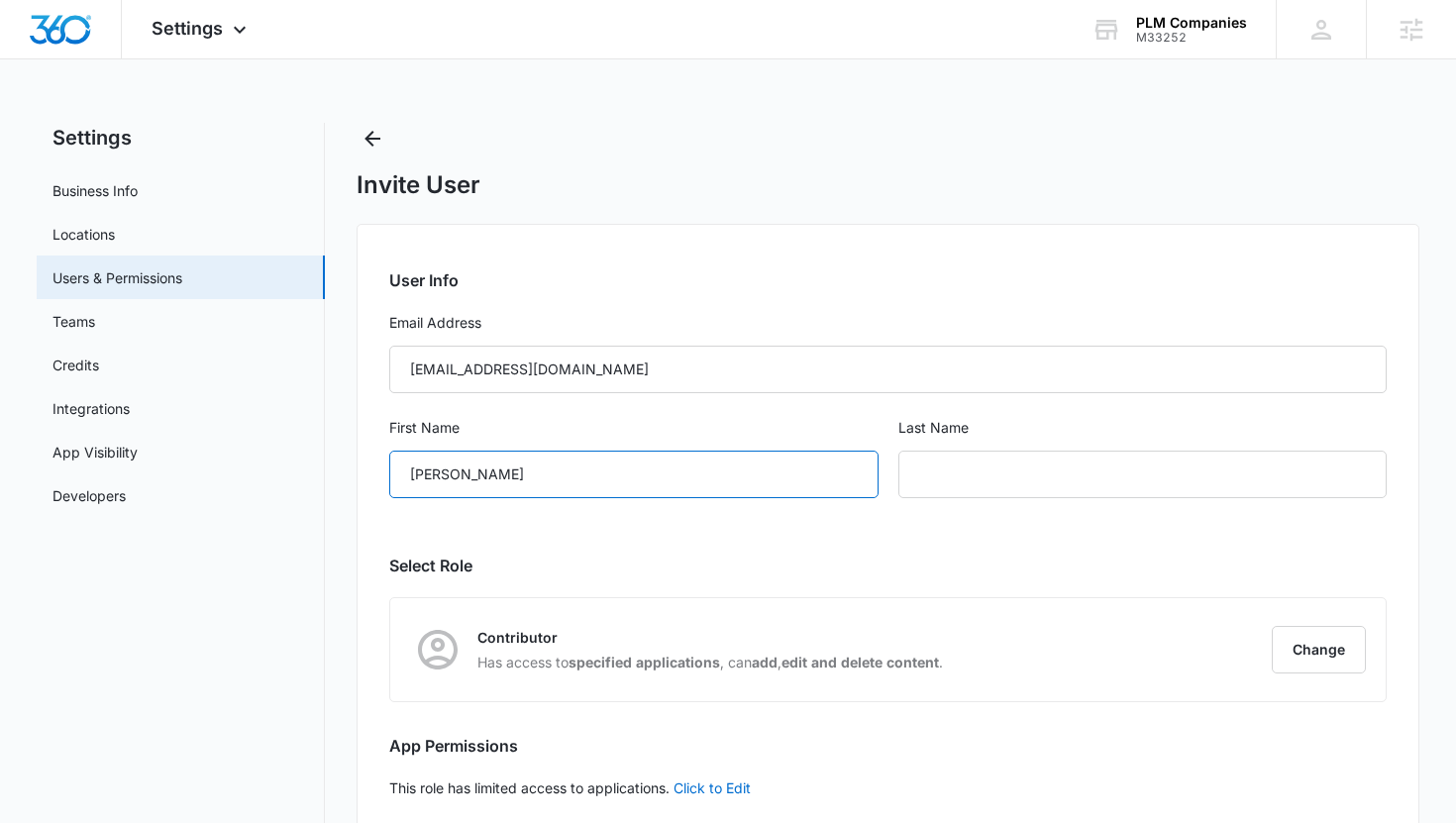 type on "Ashley" 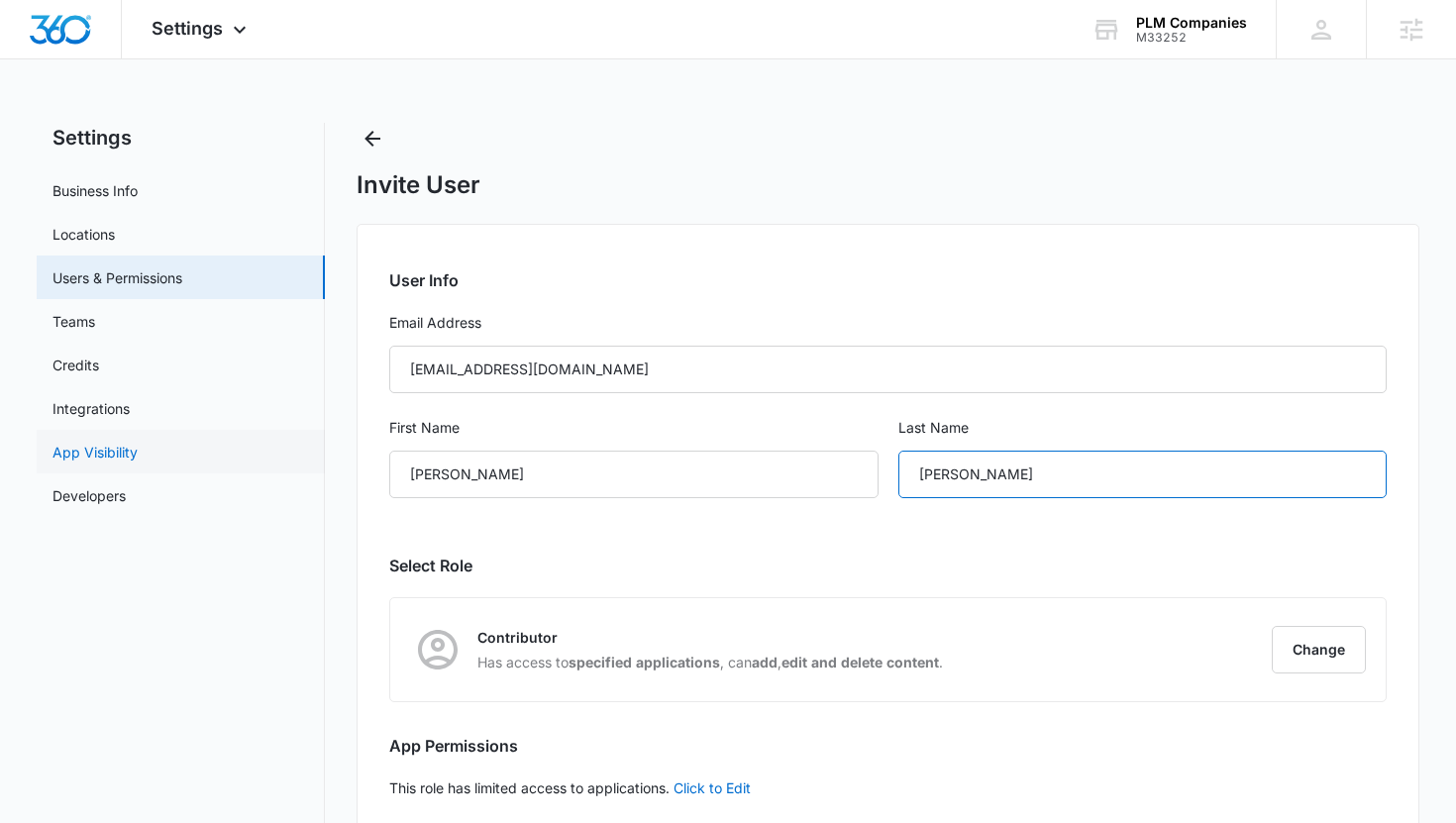 type on "Taylor" 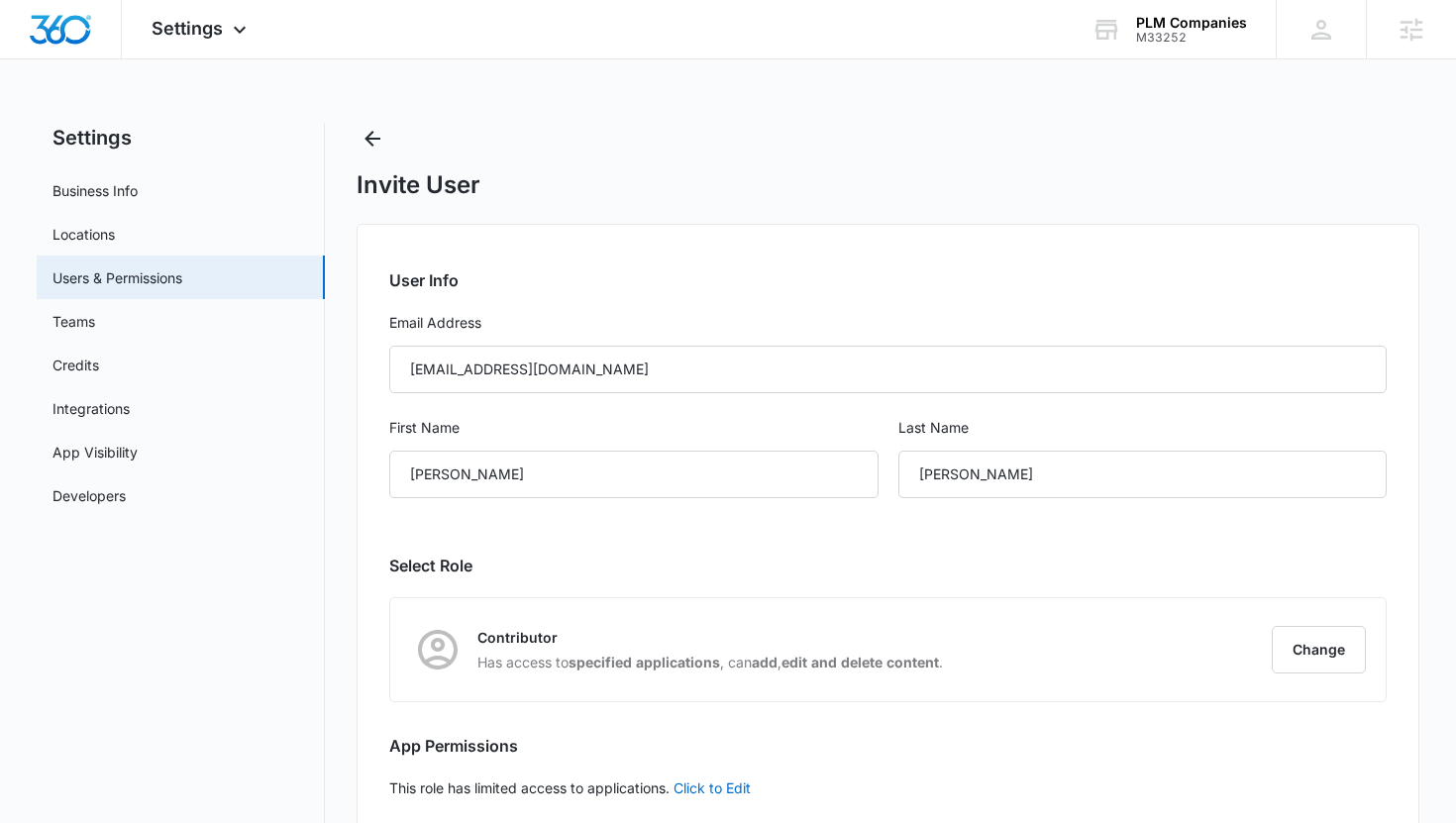 scroll, scrollTop: 80, scrollLeft: 0, axis: vertical 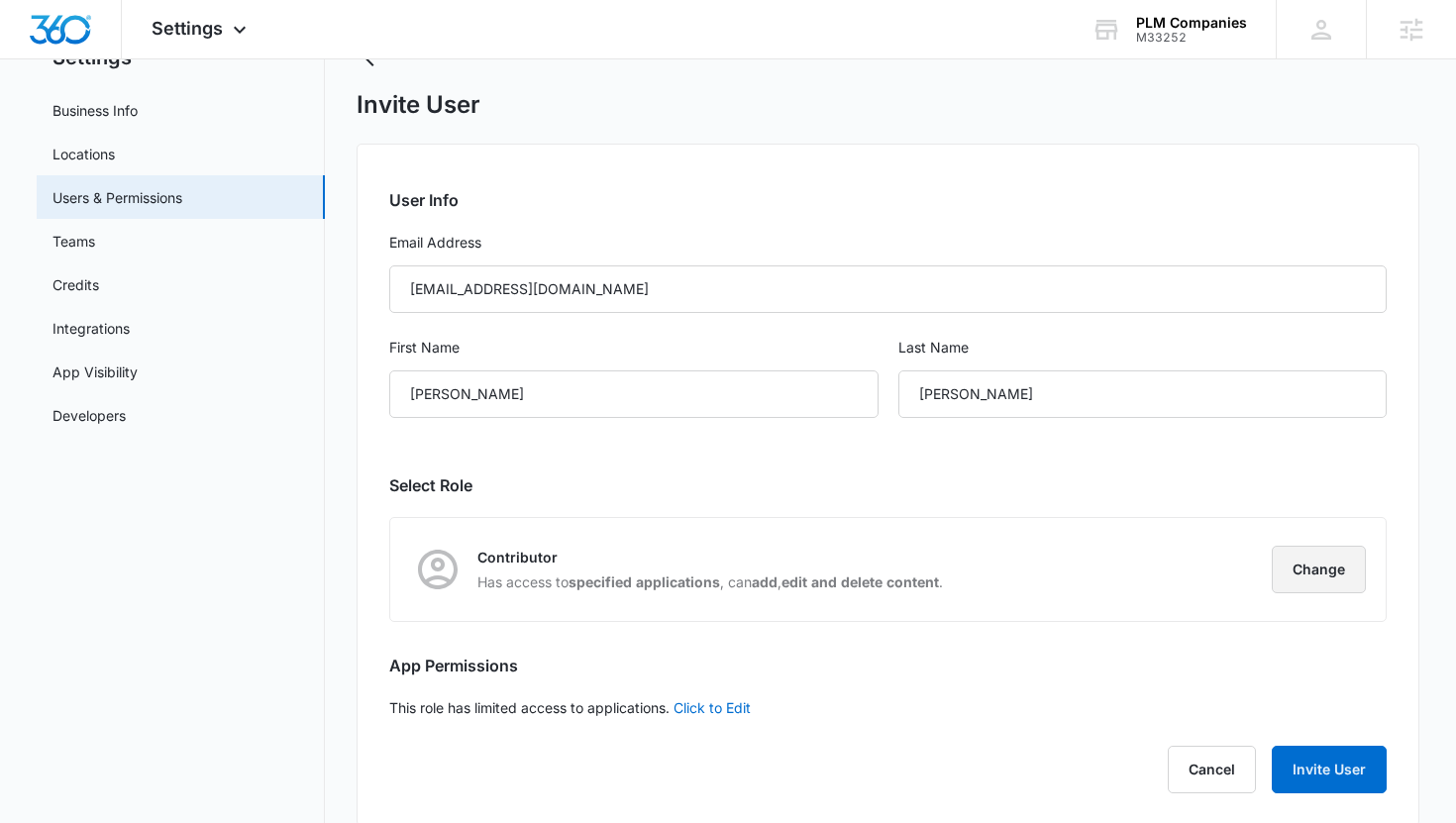 click on "Change" at bounding box center (1318, 569) 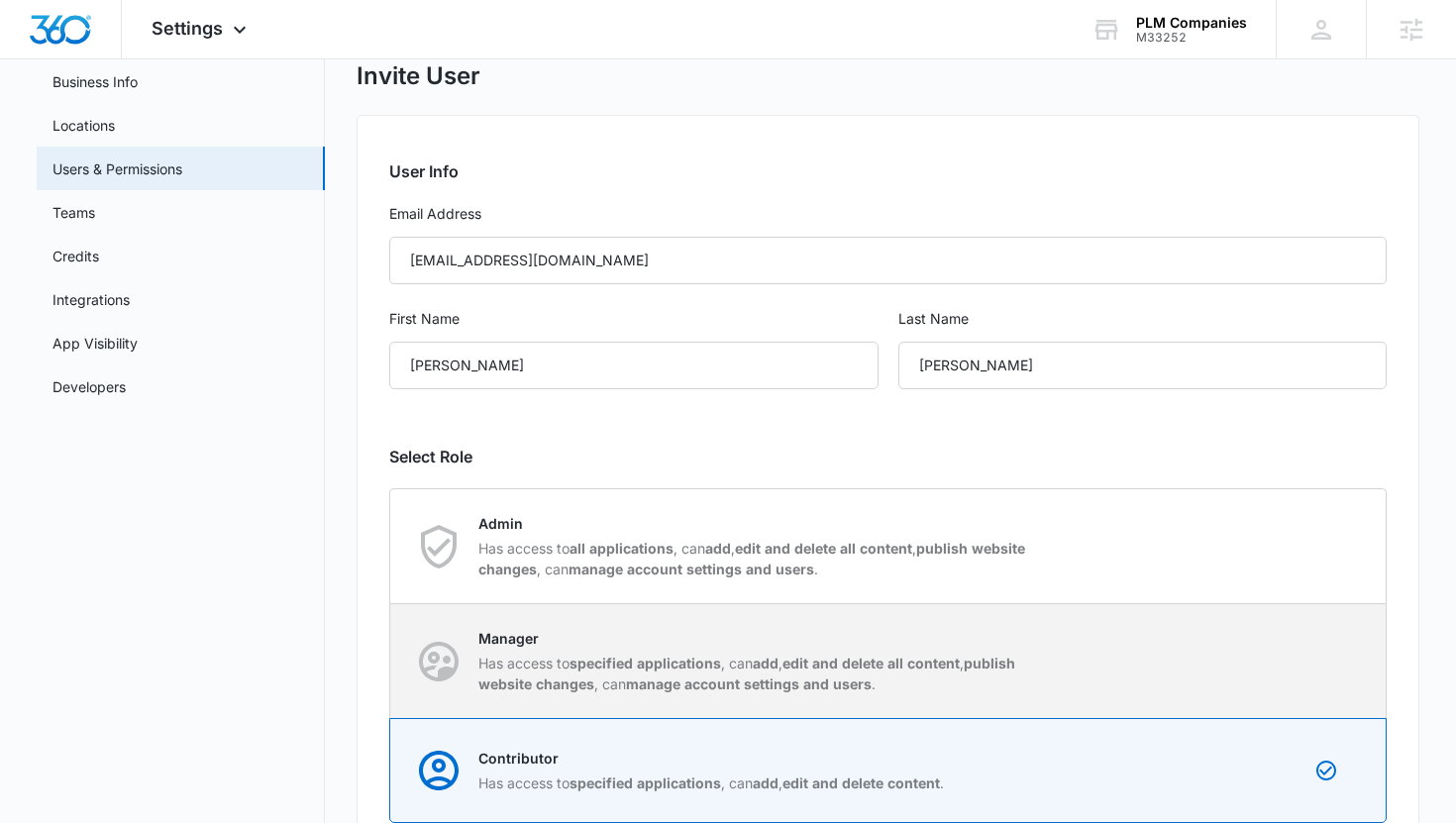scroll, scrollTop: 111, scrollLeft: 0, axis: vertical 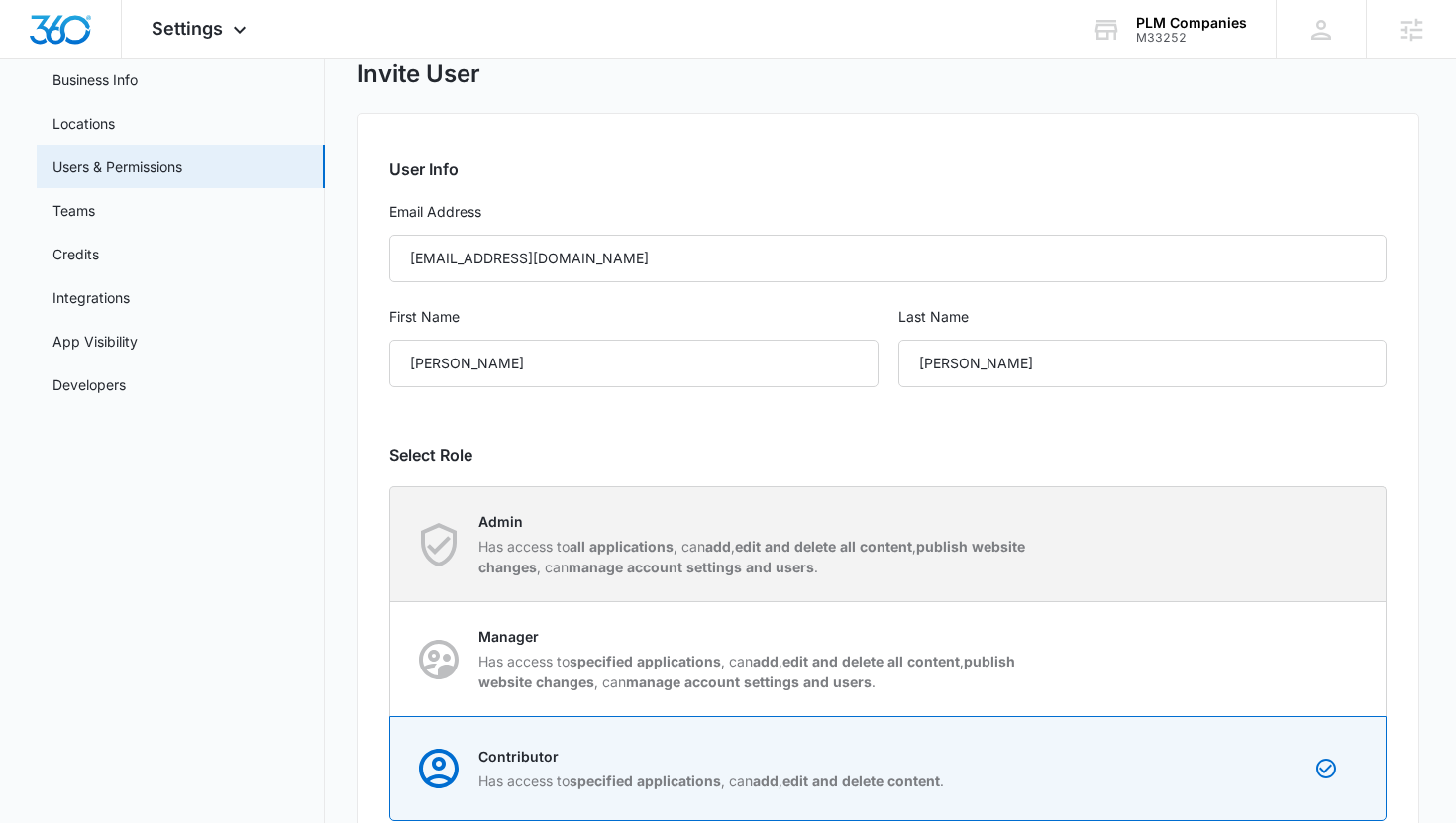 click on "Admin Has access to  all applications , can  add ,  edit and delete all content ,  publish website changes , can  manage account settings and users ." at bounding box center (888, 544) 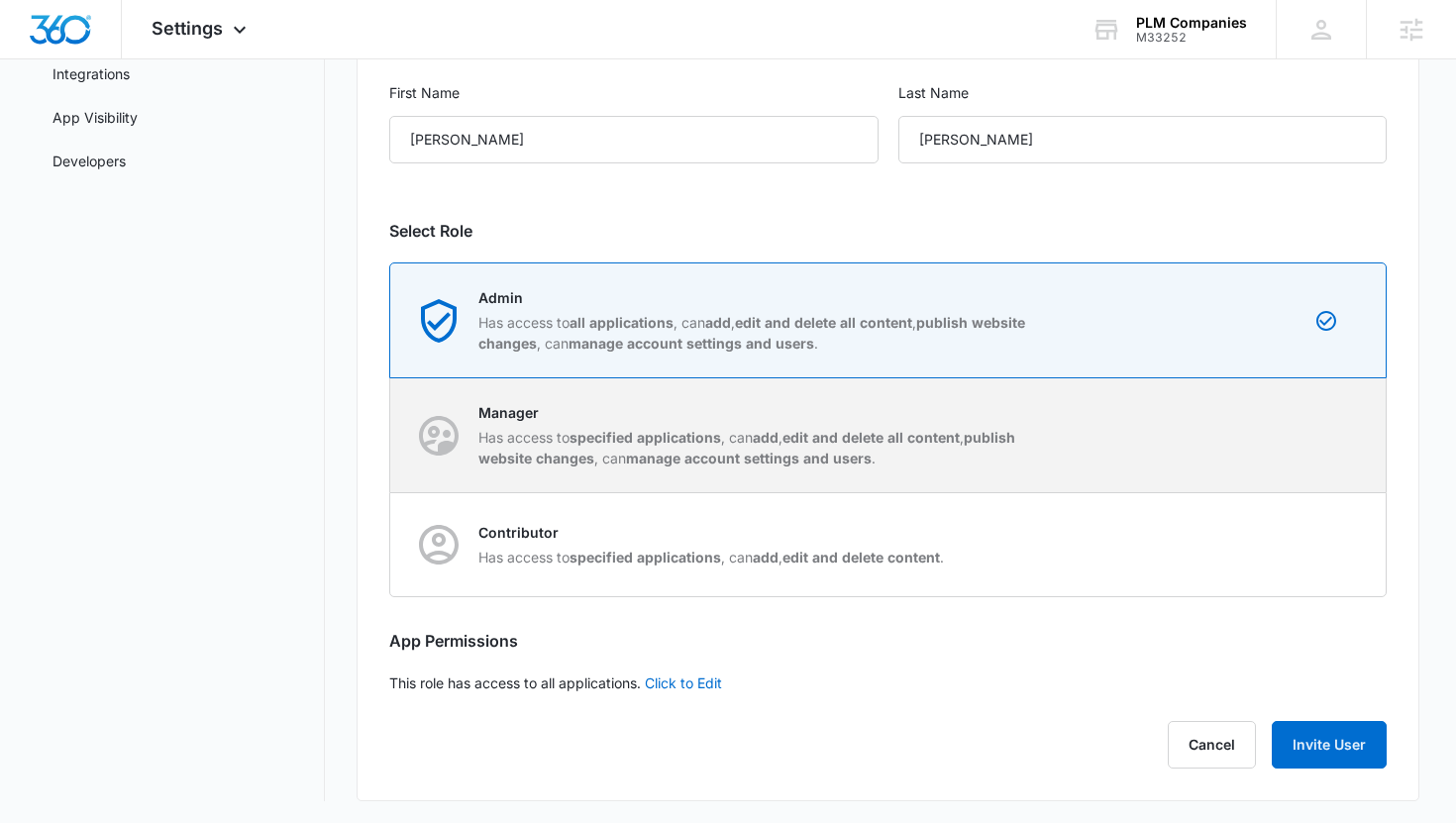 scroll, scrollTop: 337, scrollLeft: 0, axis: vertical 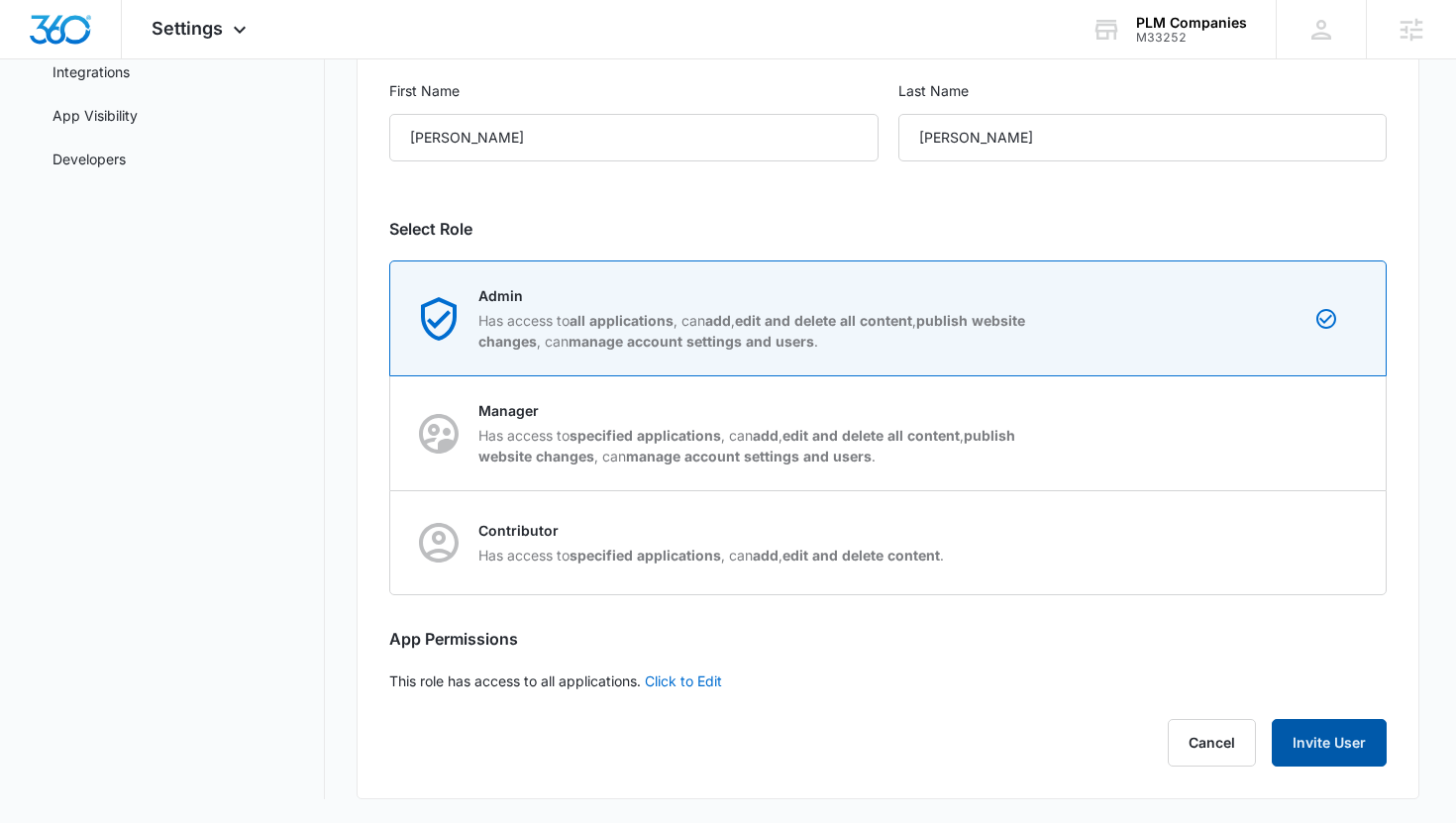 click on "Invite User" at bounding box center (1329, 743) 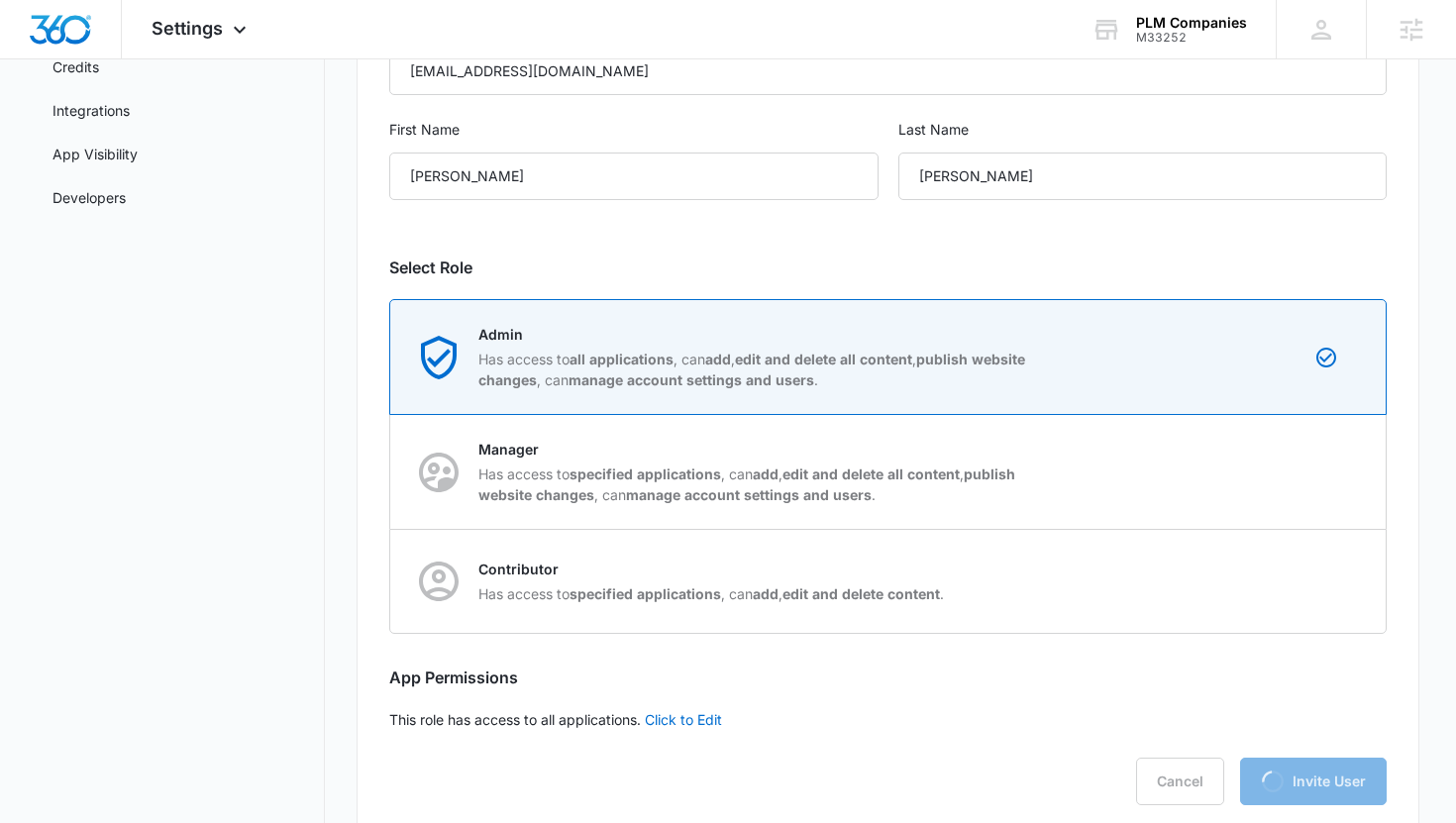 scroll, scrollTop: 276, scrollLeft: 0, axis: vertical 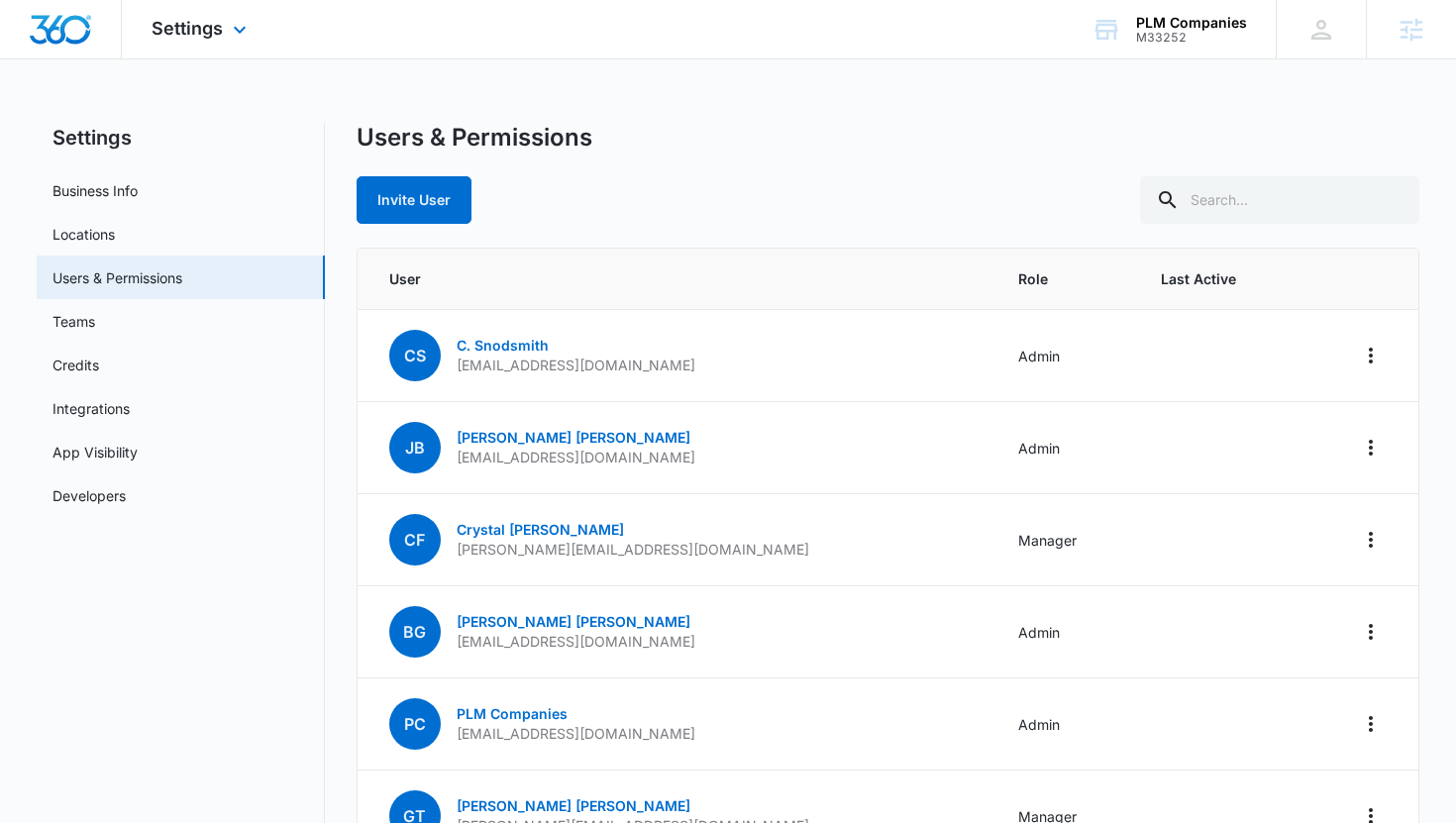 click on "Settings Apps Reputation Websites Forms CRM Email Social Payments POS Content Ads Intelligence Files Brand Settings" at bounding box center [201, 29] 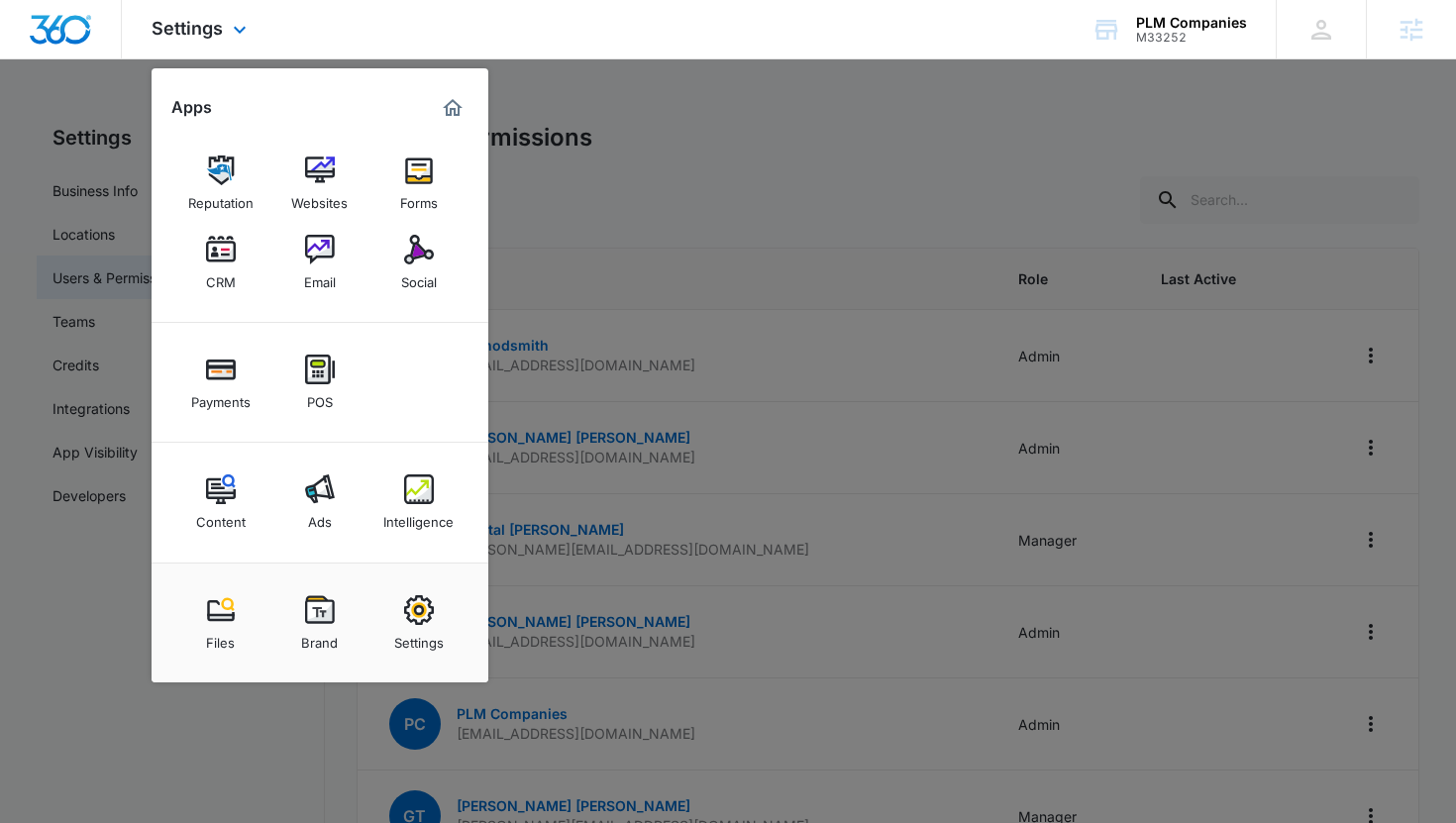 click at bounding box center (453, 108) 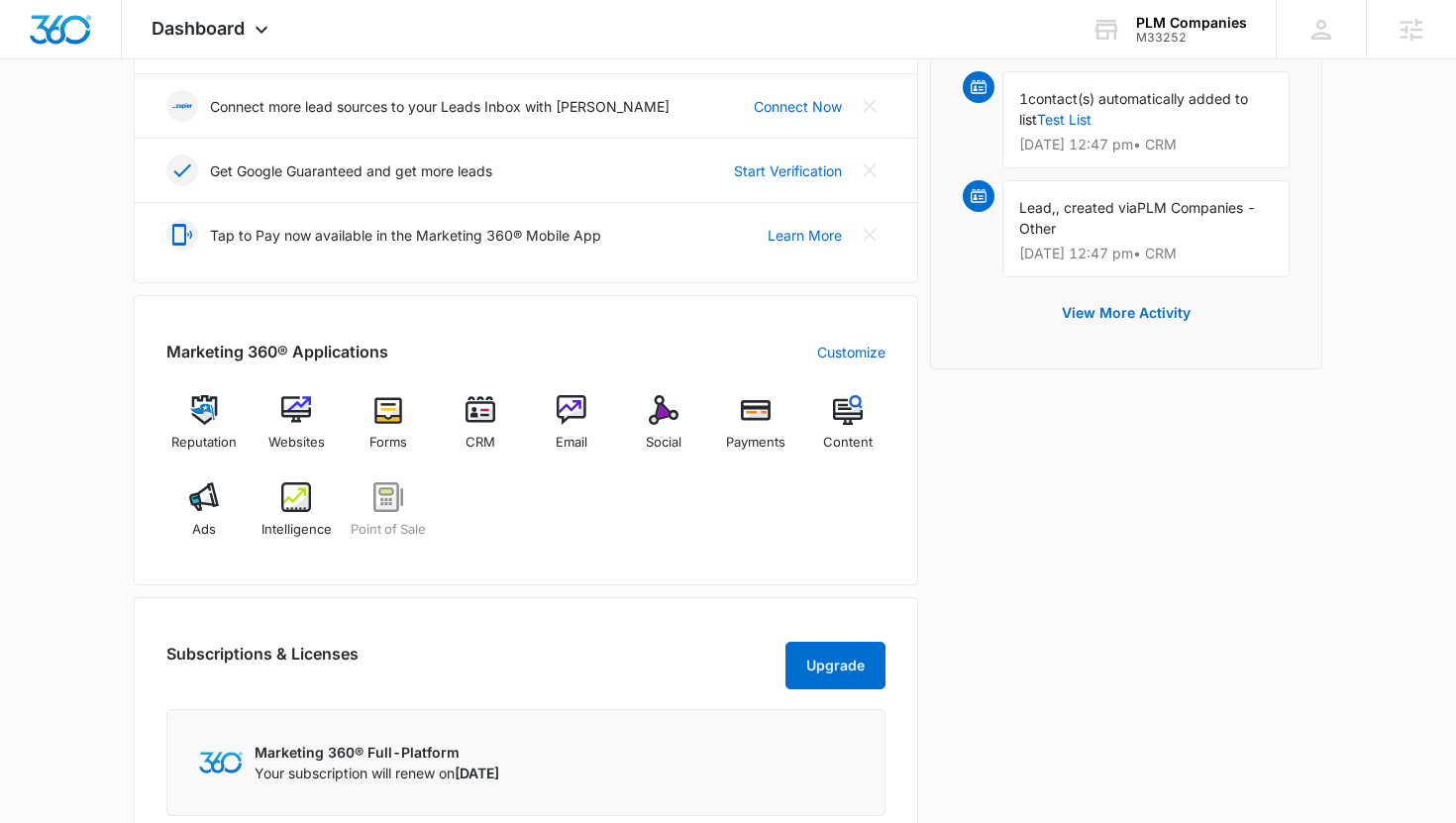 scroll, scrollTop: 616, scrollLeft: 0, axis: vertical 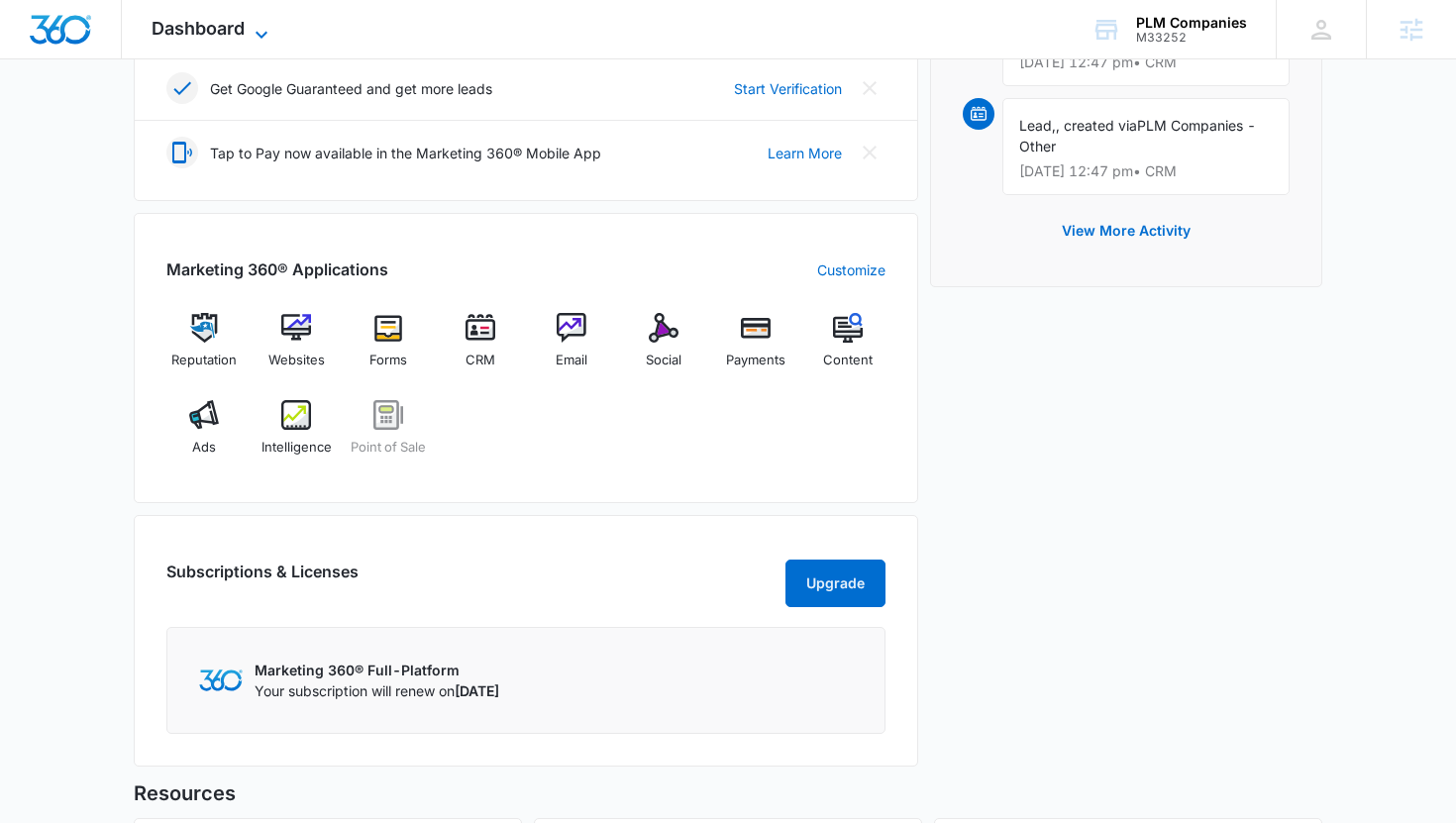 click 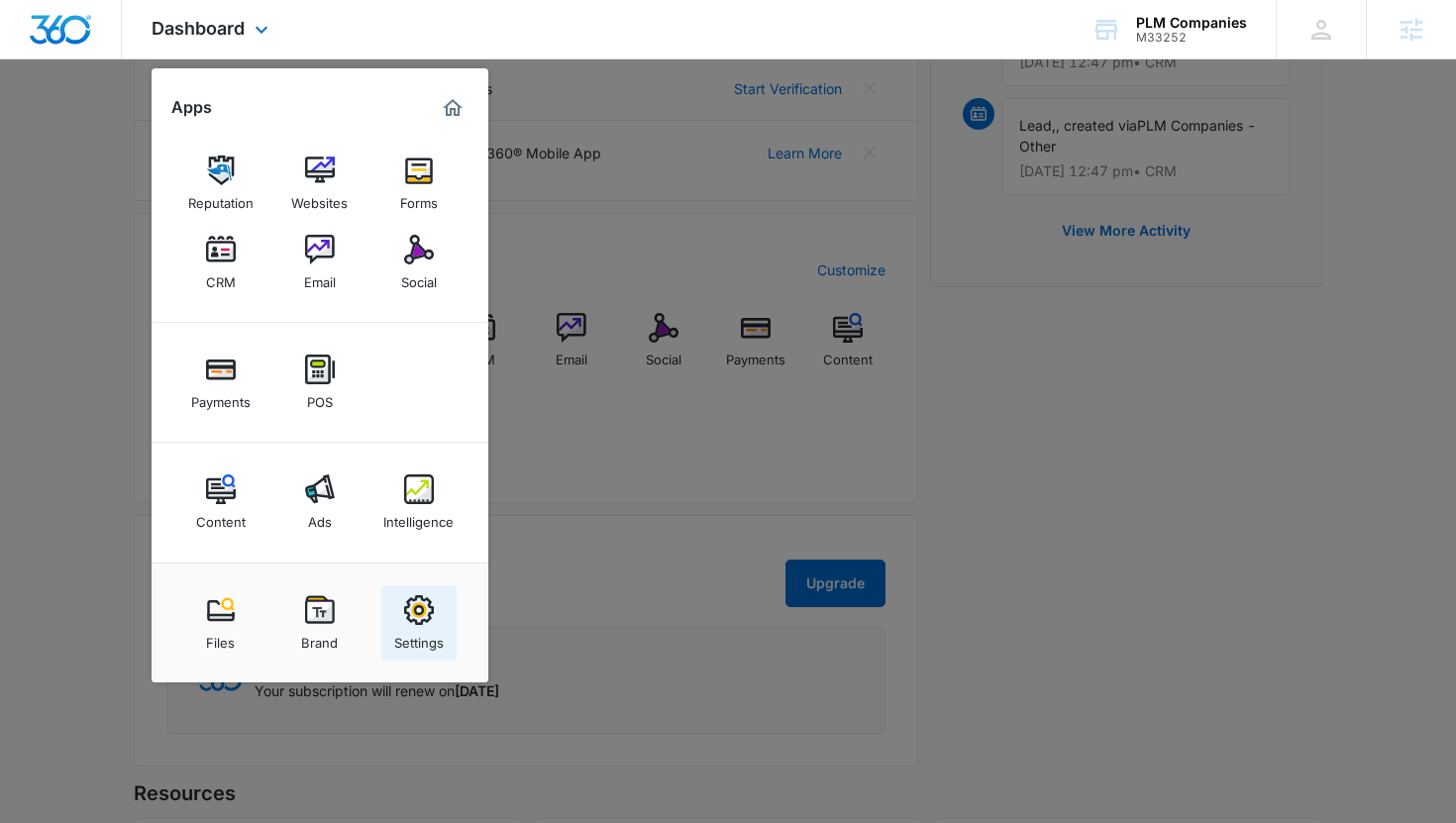 click on "Settings" at bounding box center [419, 638] 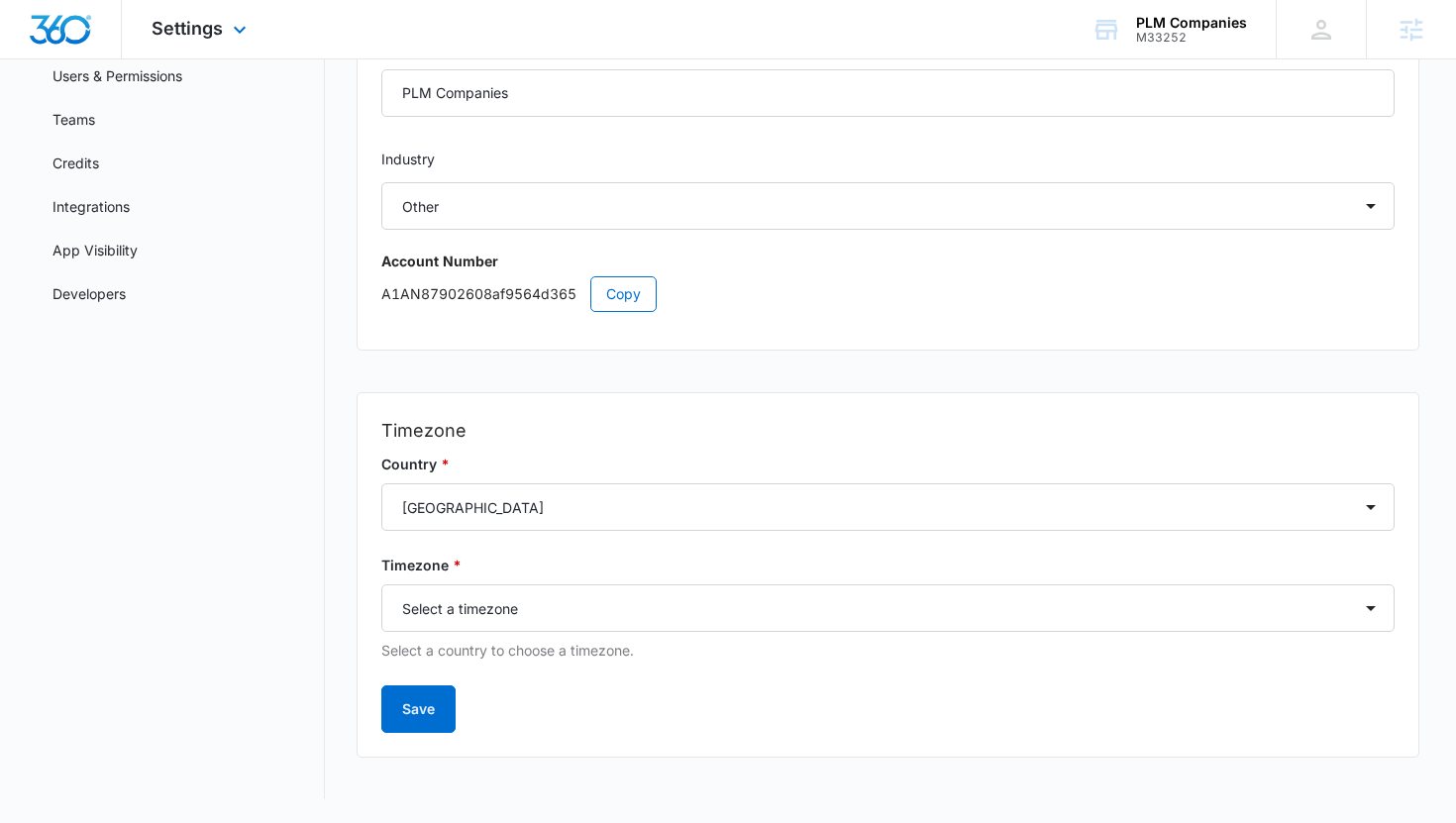scroll, scrollTop: 0, scrollLeft: 0, axis: both 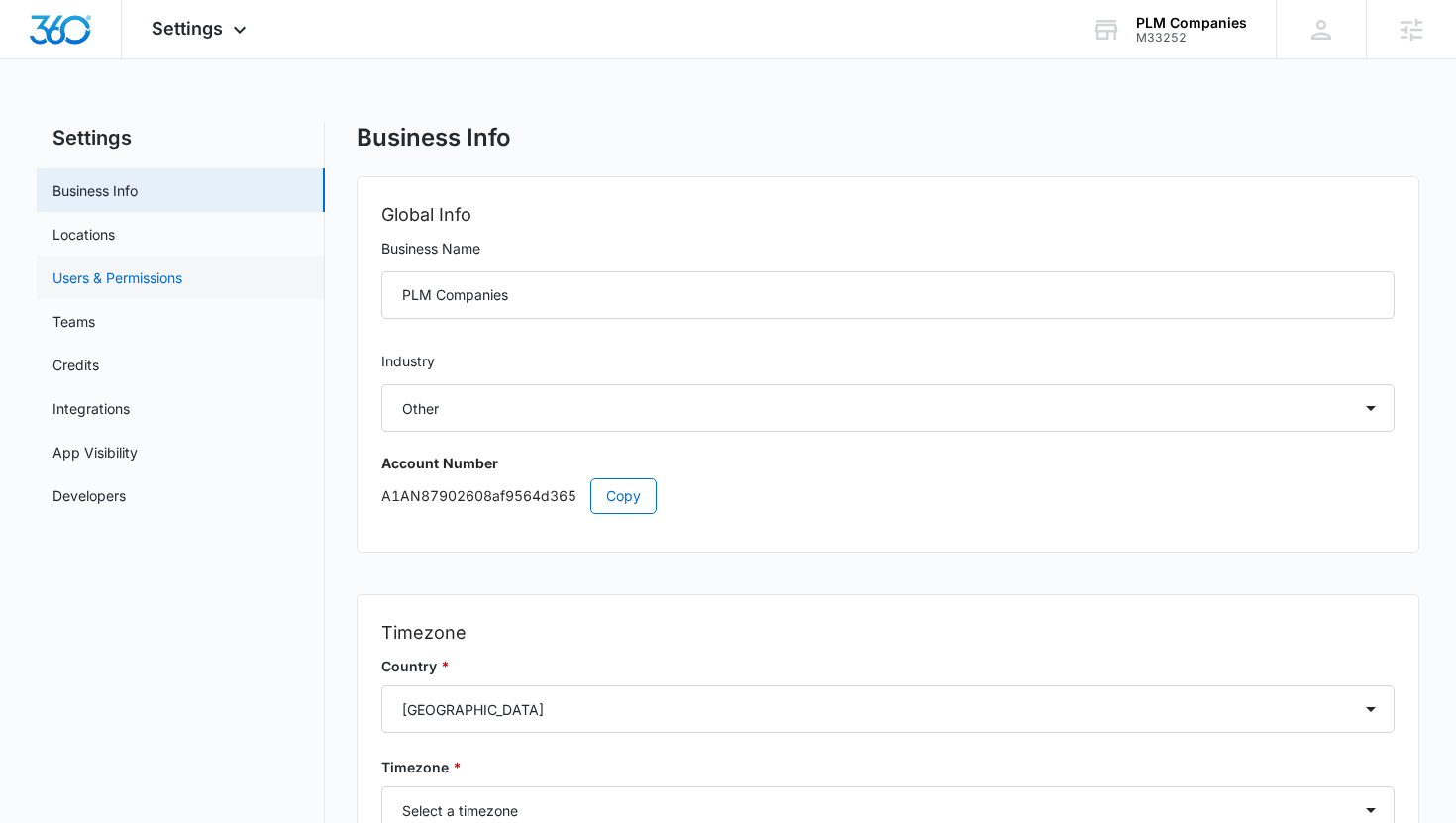 click on "Users & Permissions" at bounding box center (117, 277) 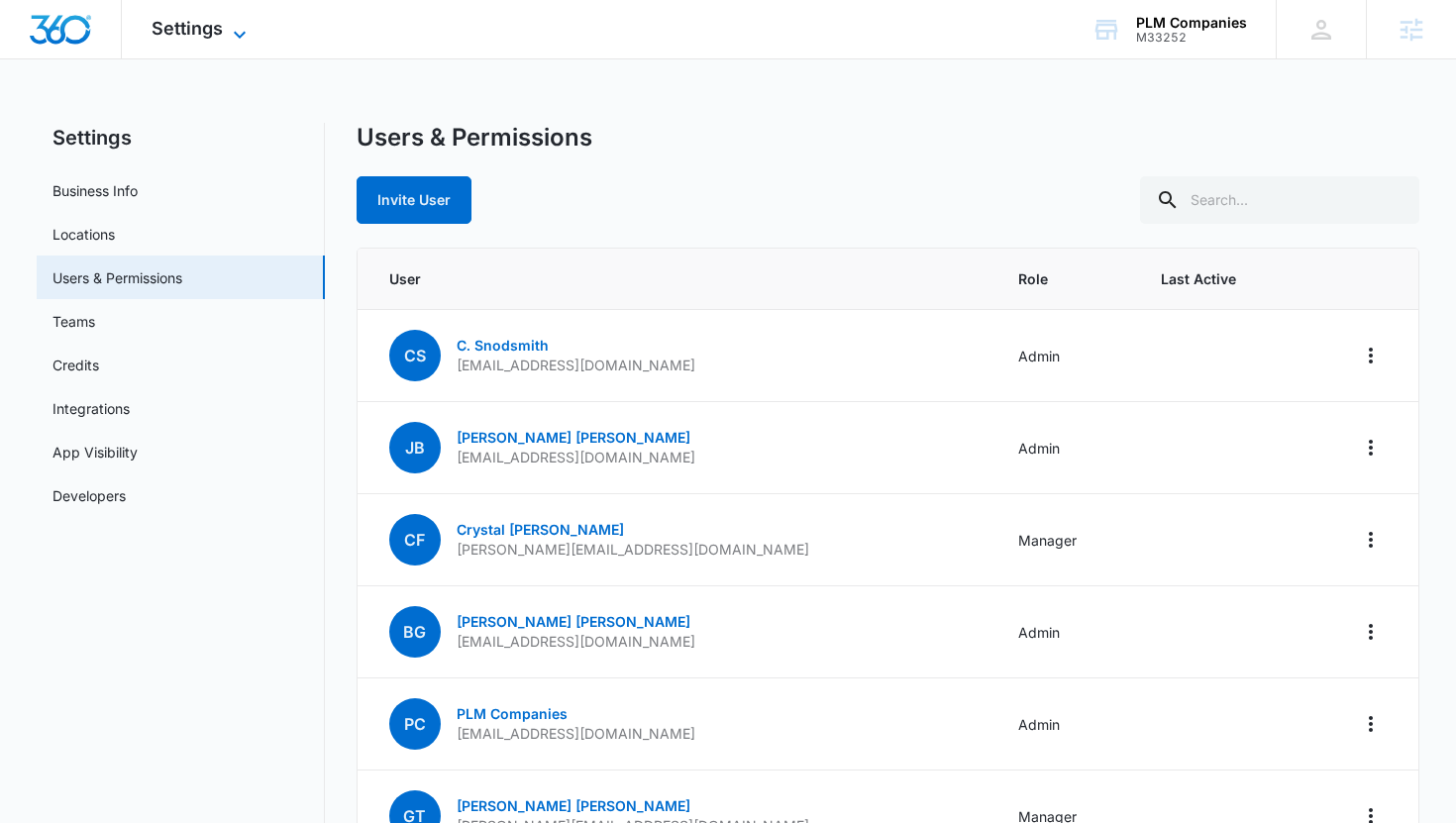 click on "Settings" at bounding box center [187, 28] 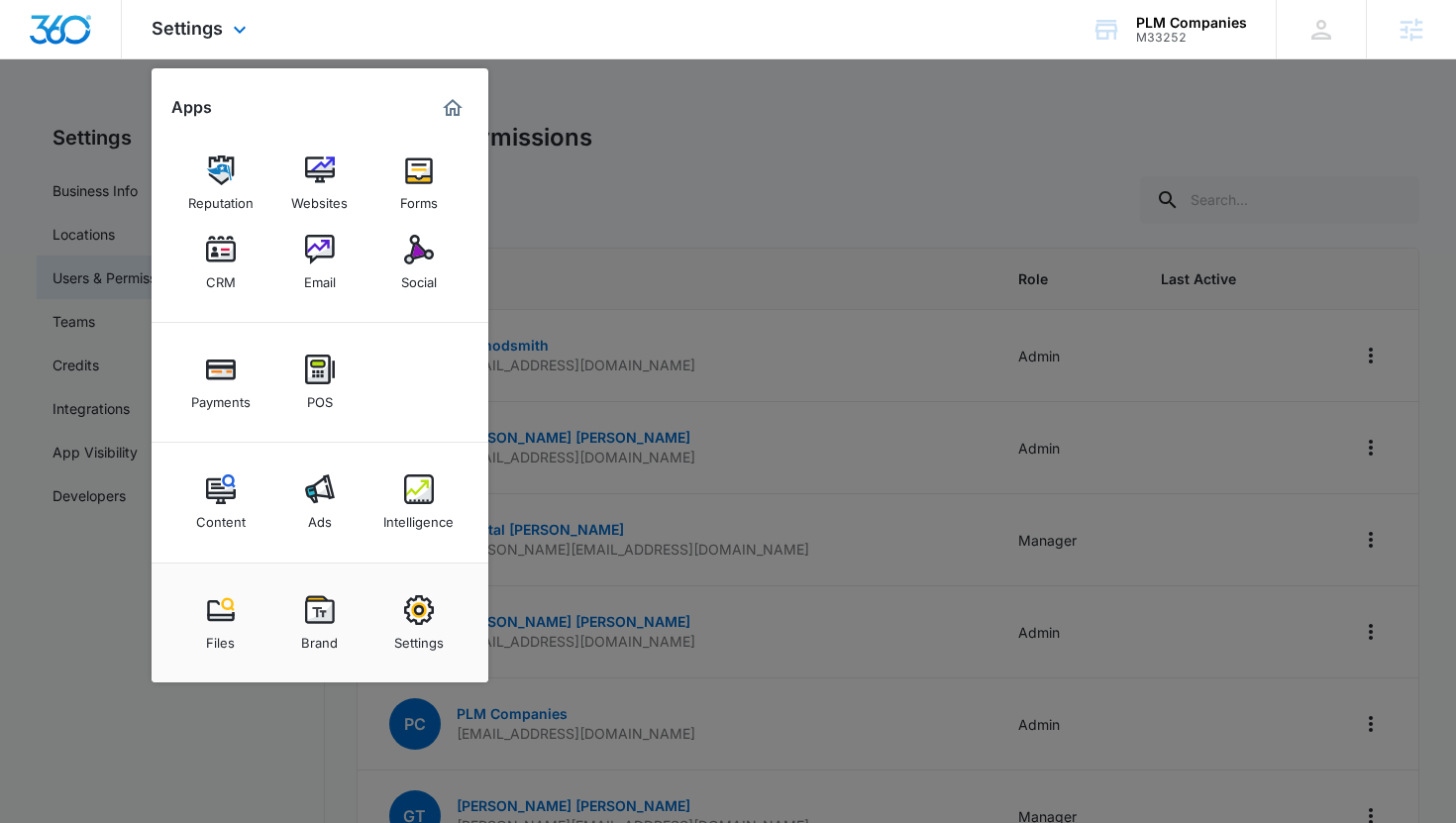 click at bounding box center (453, 108) 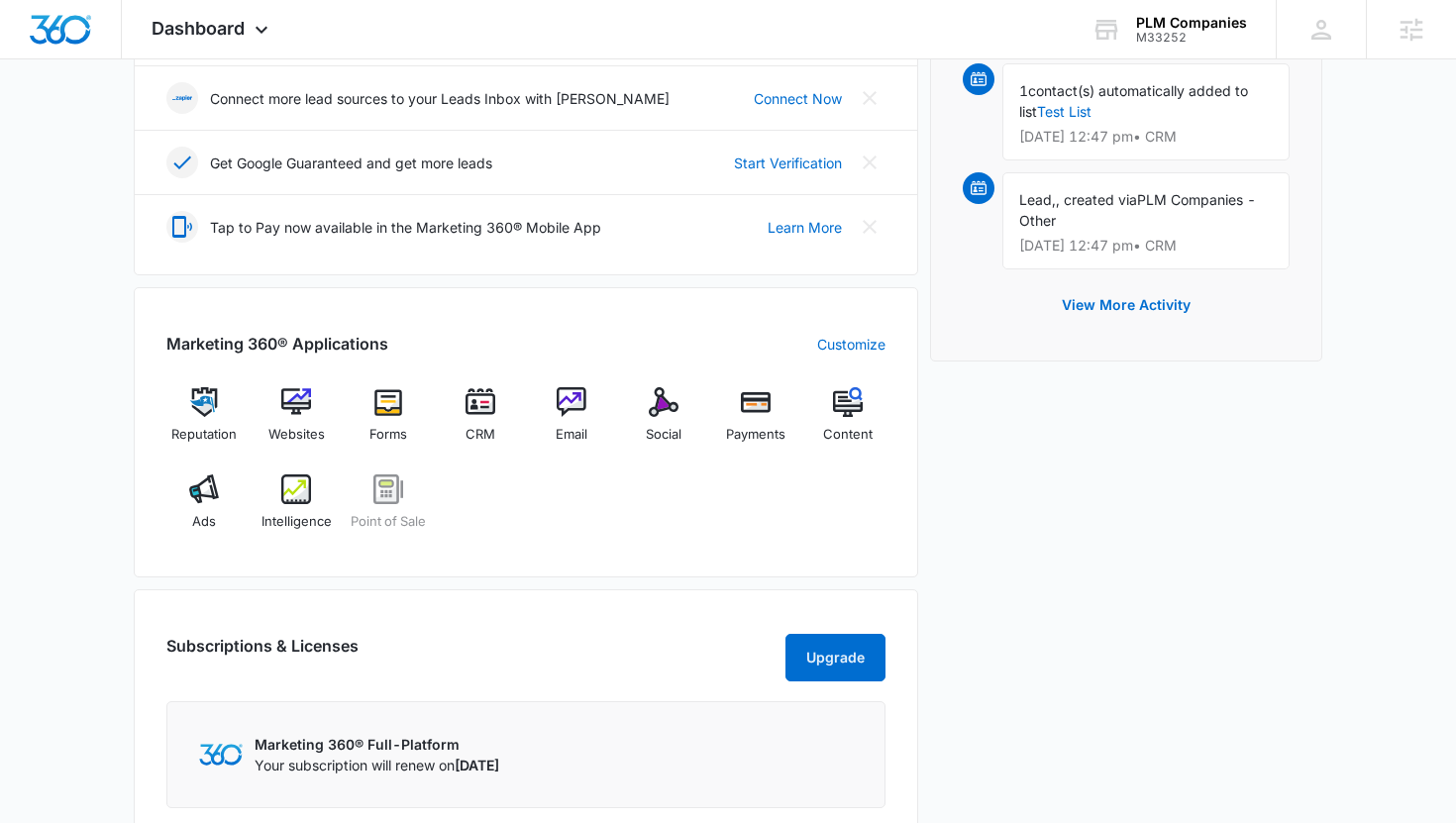 scroll, scrollTop: 544, scrollLeft: 0, axis: vertical 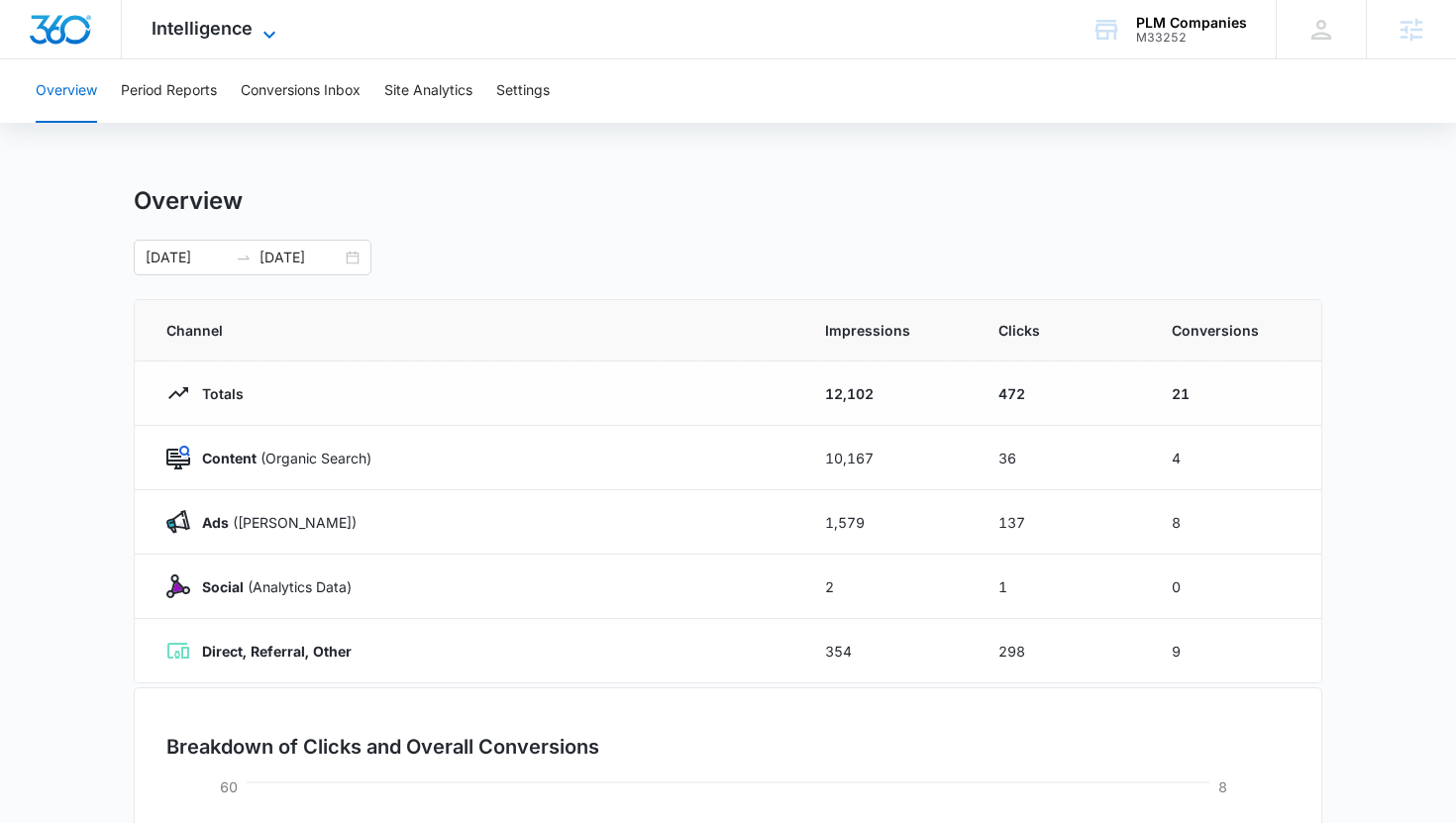 click on "Intelligence" at bounding box center [202, 28] 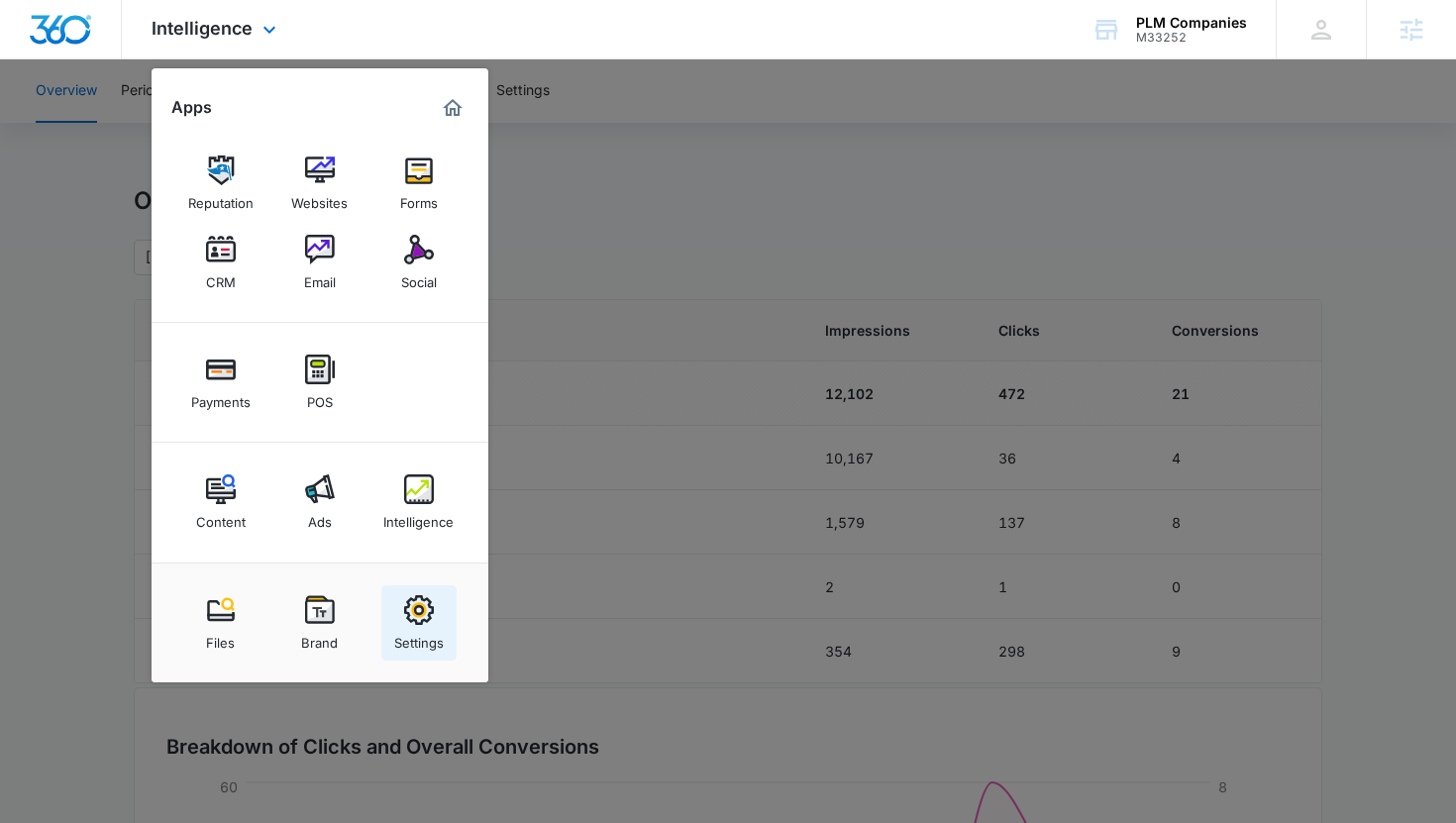 click on "Settings" at bounding box center (419, 623) 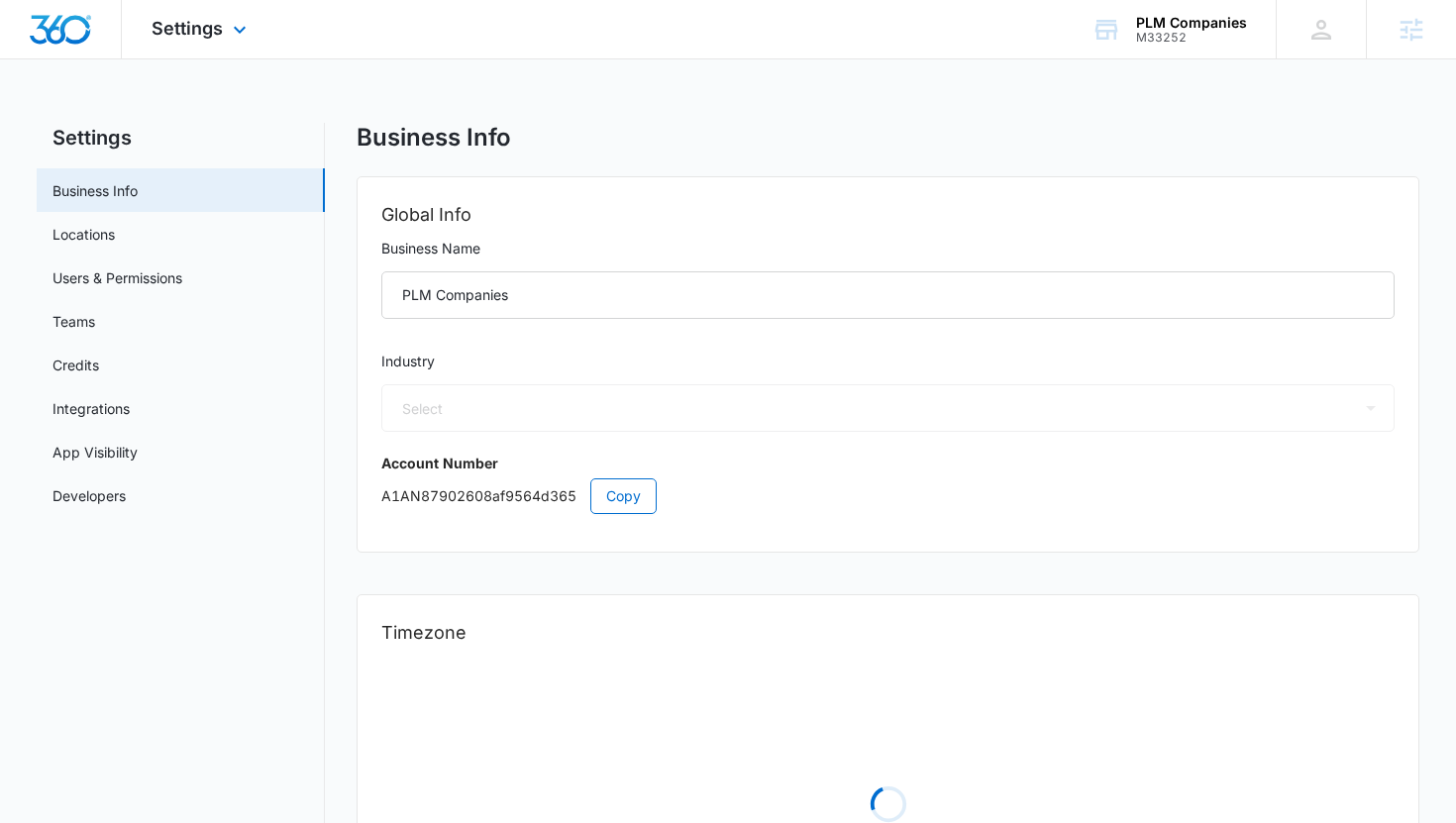select on "52" 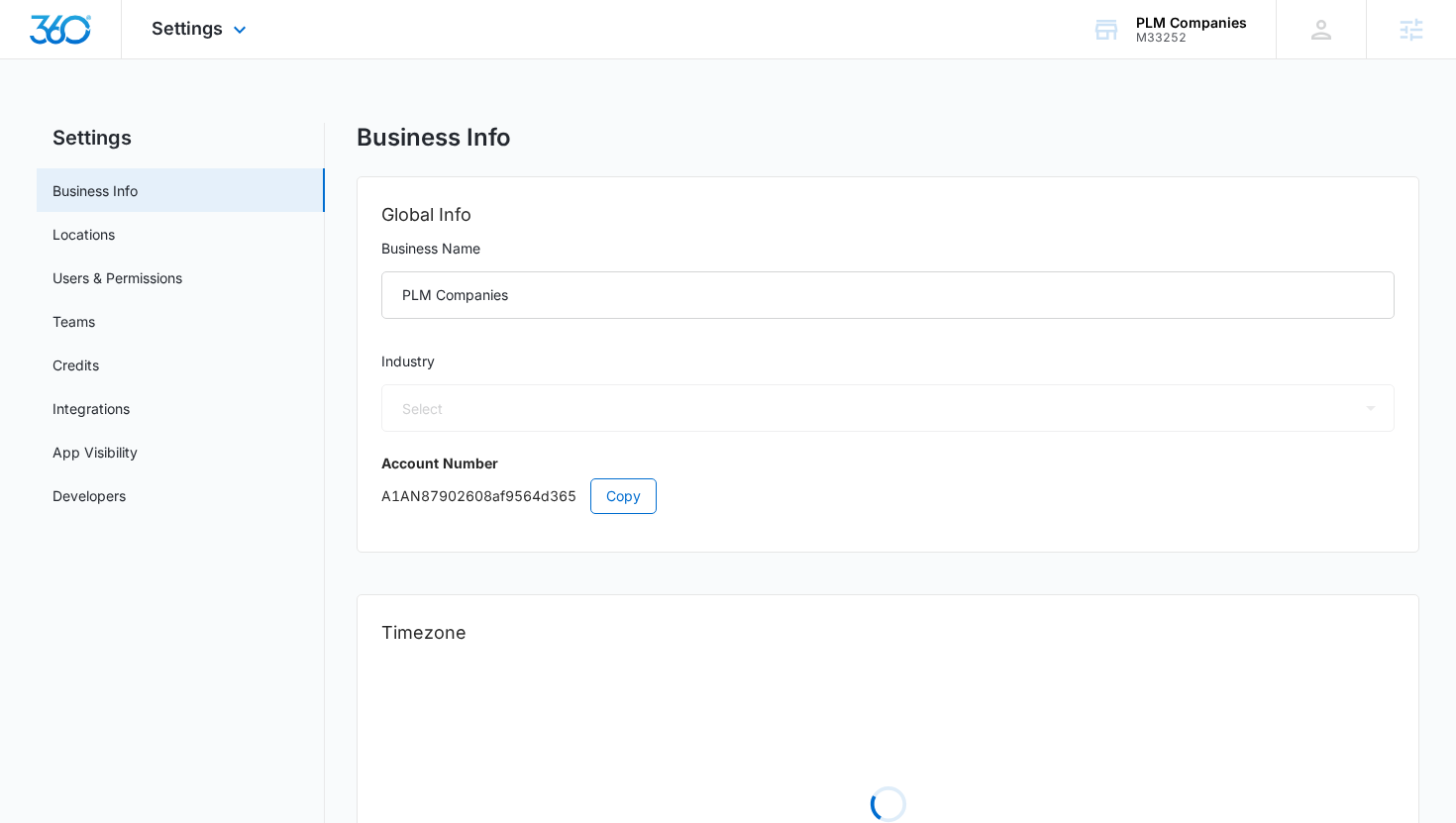 select on "US" 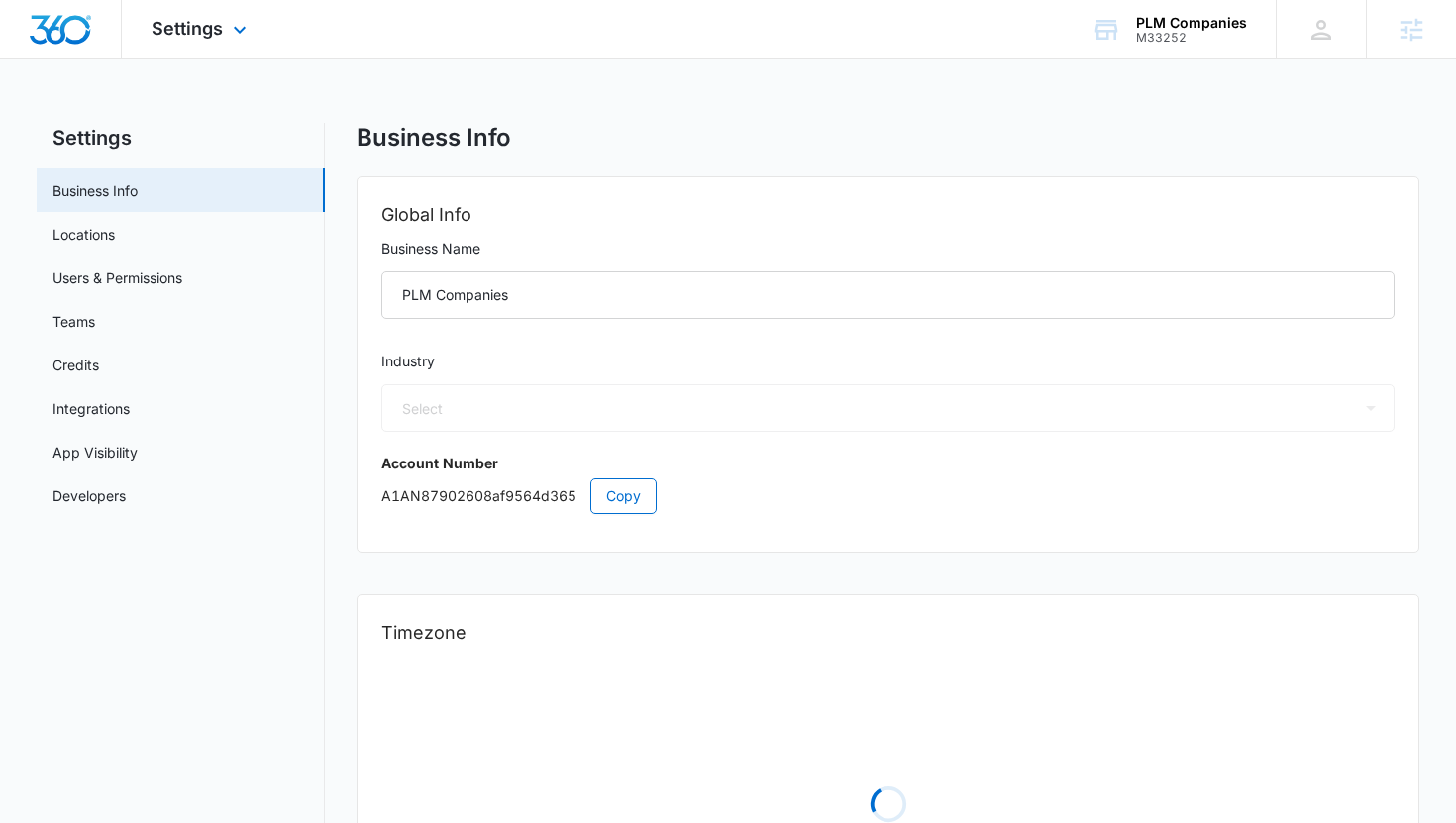 select on "America/[GEOGRAPHIC_DATA]" 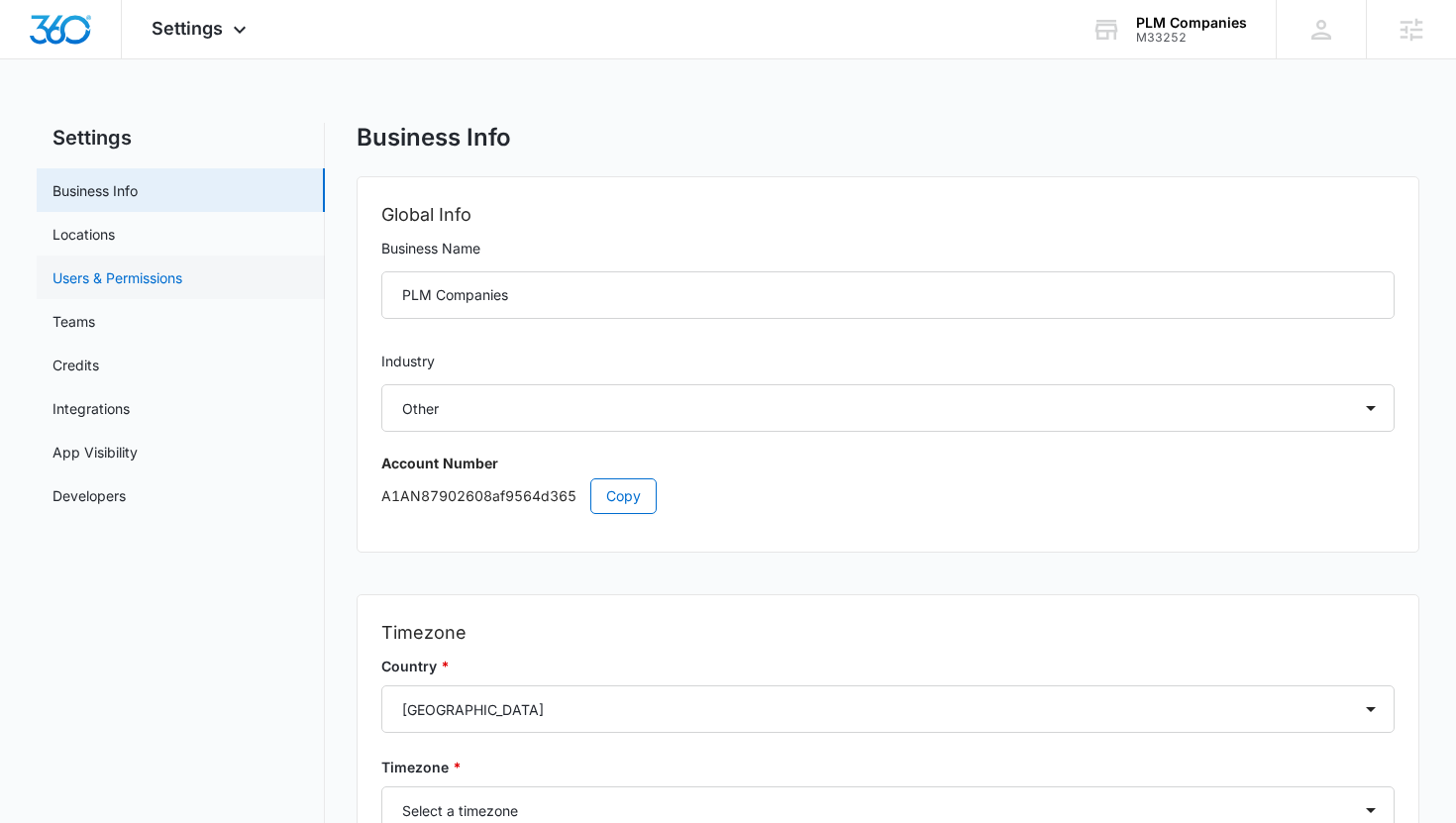 click on "Users & Permissions" at bounding box center [117, 277] 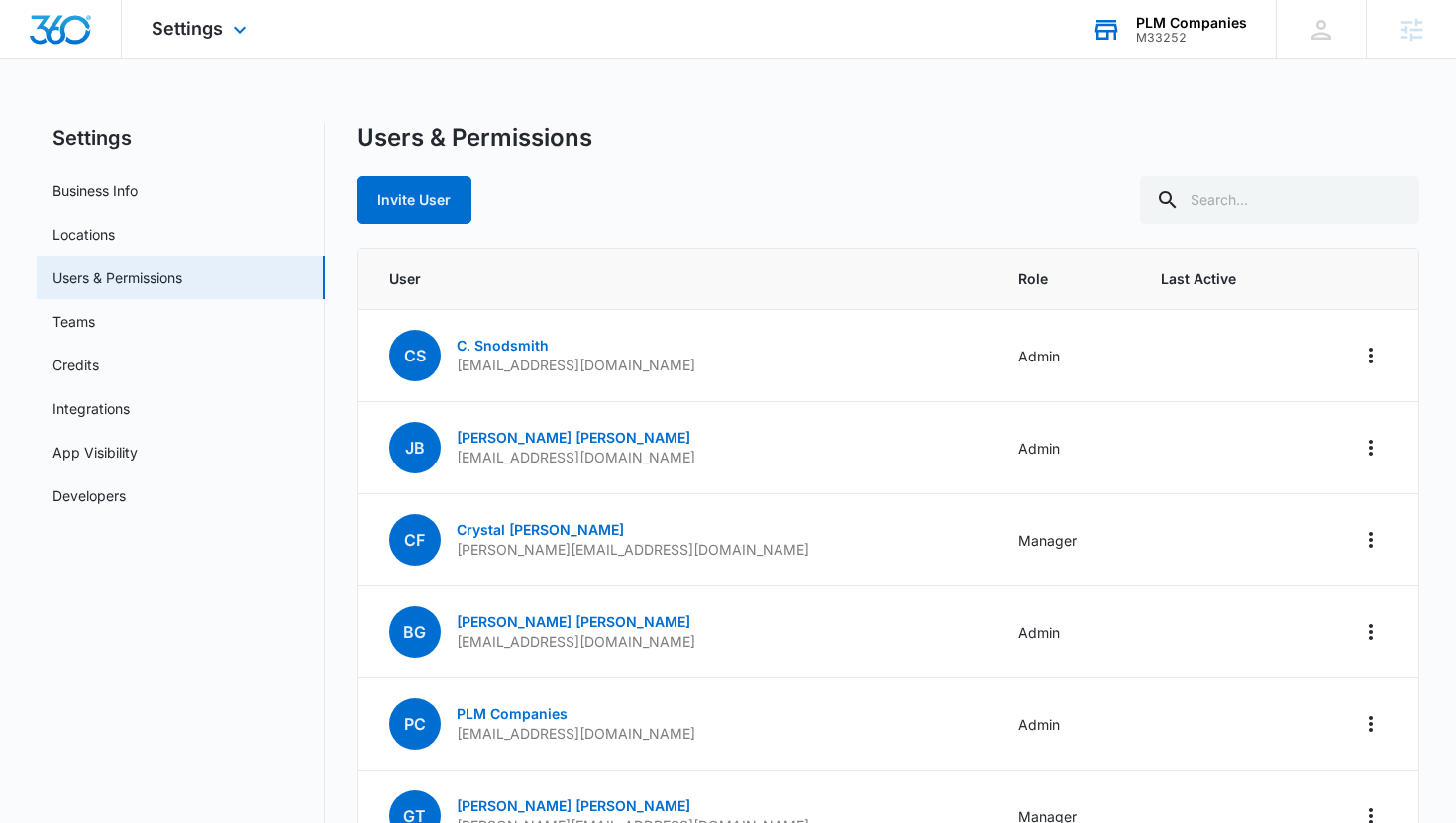 click on "PLM Companies M33252 Your Accounts View All" at bounding box center (1169, 29) 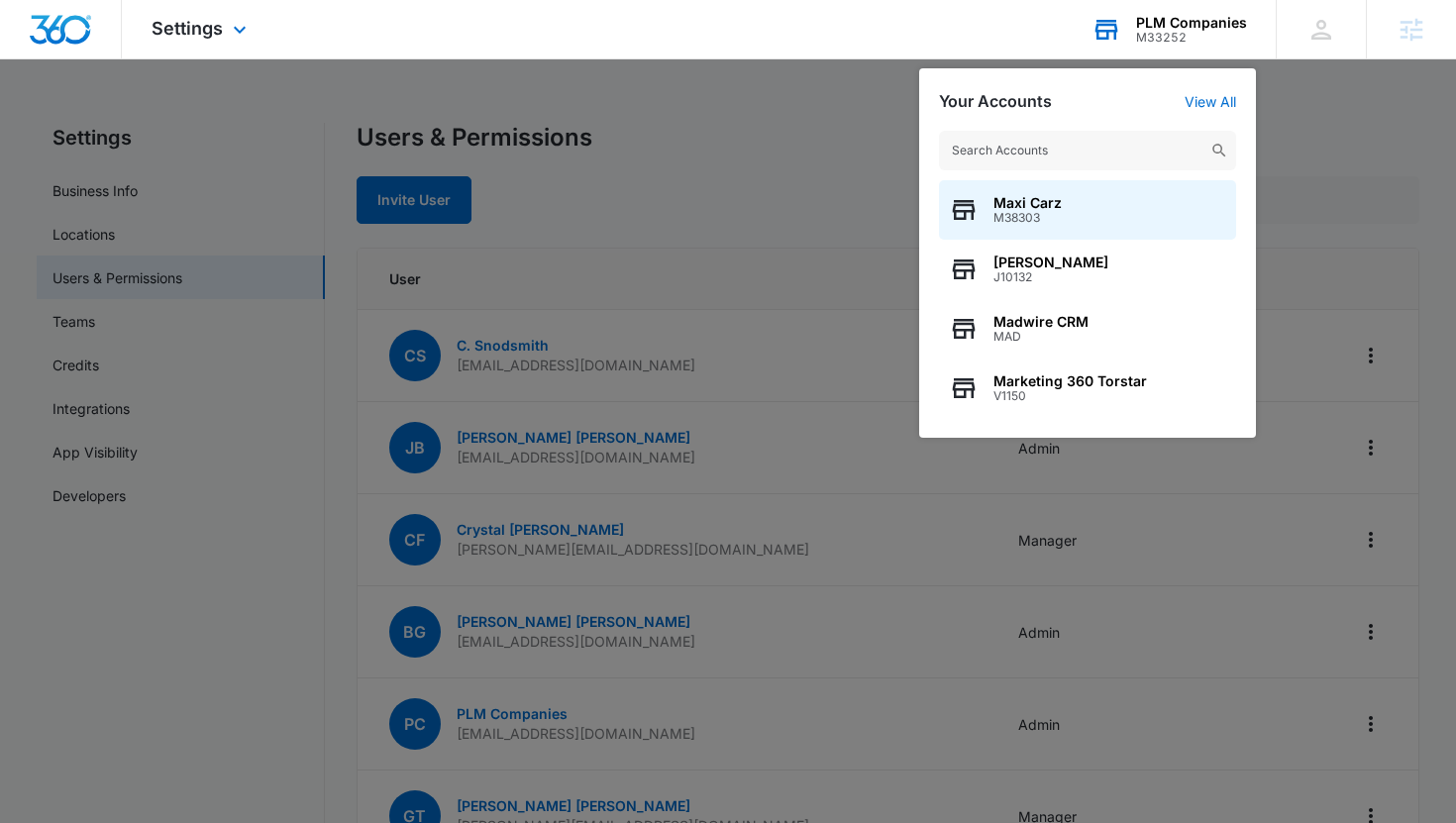 click at bounding box center [1088, 151] 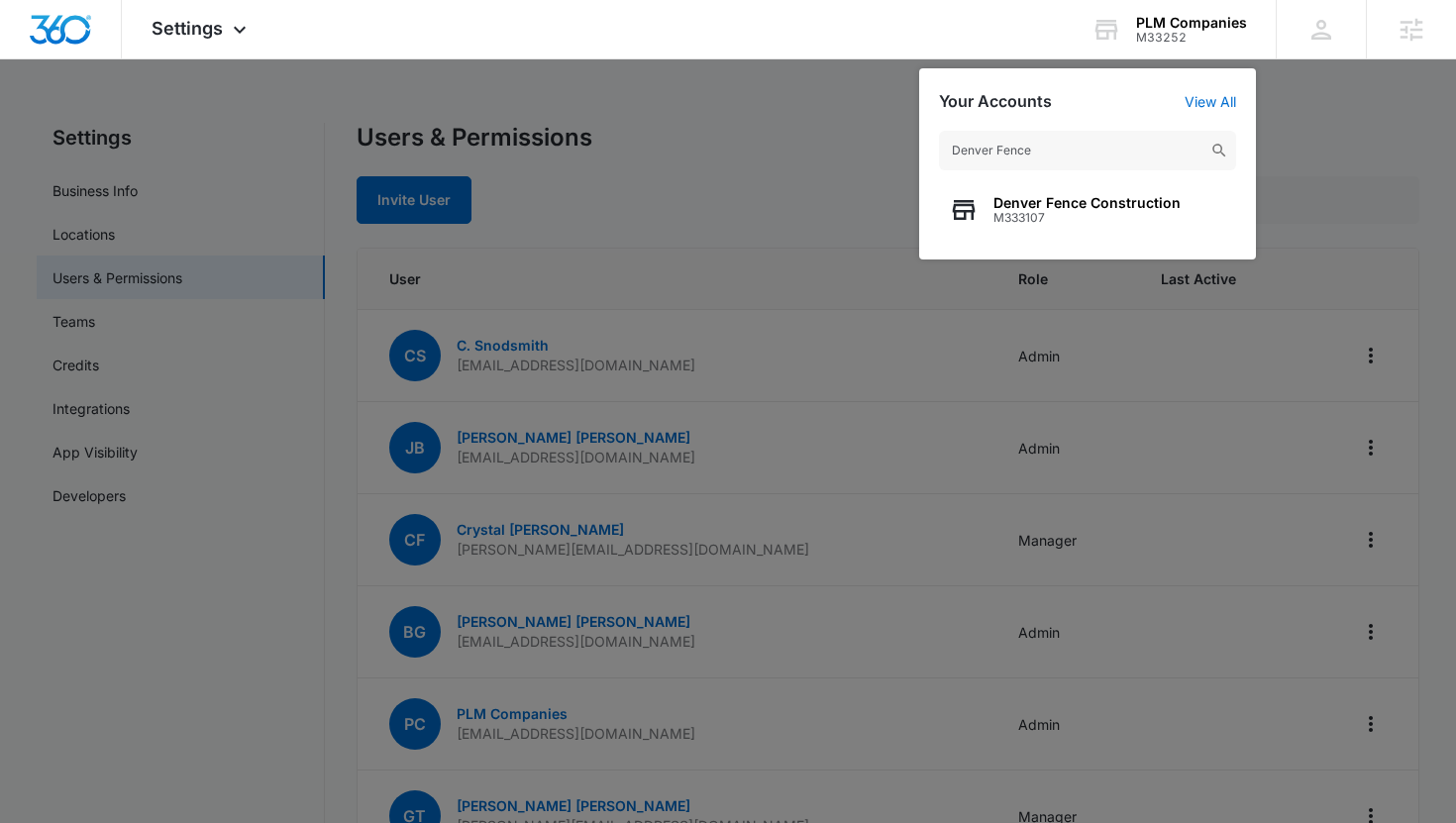 type on "Denver Fence" 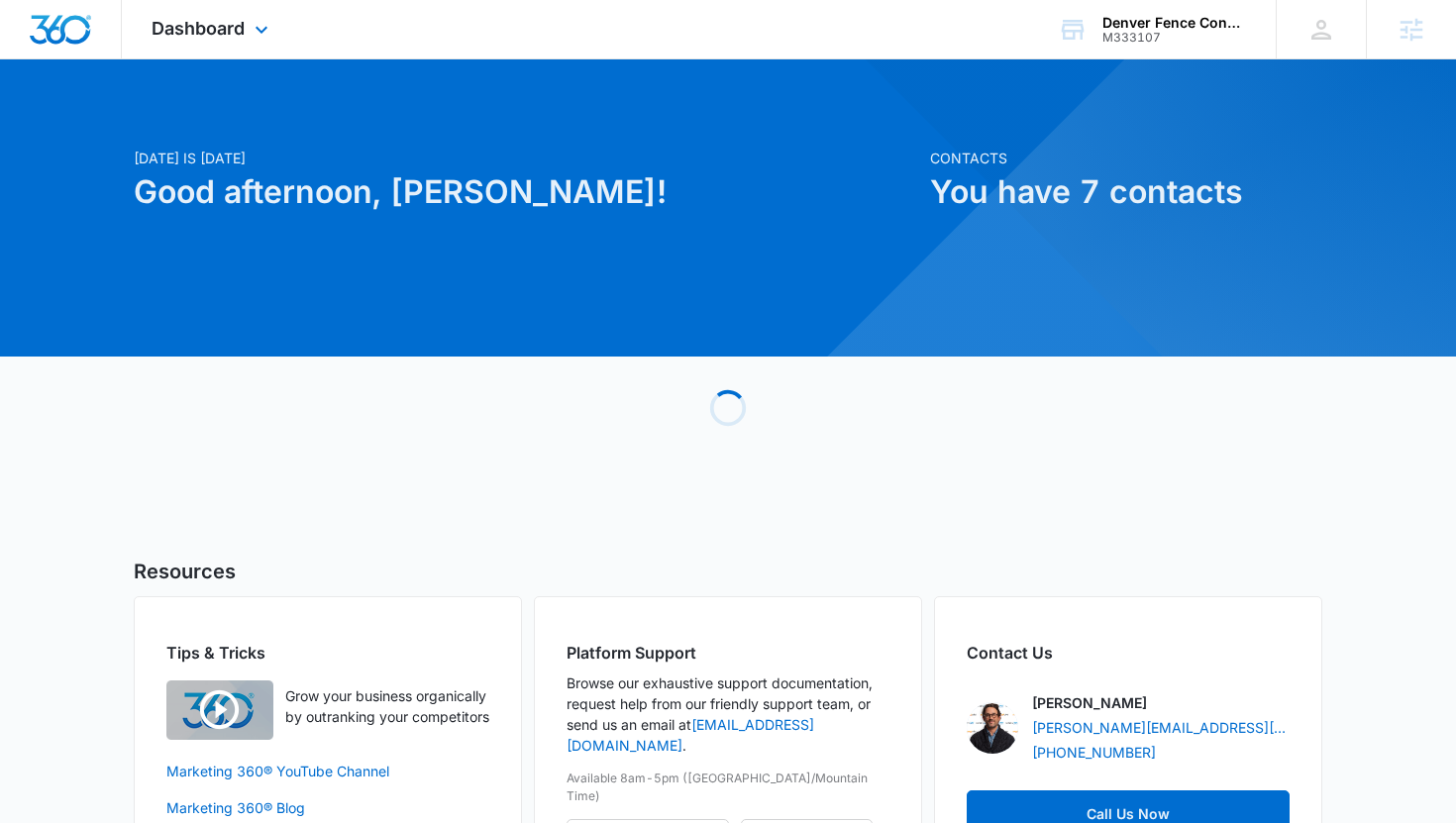 click on "Dashboard Apps Reputation Websites Forms CRM Email Social Shop Payments POS Content Ads Intelligence Files Brand Settings" at bounding box center [212, 29] 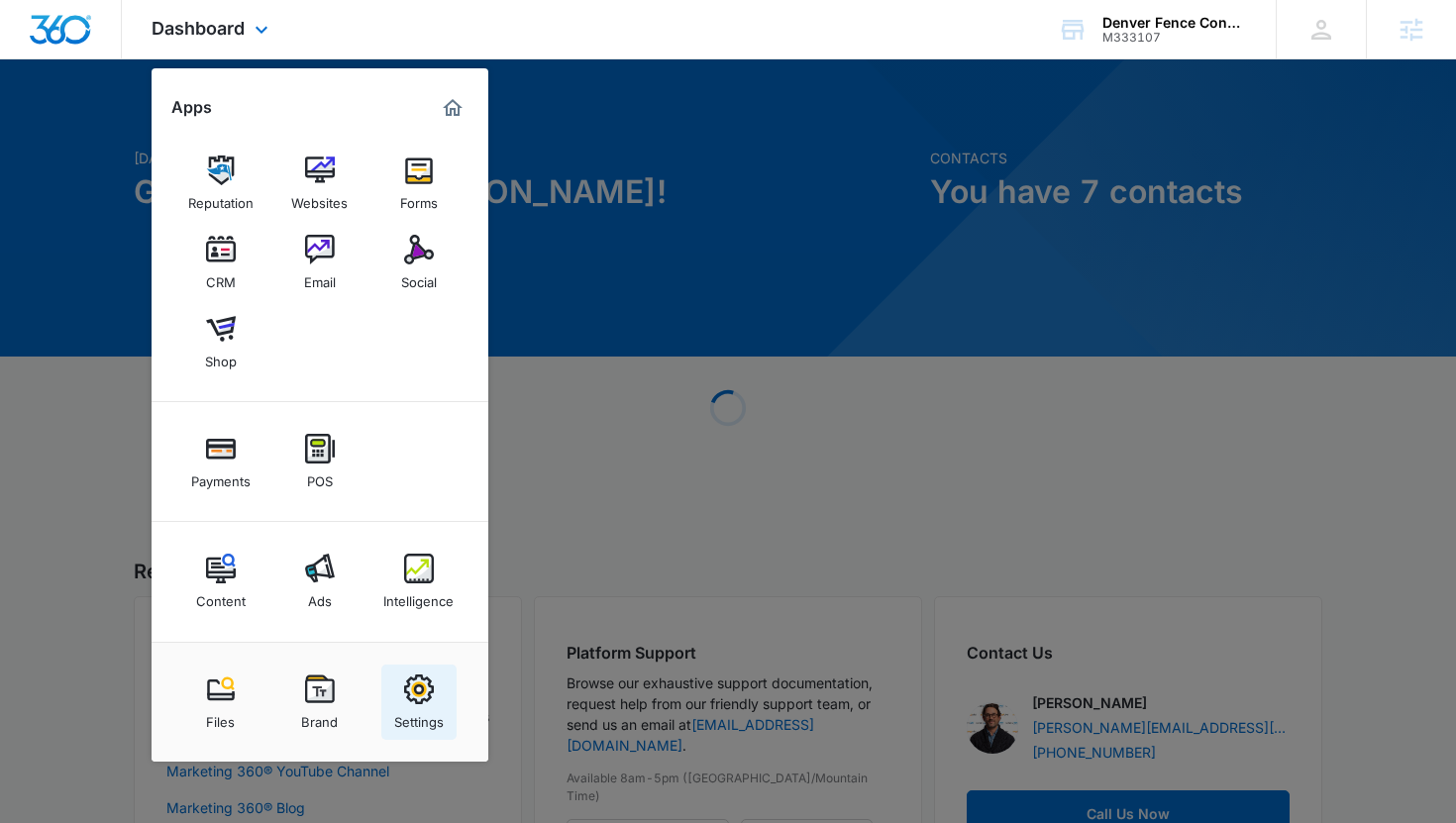 click on "Settings" at bounding box center (419, 717) 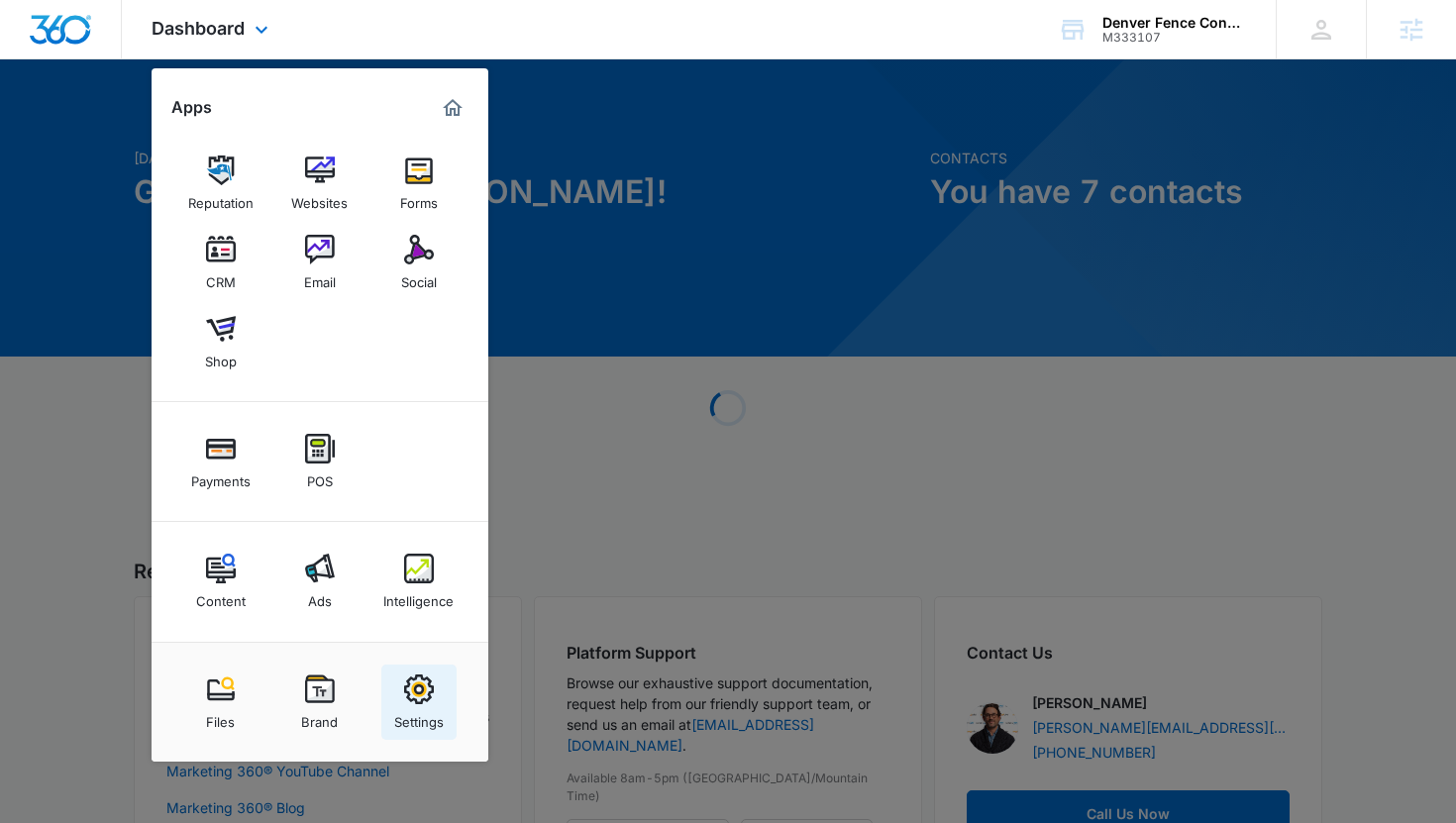 select on "4" 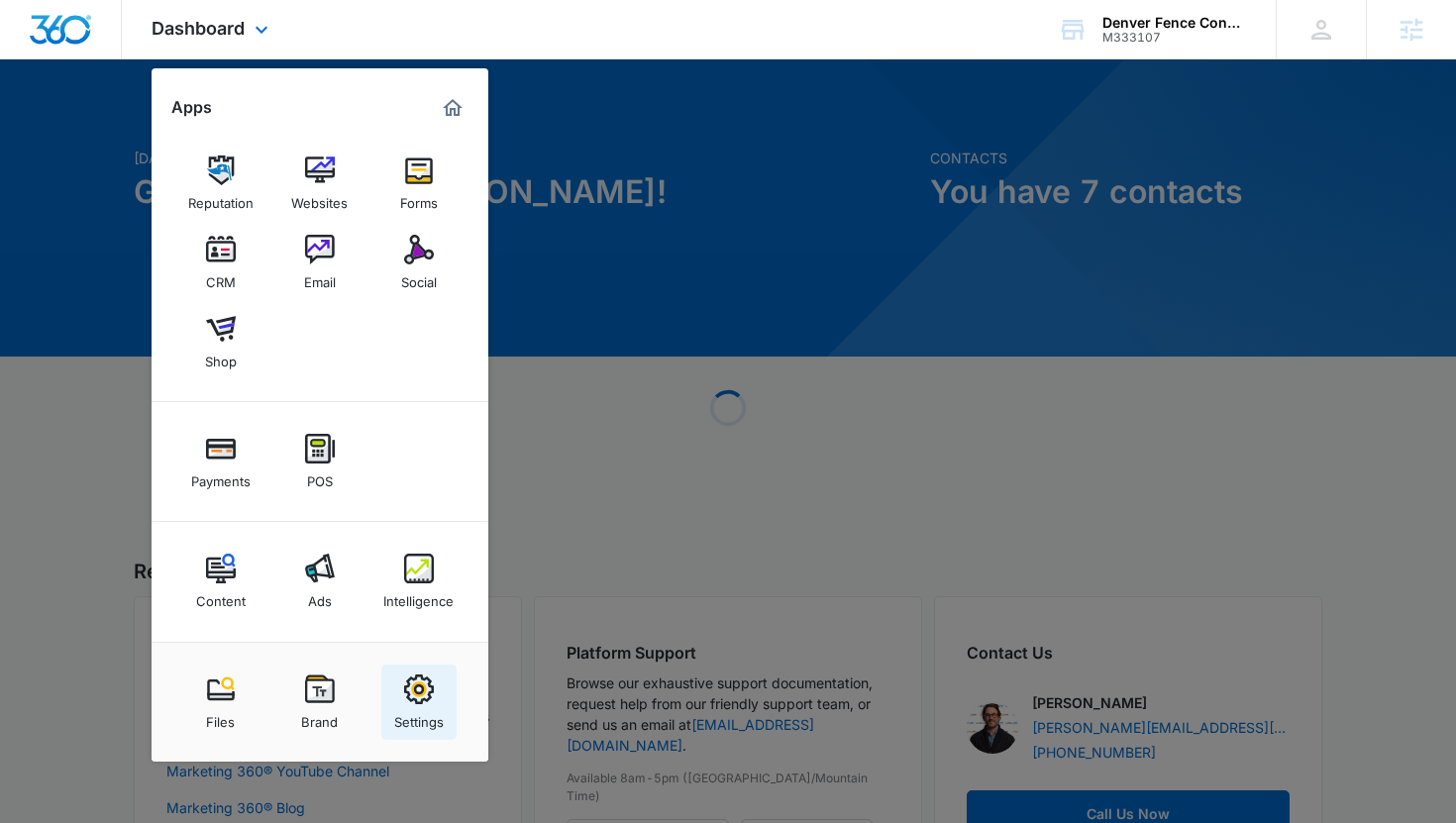 select on "US" 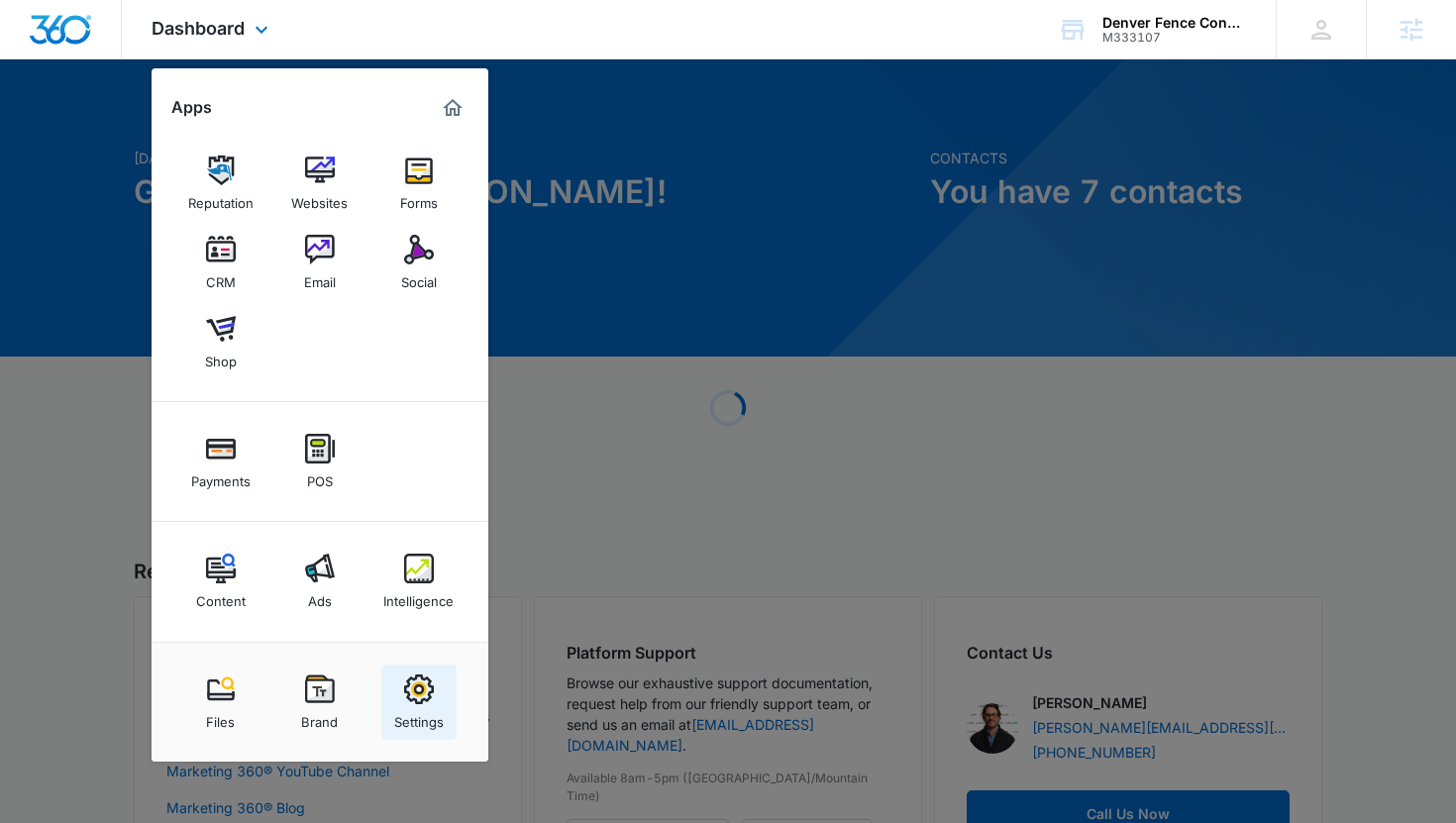 select on "America/[GEOGRAPHIC_DATA]" 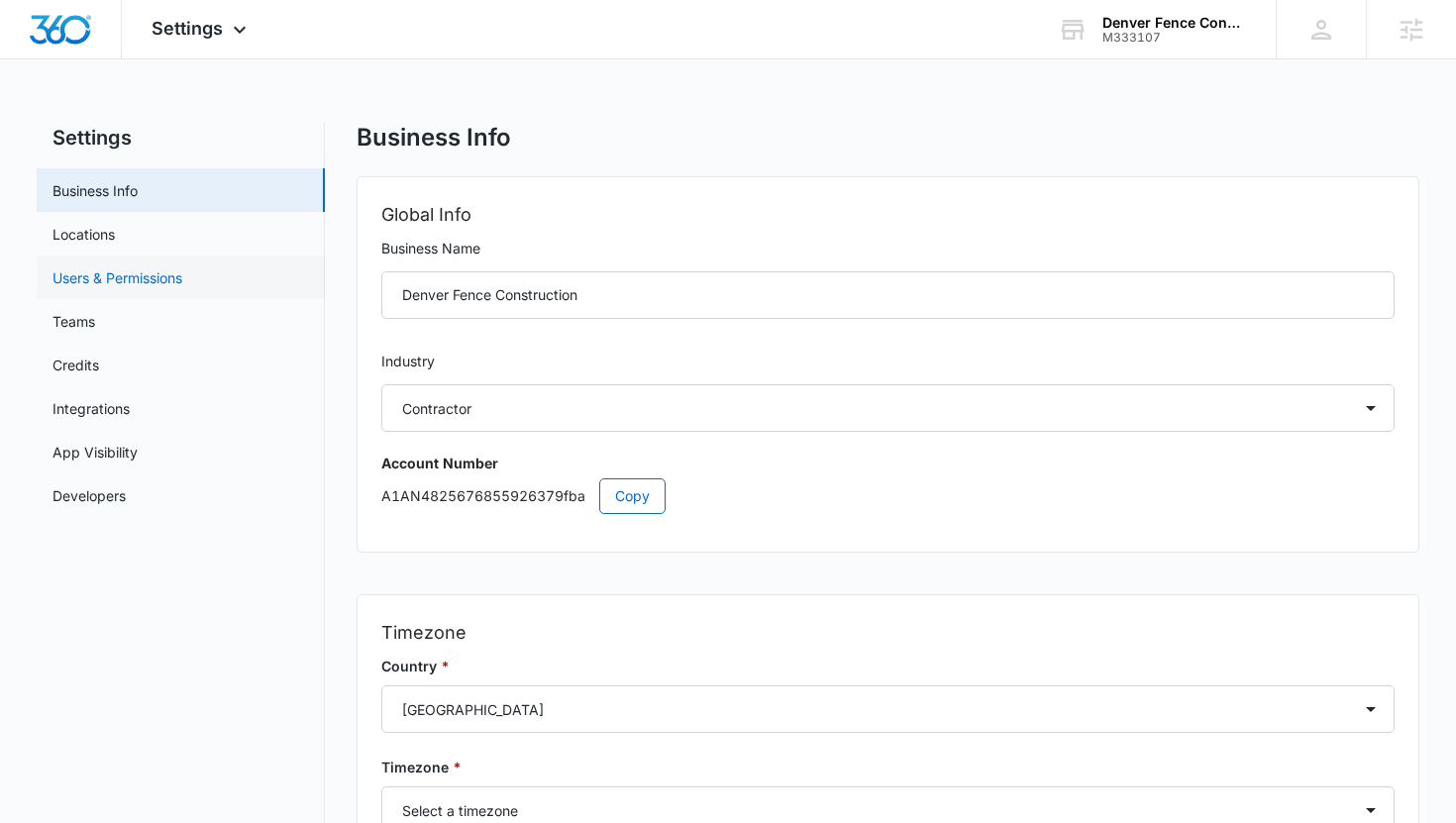click on "Users & Permissions" at bounding box center [117, 277] 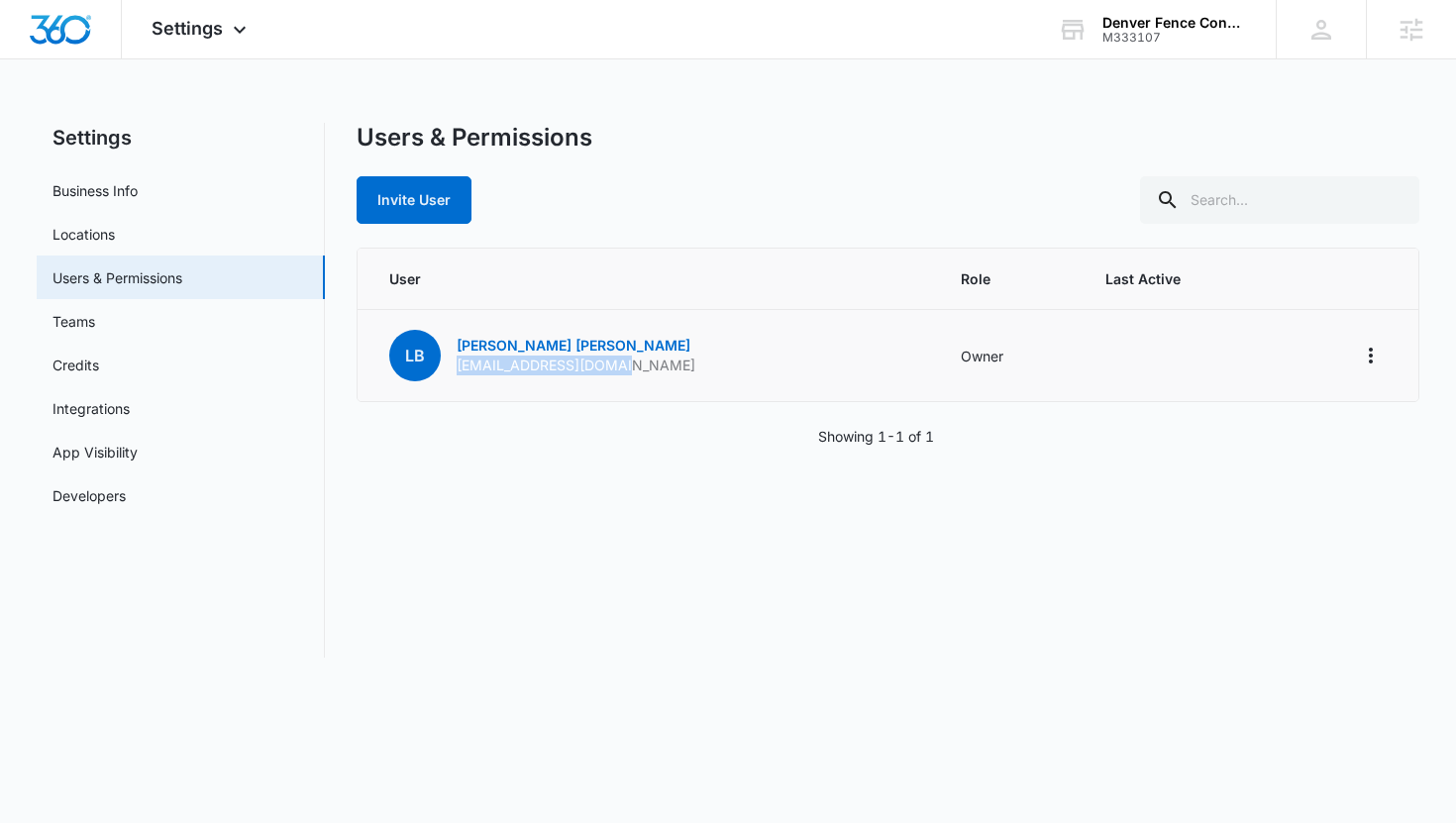 drag, startPoint x: 638, startPoint y: 366, endPoint x: 457, endPoint y: 363, distance: 181.02486 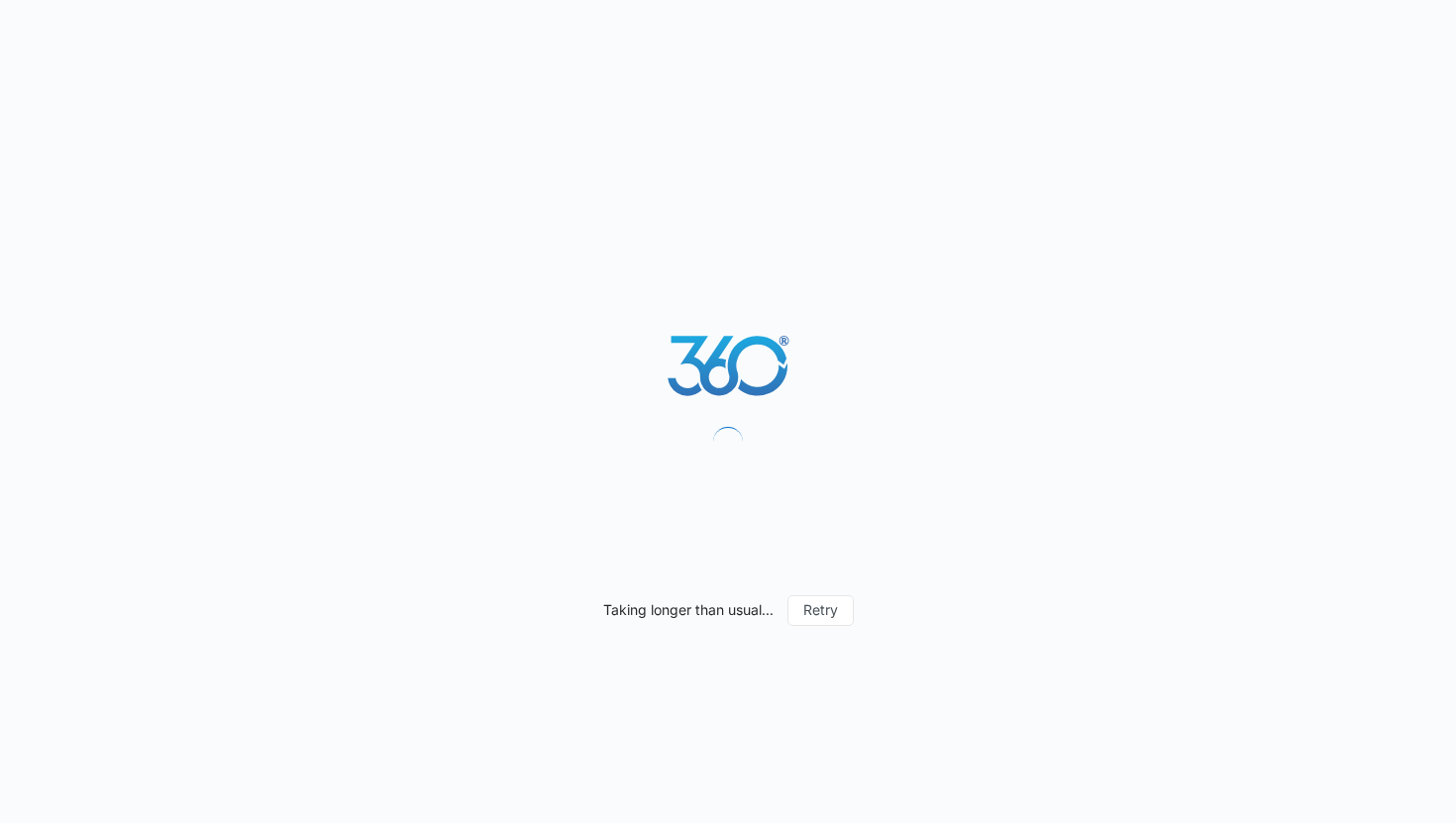scroll, scrollTop: 0, scrollLeft: 0, axis: both 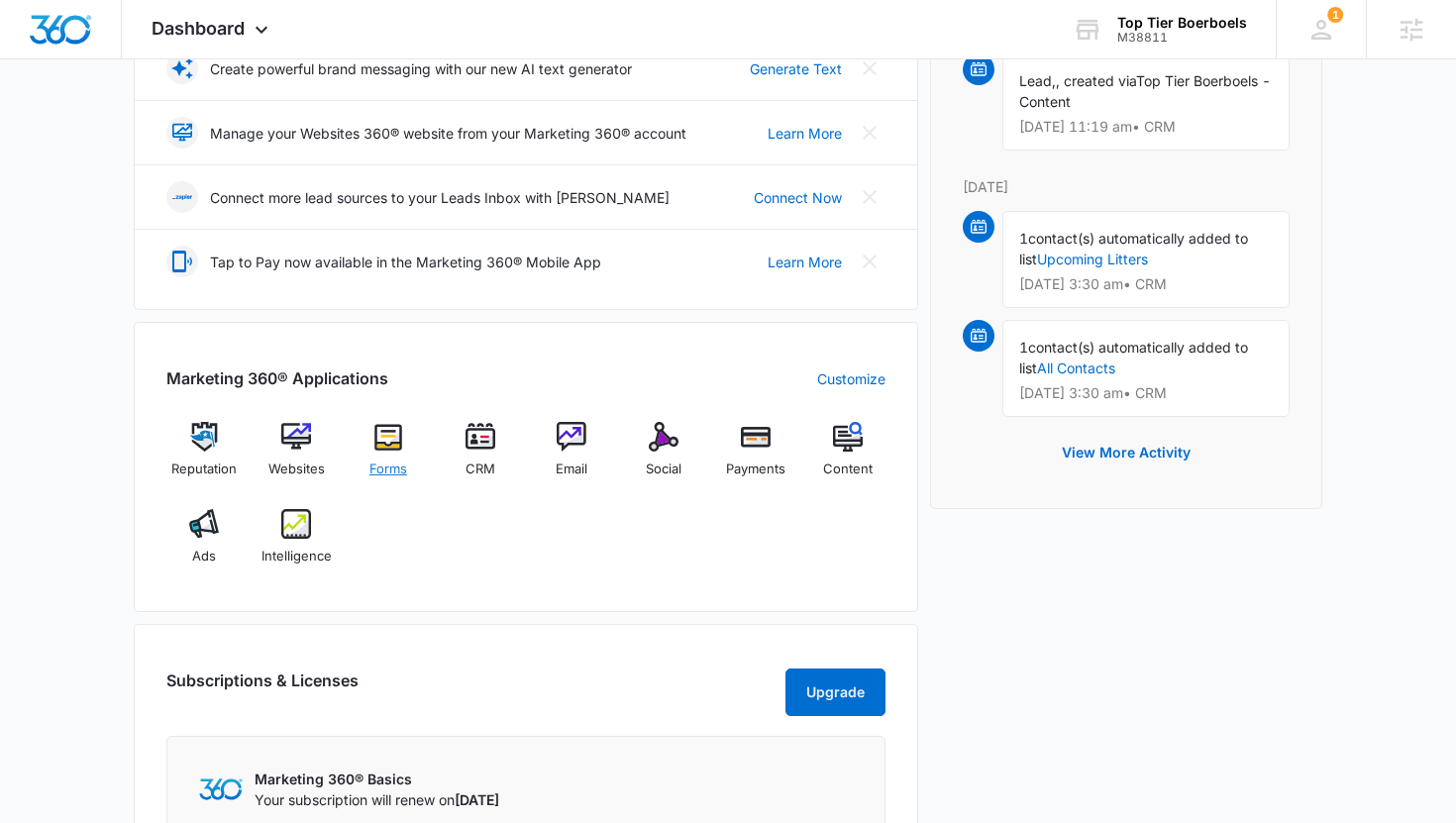click on "Forms" at bounding box center [388, 458] 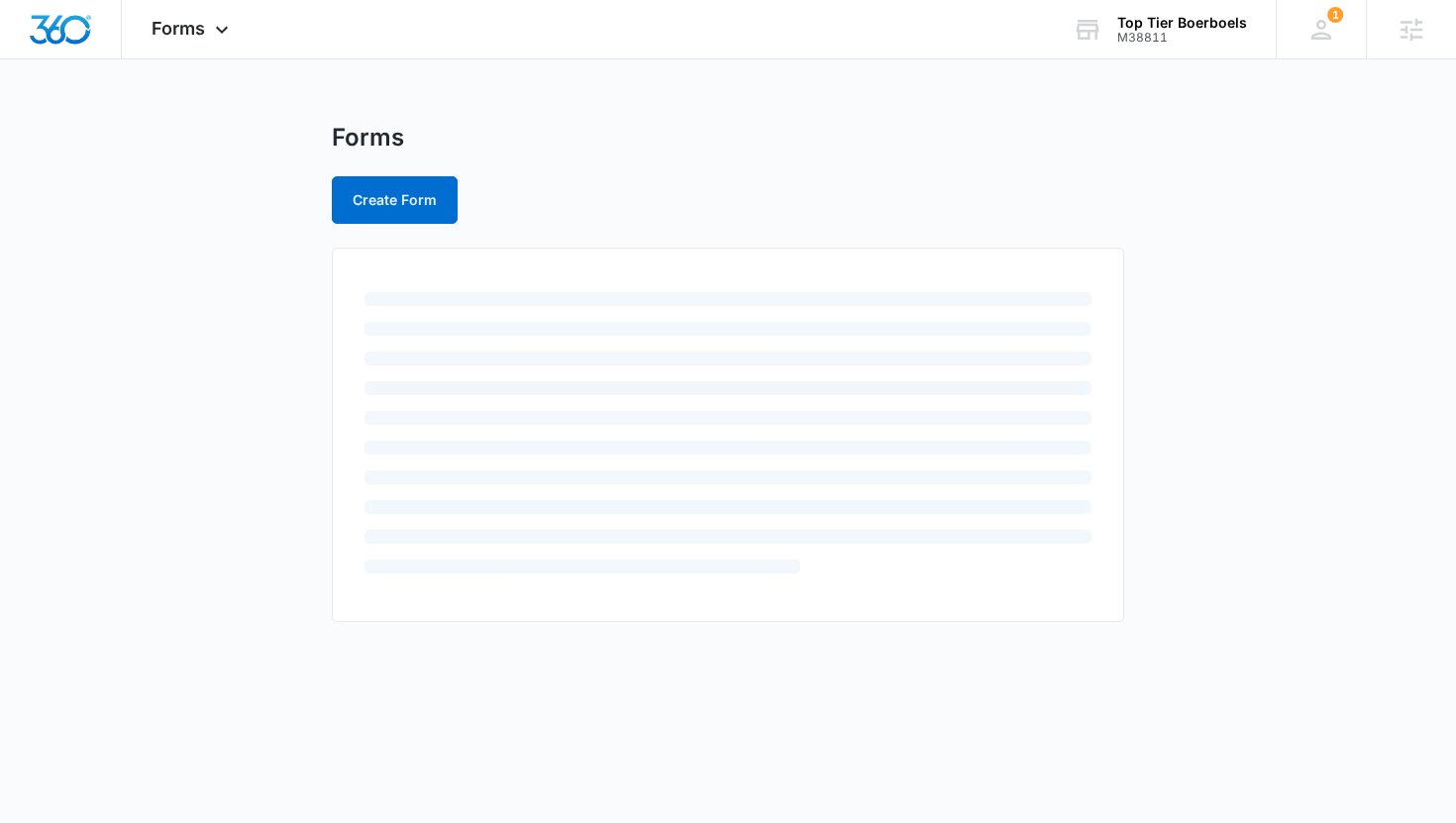 scroll, scrollTop: 0, scrollLeft: 0, axis: both 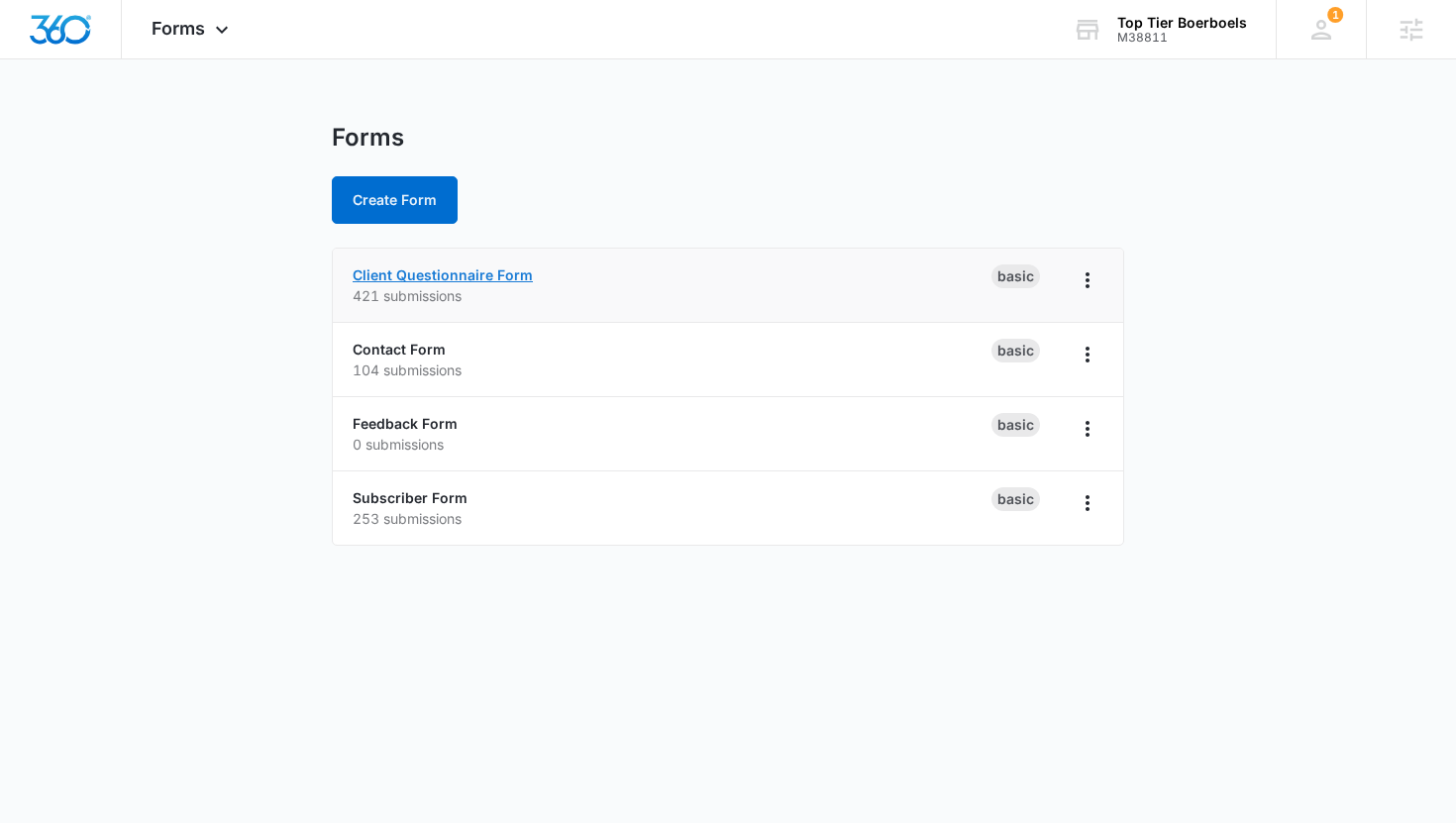 click on "Client Questionnaire Form" at bounding box center [443, 274] 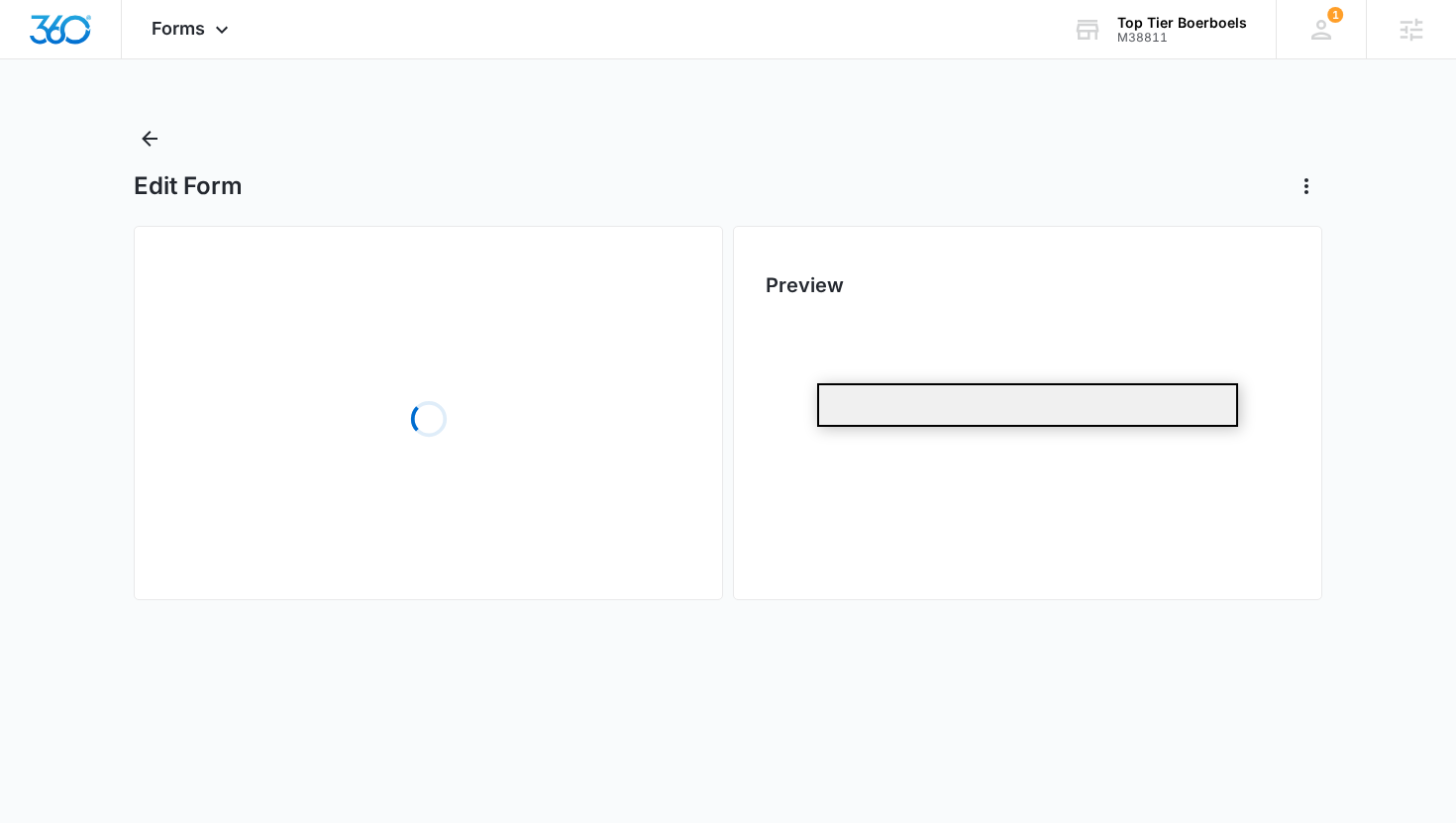 scroll, scrollTop: 0, scrollLeft: 0, axis: both 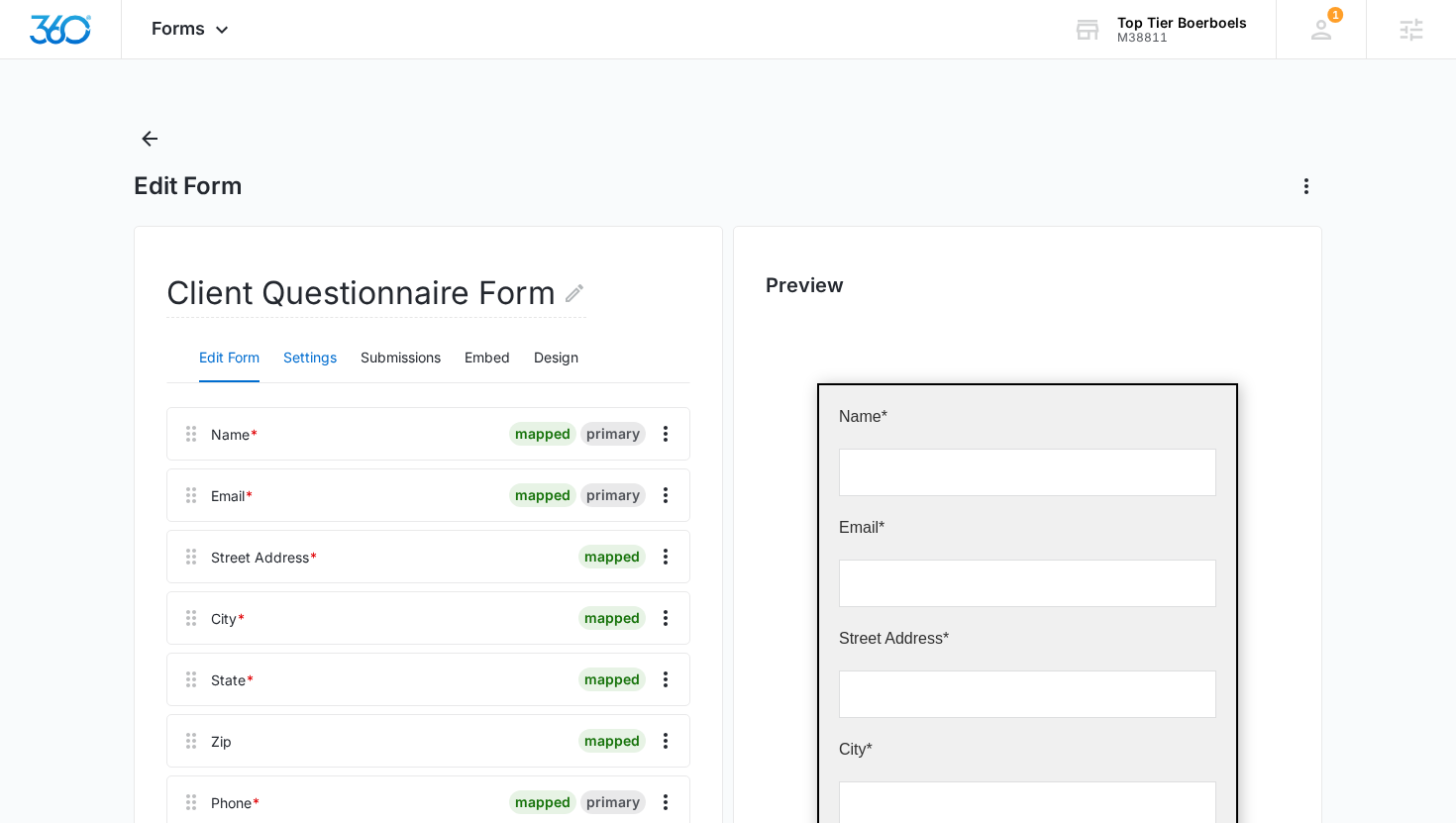 click on "Settings" at bounding box center (310, 359) 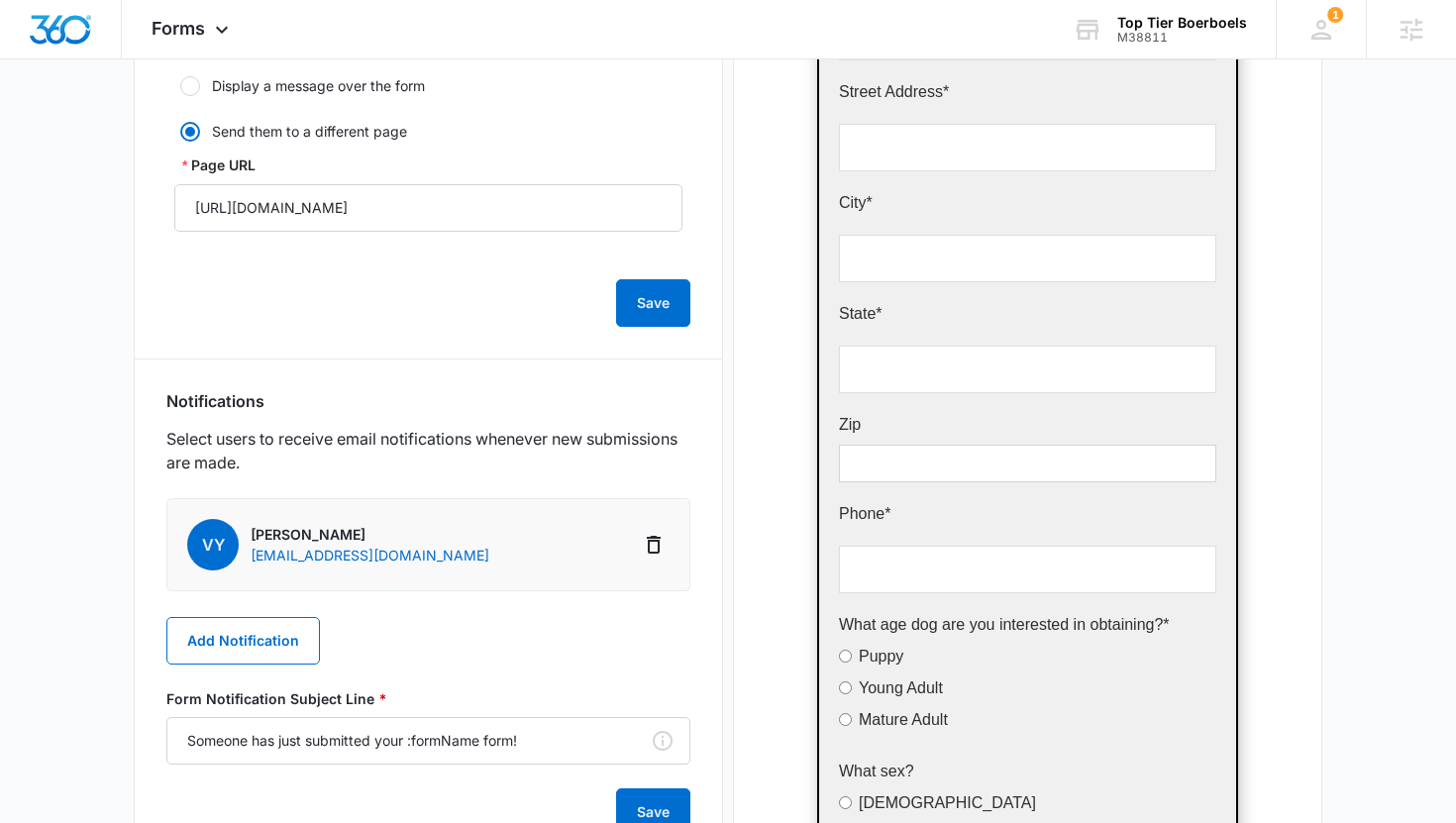 scroll, scrollTop: 568, scrollLeft: 0, axis: vertical 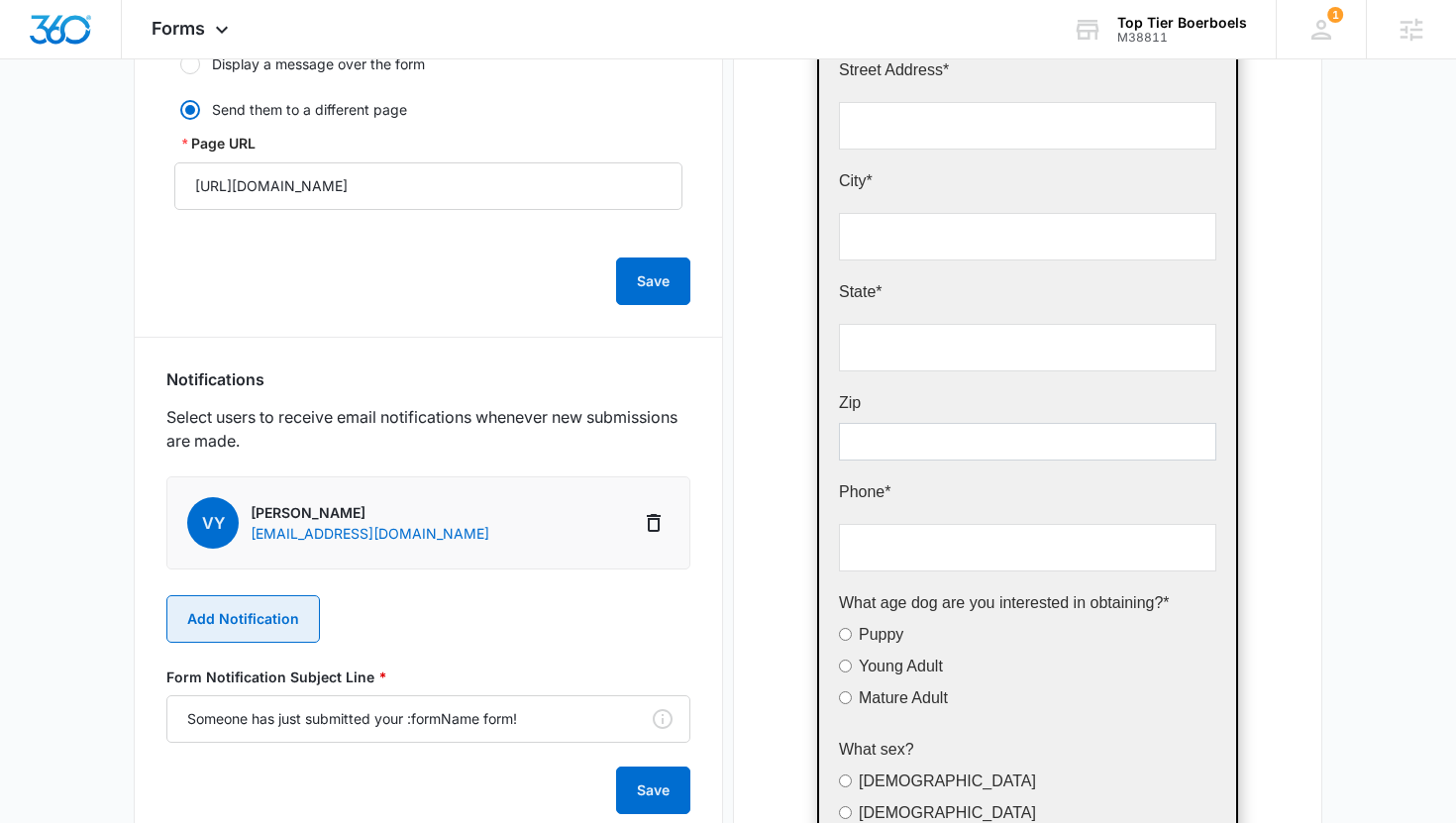click on "Add Notification" at bounding box center [243, 619] 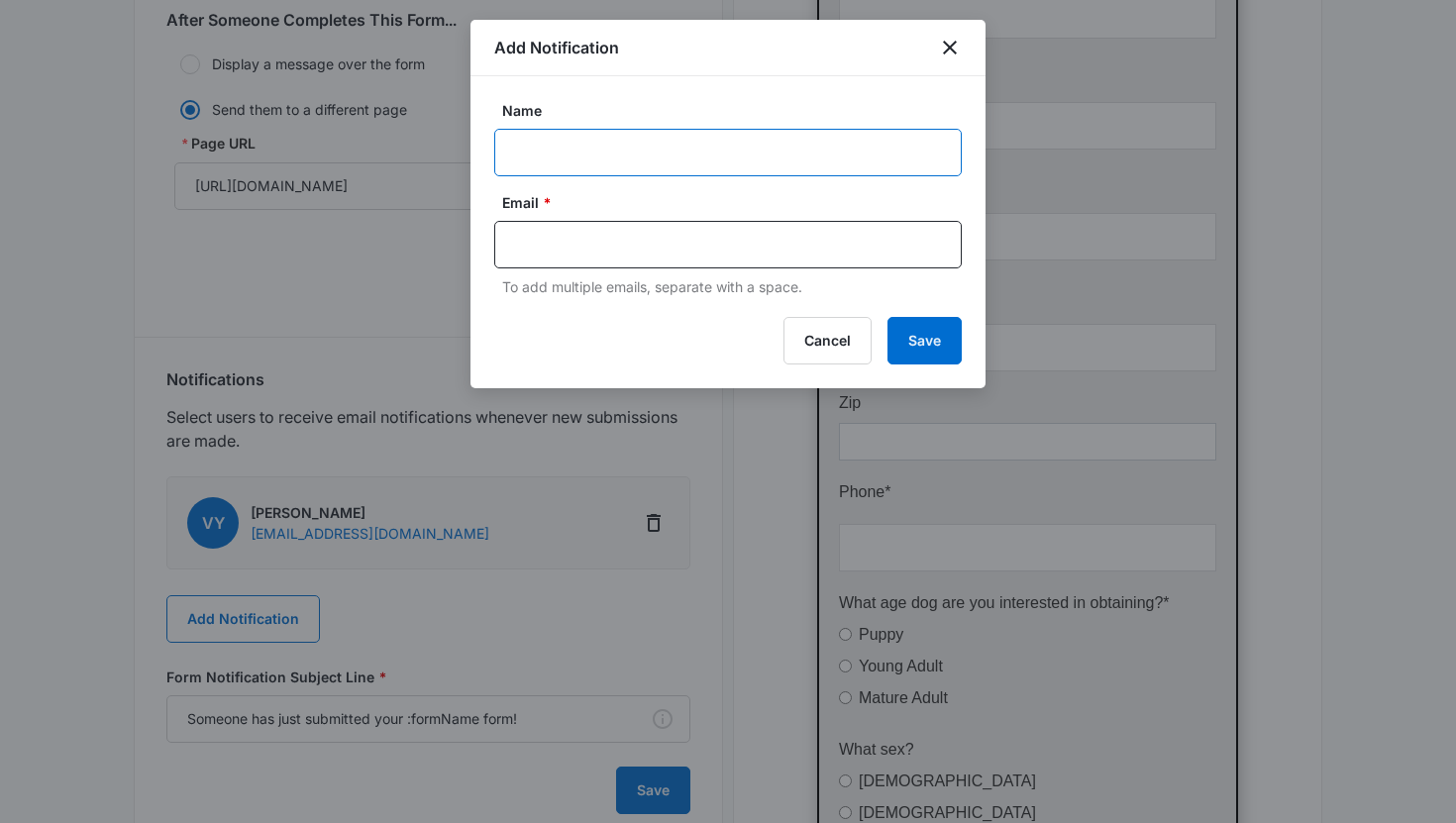 click on "Name" at bounding box center (728, 153) 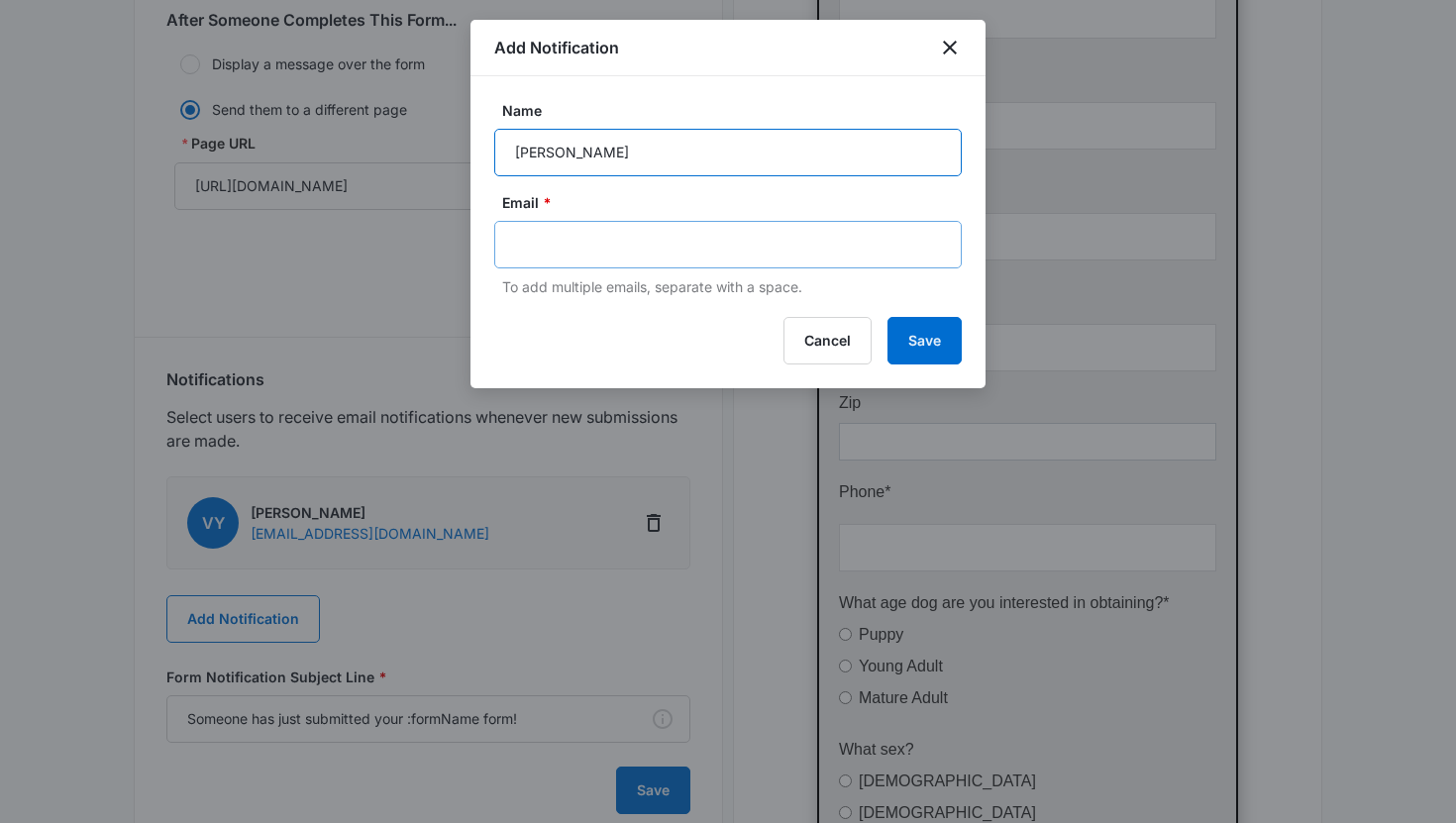 type on "[PERSON_NAME]" 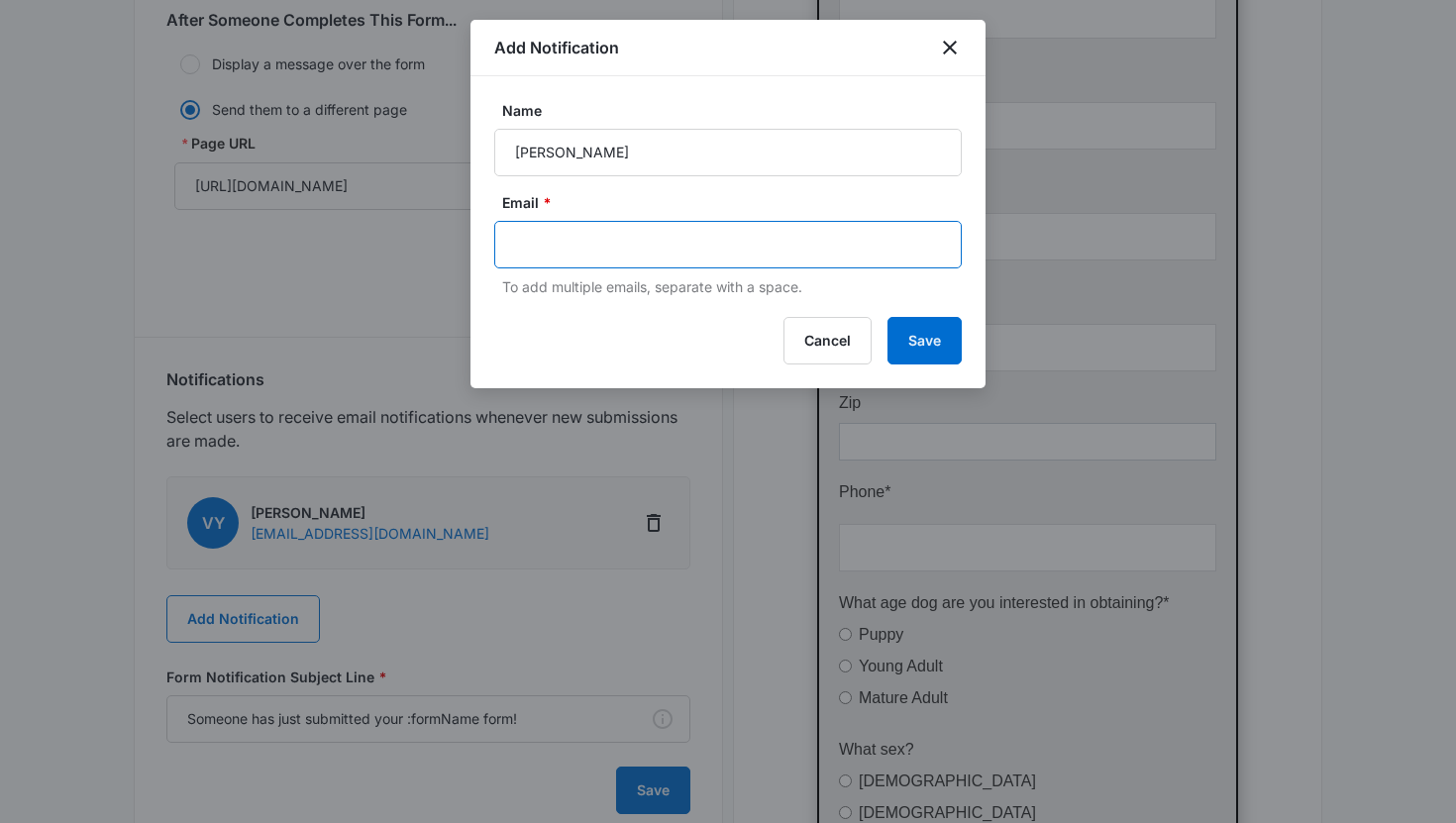 click at bounding box center [730, 245] 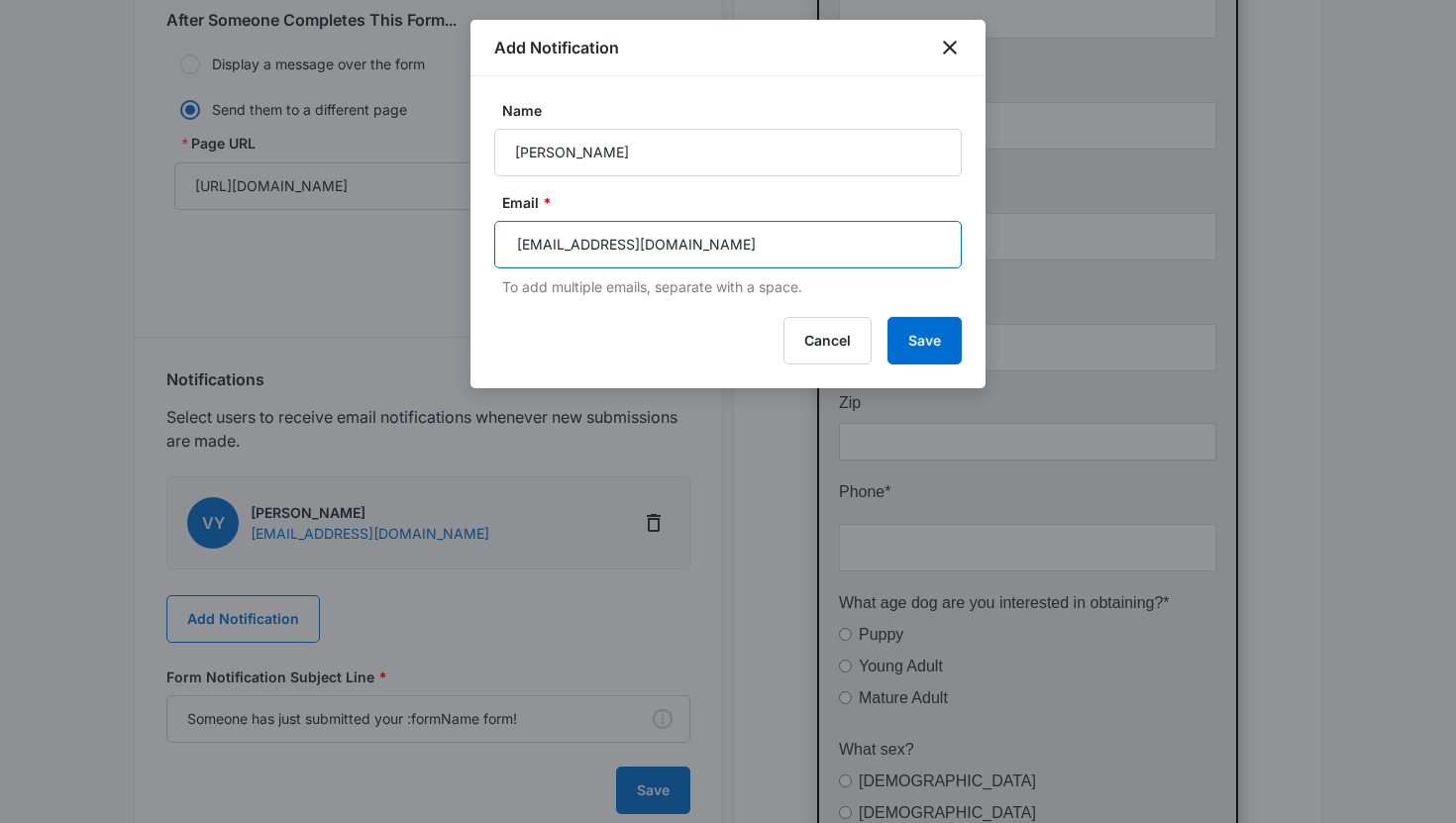 type on "[EMAIL_ADDRESS][DOMAIN_NAME]" 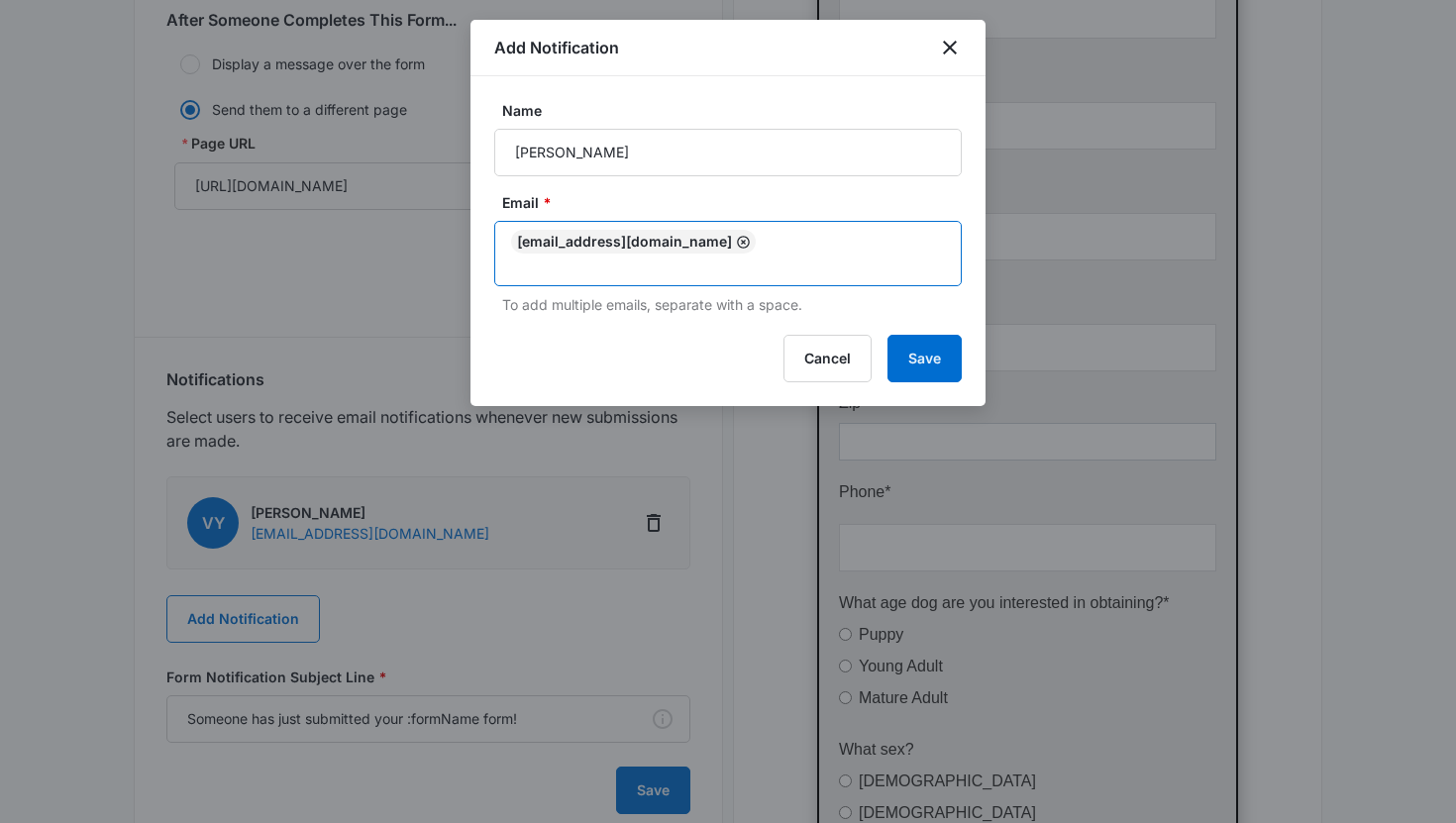 click 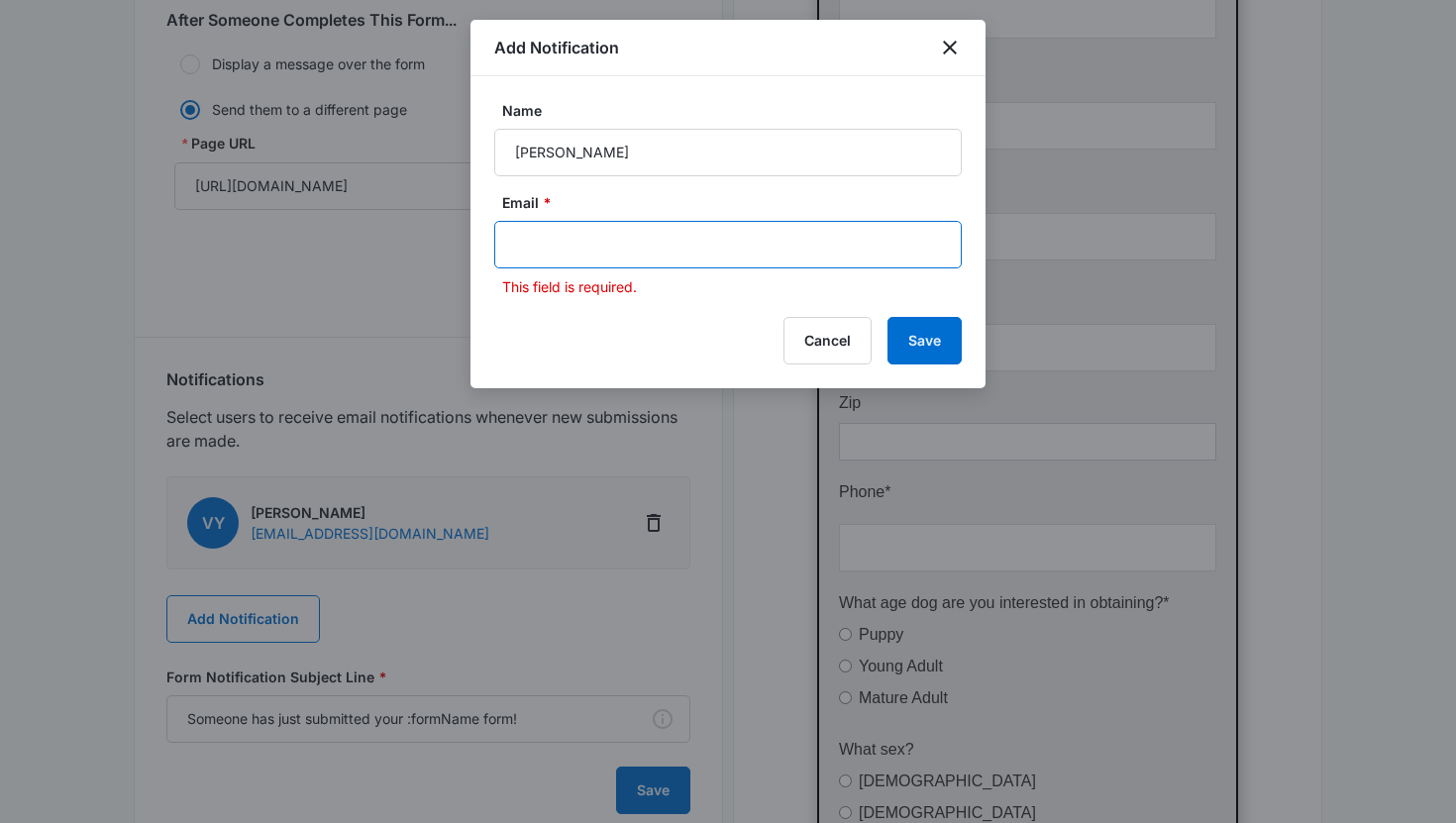 click at bounding box center (730, 245) 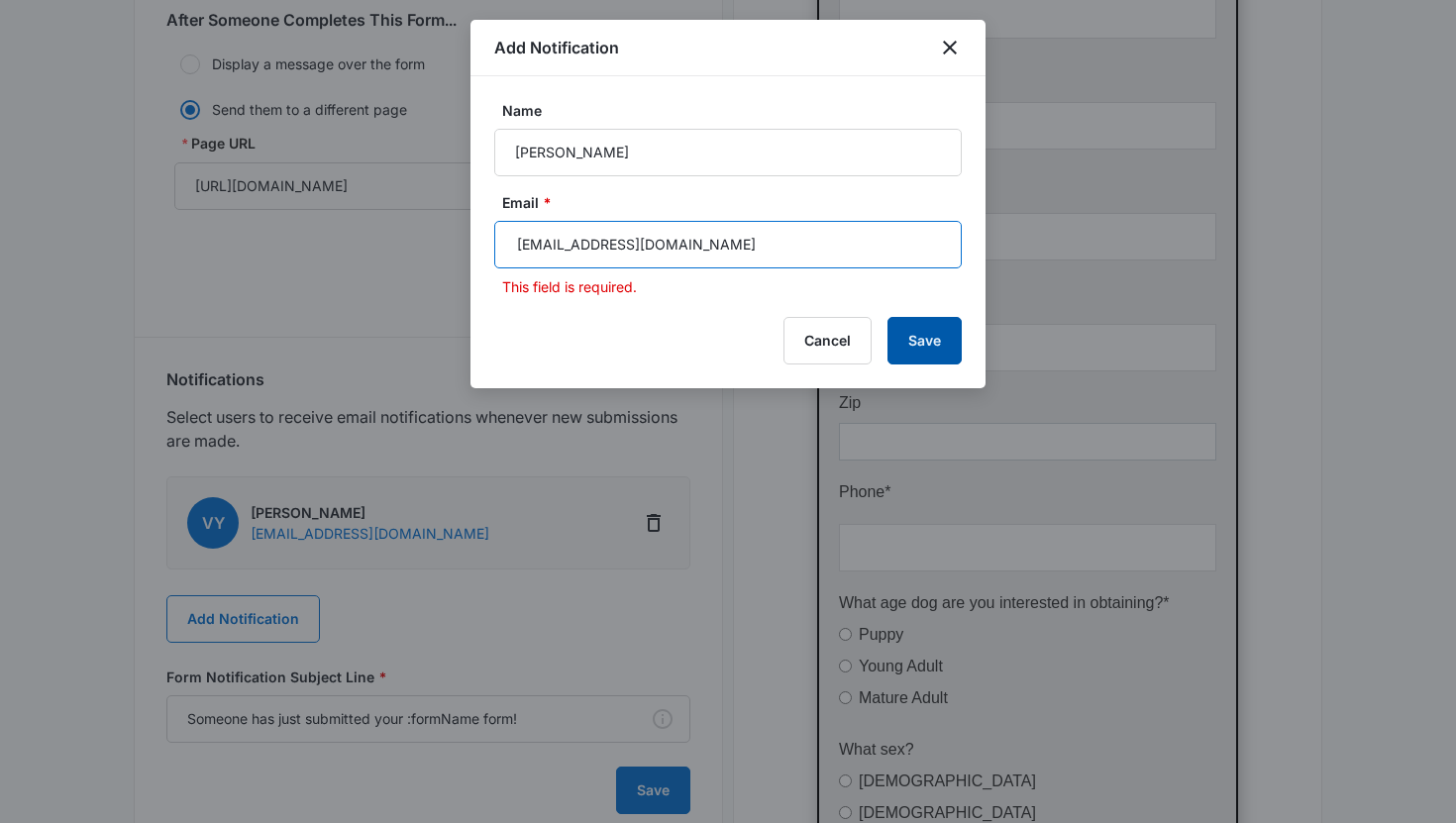 type on "[EMAIL_ADDRESS][DOMAIN_NAME]" 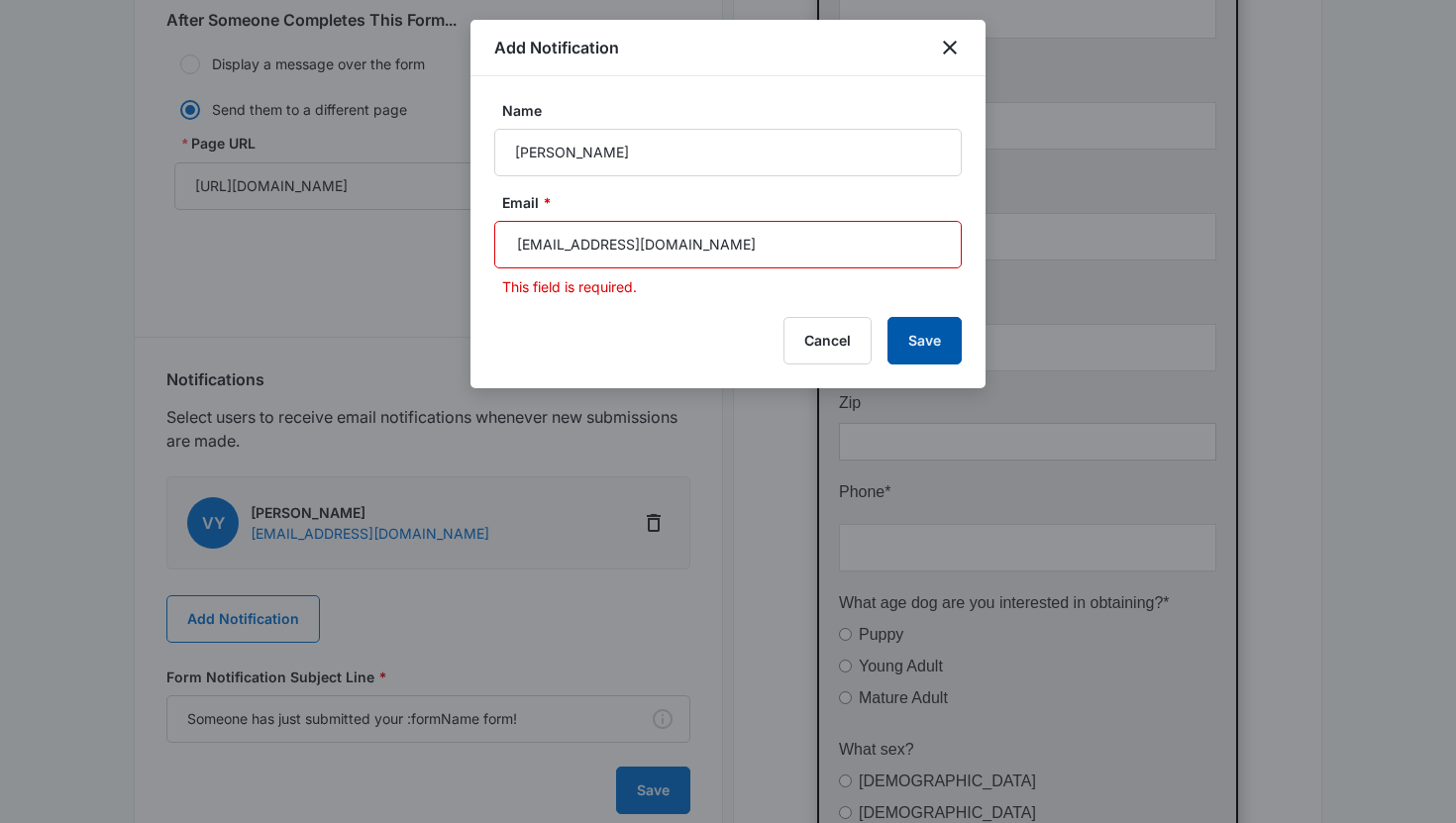 type 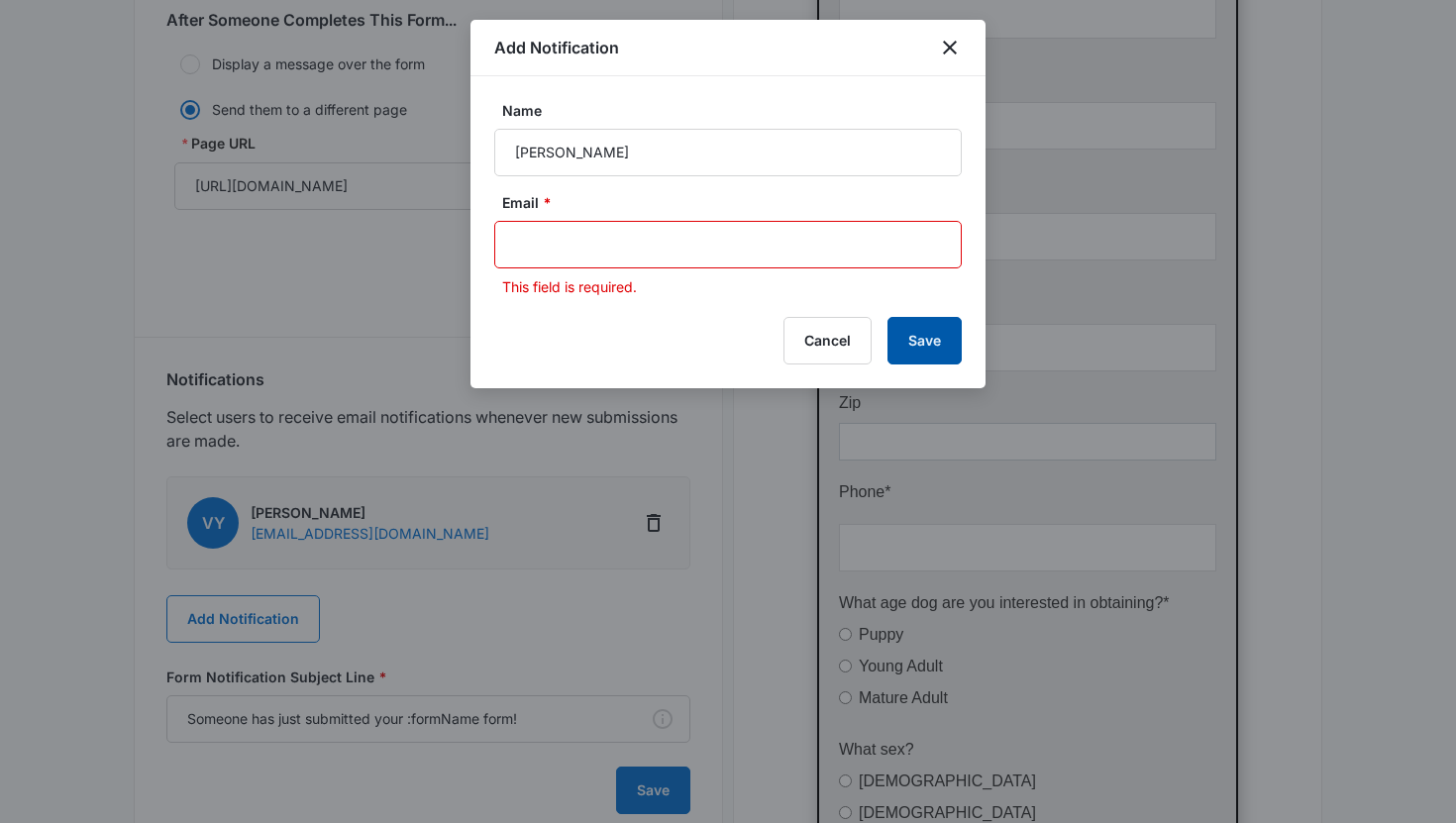click on "Save" at bounding box center (924, 341) 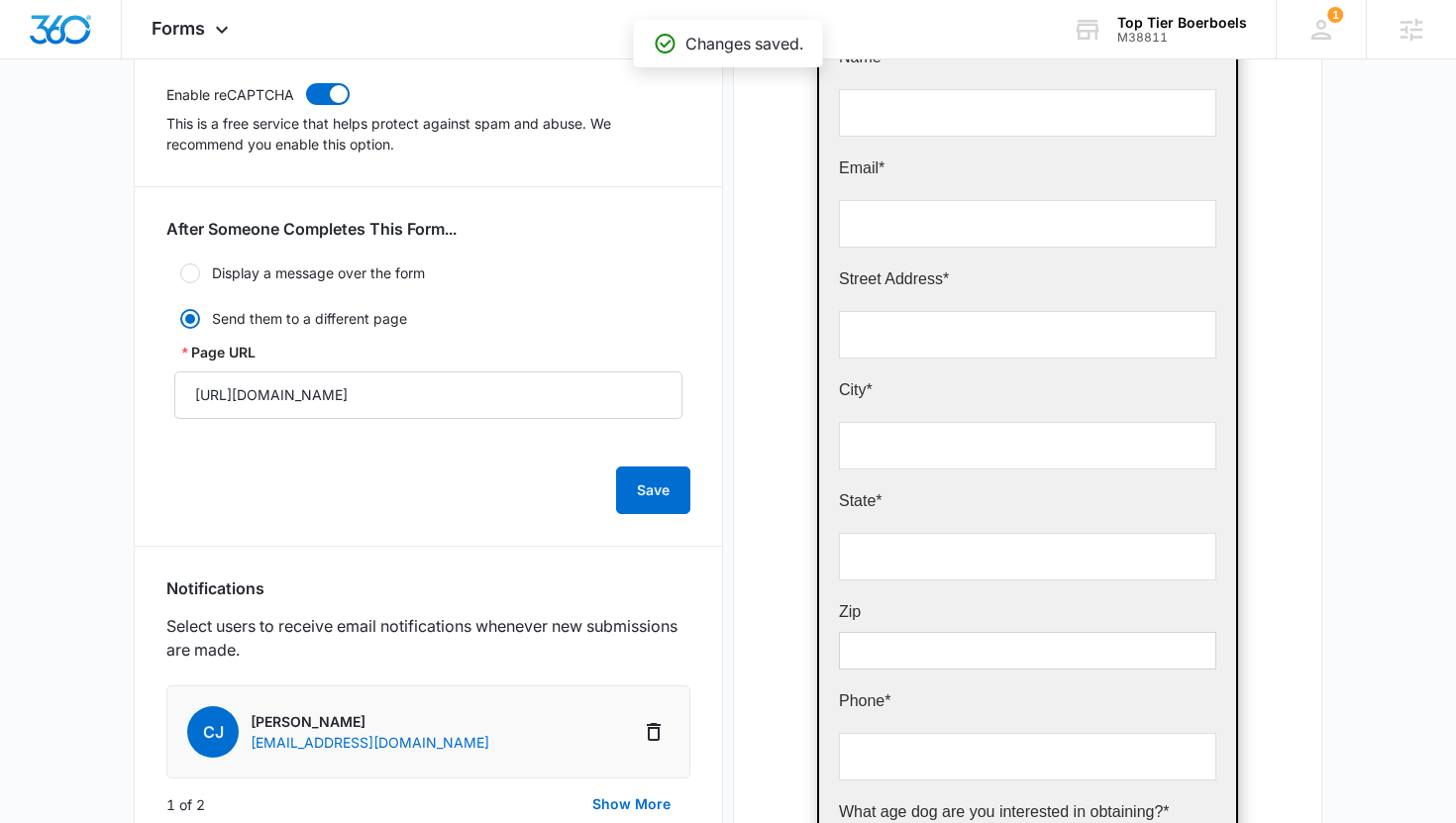scroll, scrollTop: 0, scrollLeft: 0, axis: both 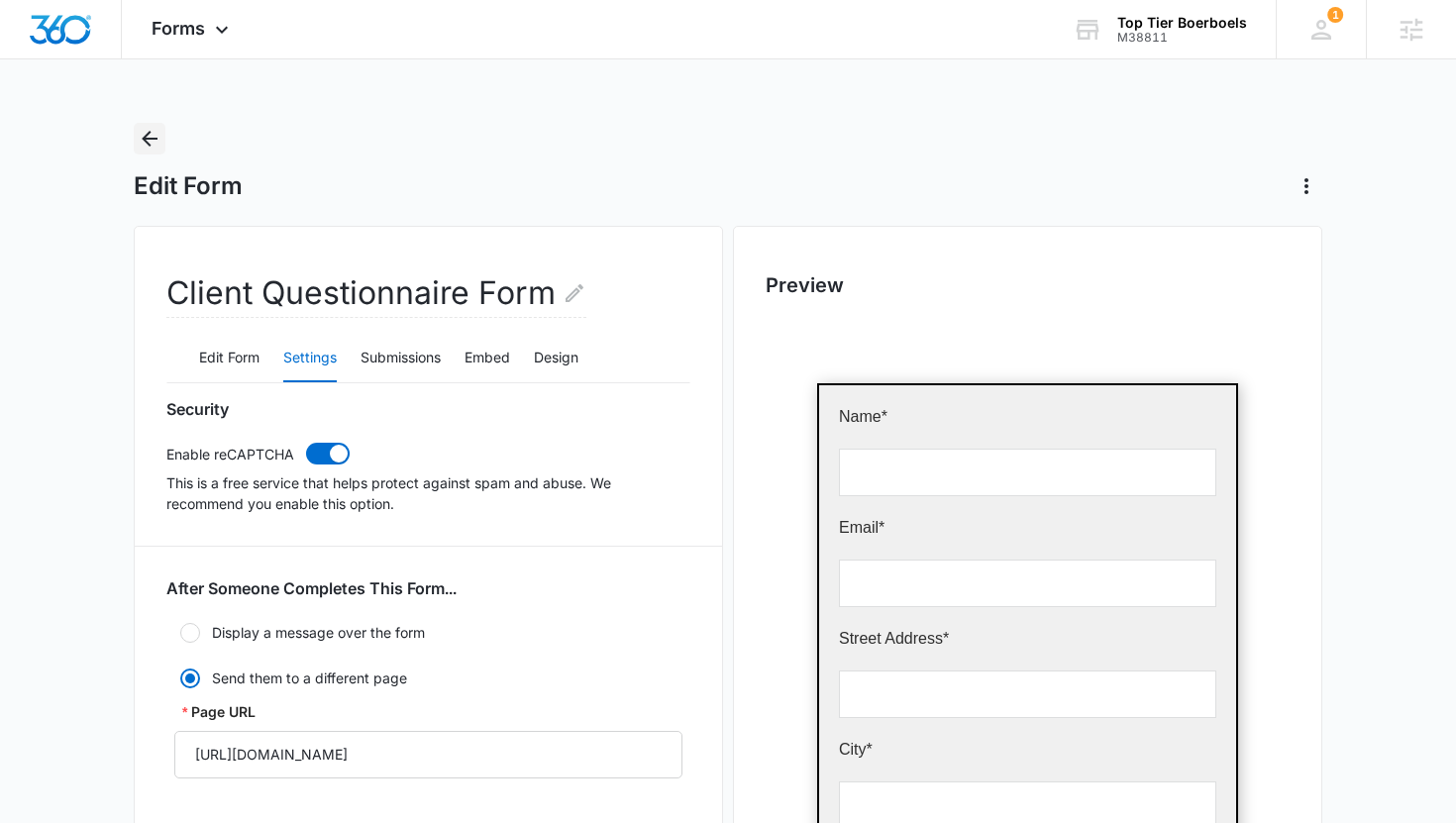 click at bounding box center (150, 139) 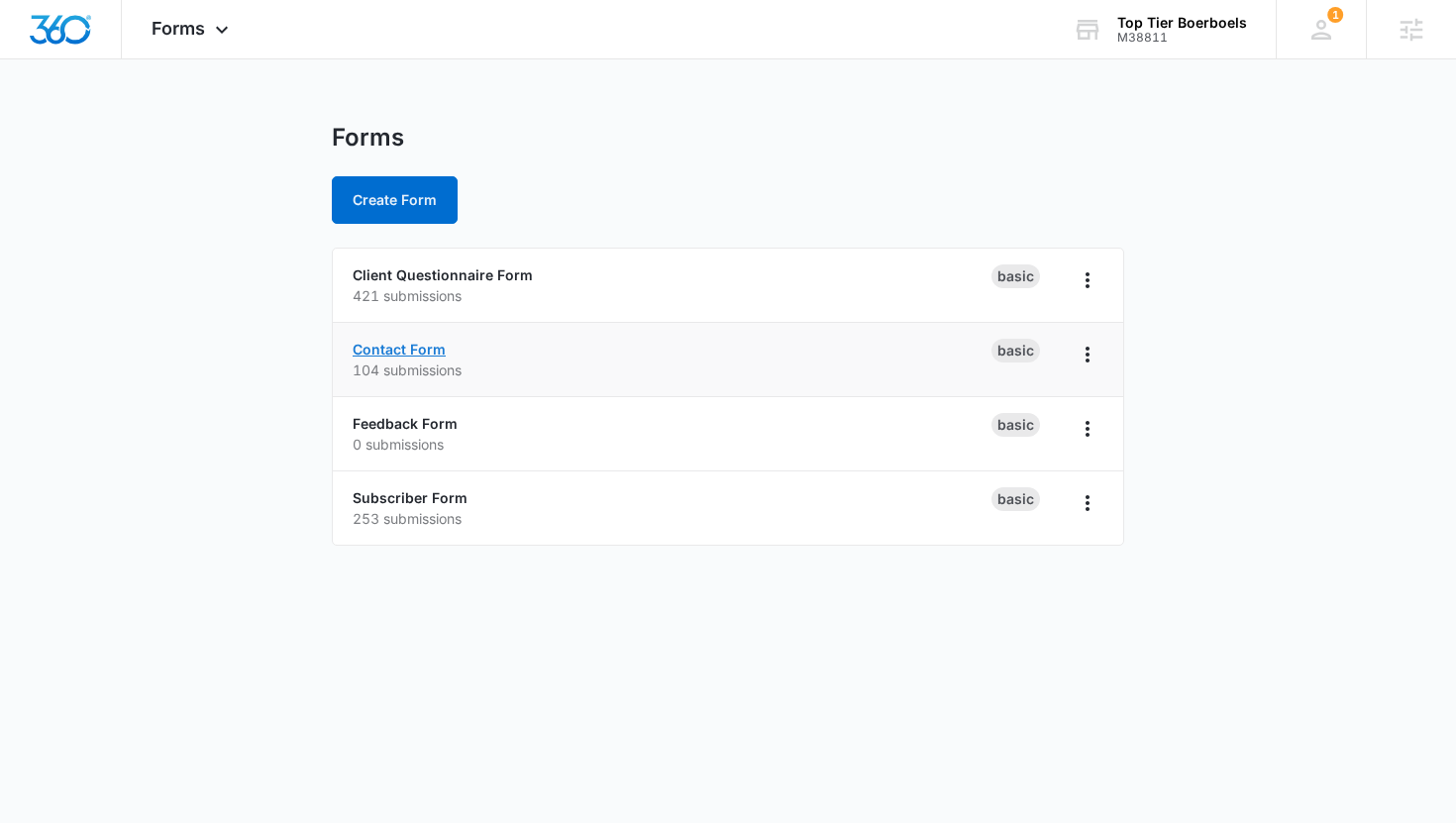 click on "Contact Form" at bounding box center (399, 349) 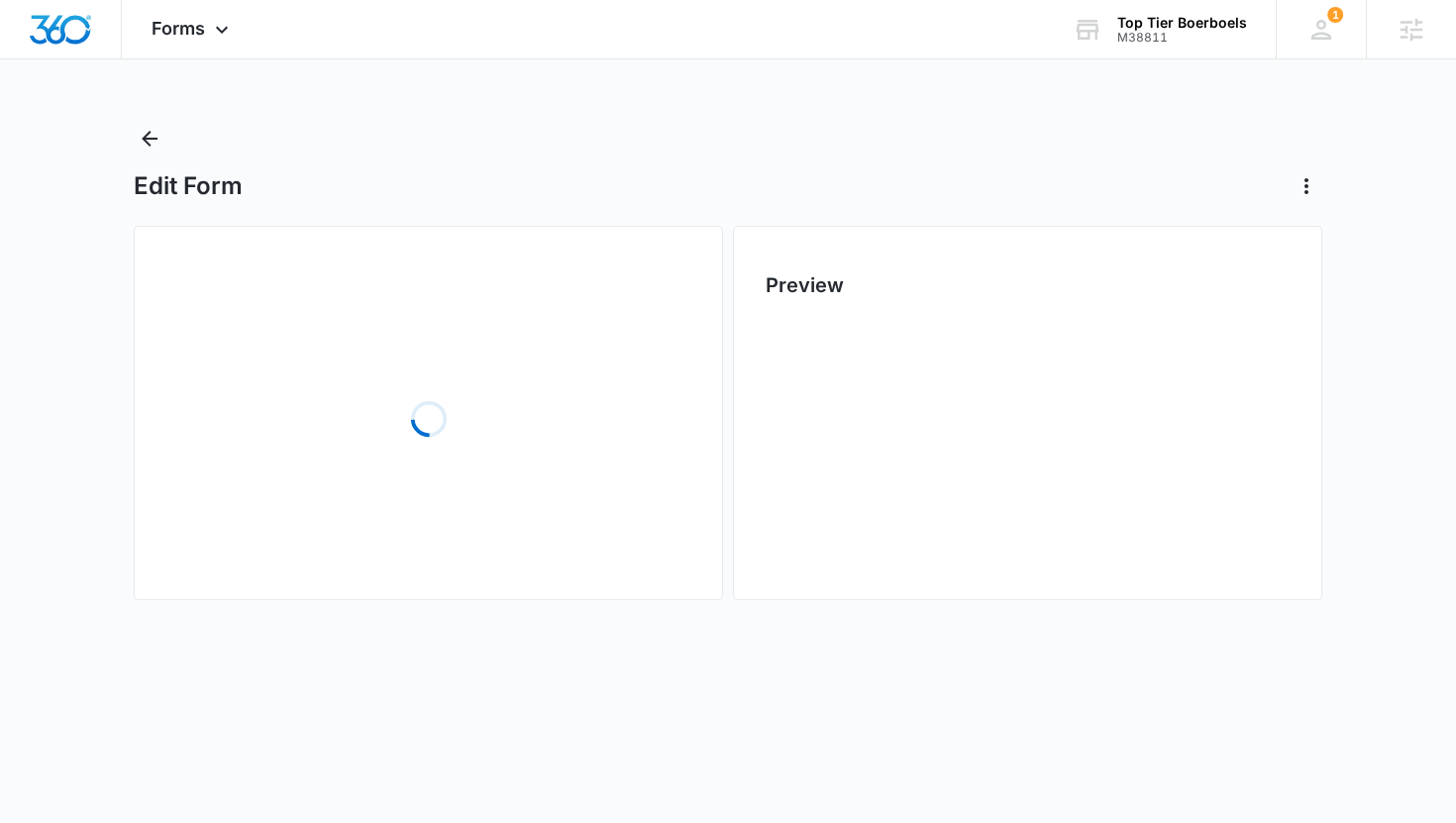 scroll, scrollTop: 0, scrollLeft: 0, axis: both 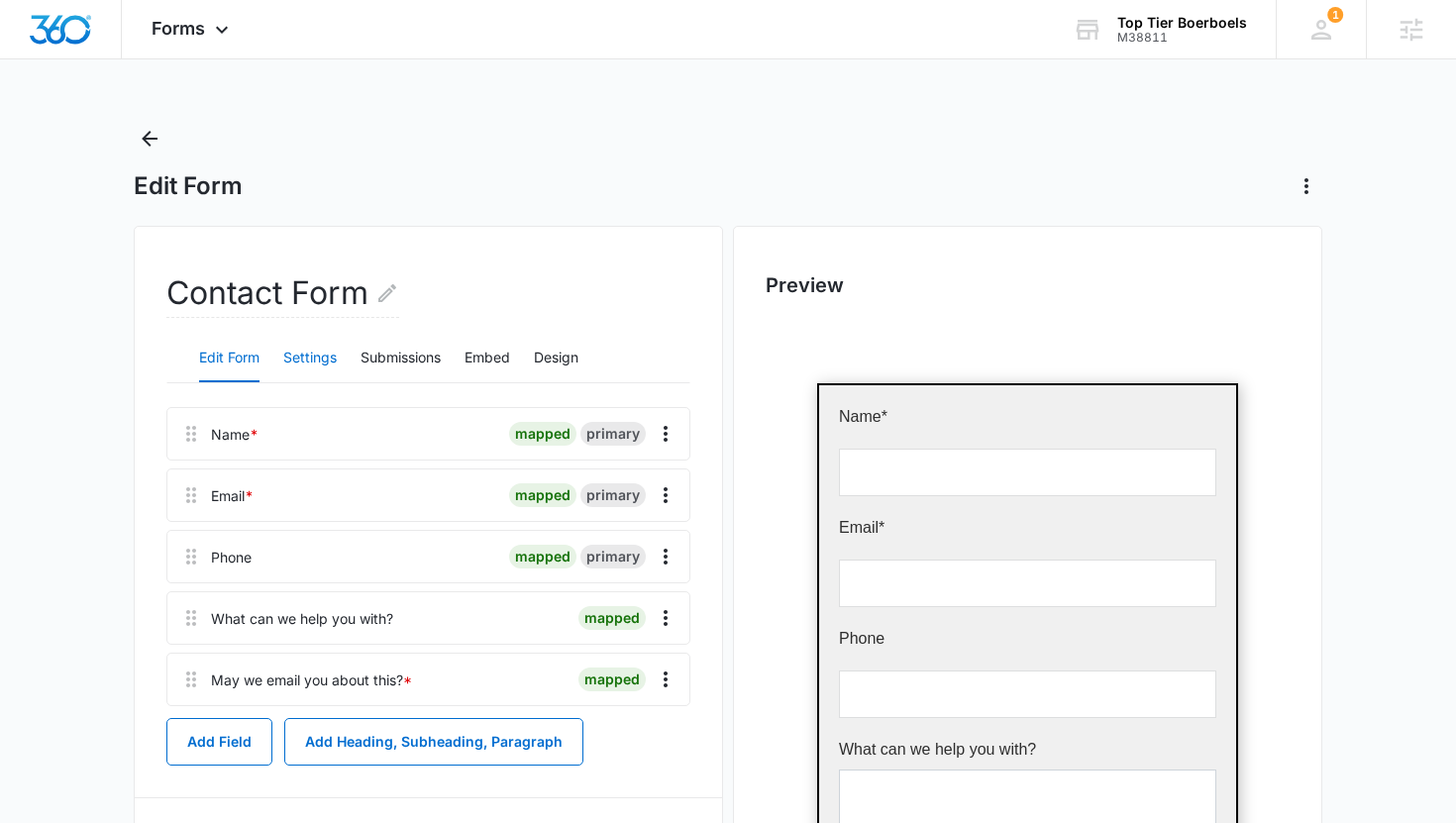 click on "Settings" at bounding box center (310, 359) 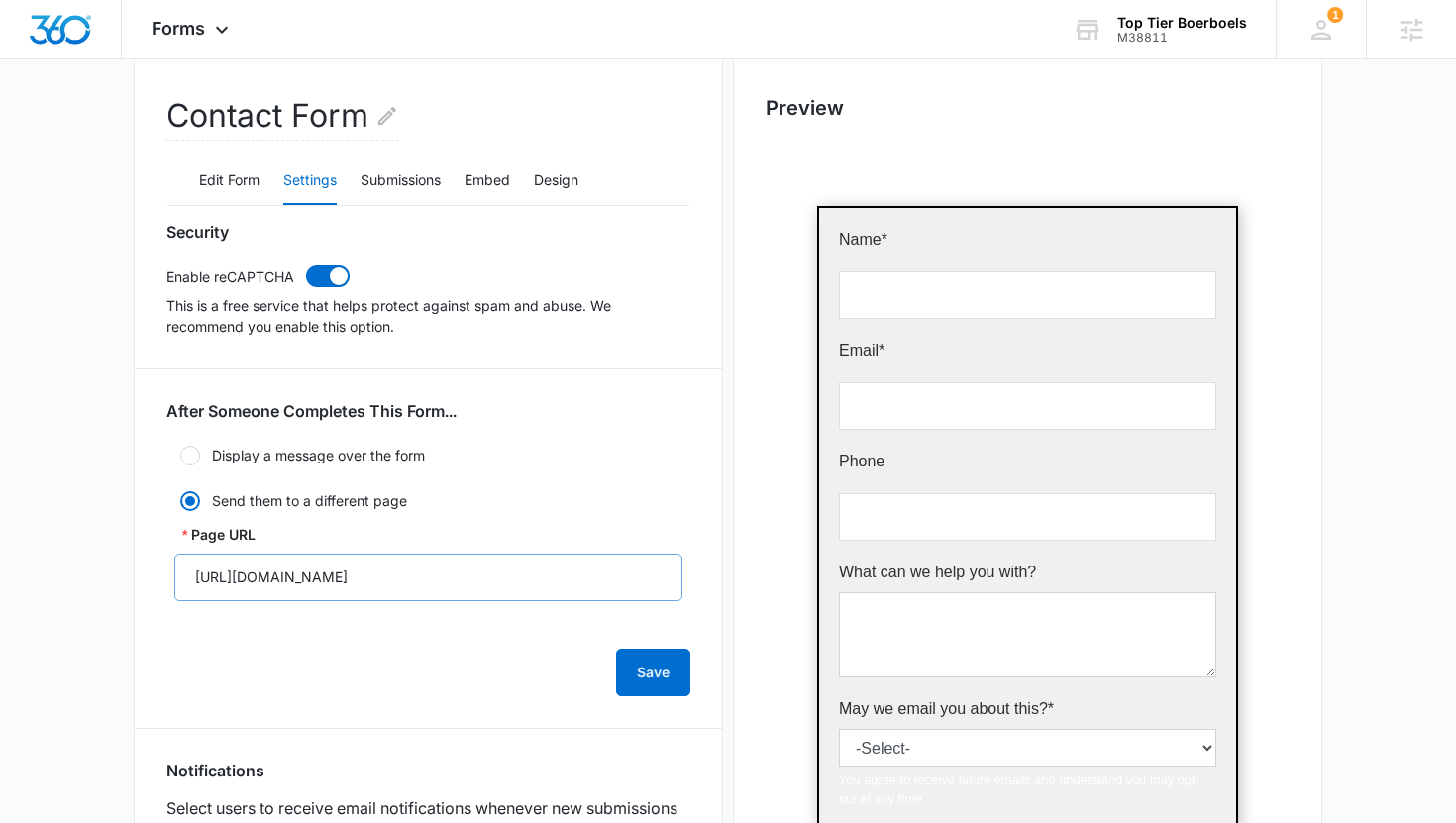 scroll, scrollTop: 548, scrollLeft: 0, axis: vertical 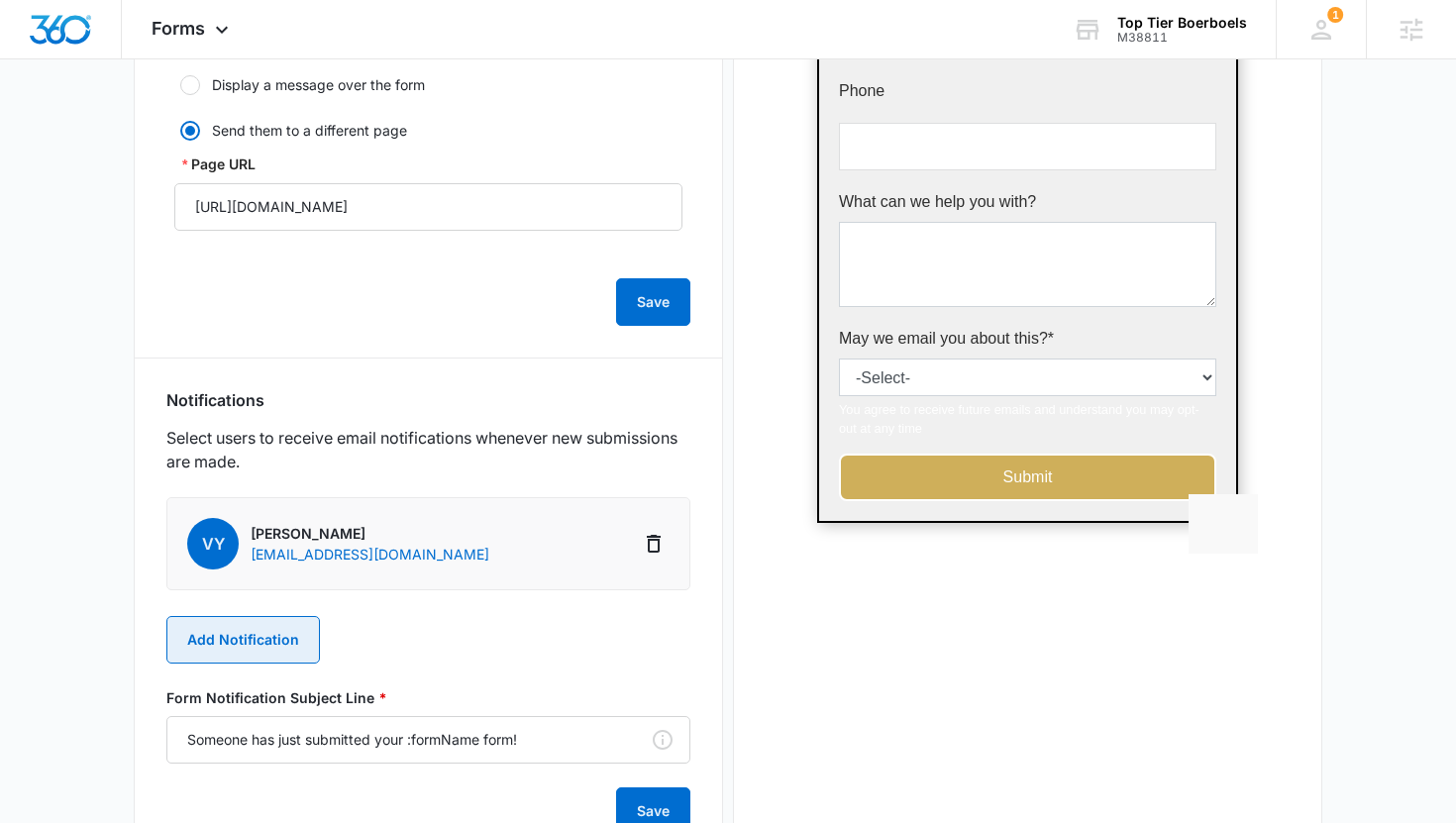 click on "Add Notification" at bounding box center (243, 640) 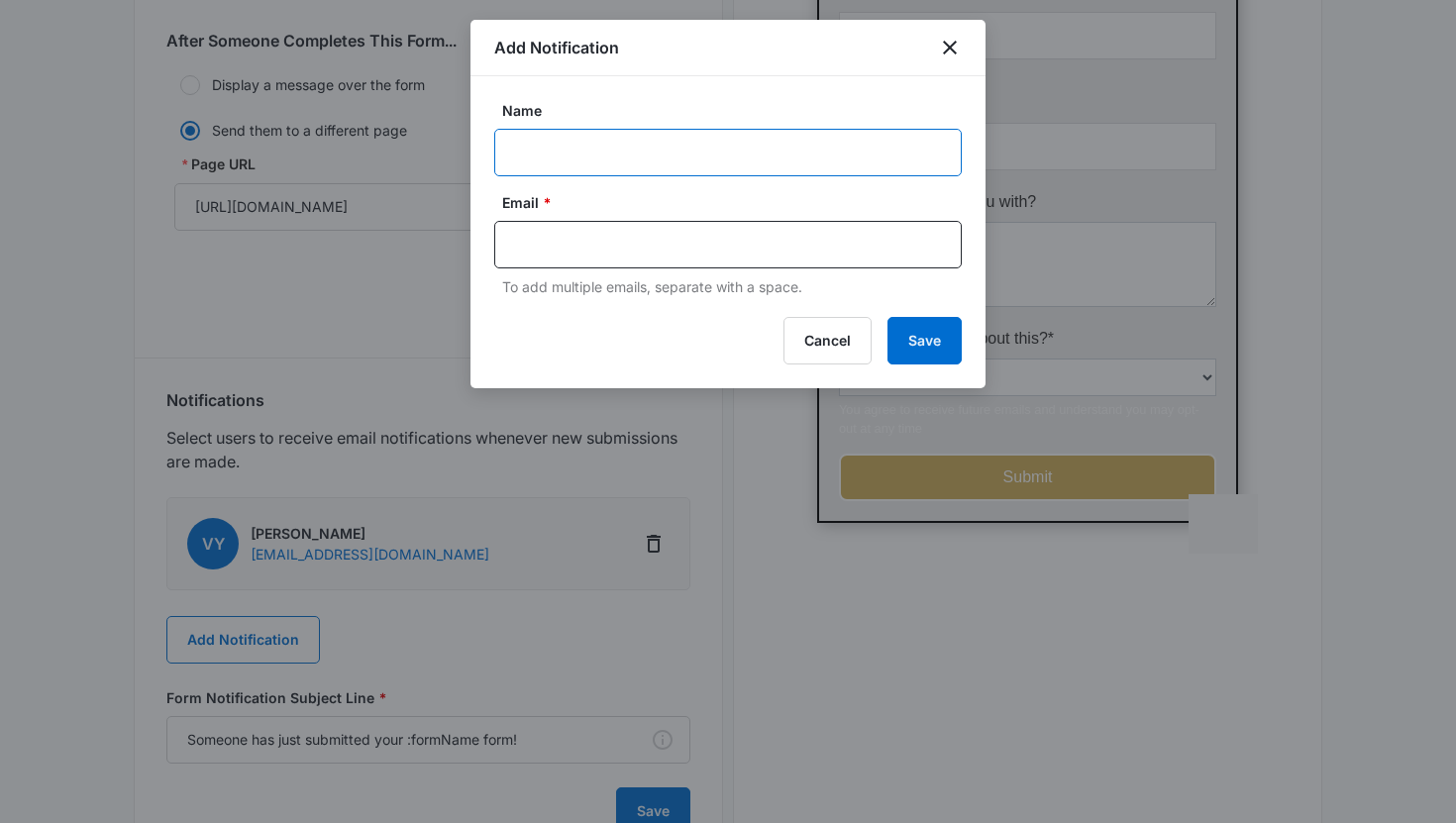 click on "Name" at bounding box center [728, 153] 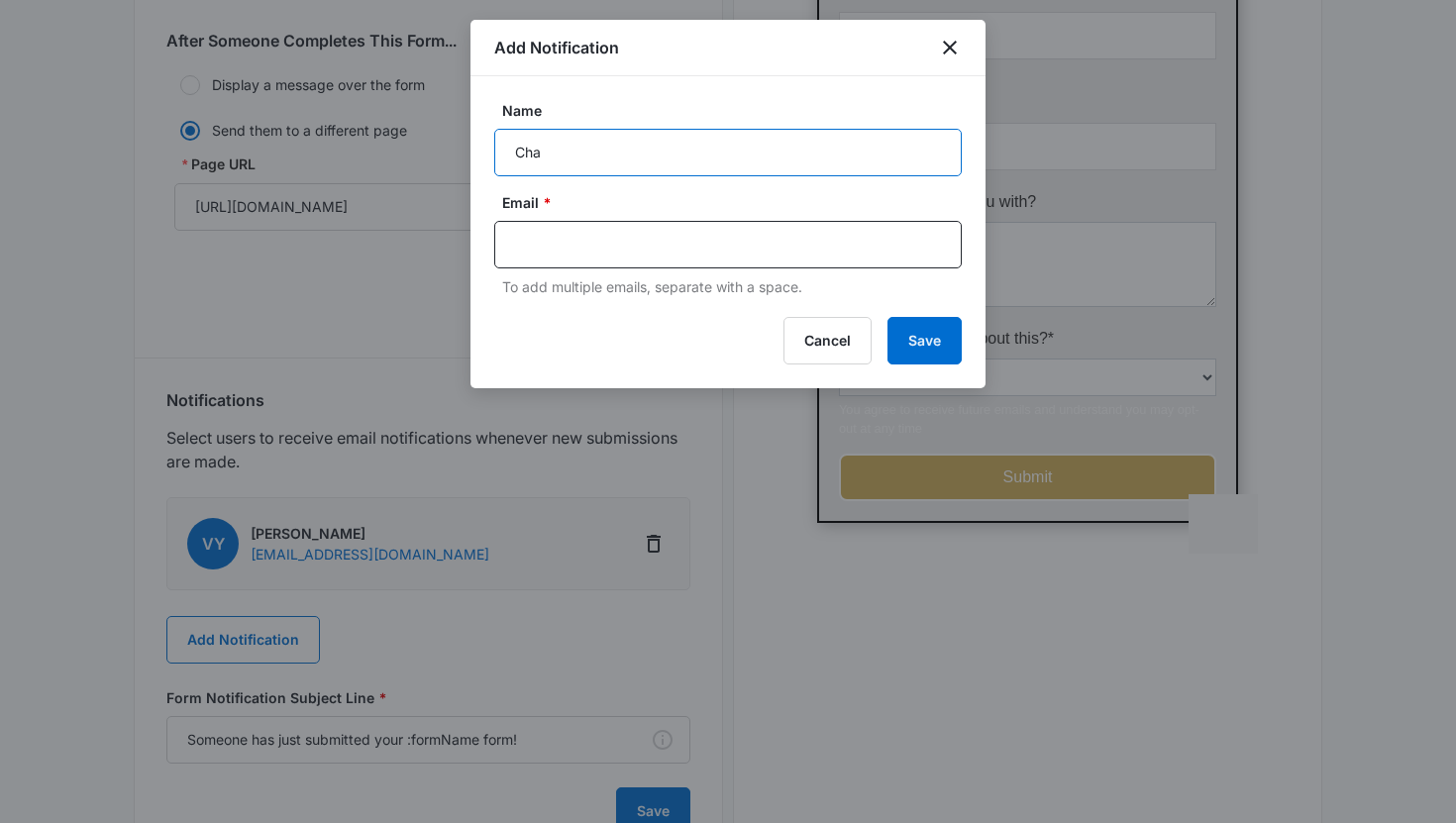 type on "[PERSON_NAME]" 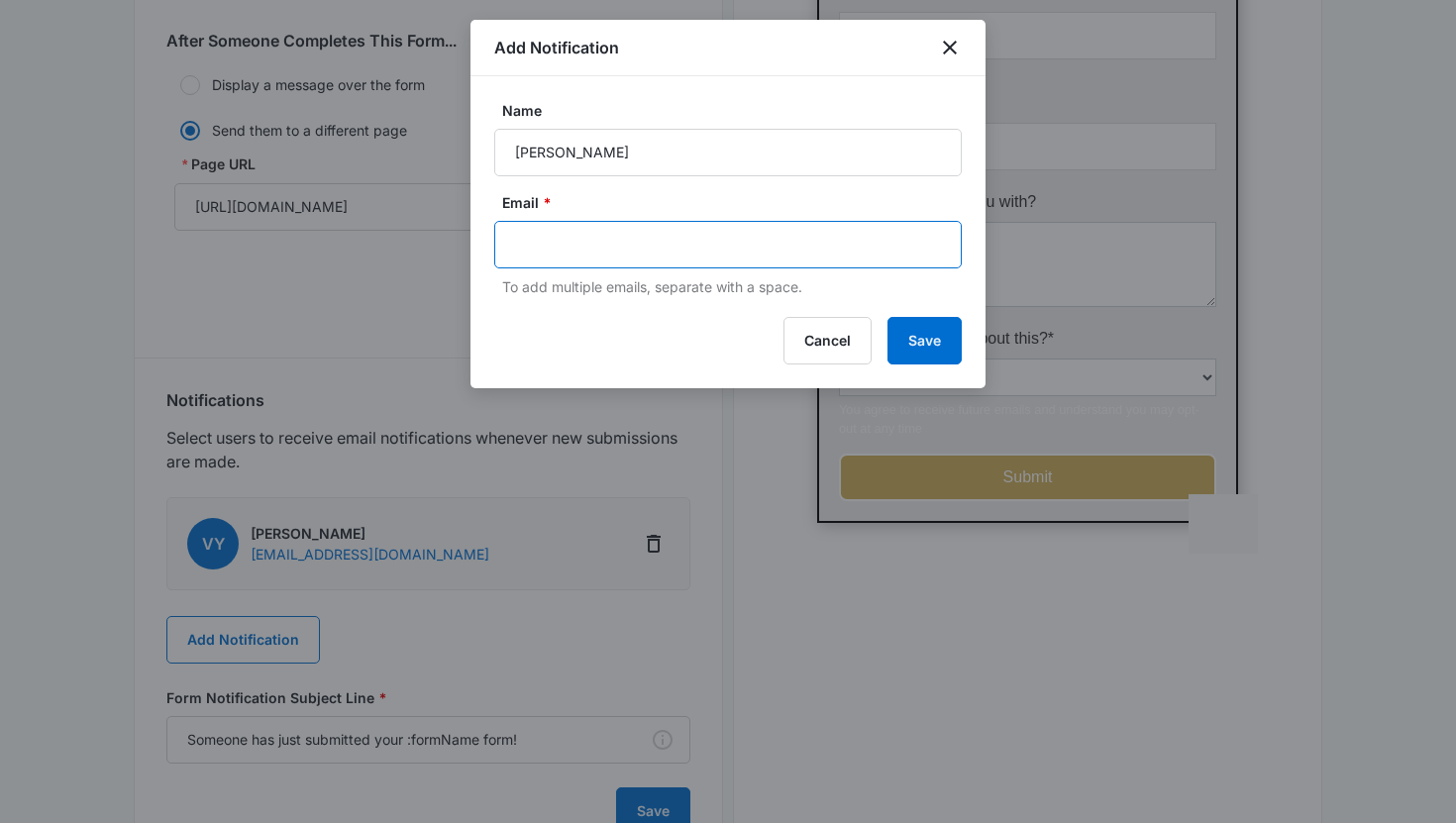 click at bounding box center (730, 245) 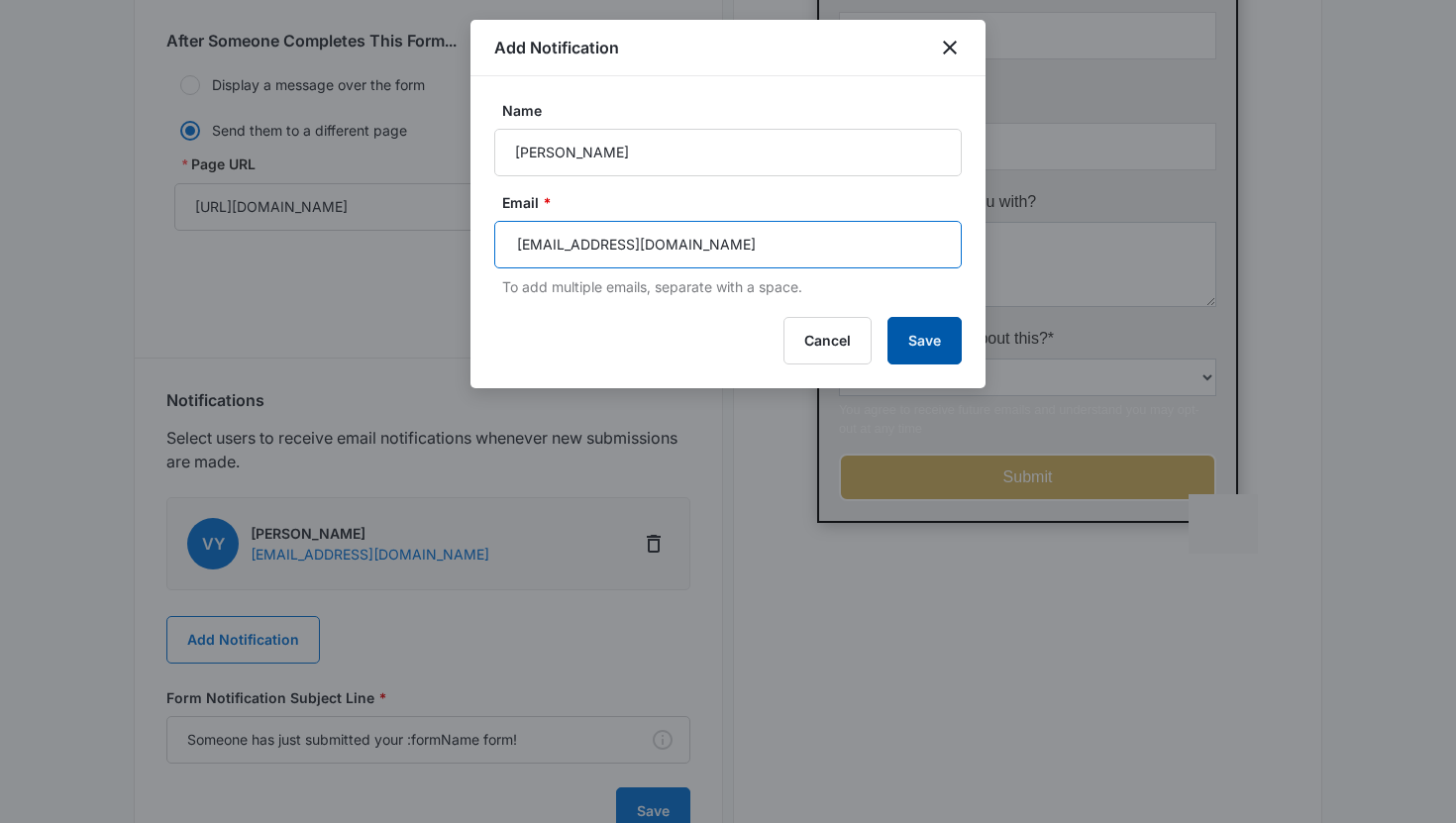 type on "[EMAIL_ADDRESS][DOMAIN_NAME]" 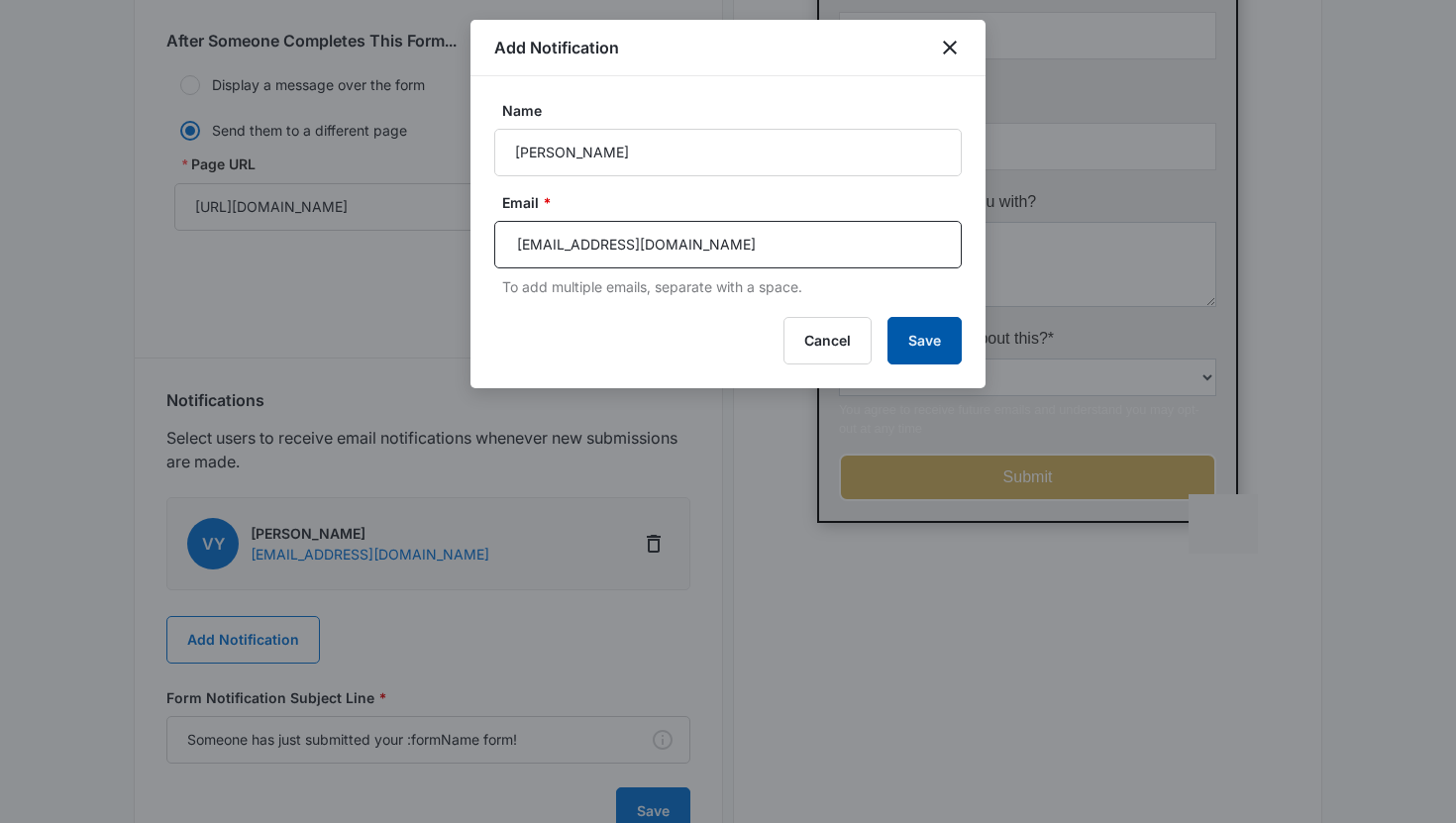 type 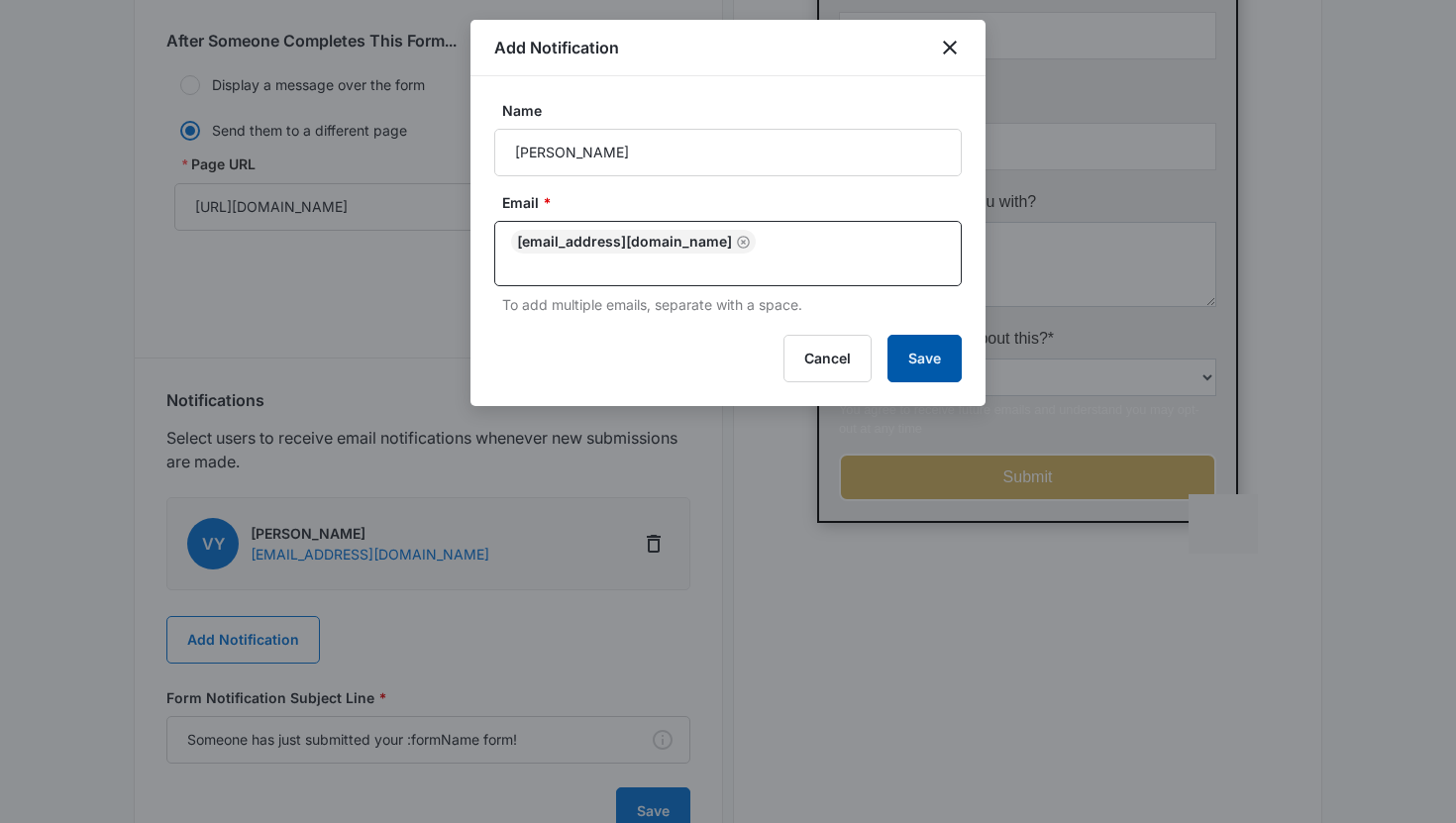 click on "Save" at bounding box center [924, 359] 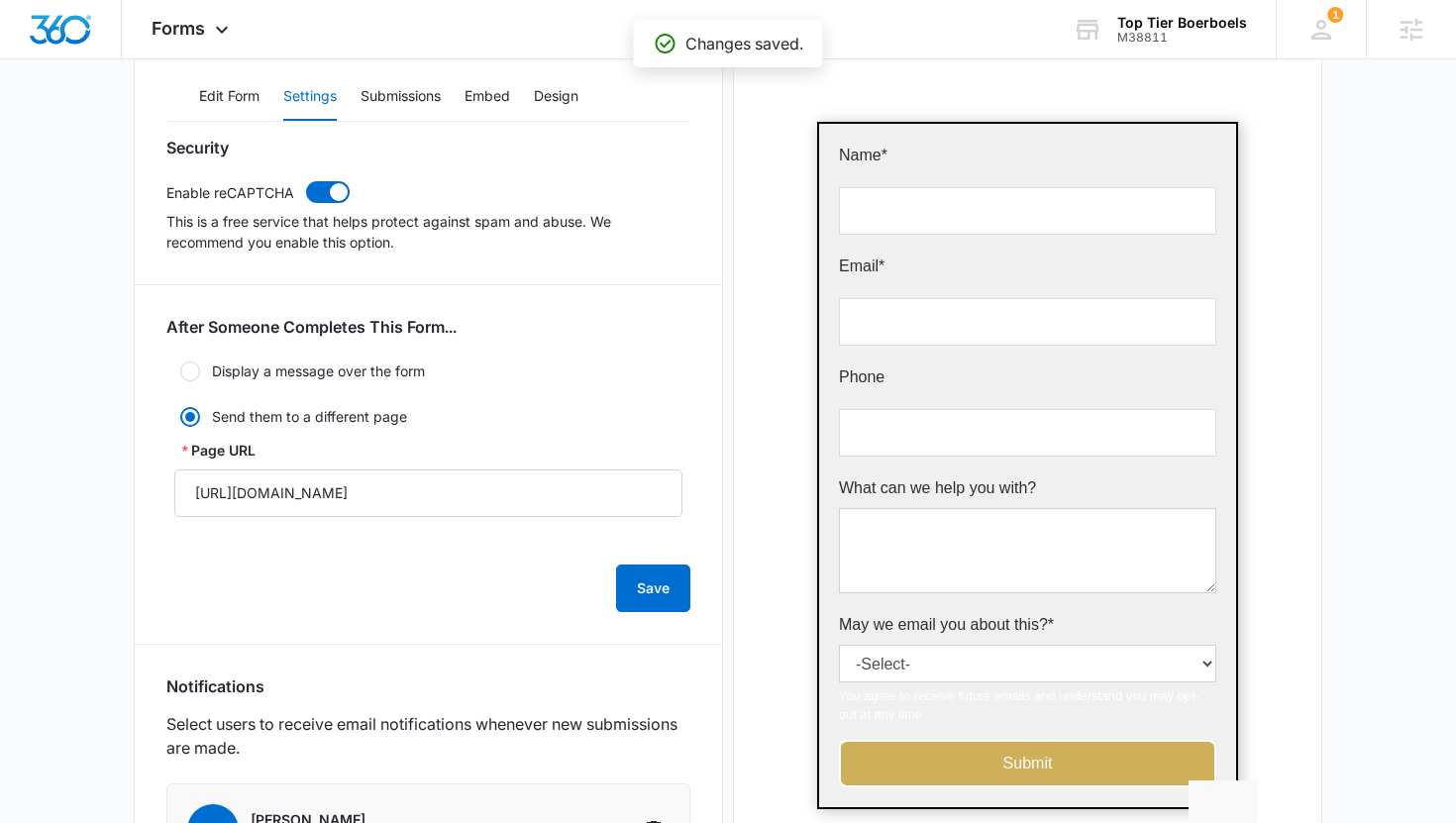 scroll, scrollTop: 0, scrollLeft: 0, axis: both 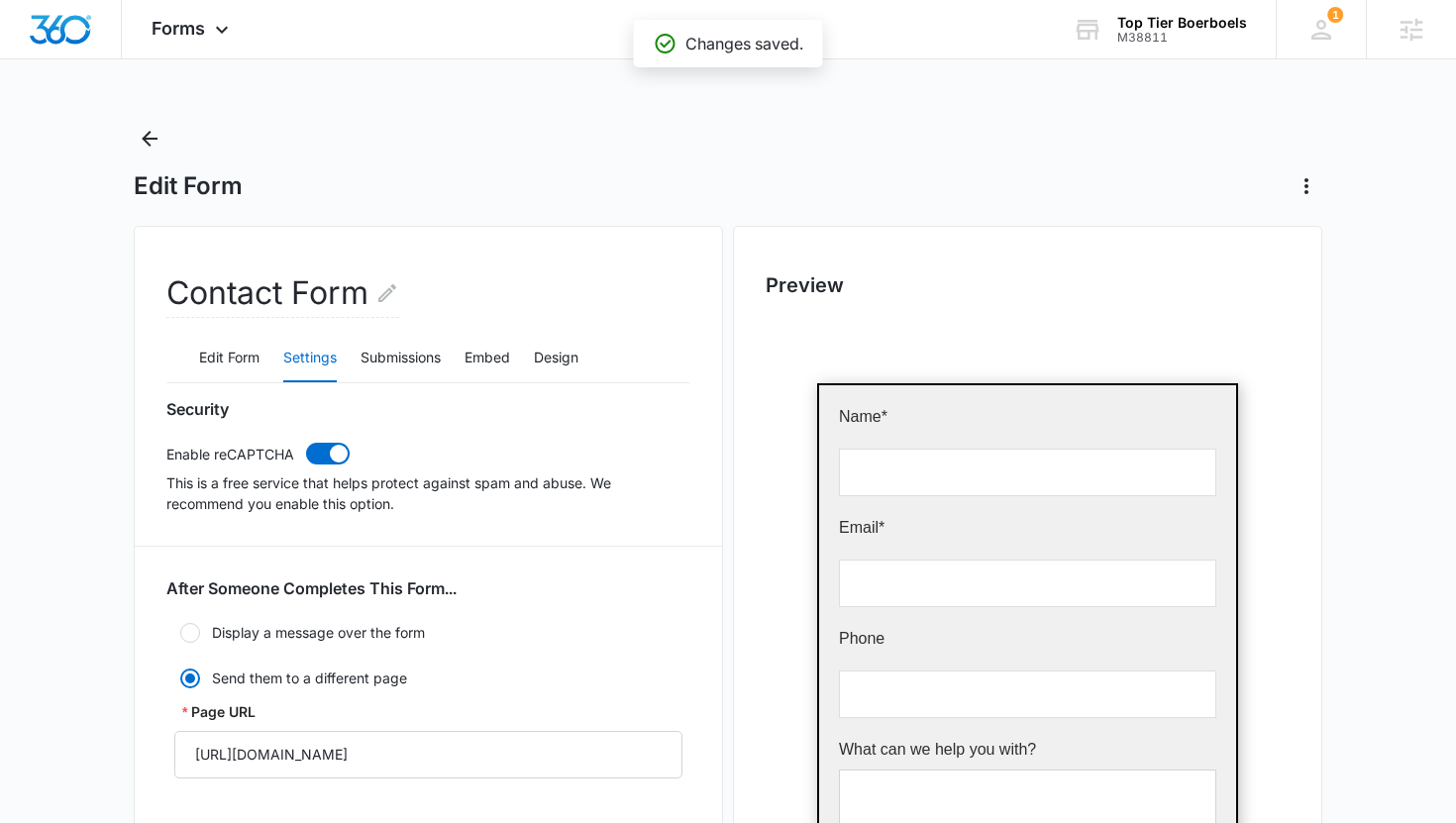 click on "Forms Apps Reputation Websites Forms CRM Email Social Payments Content Ads Intelligence Files Brand Settings Top Tier Boerboels  M38811 Your Accounts View All 1 [PERSON_NAME] [PERSON_NAME][EMAIL_ADDRESS][PERSON_NAME][DOMAIN_NAME] My Profile 1 Notifications Support Logout Terms & Conditions   •   Privacy Policy Agencies Edit Form Contact Form   Edit Form Settings Submissions Embed Design Security Enable reCAPTCHA This is a free service that helps protect against spam and abuse. We recommend you enable this option. After Someone Completes This Form... Display a message over the form Title Thank You! Message Your submission has been accepted and we will be in contact shortly. Send them to a different page Page URL [URL][DOMAIN_NAME] Save Notifications Select users to receive email notifications whenever new submissions are made. [PERSON_NAME] [PERSON_NAME] [EMAIL_ADDRESS][DOMAIN_NAME] [PERSON_NAME] [EMAIL_ADDRESS][DOMAIN_NAME] 1 of 2 Show More Add Notification Form Notification Subject Line * Save Submission Rules Submission Rules" at bounding box center (728, 872) 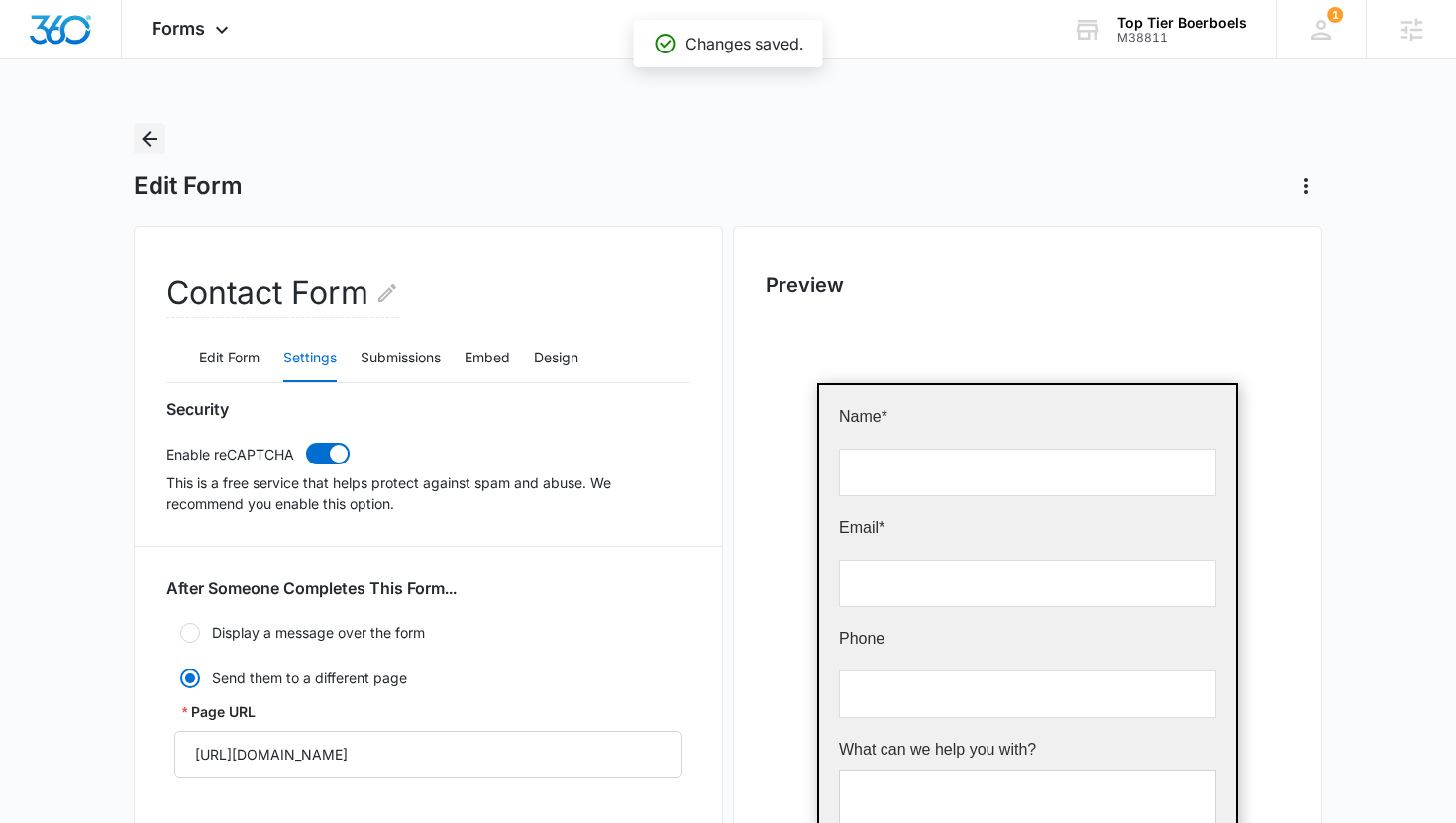 click 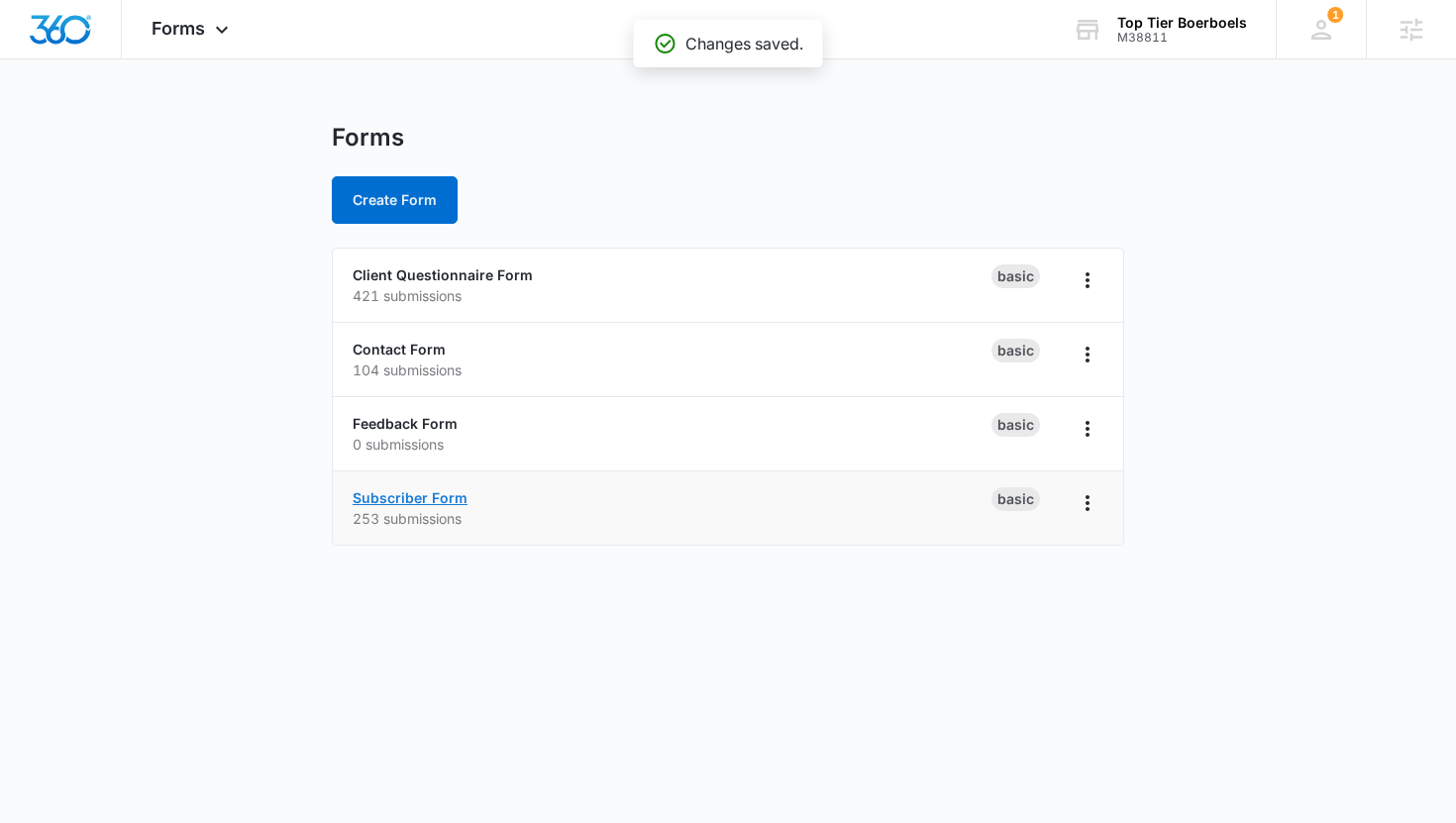 click on "Subscriber Form" at bounding box center [410, 497] 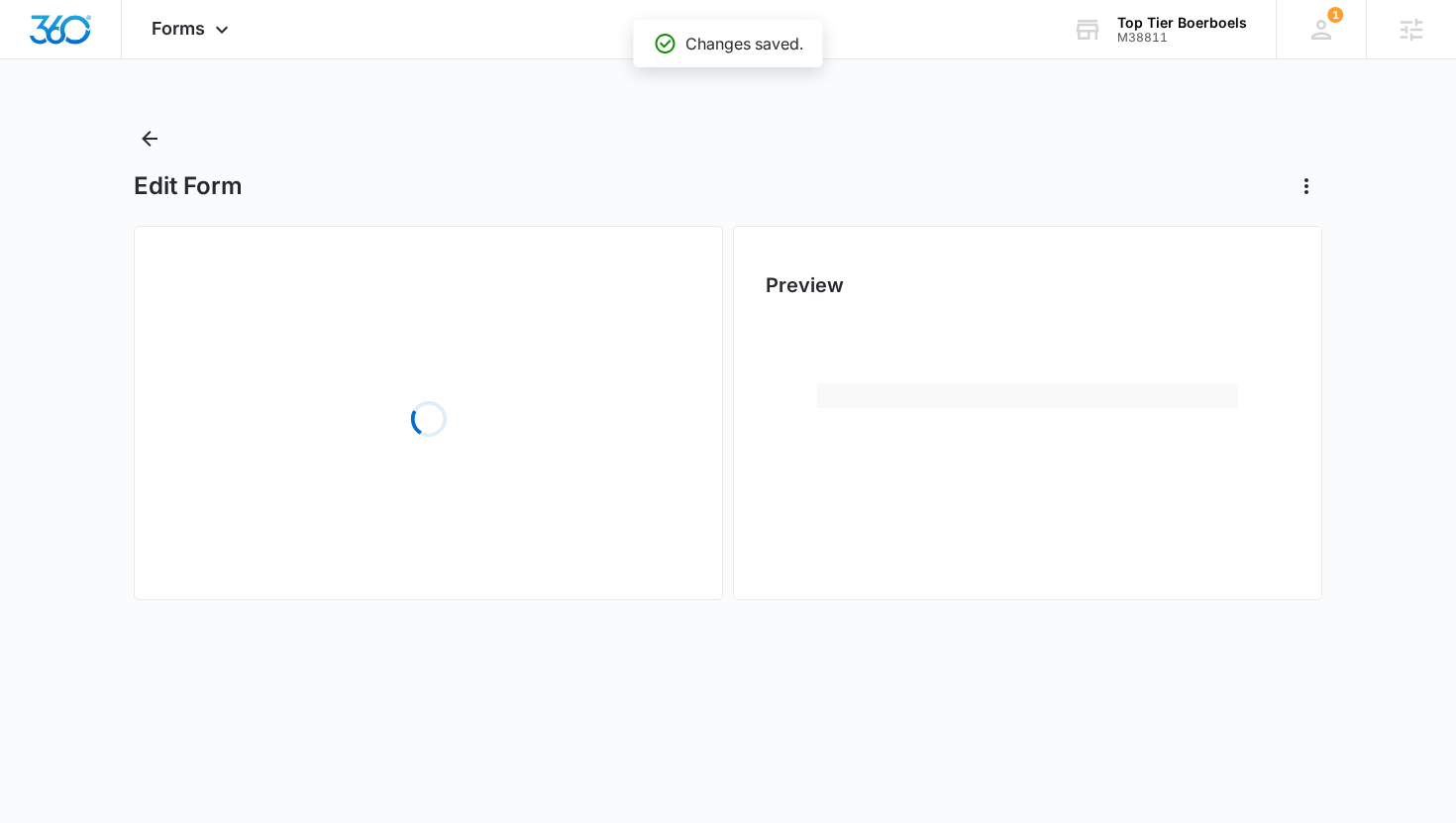 scroll, scrollTop: 0, scrollLeft: 0, axis: both 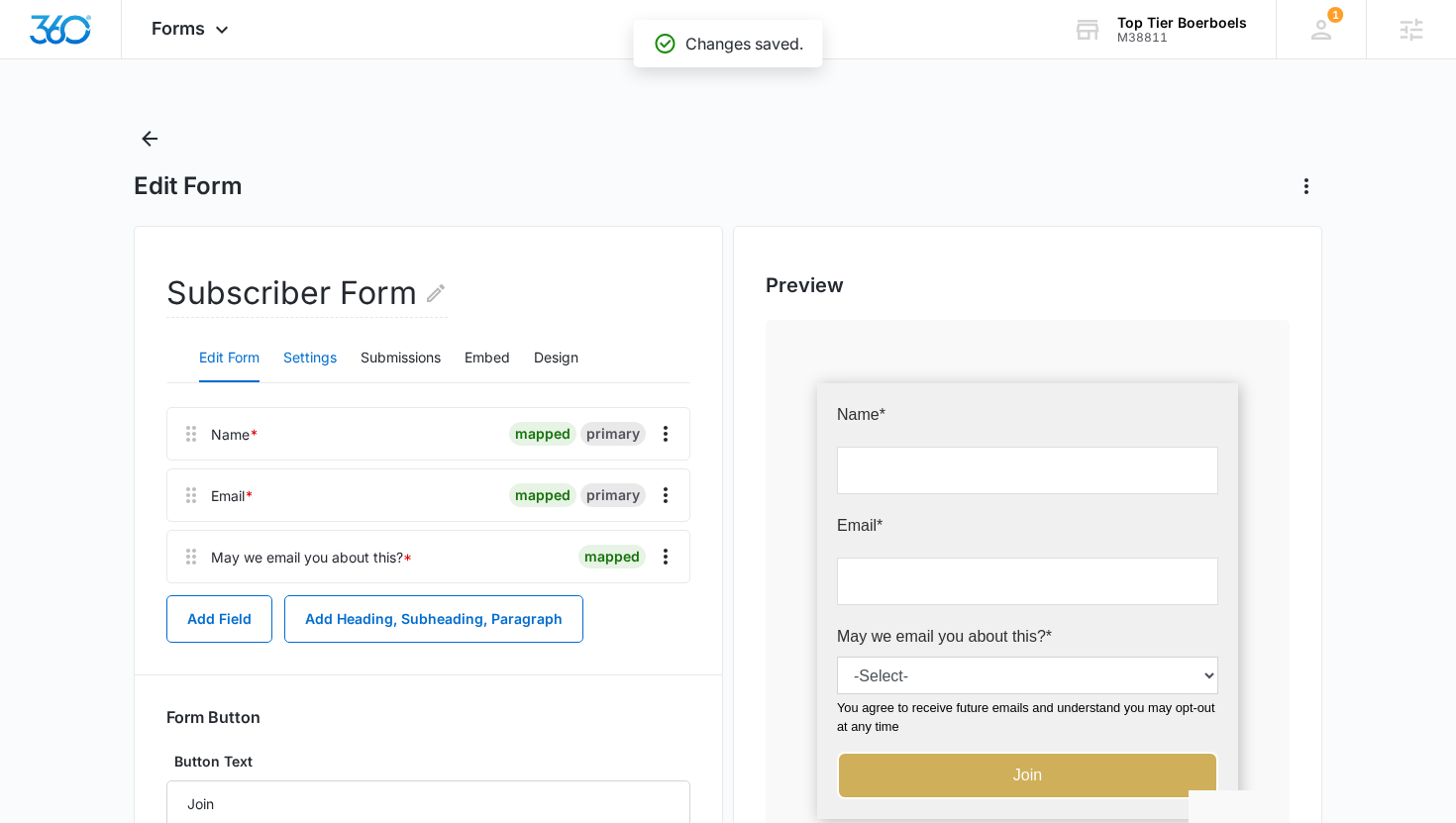 click on "Settings" at bounding box center (310, 359) 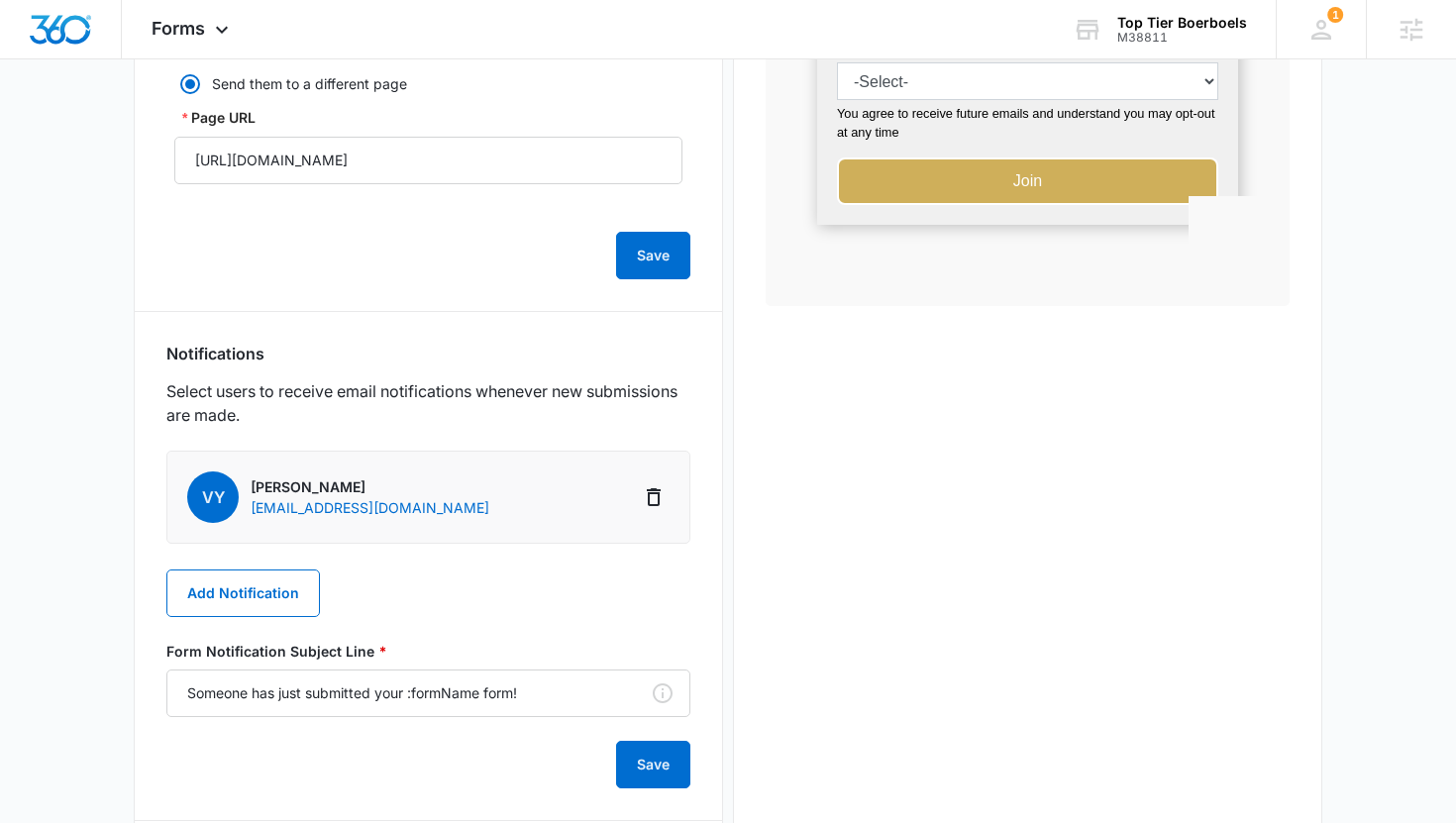 scroll, scrollTop: 804, scrollLeft: 0, axis: vertical 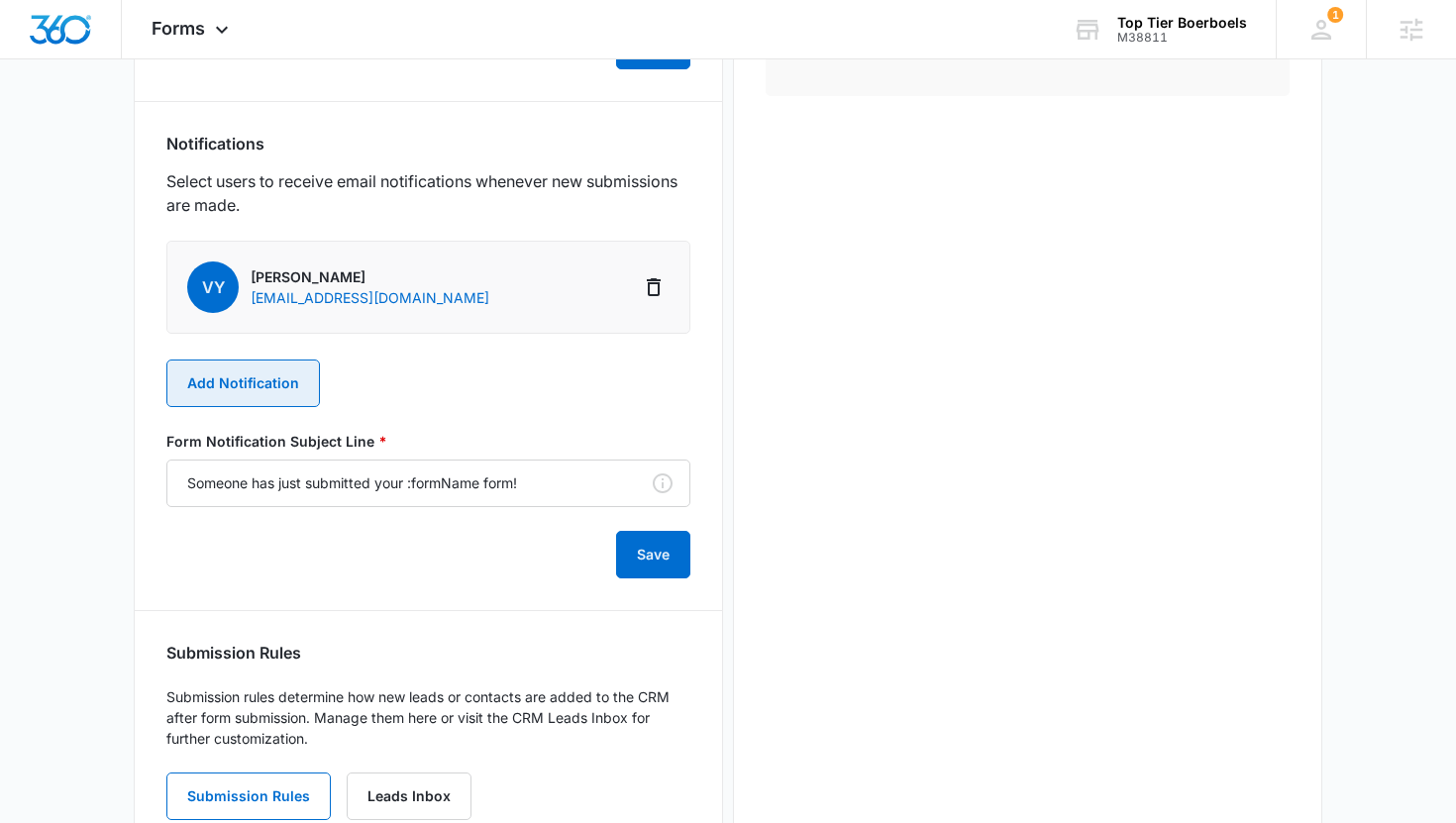 click on "Add Notification" at bounding box center (243, 383) 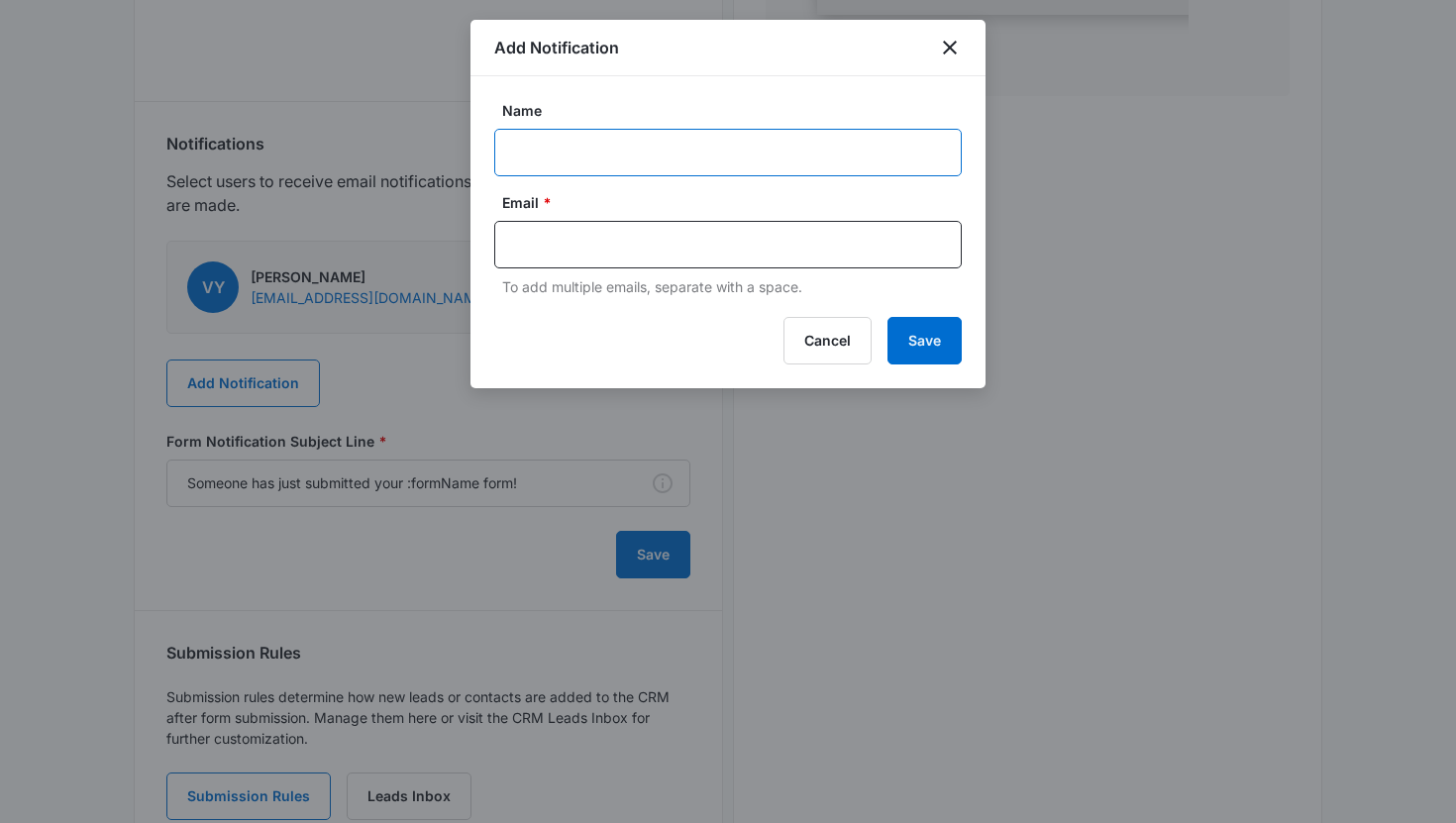 click on "Name" at bounding box center [728, 153] 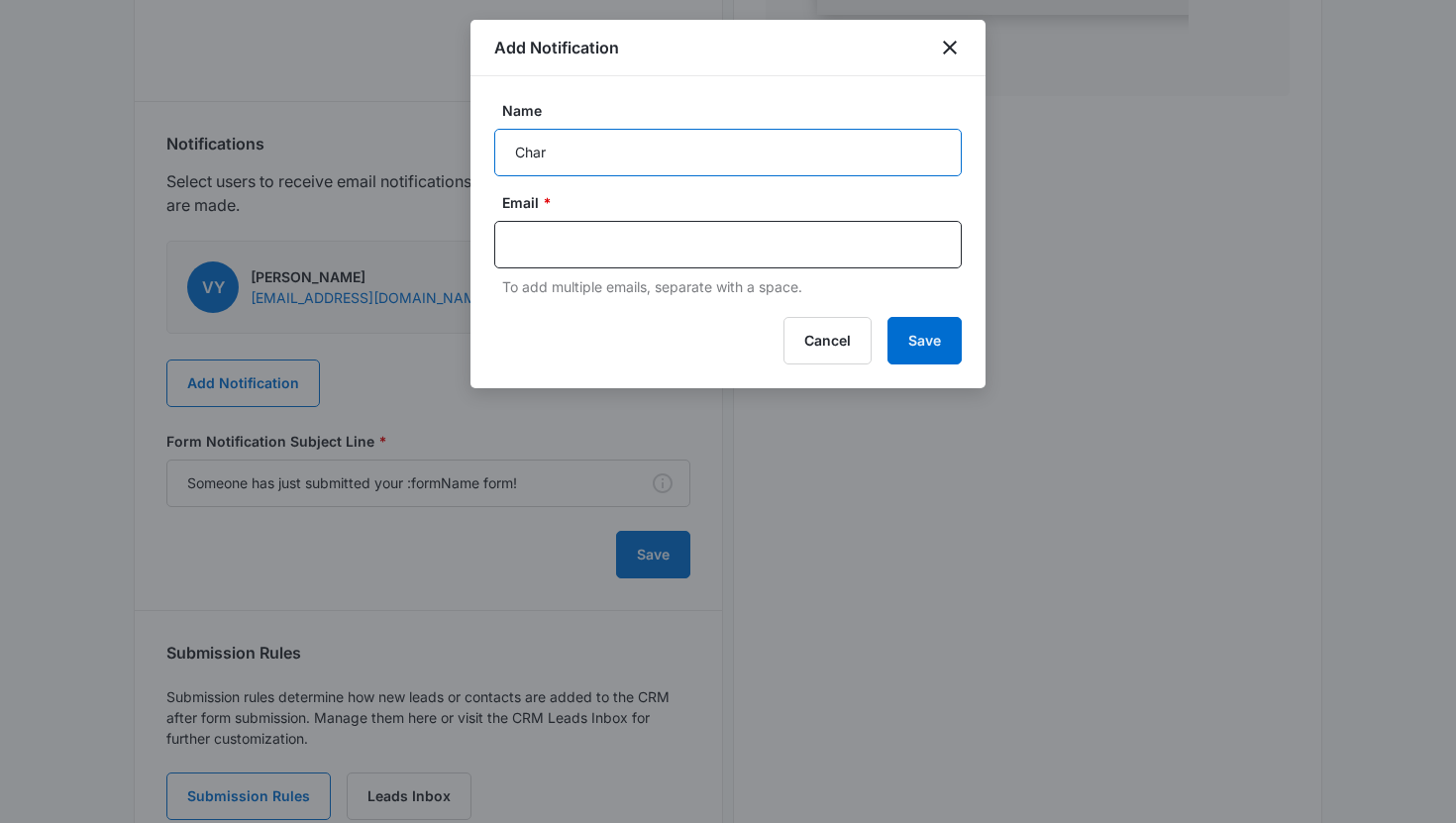 type on "[PERSON_NAME]" 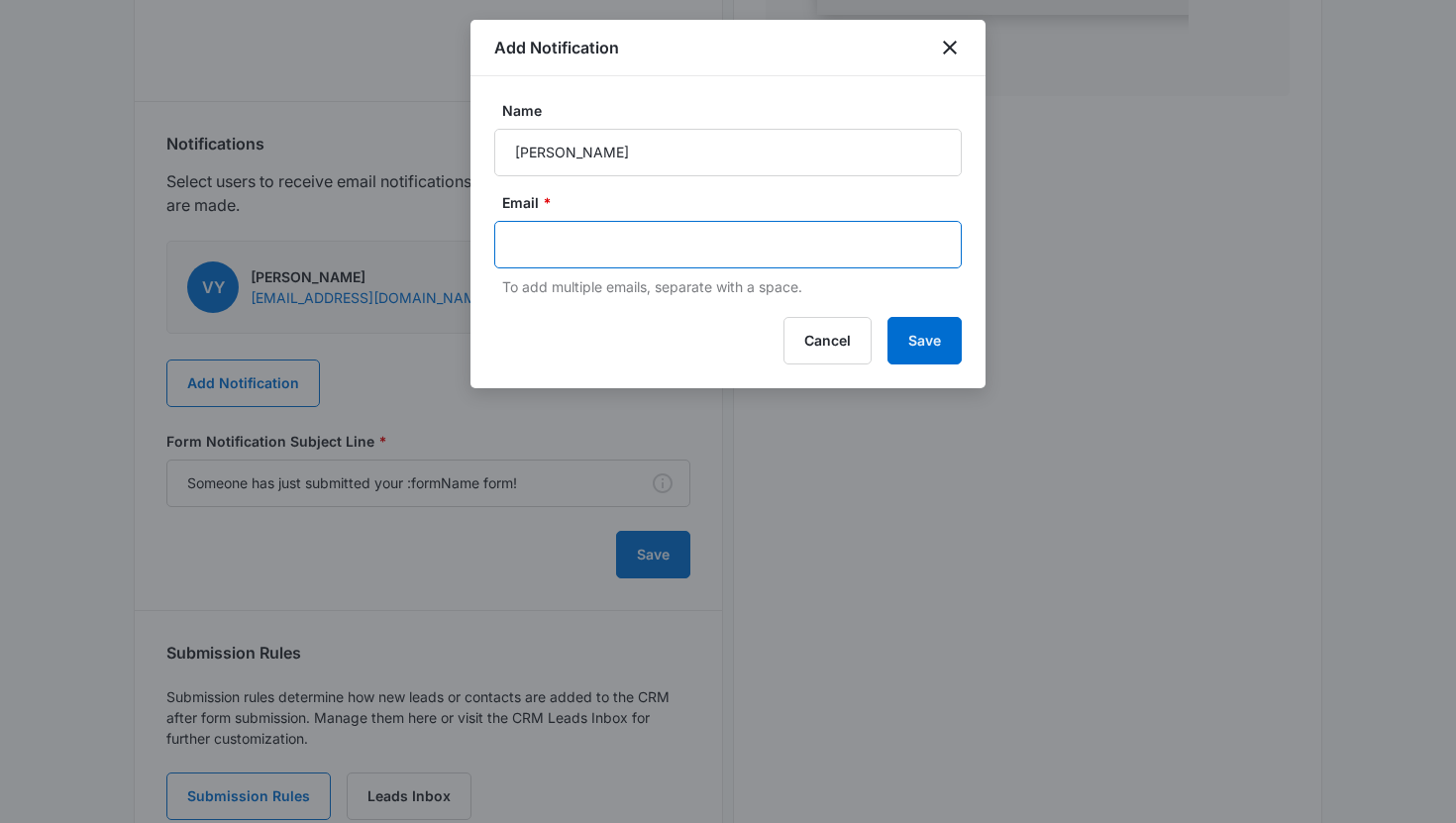 click at bounding box center [730, 245] 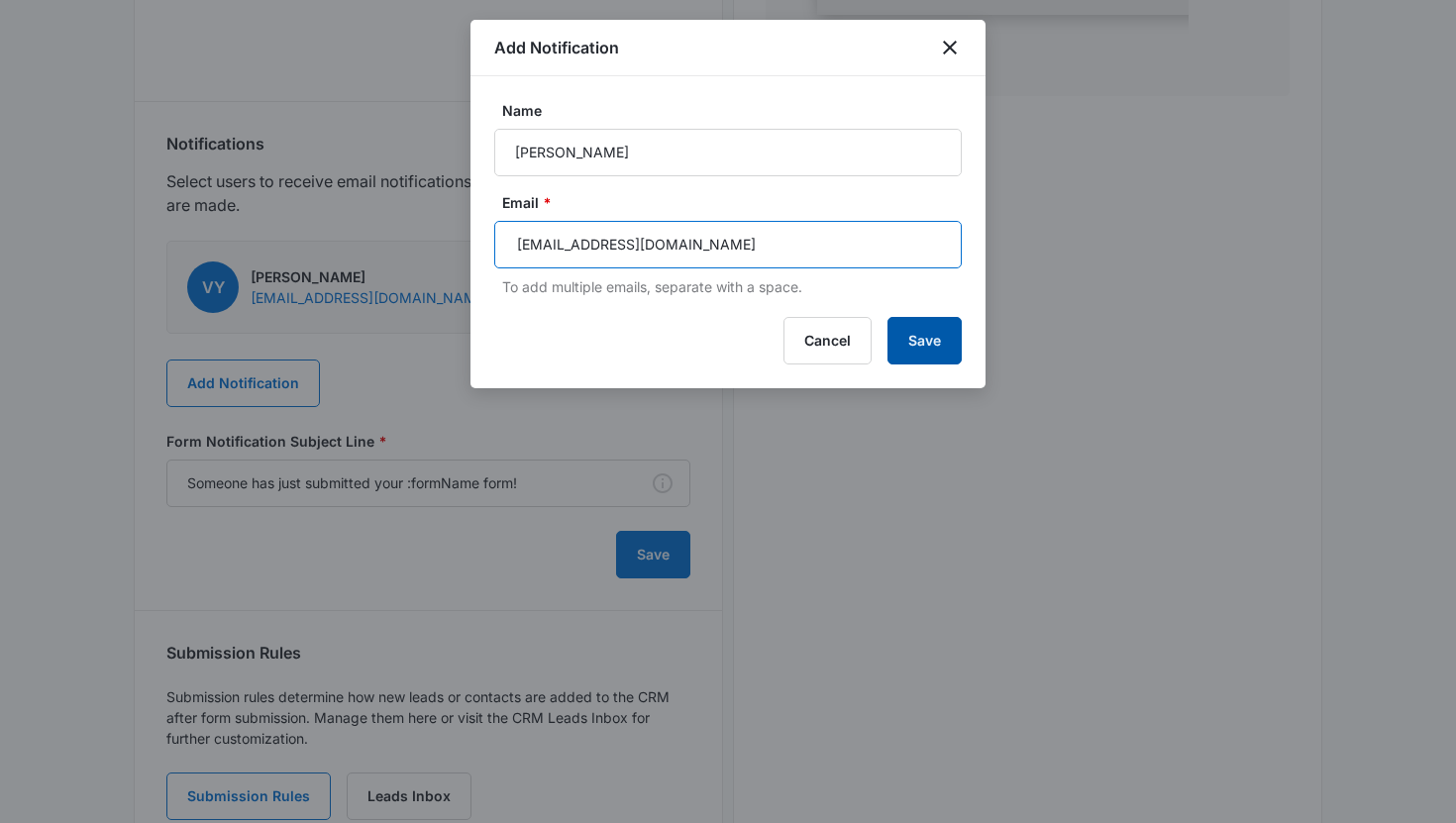 type on "[EMAIL_ADDRESS][DOMAIN_NAME]" 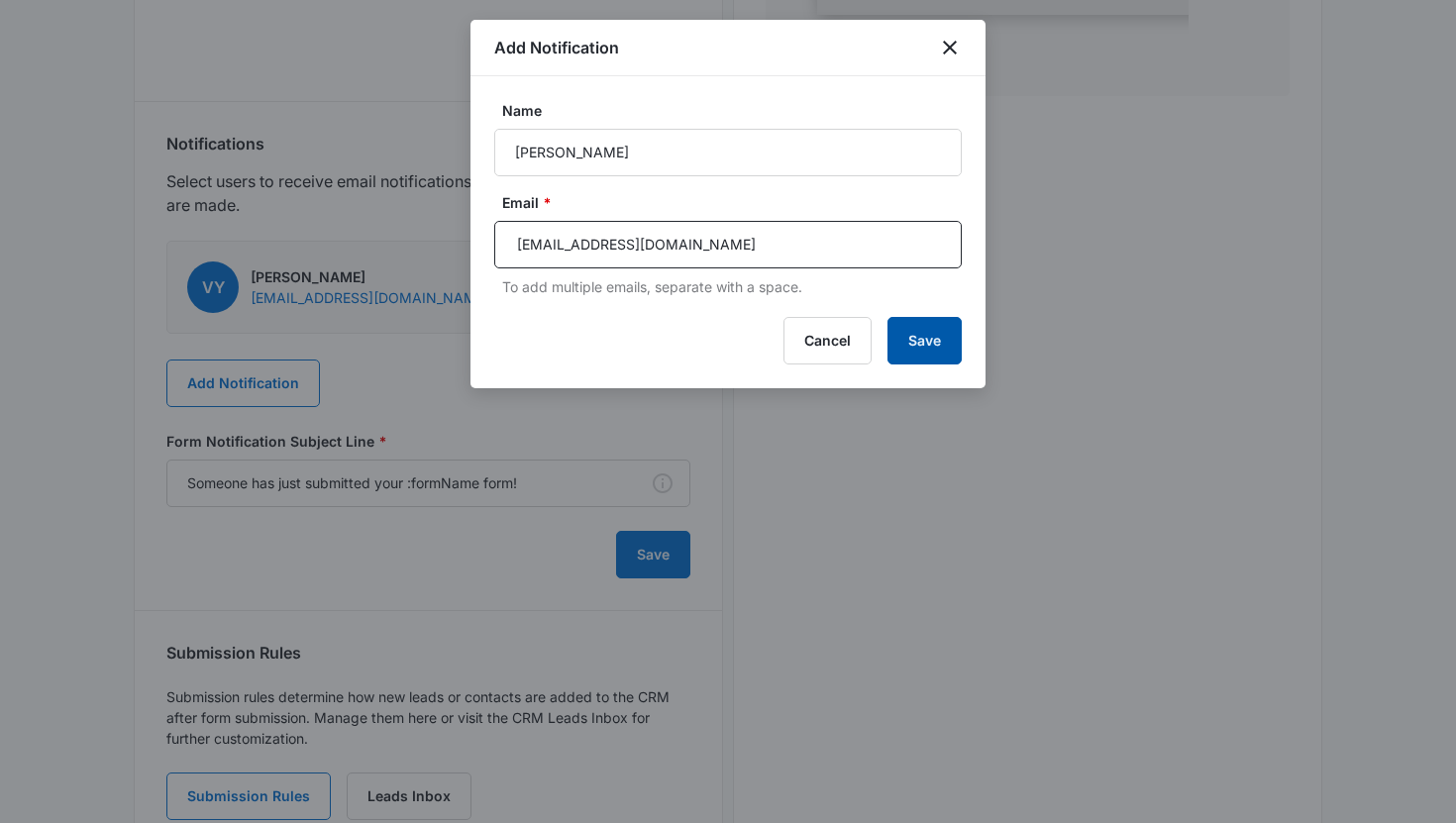type 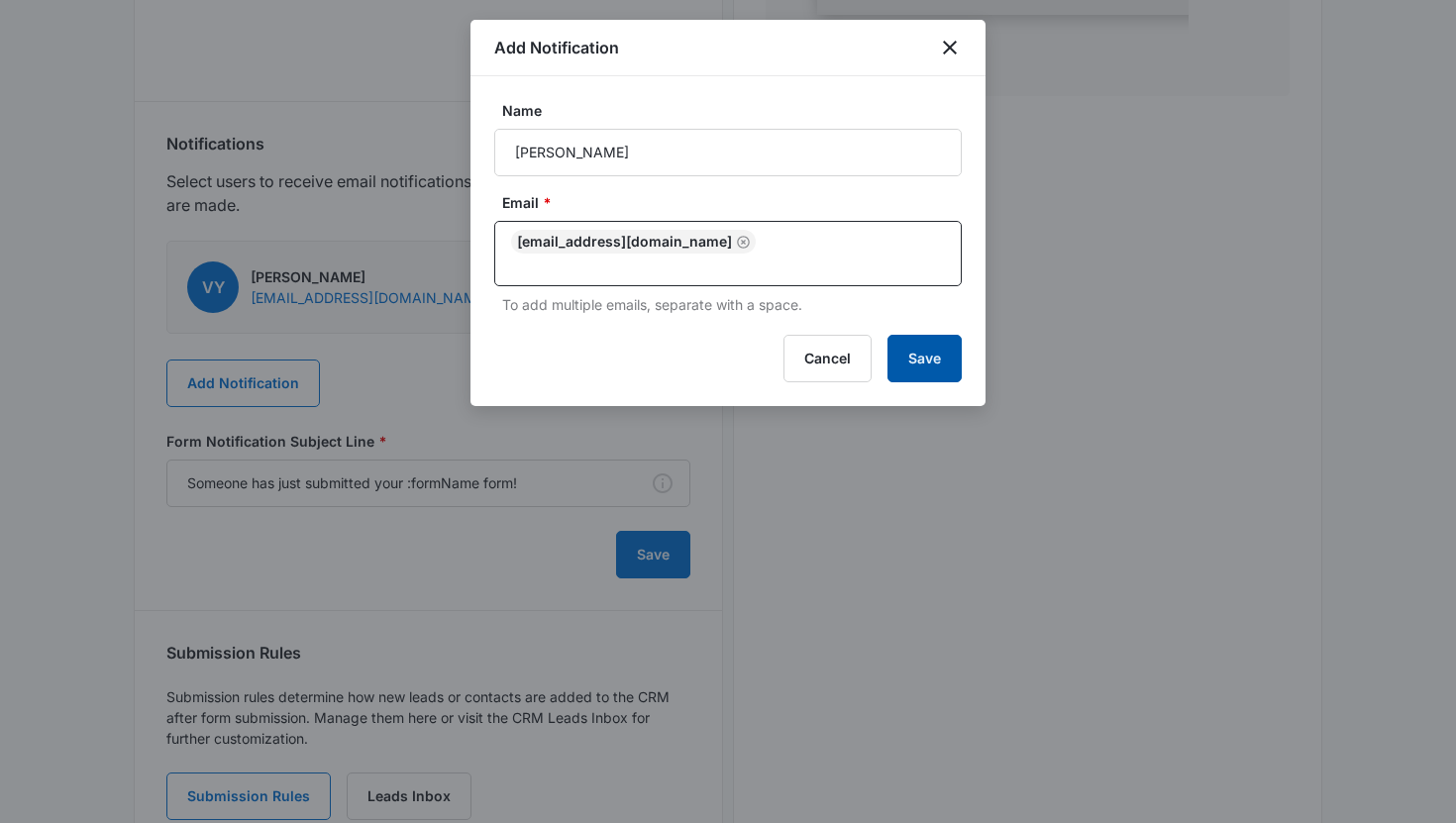 click on "Save" at bounding box center [924, 359] 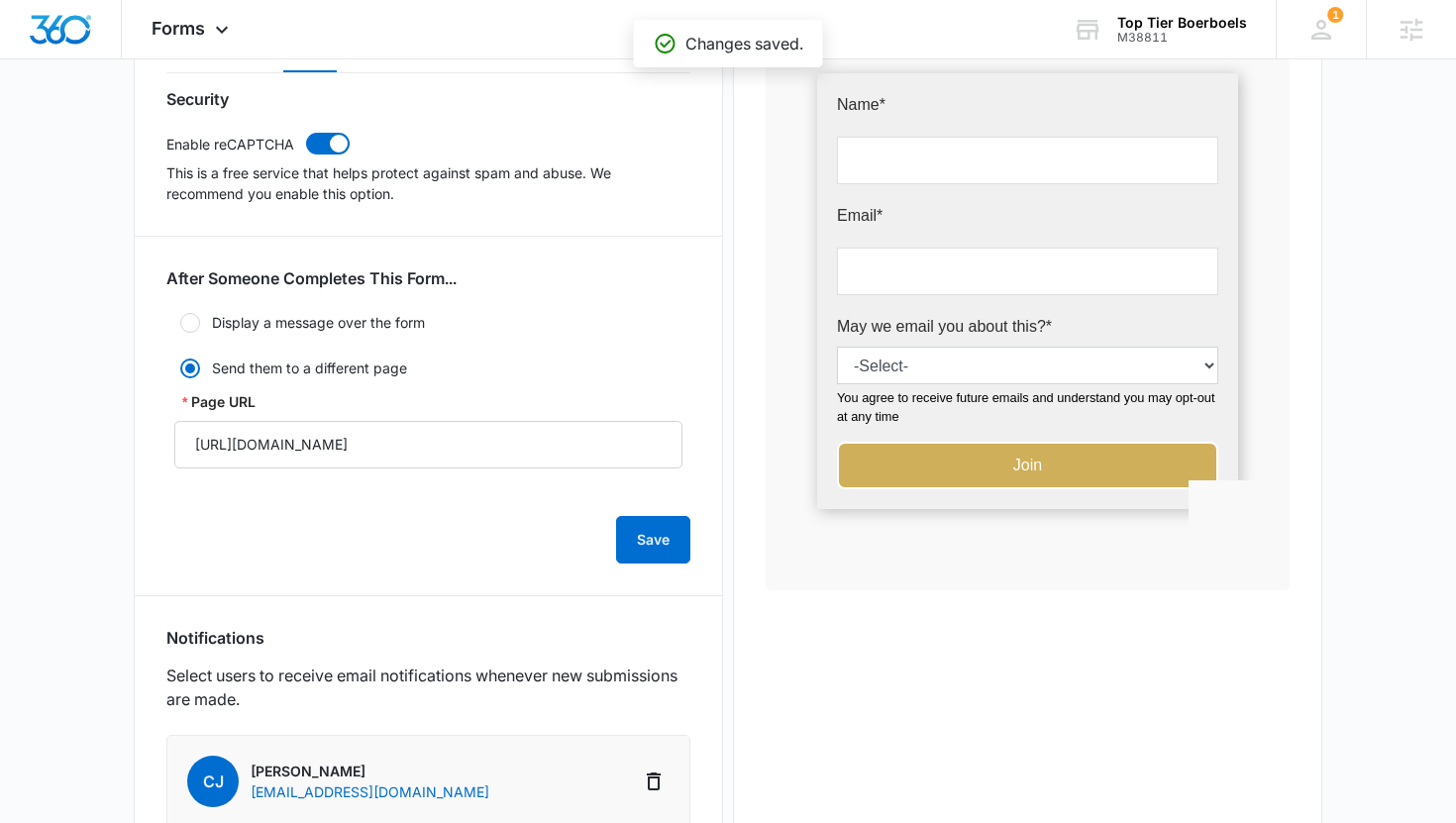 scroll, scrollTop: 0, scrollLeft: 0, axis: both 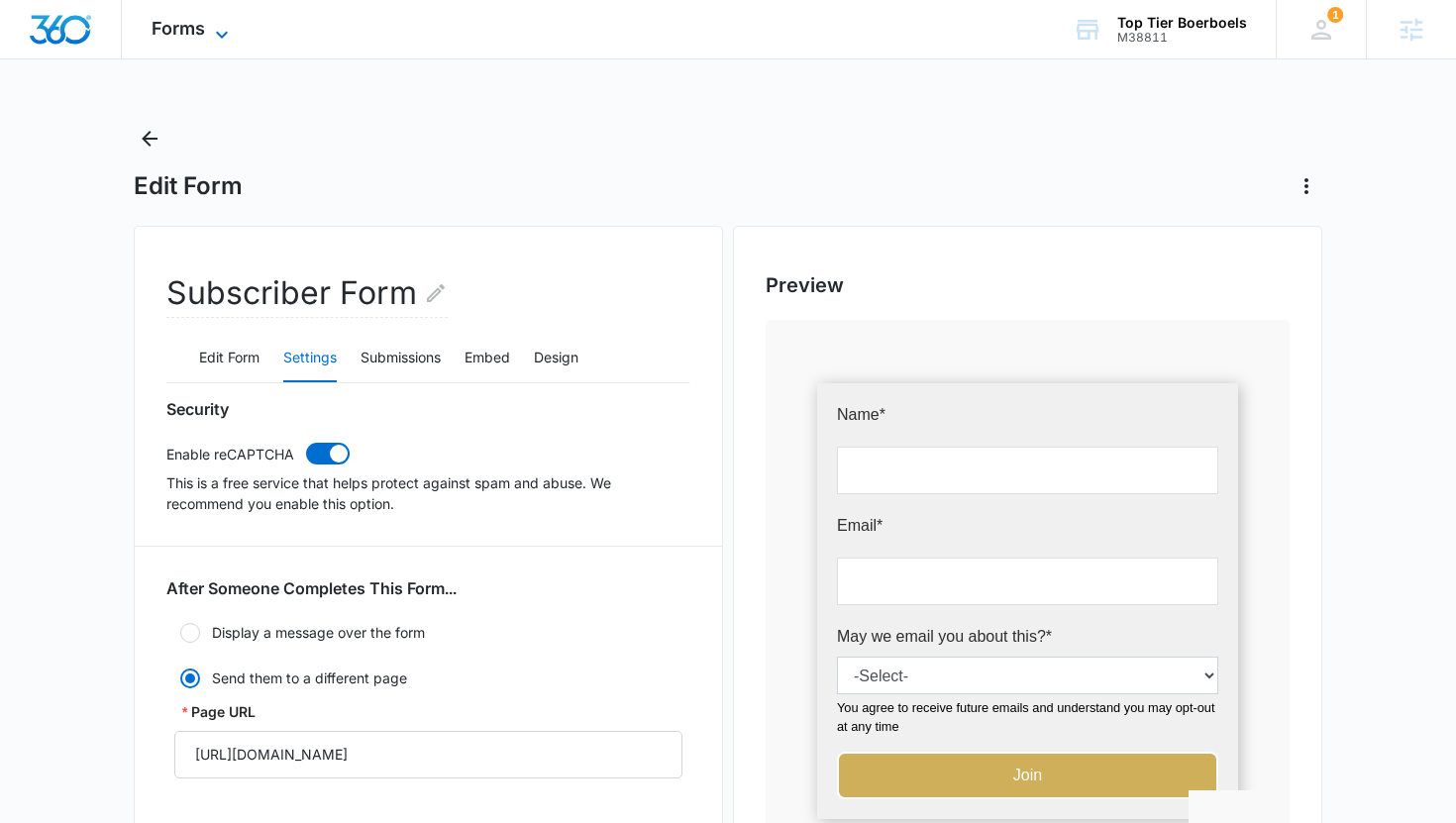 click on "Forms" at bounding box center (178, 28) 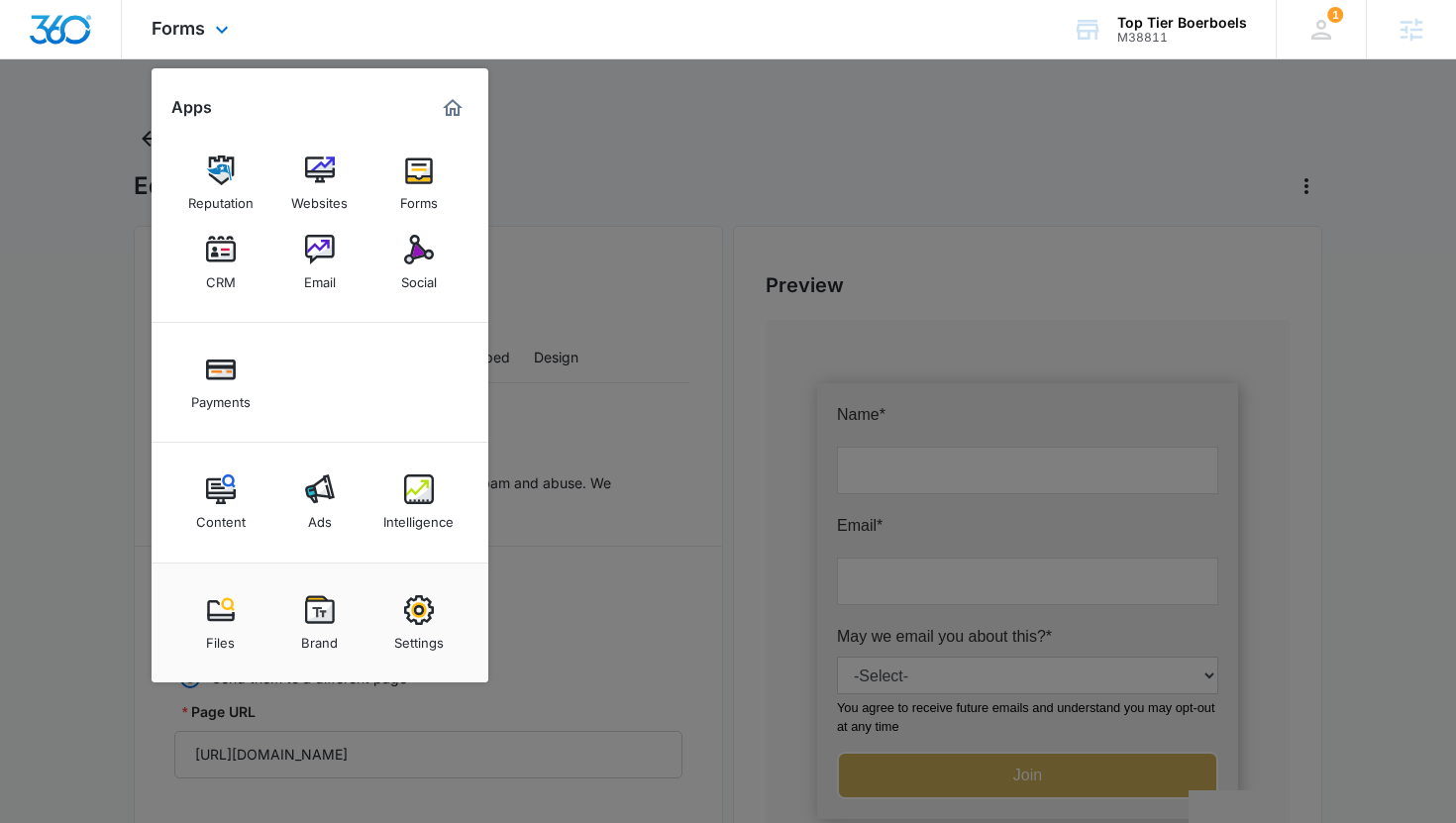 click at bounding box center [453, 108] 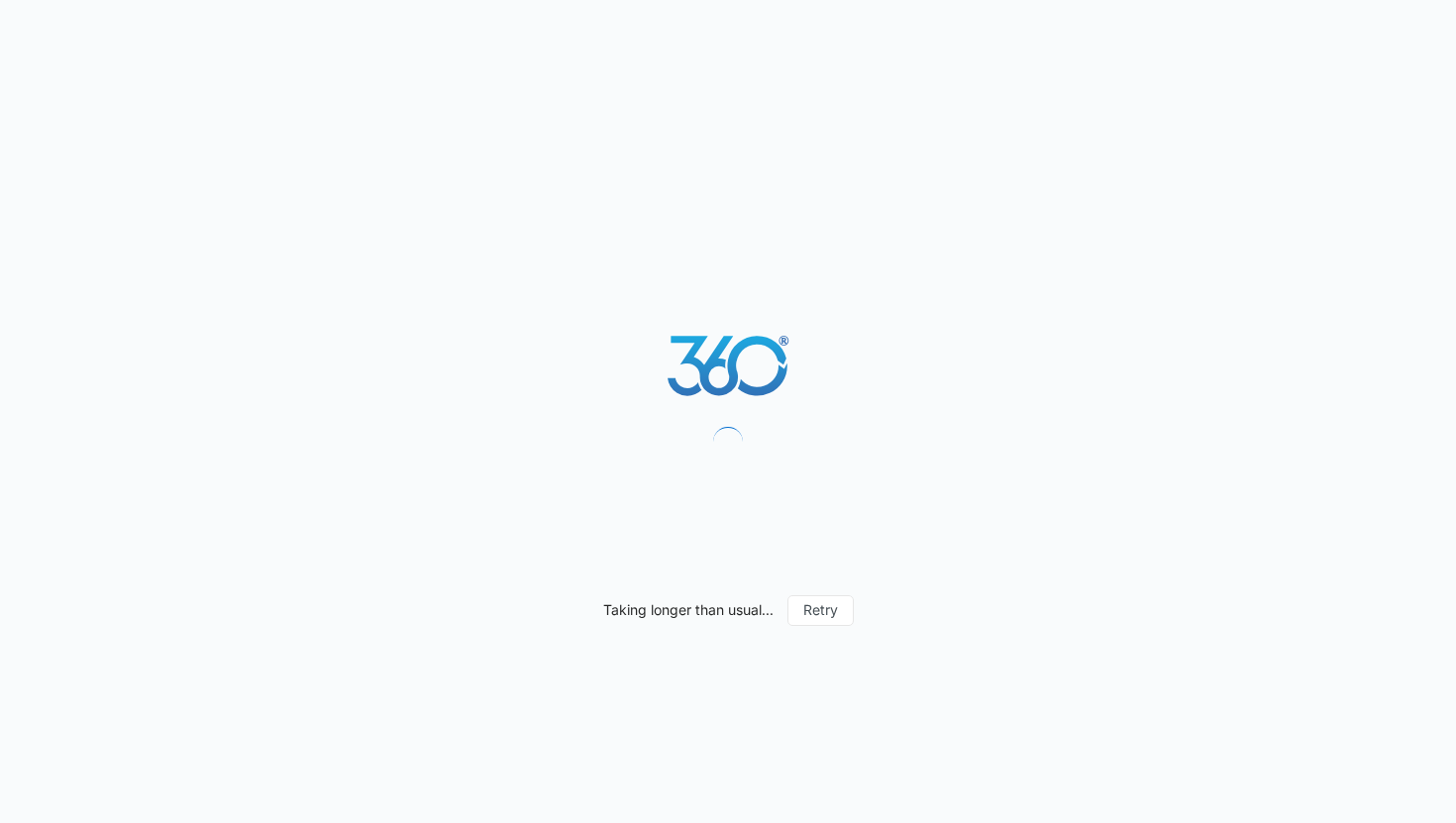 scroll, scrollTop: 0, scrollLeft: 0, axis: both 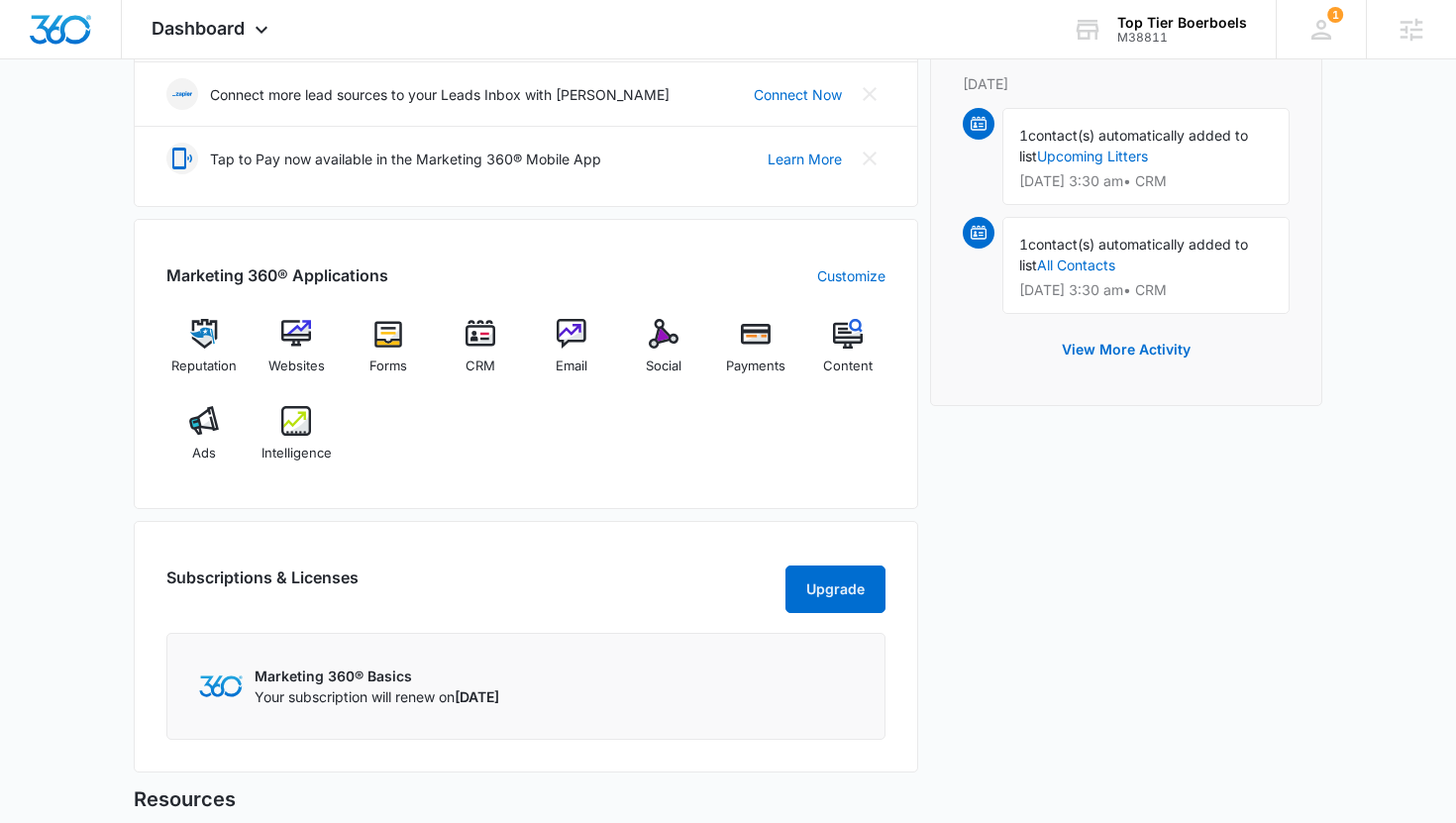 click on "Dashboard" at bounding box center [198, 28] 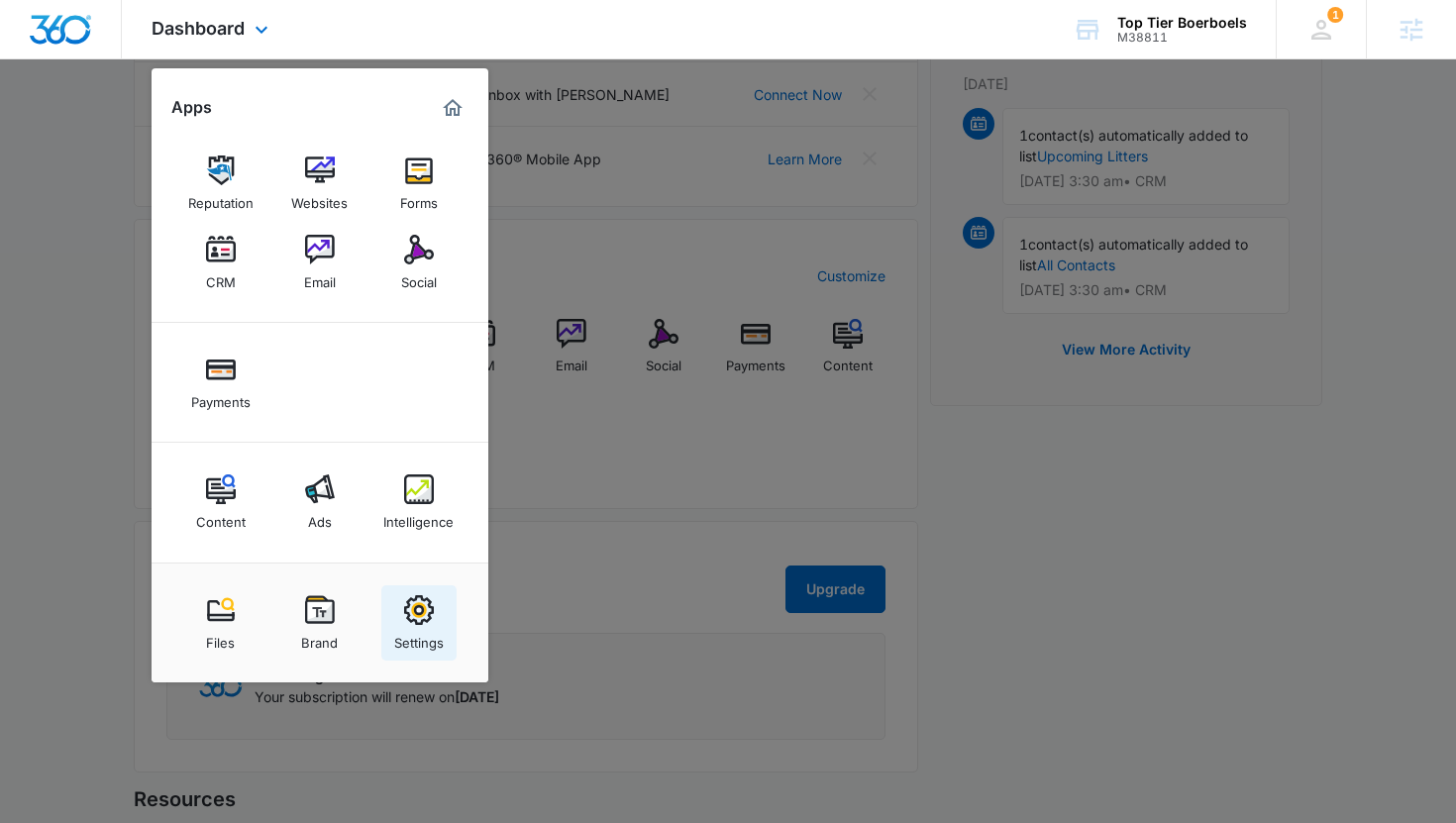 drag, startPoint x: 0, startPoint y: 0, endPoint x: 402, endPoint y: 637, distance: 753.2417 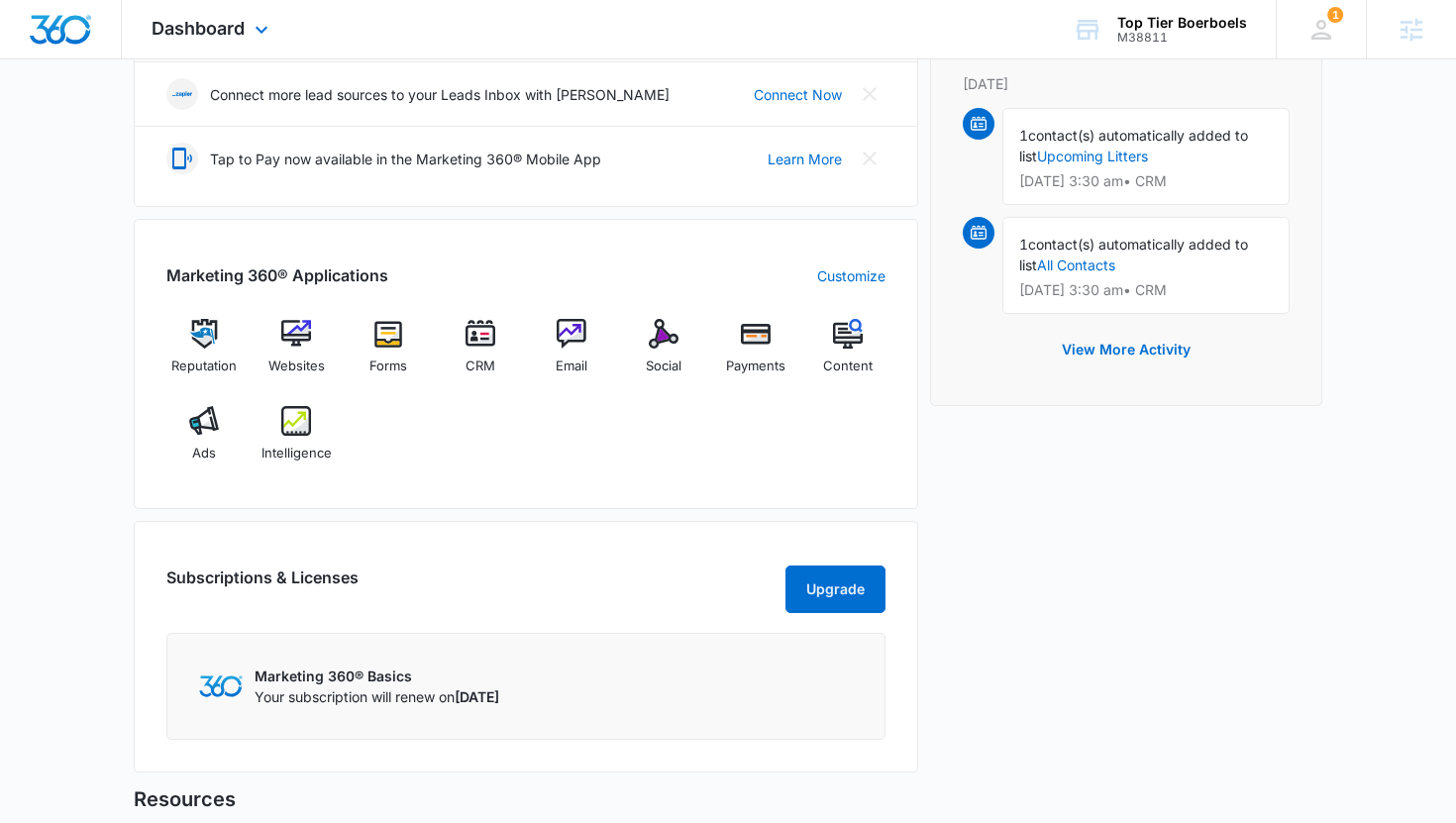 scroll, scrollTop: 0, scrollLeft: 0, axis: both 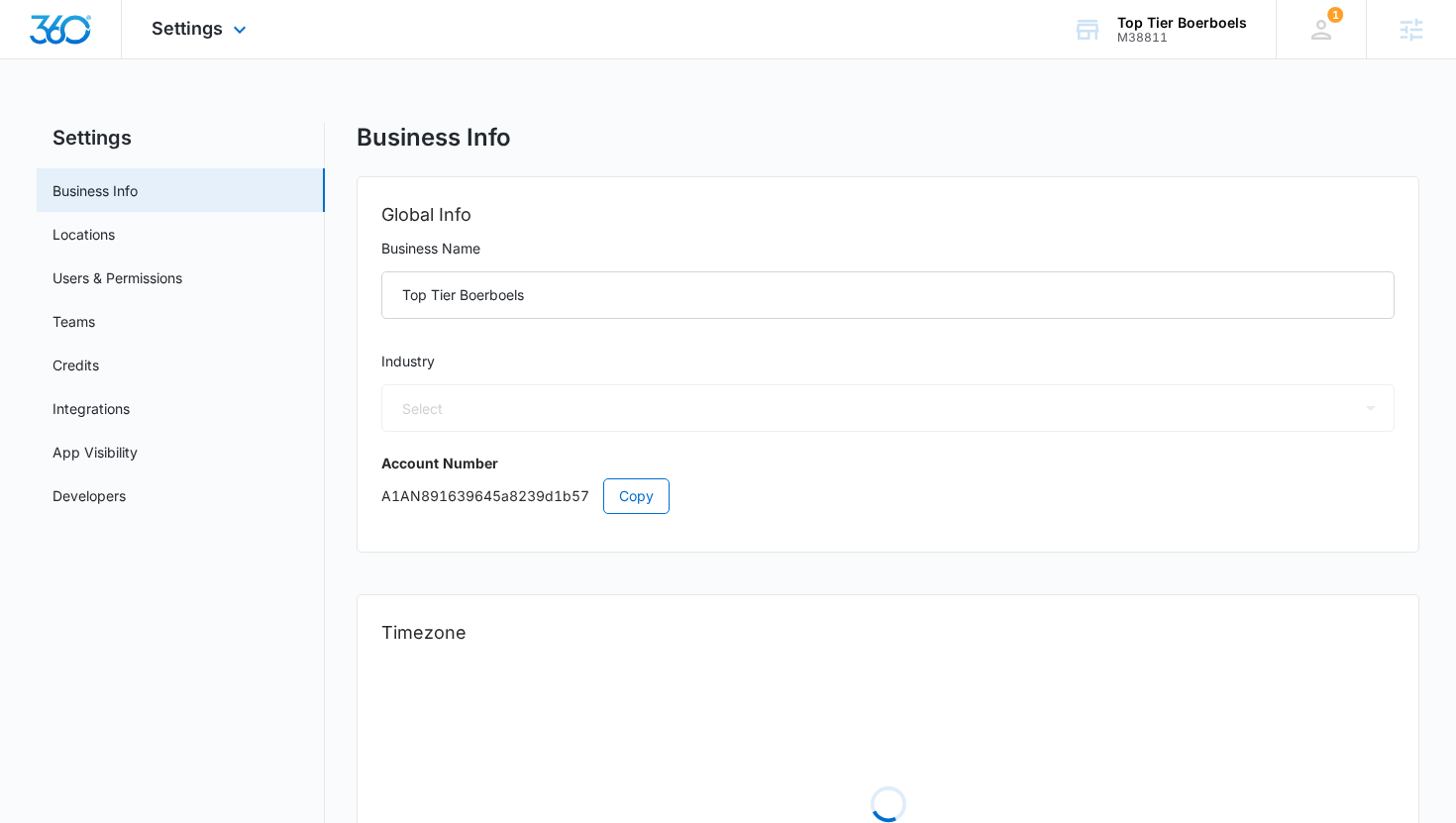 select on "52" 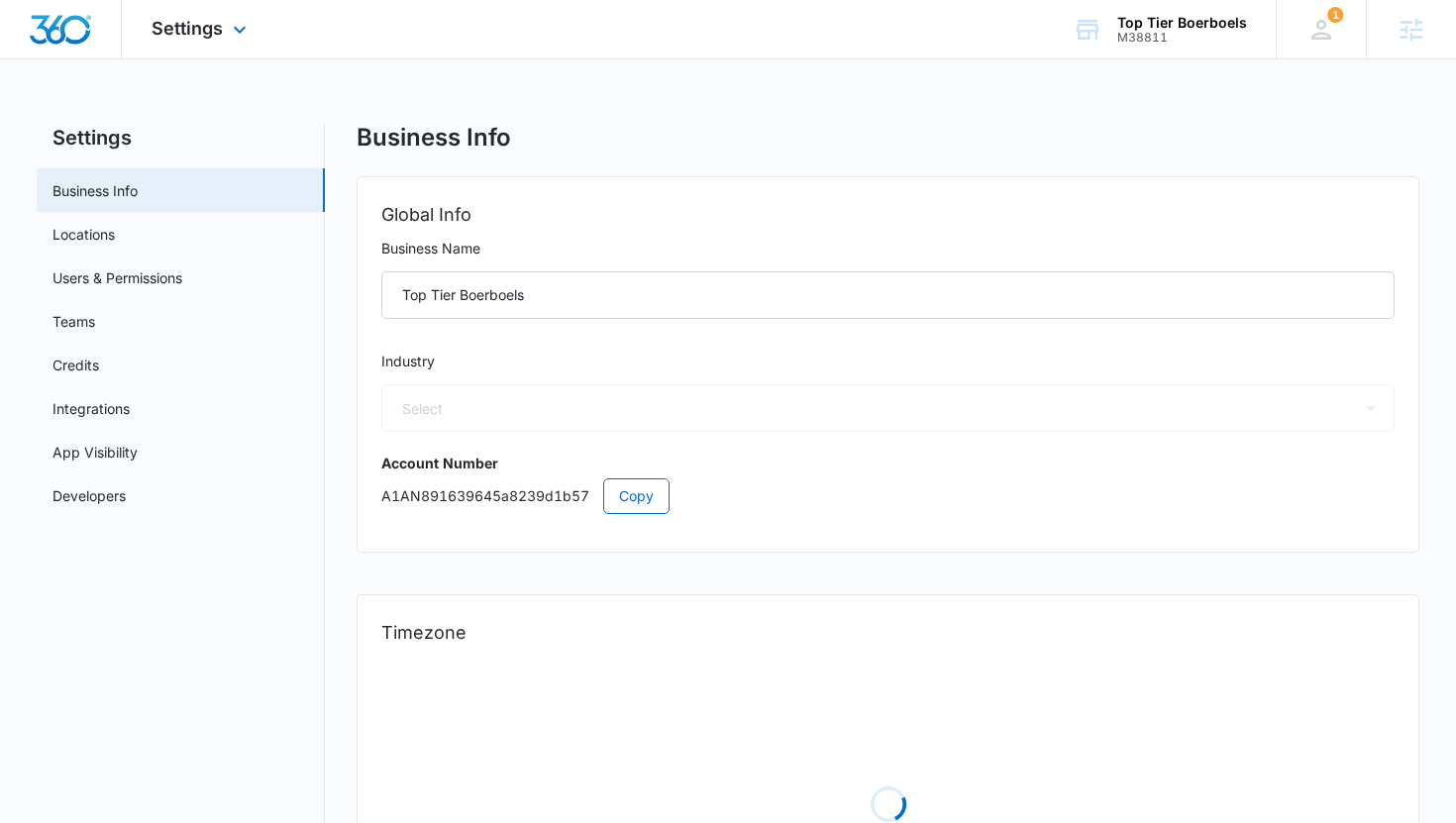 select on "US" 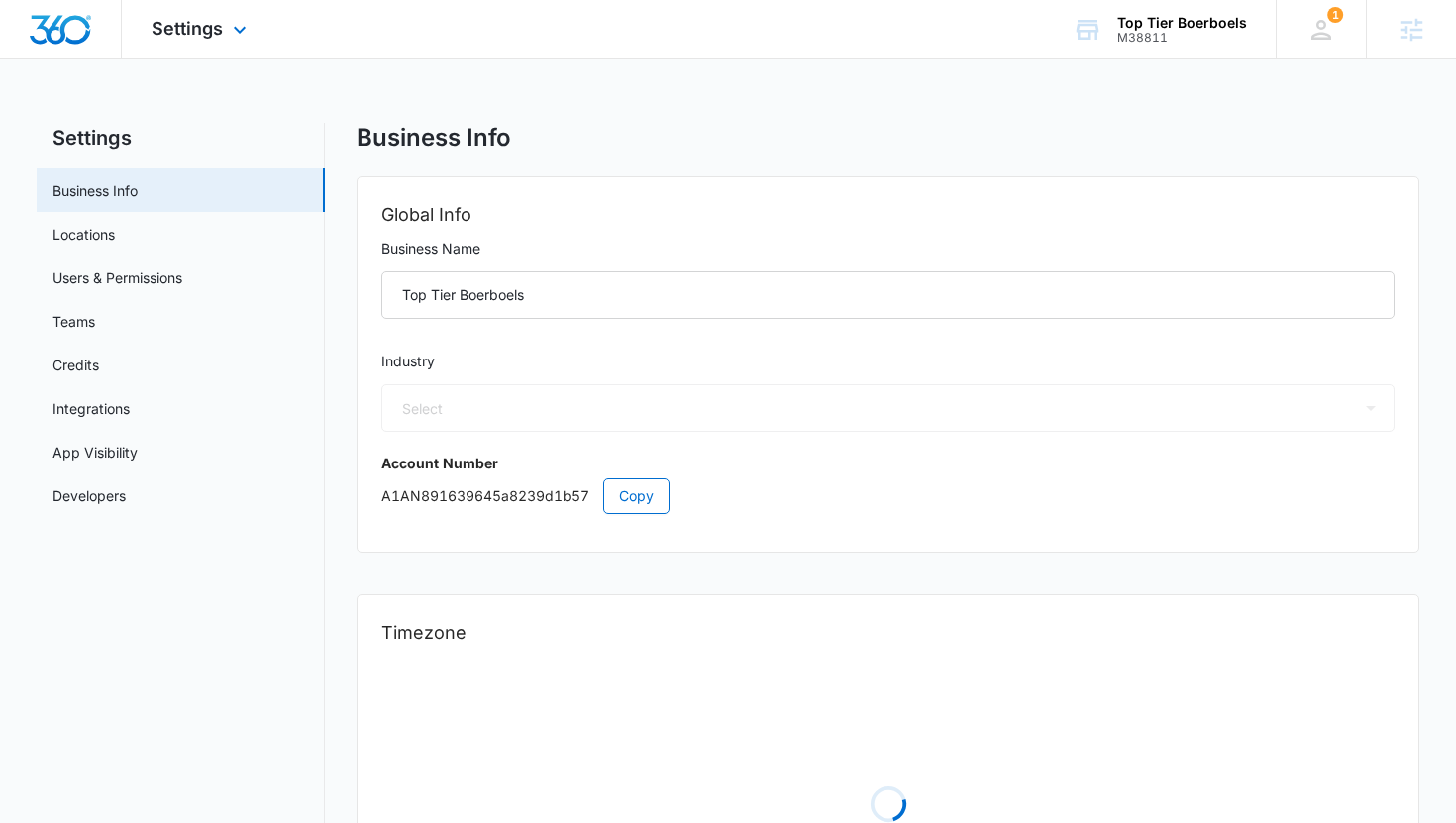 select on "America/[GEOGRAPHIC_DATA]" 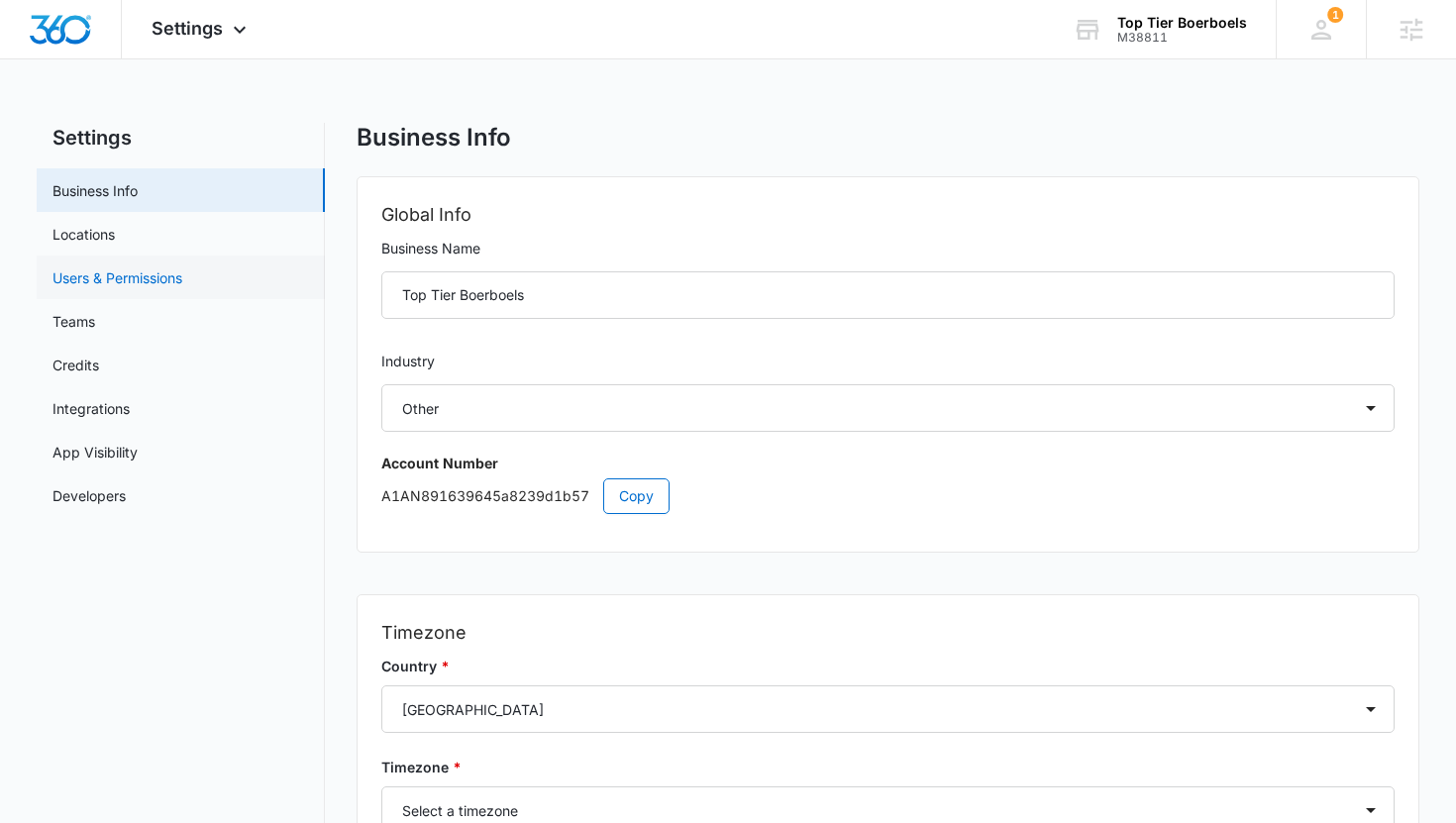 drag, startPoint x: 402, startPoint y: 637, endPoint x: 176, endPoint y: 275, distance: 426.7552 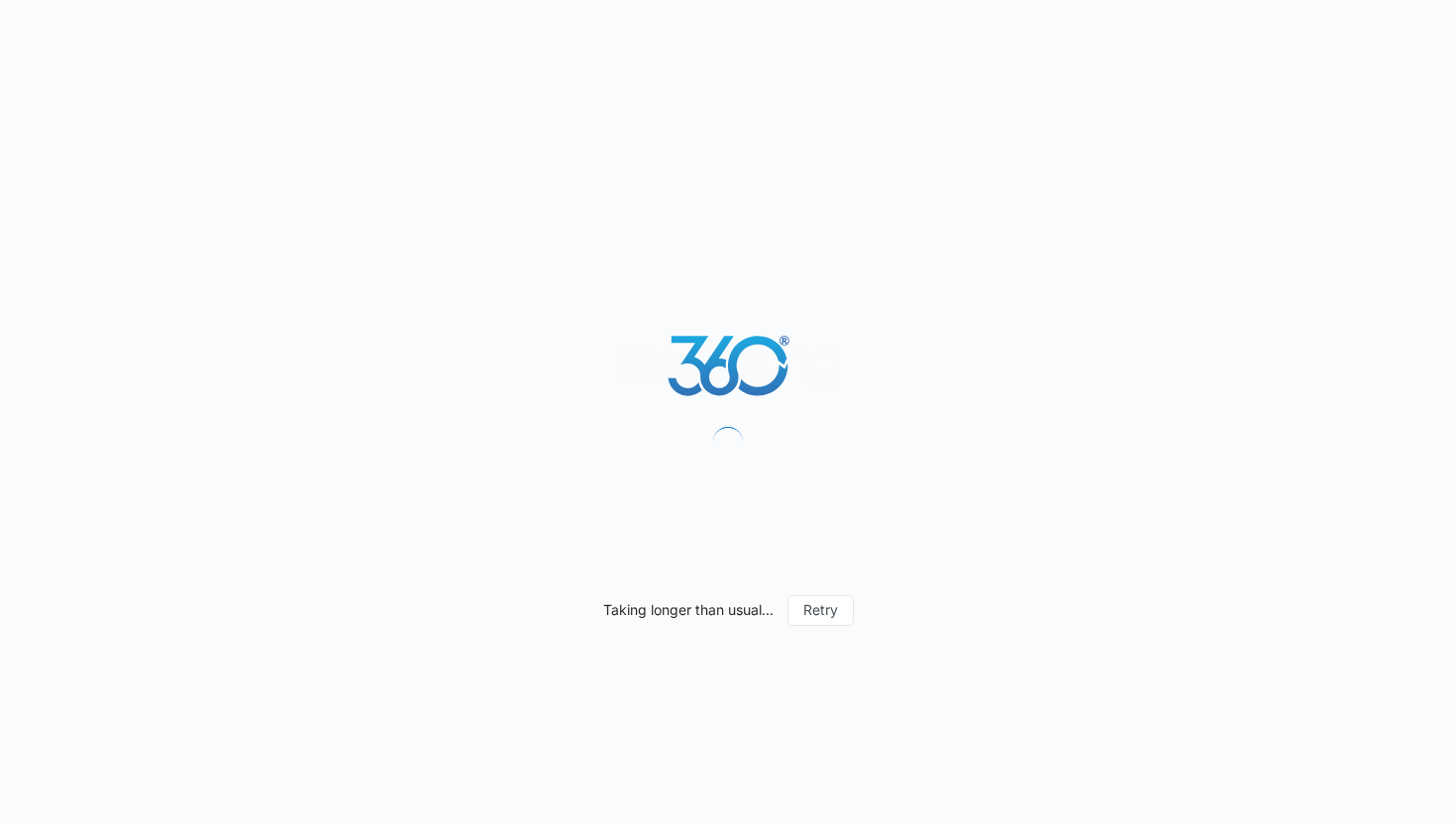 scroll, scrollTop: 0, scrollLeft: 0, axis: both 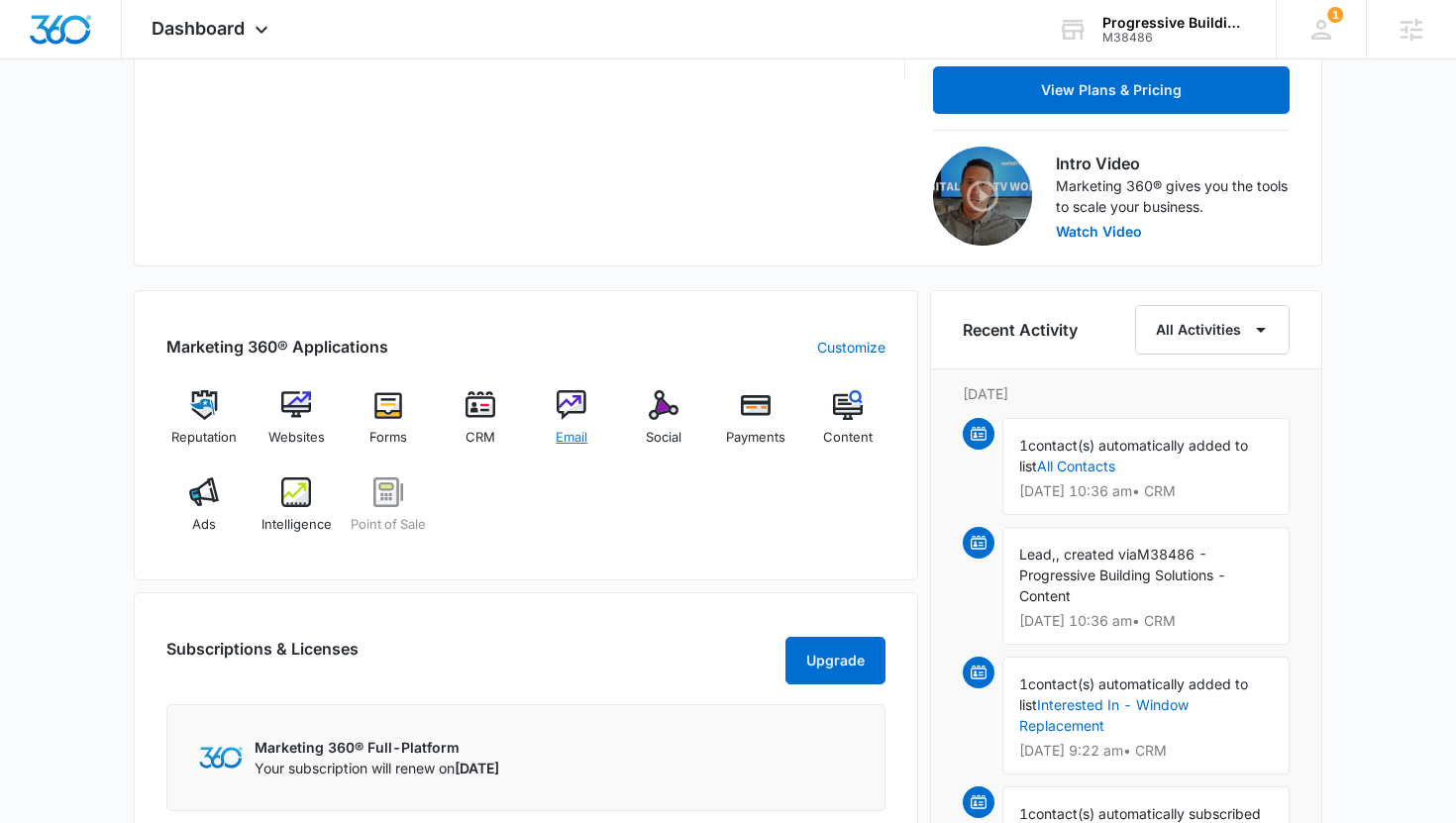 click at bounding box center (572, 405) 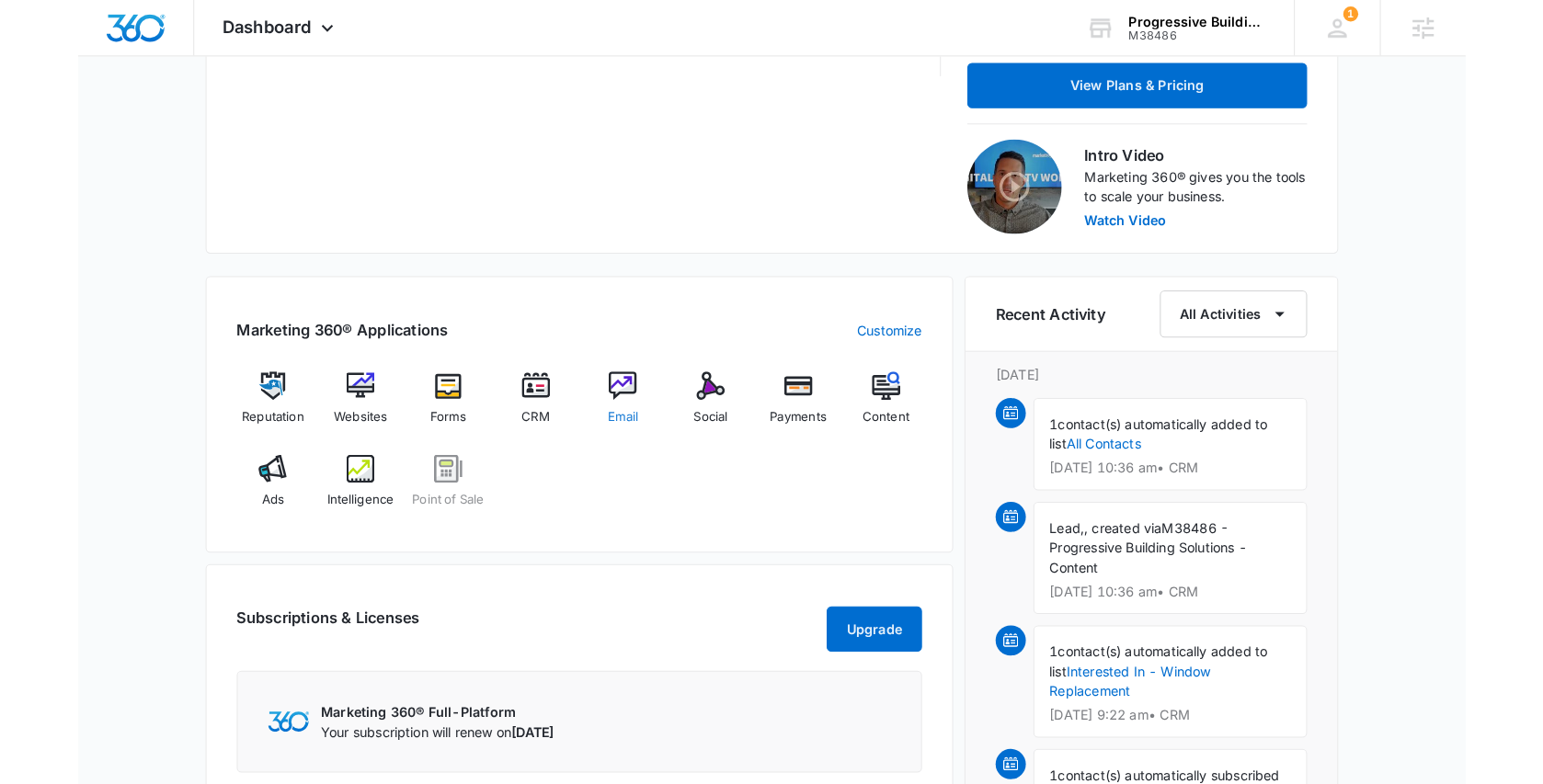 scroll, scrollTop: 0, scrollLeft: 0, axis: both 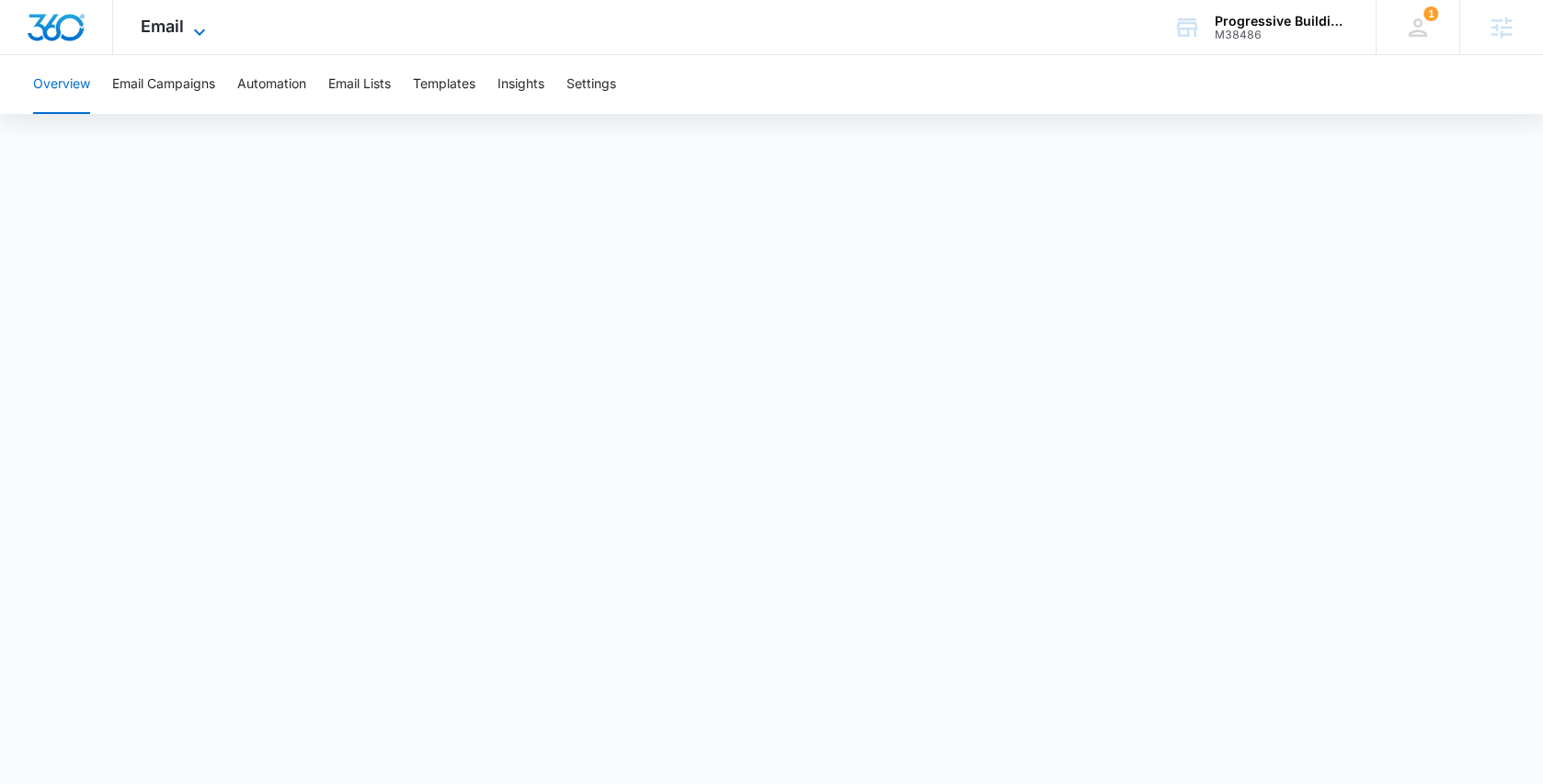 click 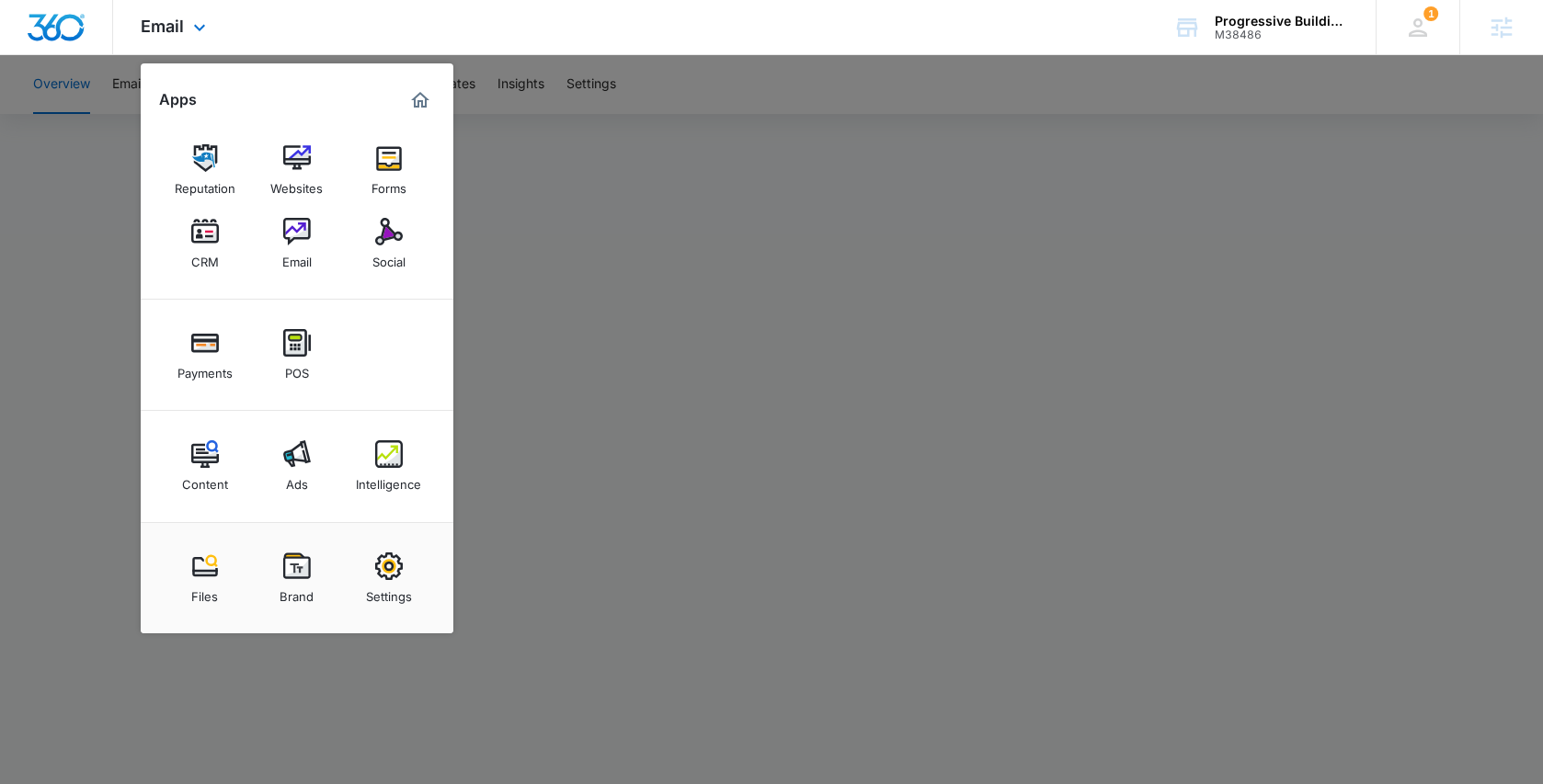 drag, startPoint x: 405, startPoint y: 459, endPoint x: 566, endPoint y: 16, distance: 471.3491 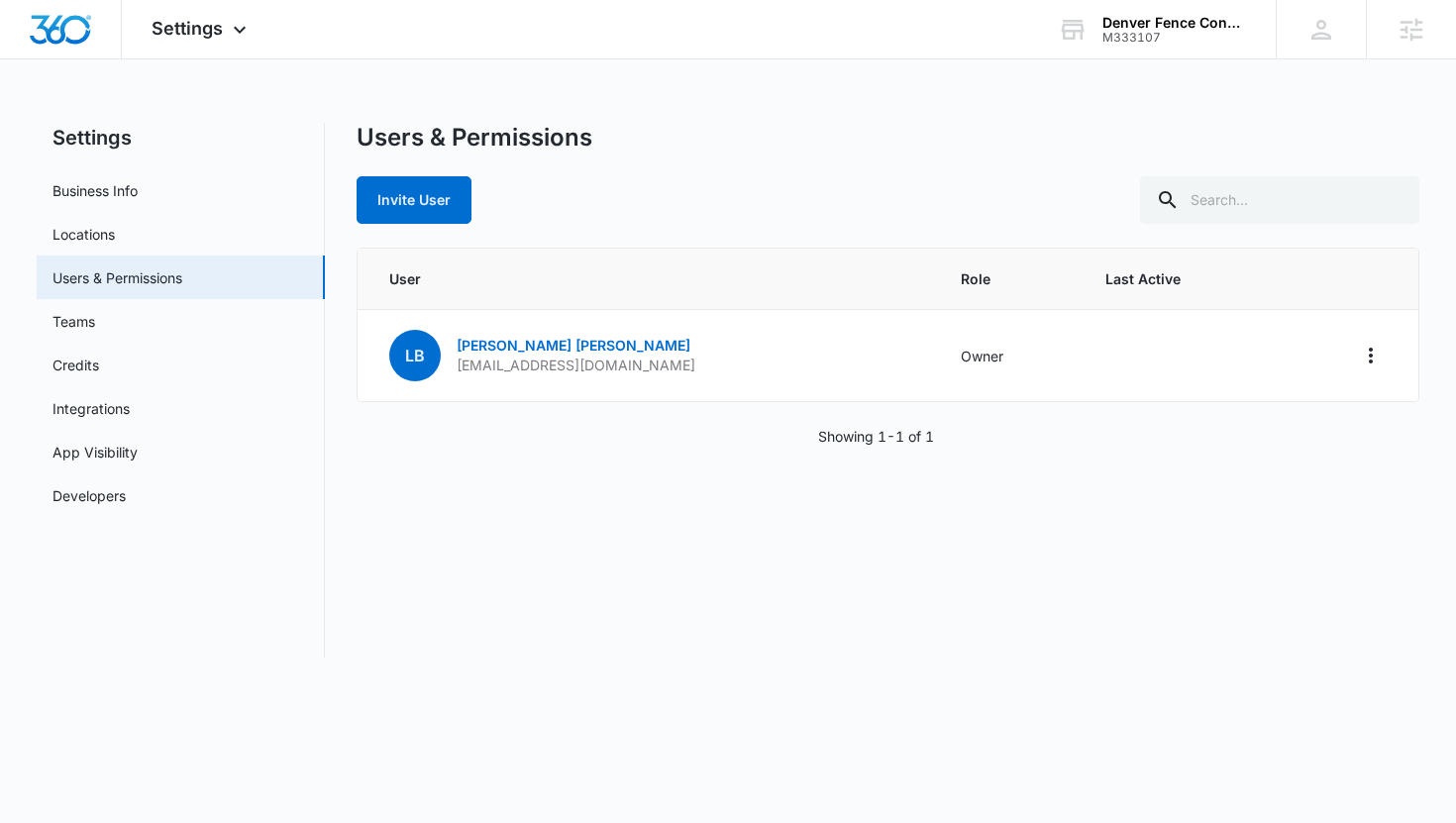 scroll, scrollTop: 0, scrollLeft: 0, axis: both 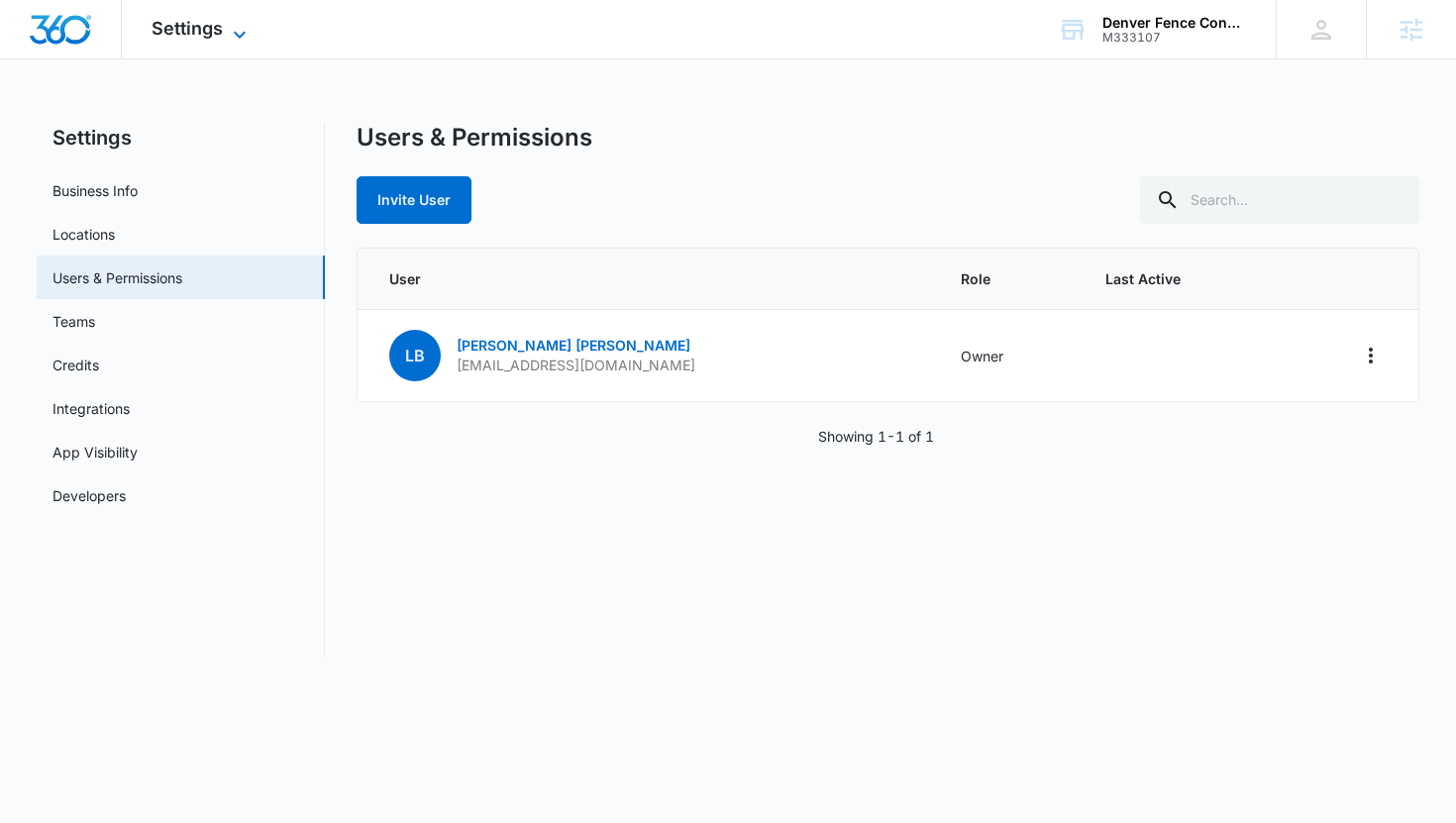 click on "Settings" at bounding box center [187, 28] 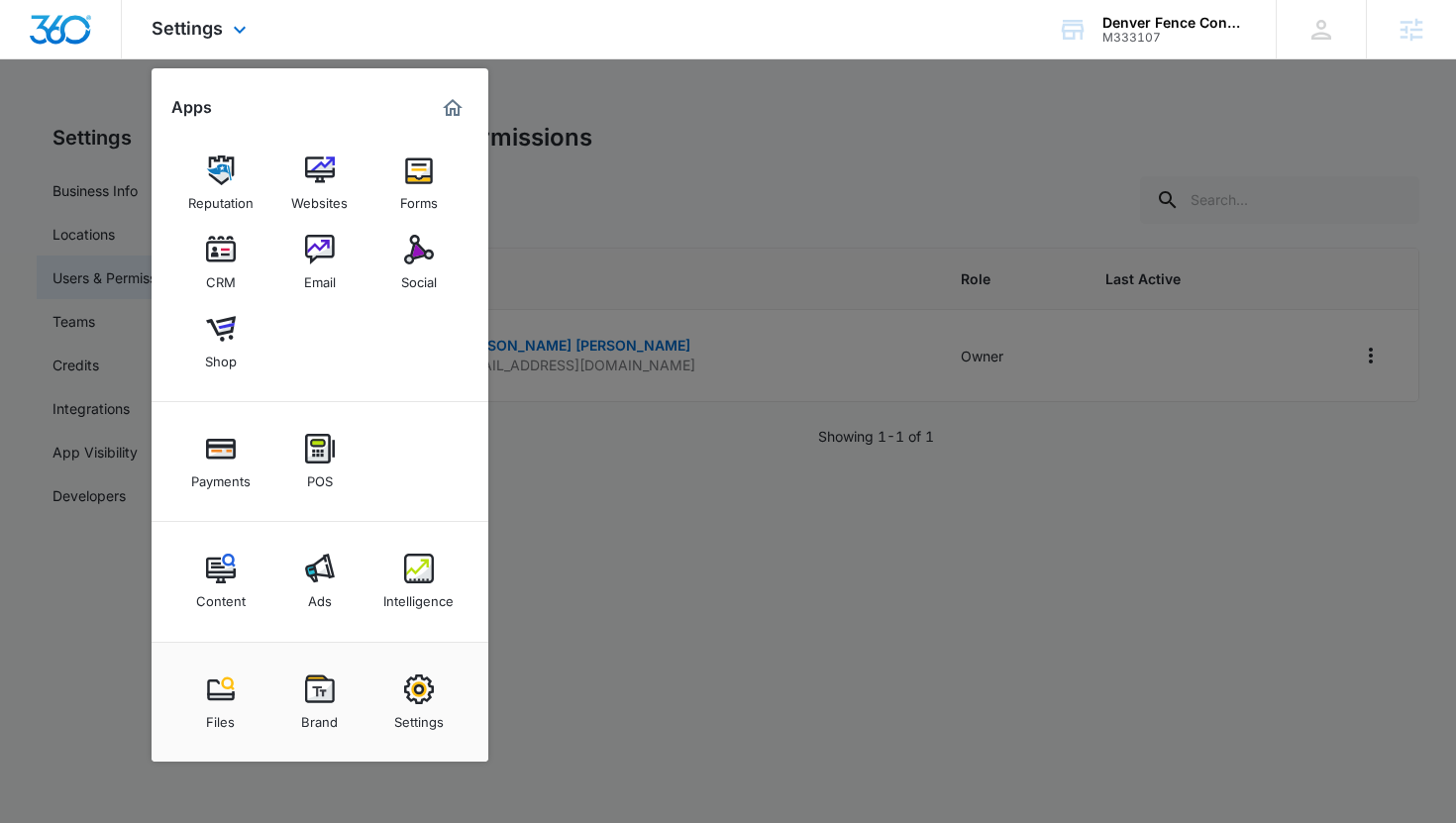 click at bounding box center [453, 108] 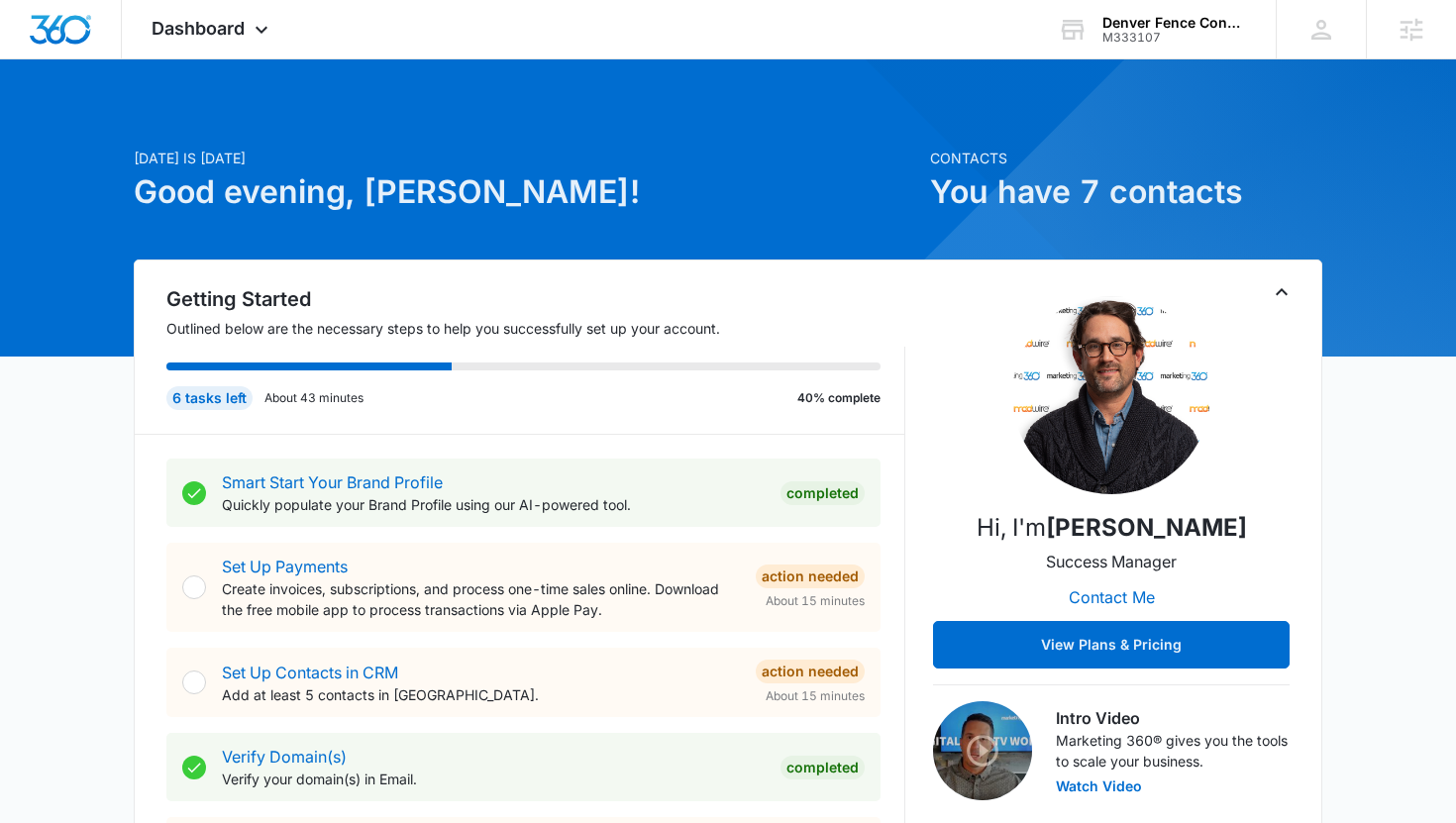 click 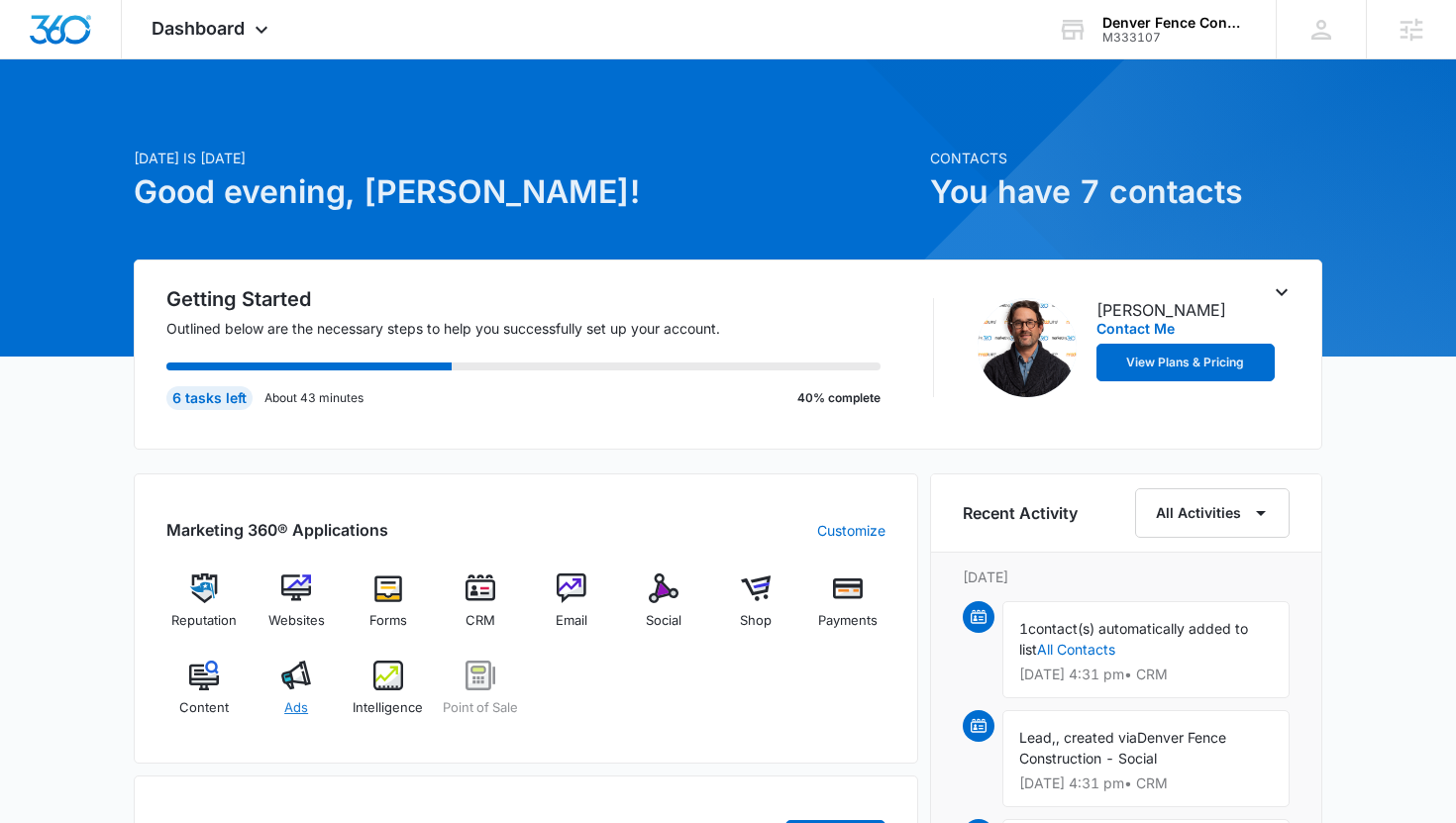 click at bounding box center [296, 675] 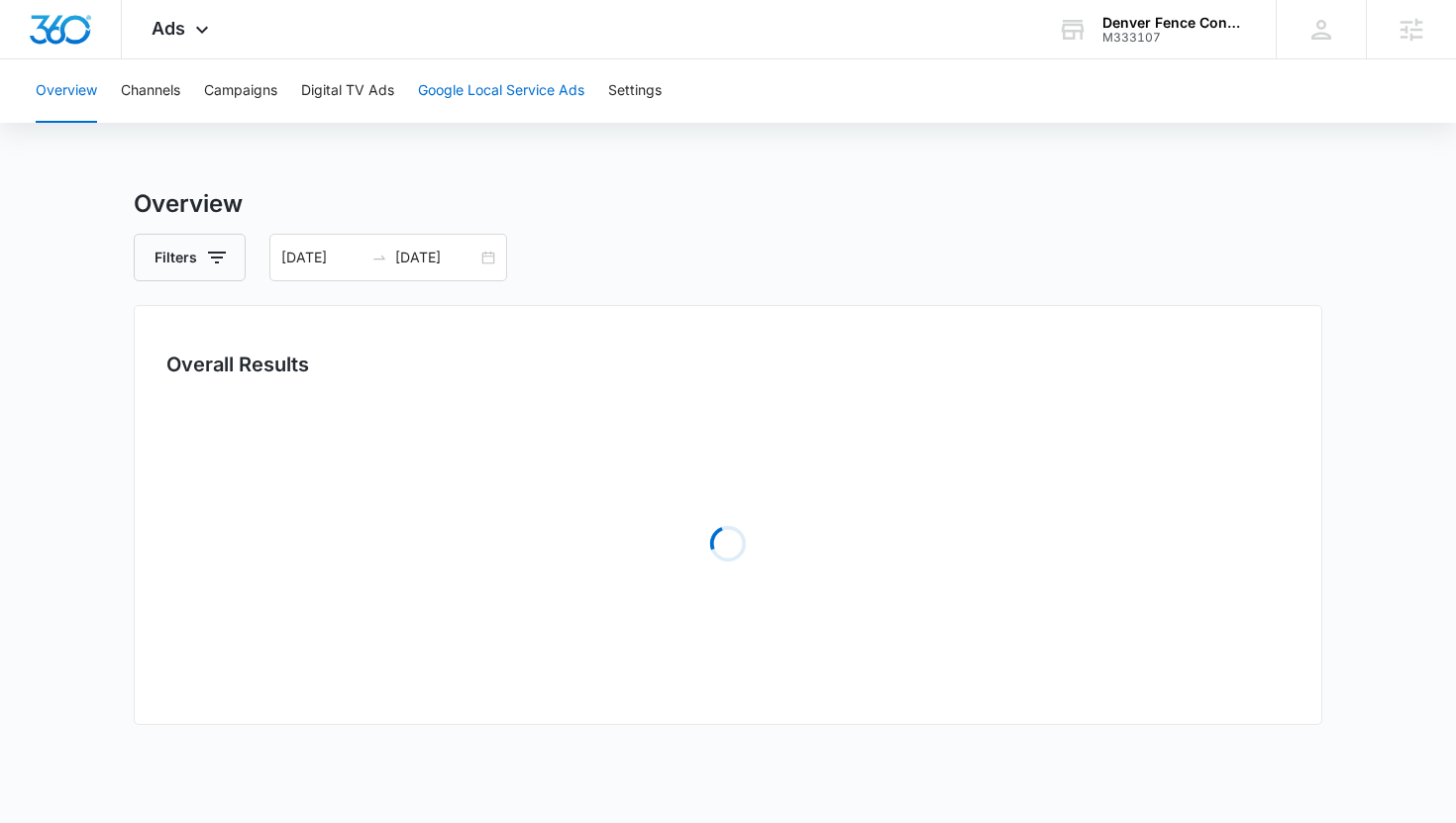 click on "Google Local Service Ads" at bounding box center (501, 91) 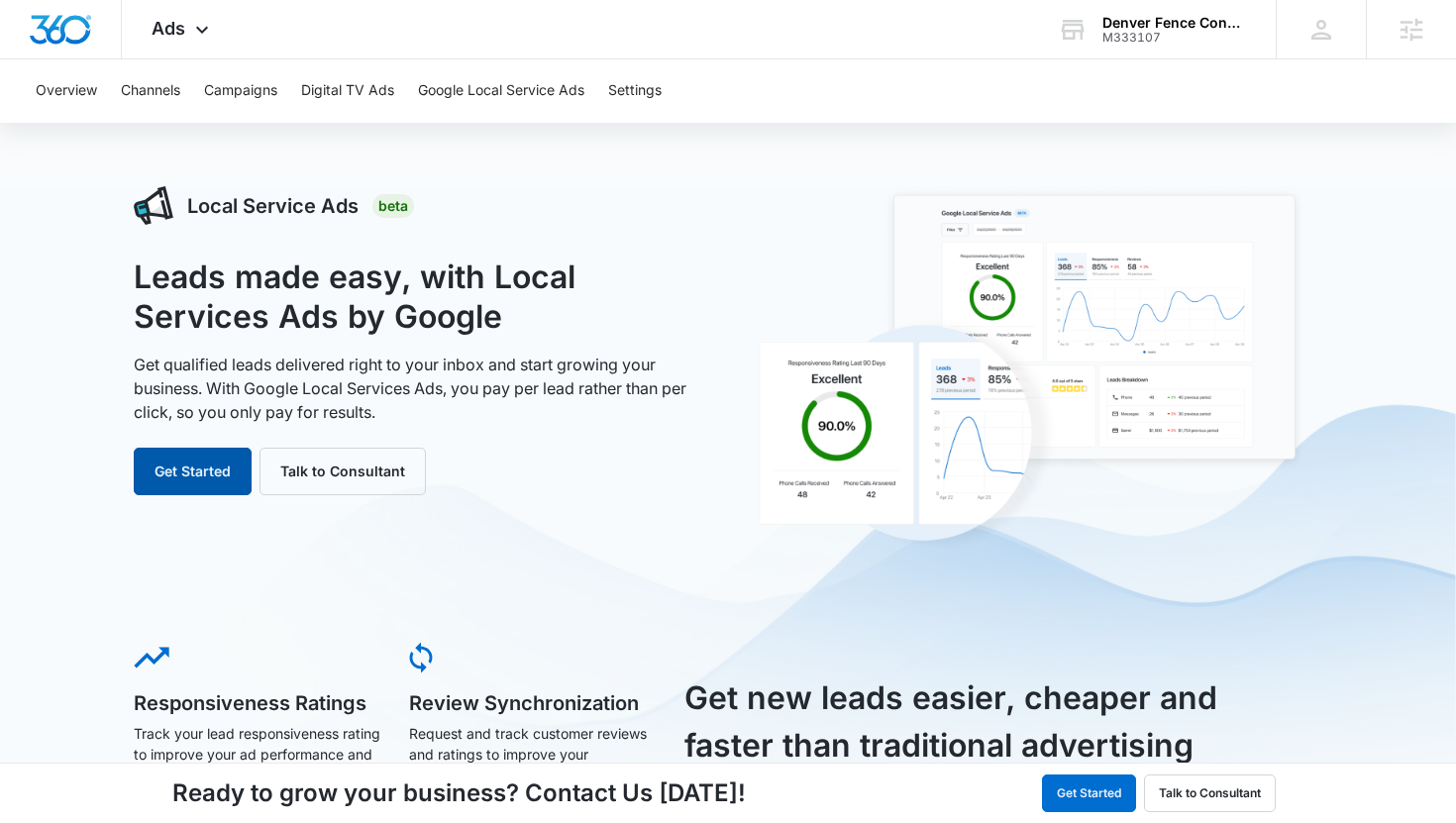 click on "Get Started" at bounding box center [192, 471] 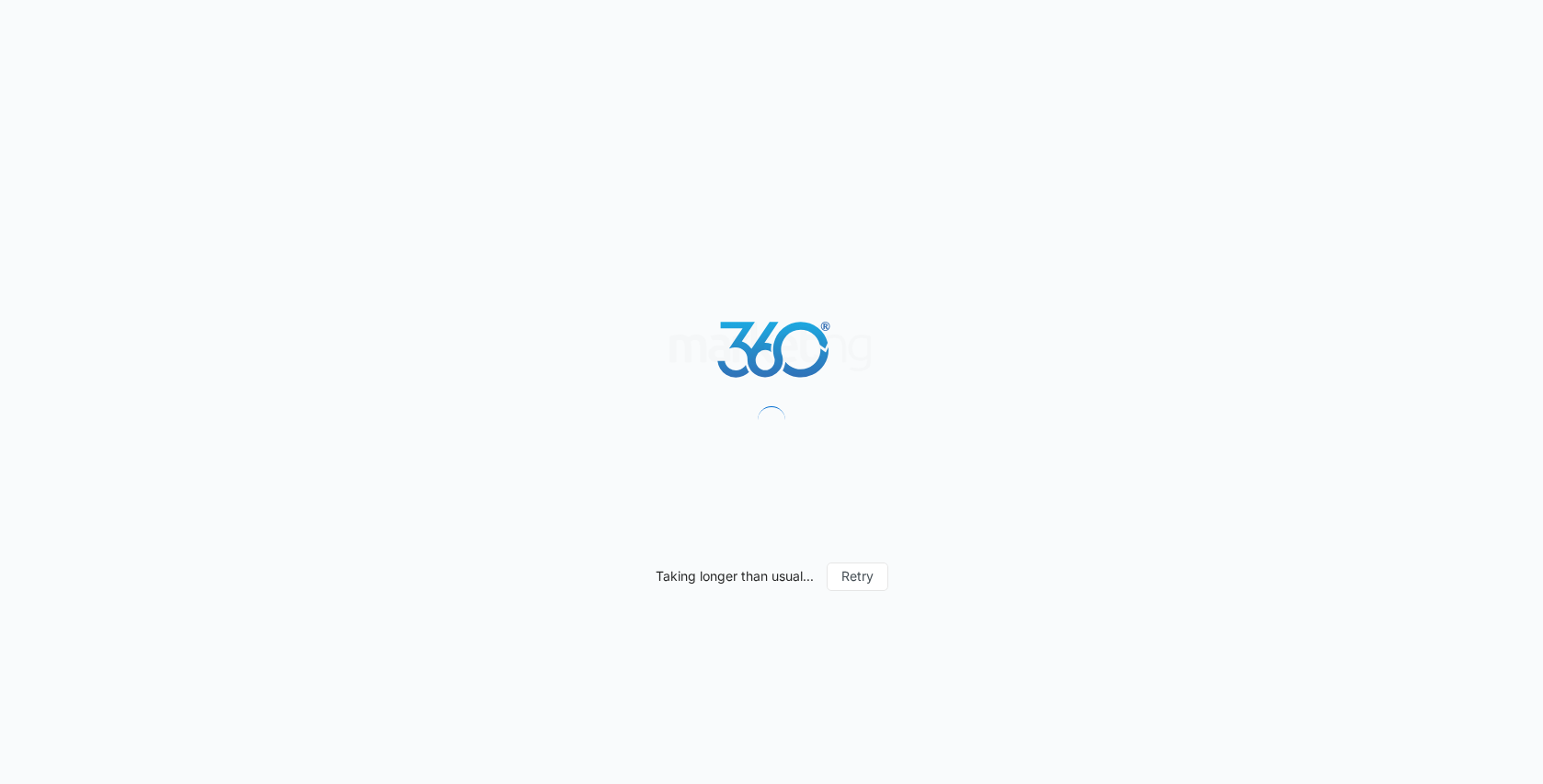 scroll, scrollTop: 0, scrollLeft: 0, axis: both 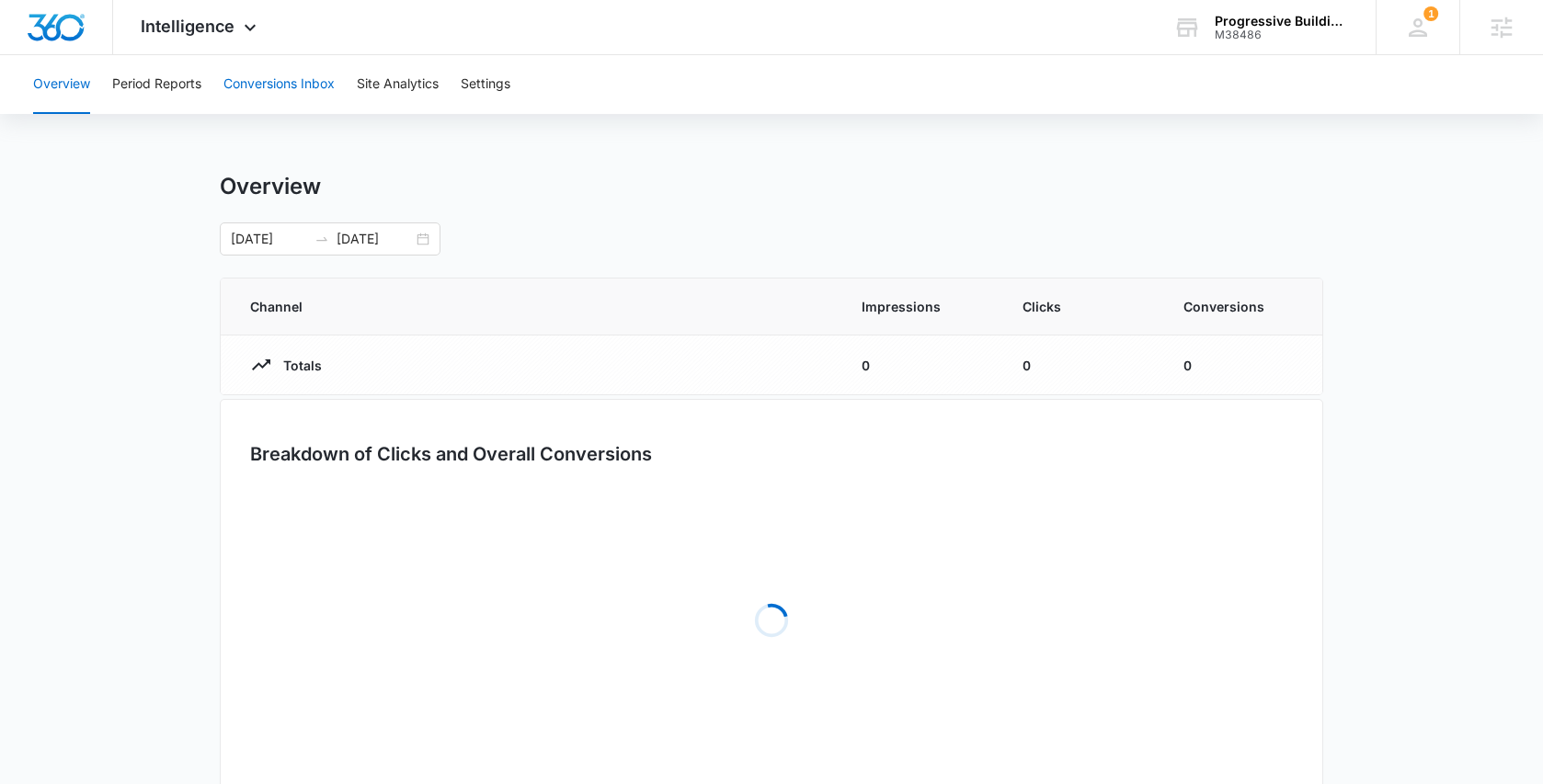 click on "Conversions Inbox" at bounding box center (279, 85) 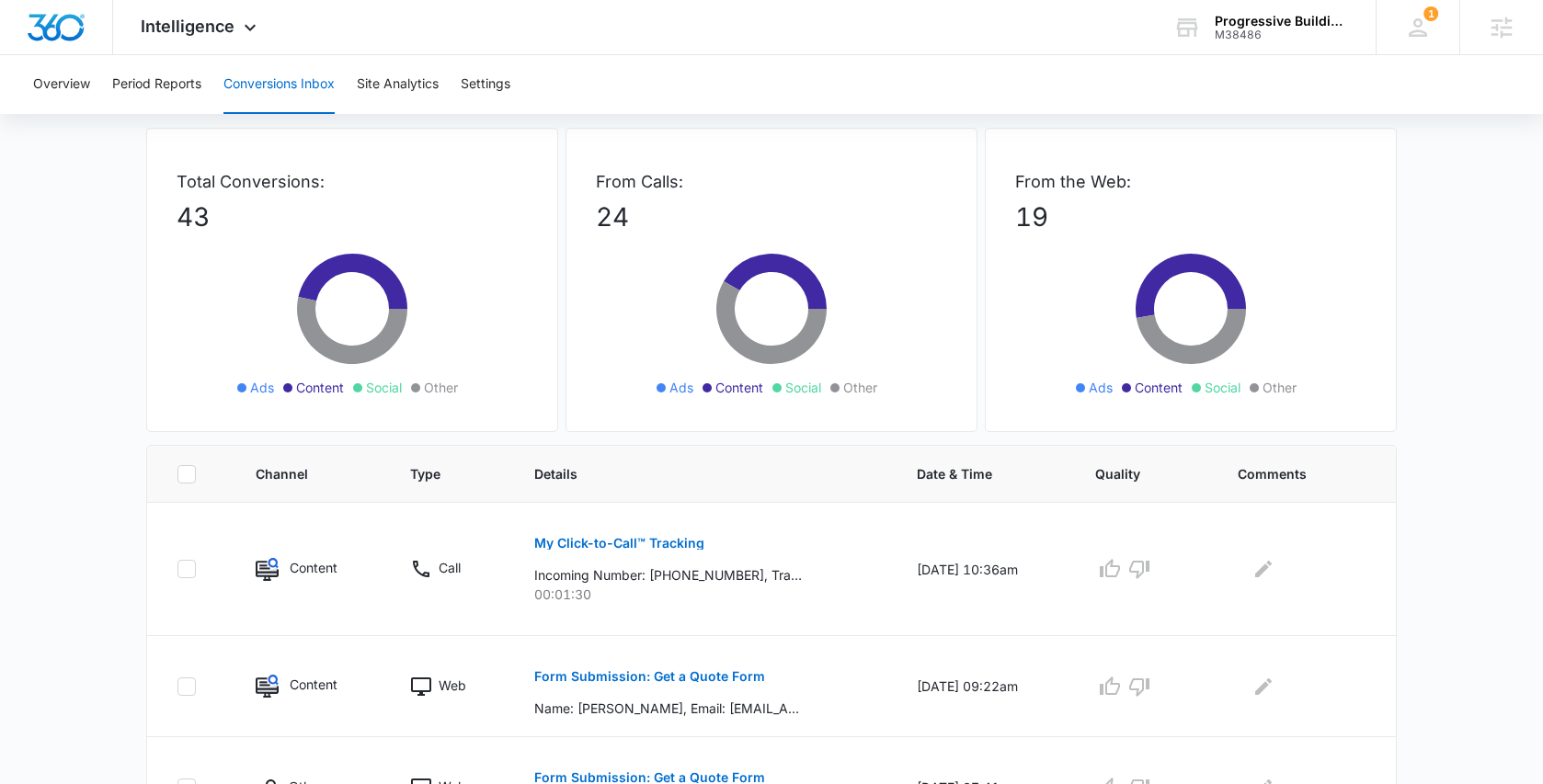 scroll, scrollTop: 0, scrollLeft: 0, axis: both 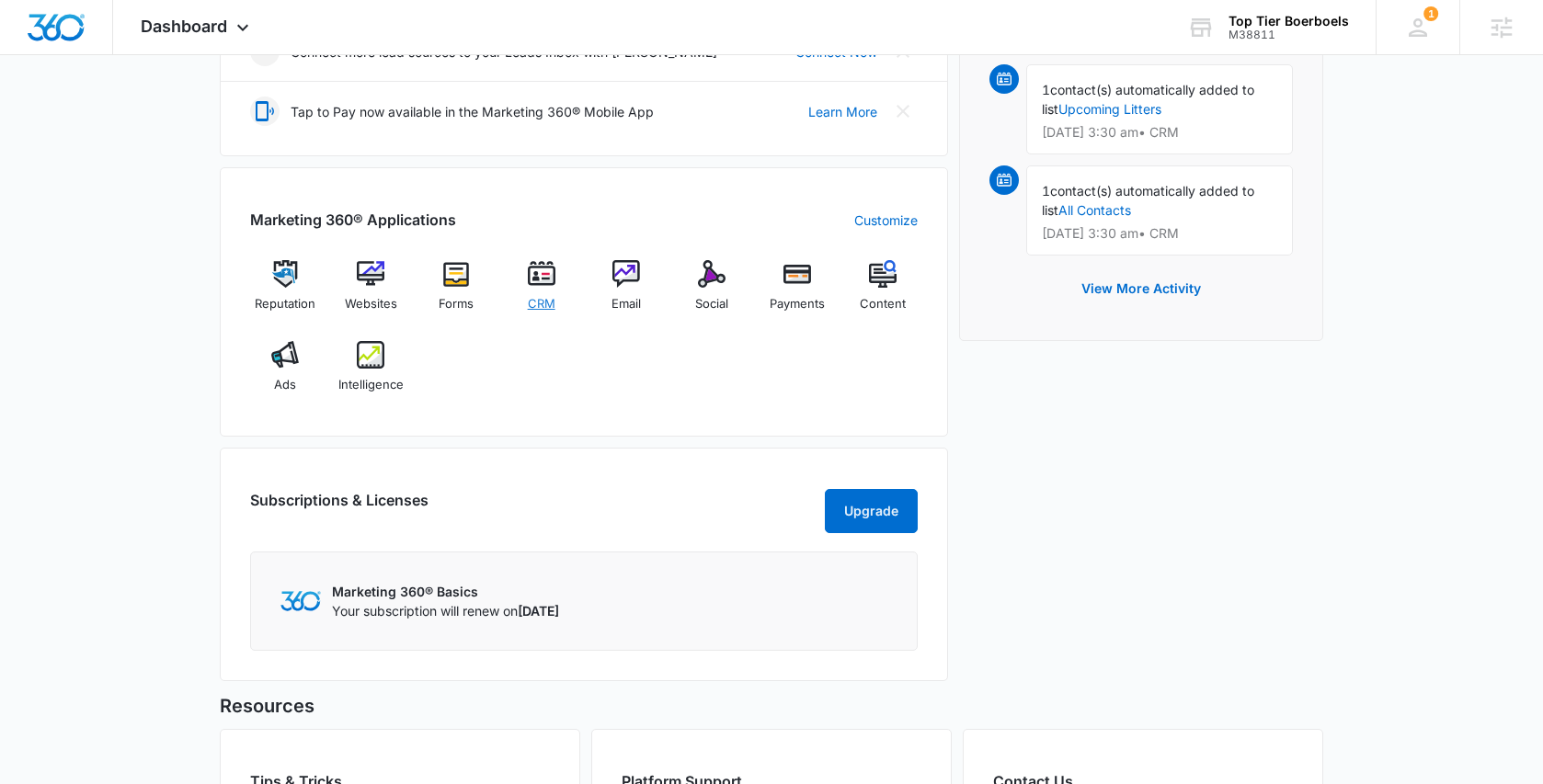 click on "CRM" at bounding box center [541, 292] 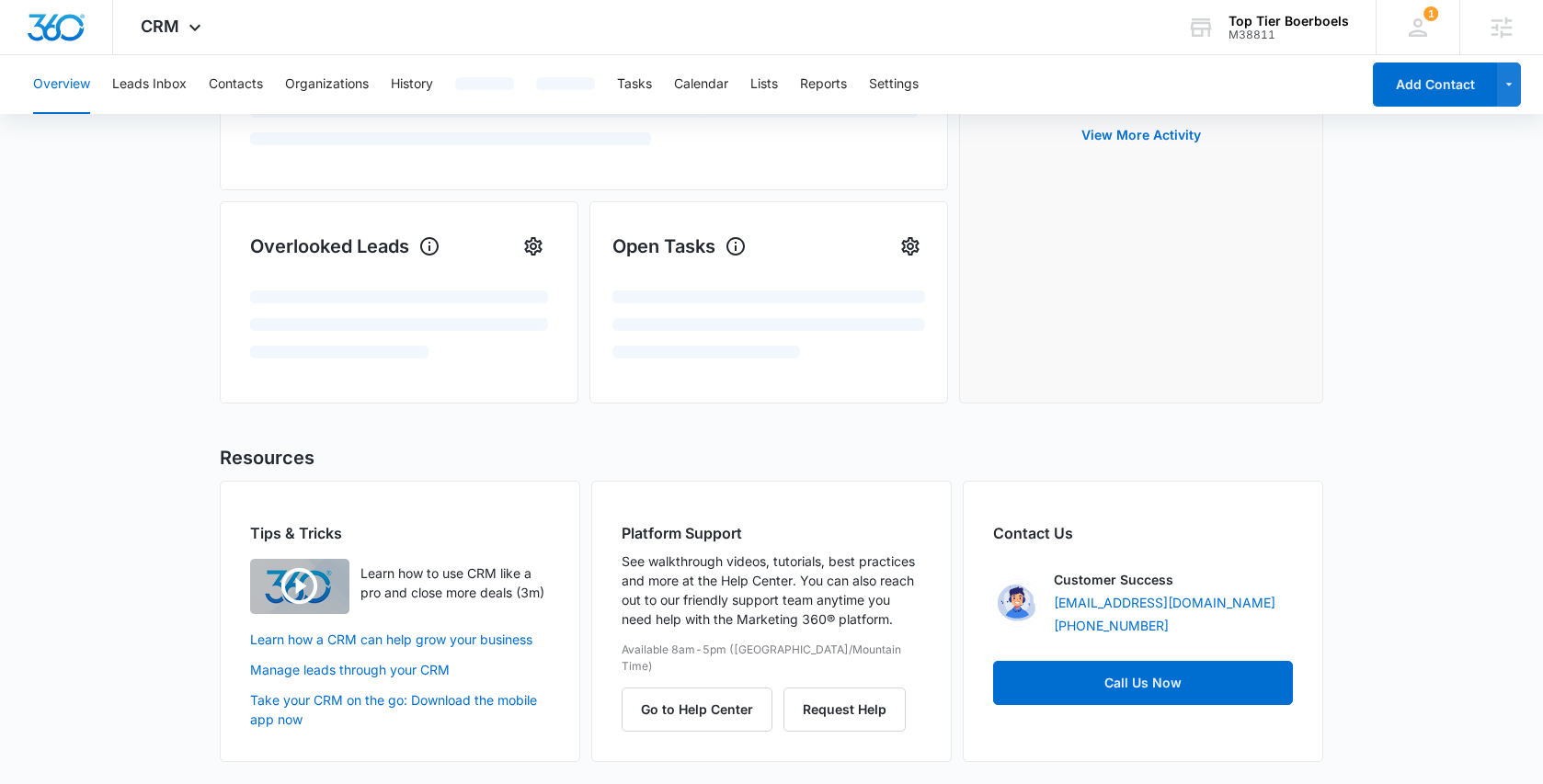 scroll, scrollTop: 0, scrollLeft: 0, axis: both 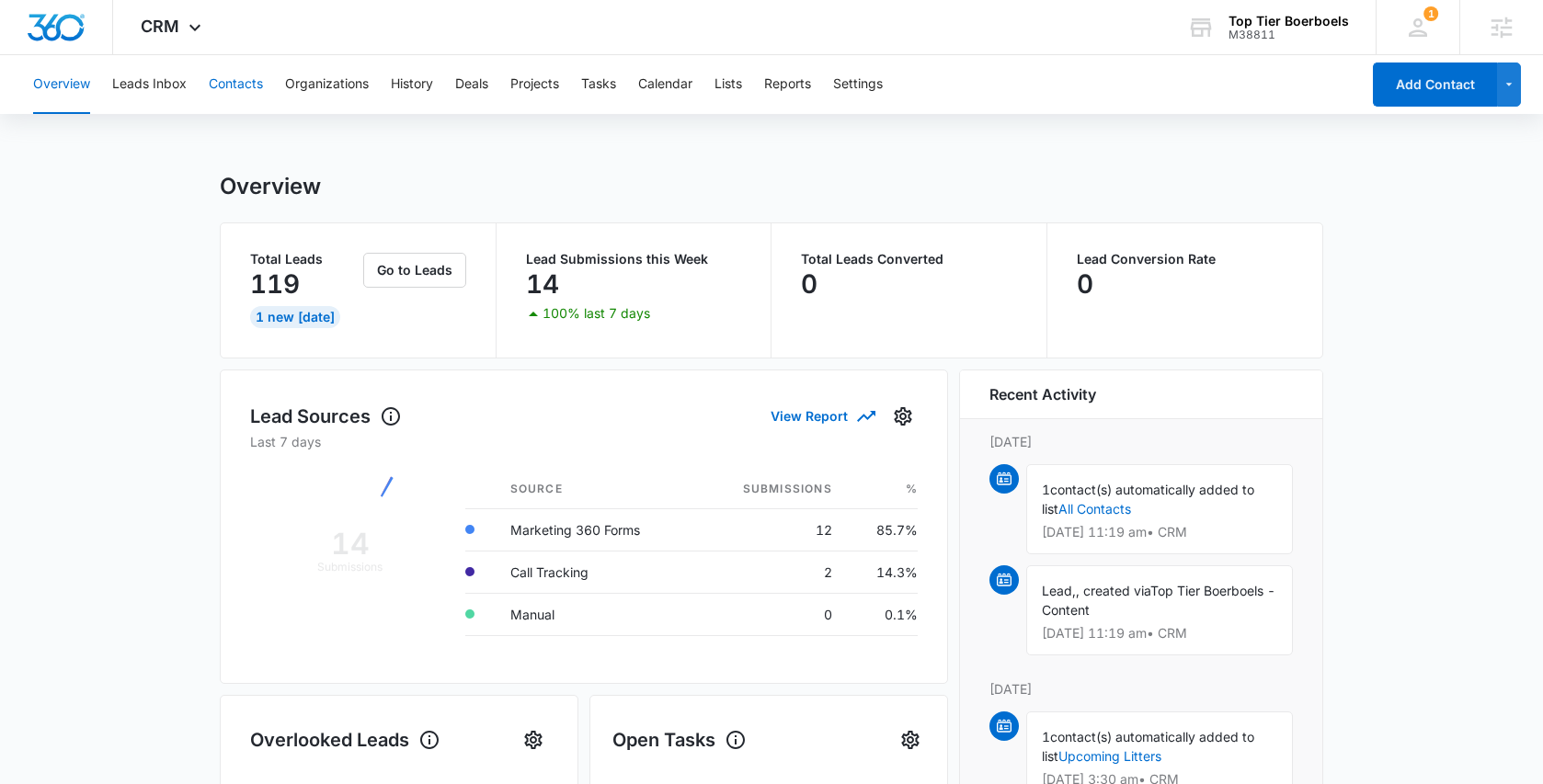 click on "Contacts" at bounding box center [235, 85] 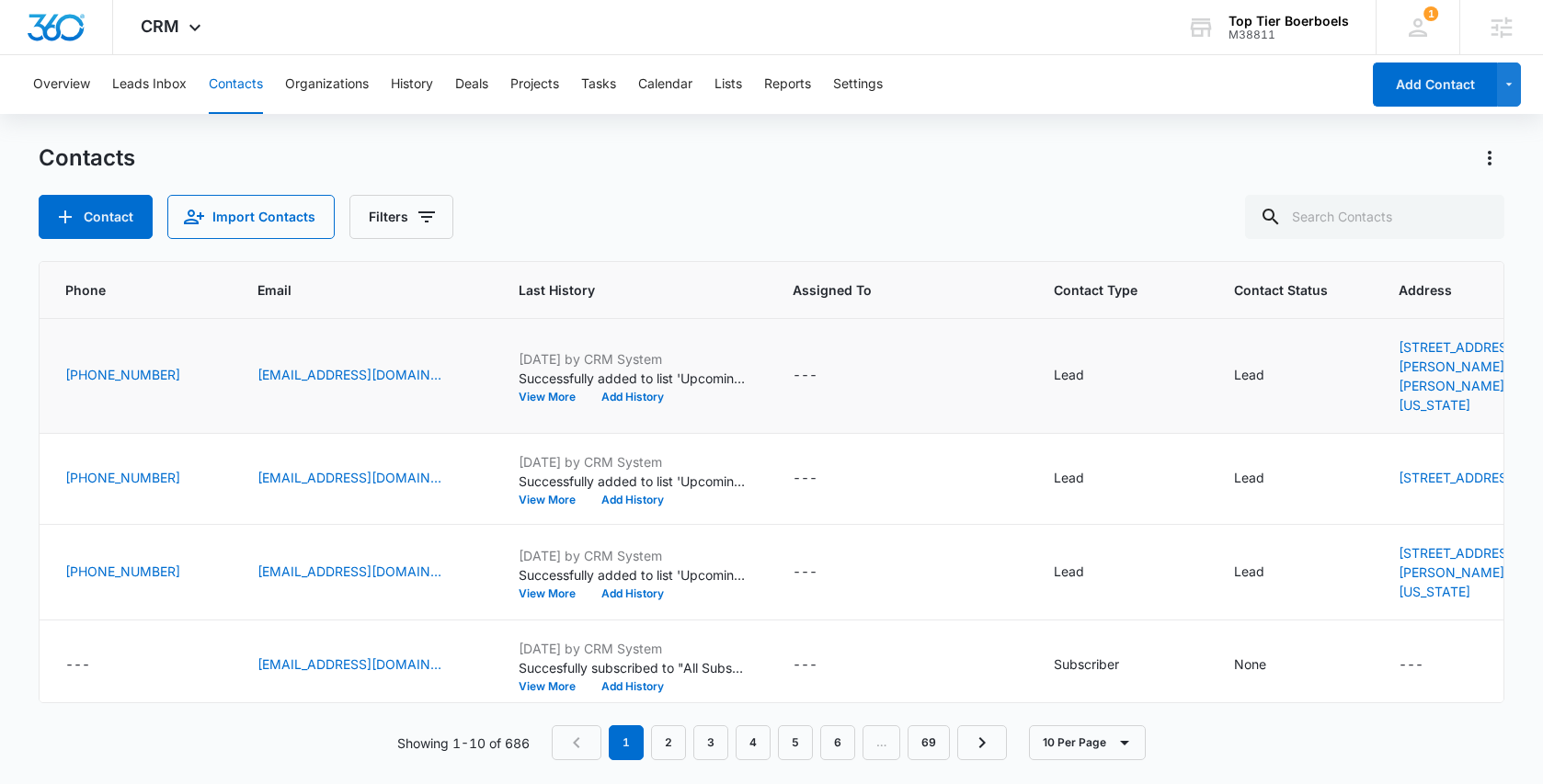 scroll, scrollTop: 0, scrollLeft: 0, axis: both 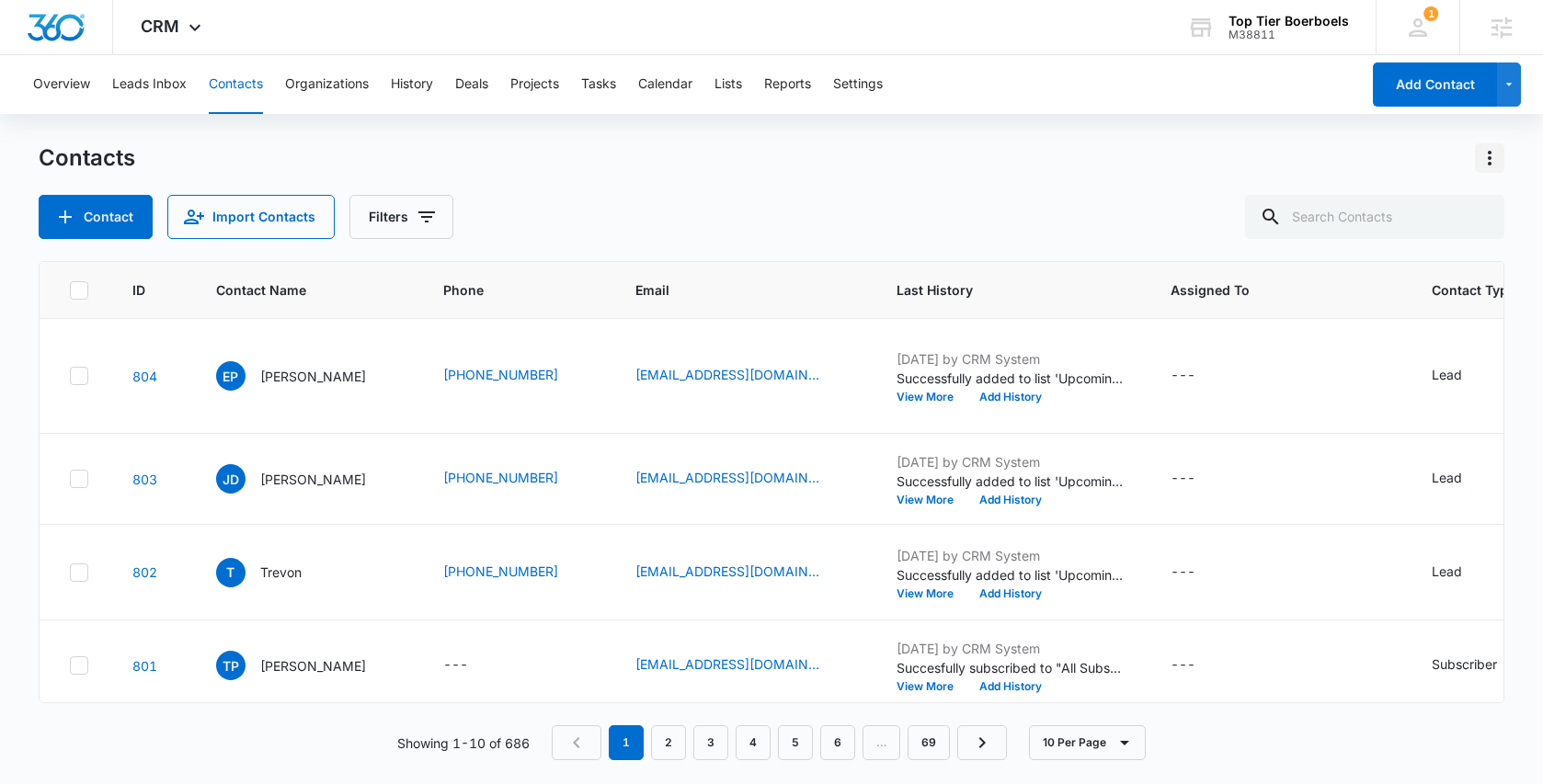 click 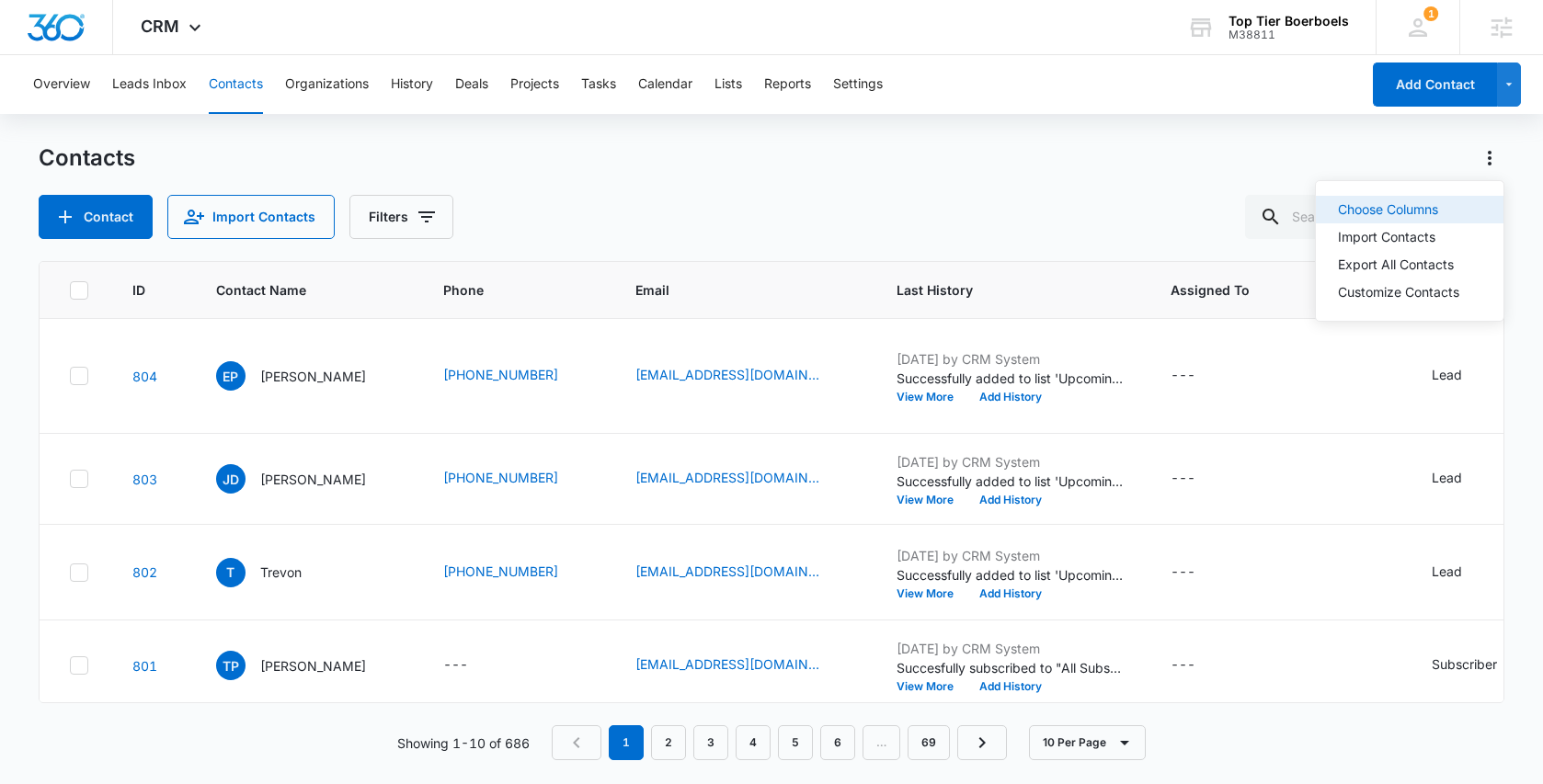 click on "Choose Columns" at bounding box center (1399, 210) 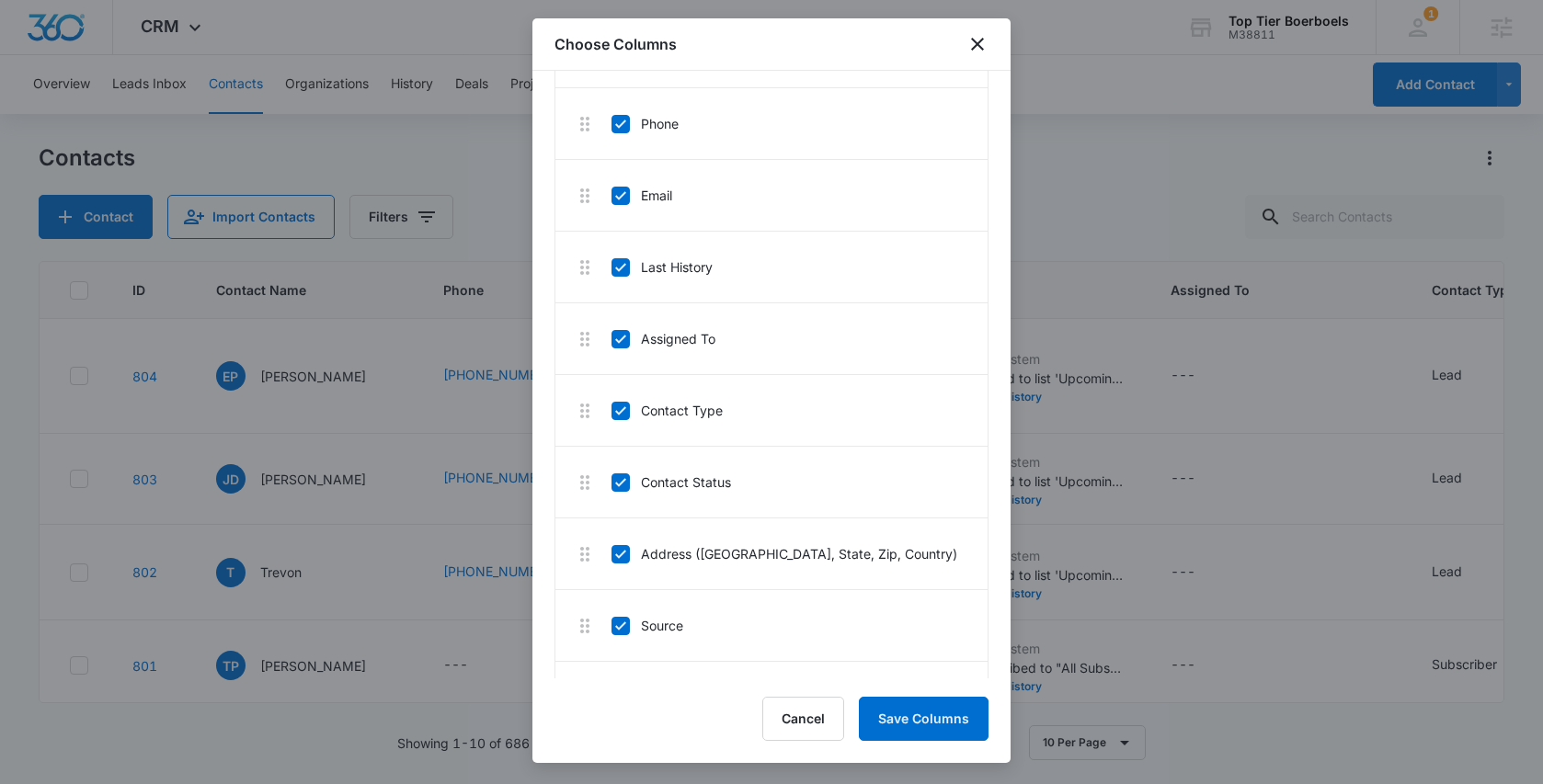 scroll, scrollTop: 292, scrollLeft: 0, axis: vertical 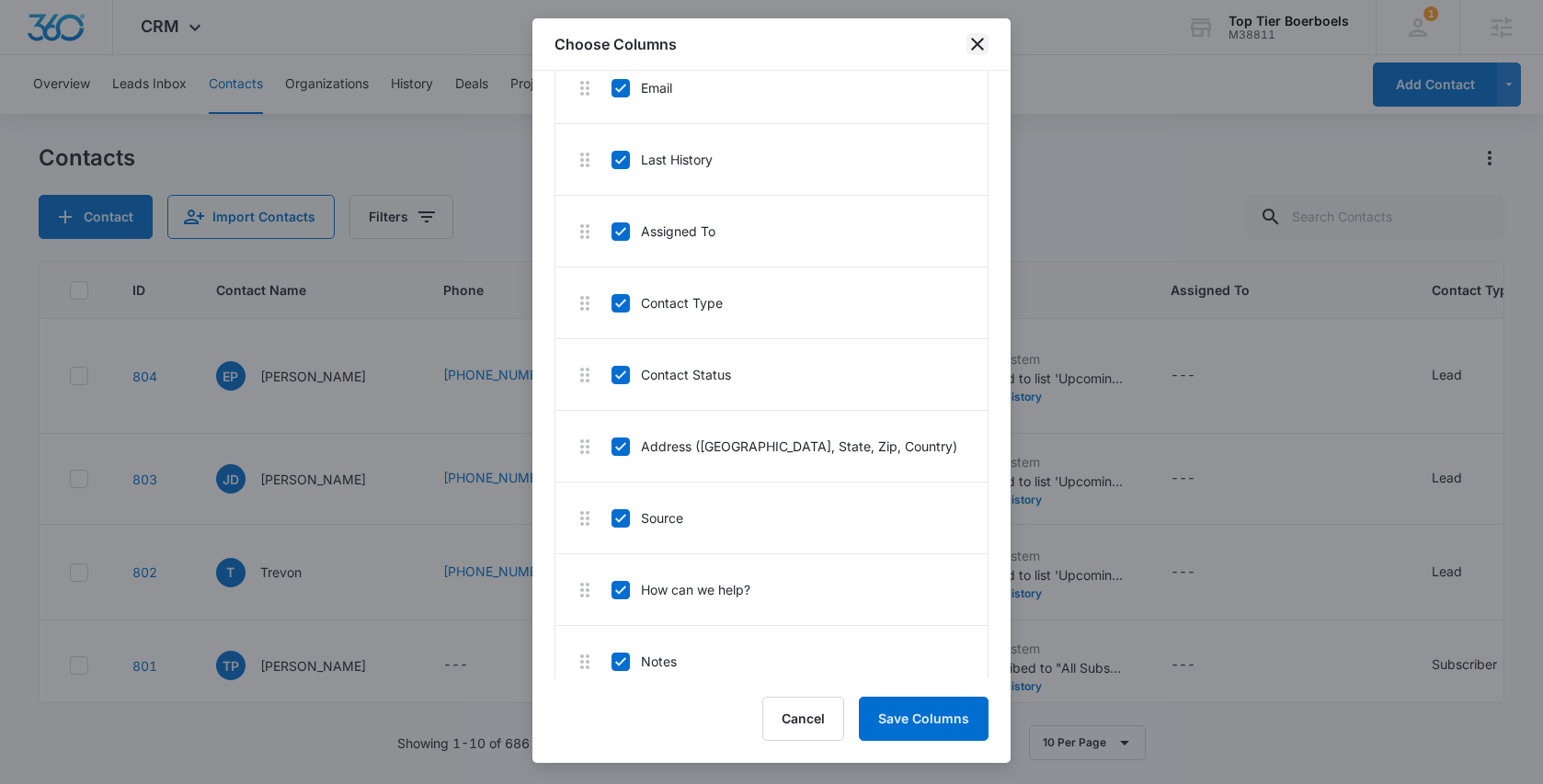 click 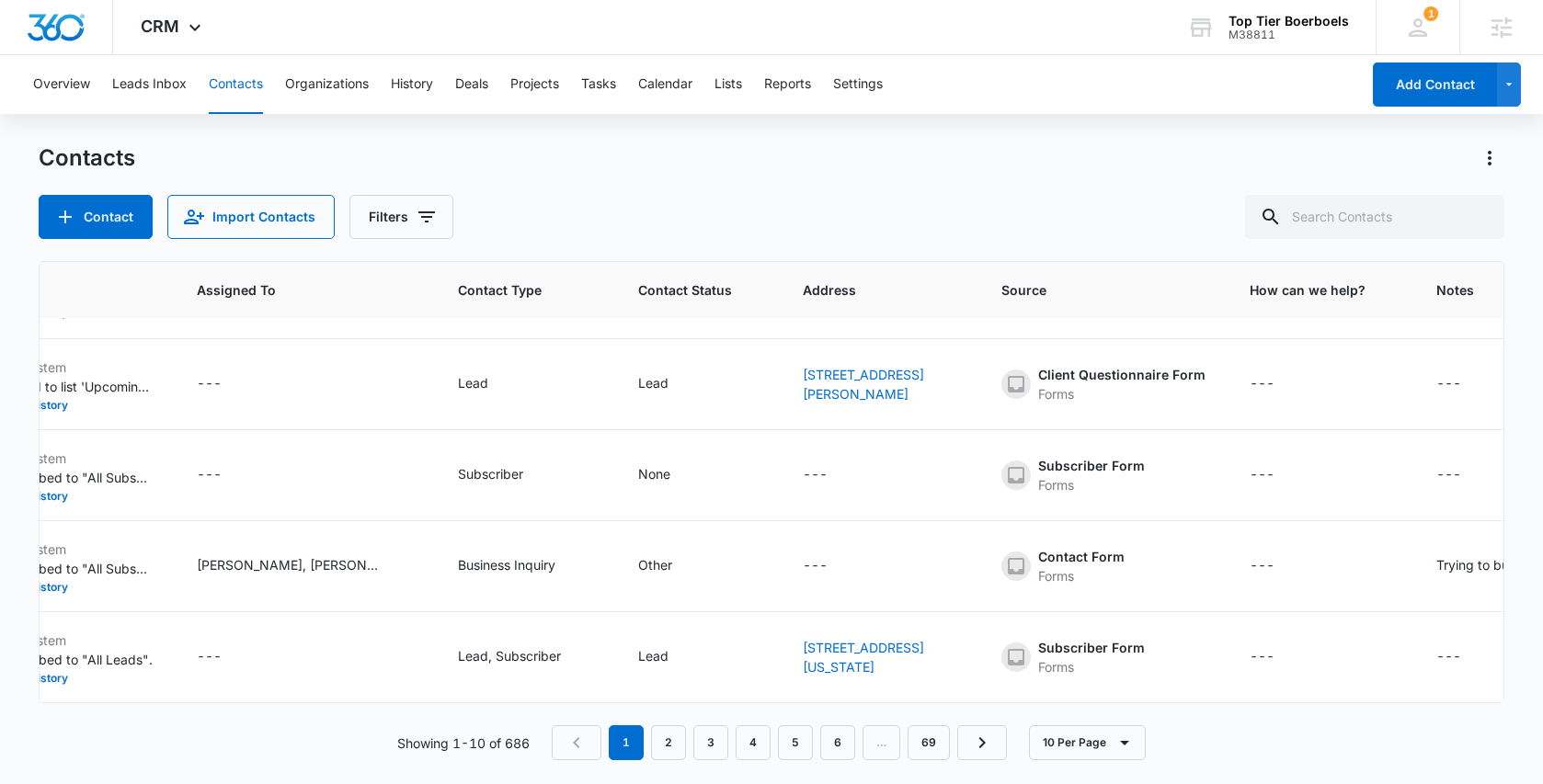 scroll, scrollTop: 766, scrollLeft: 974, axis: both 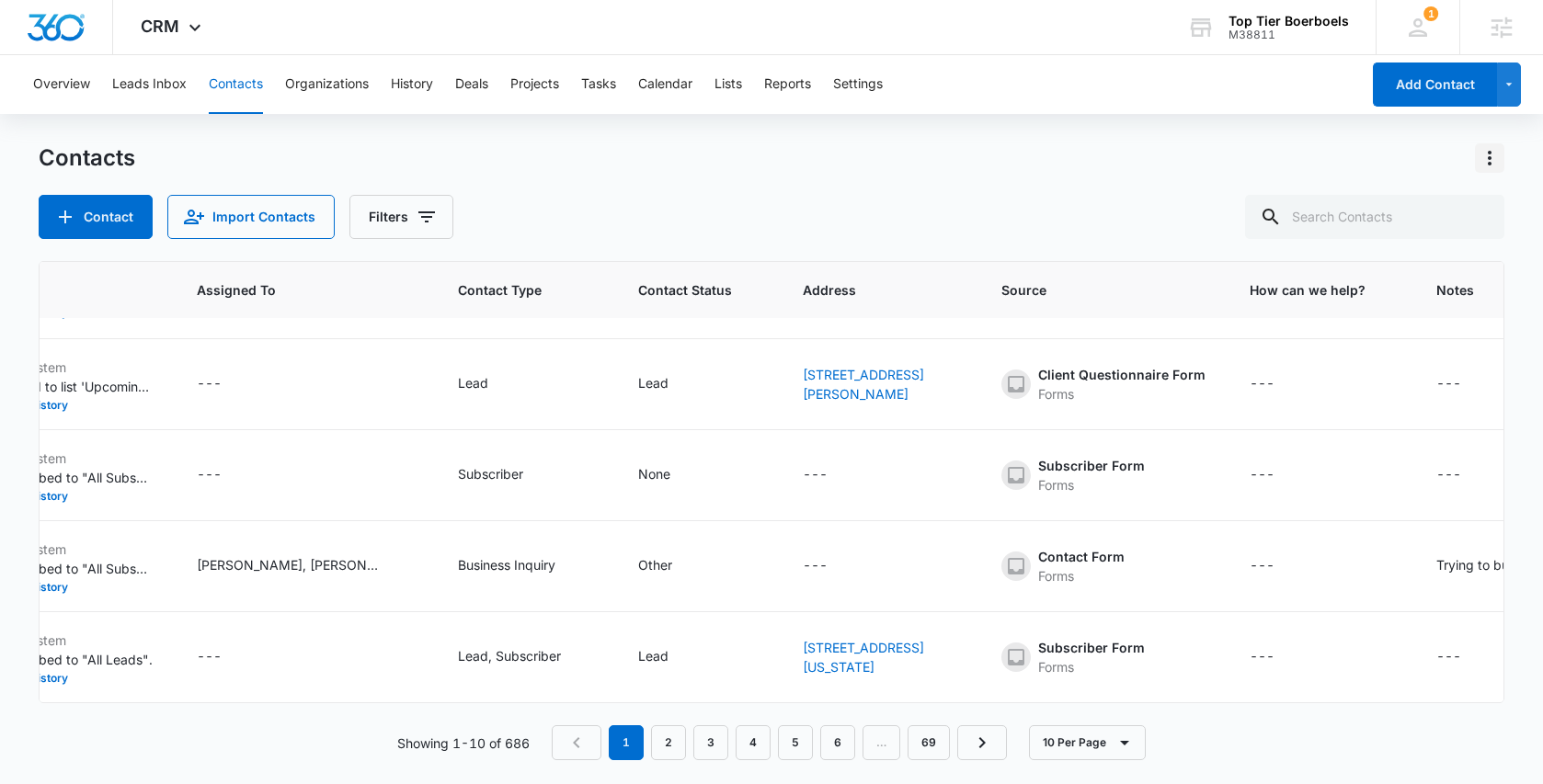 click 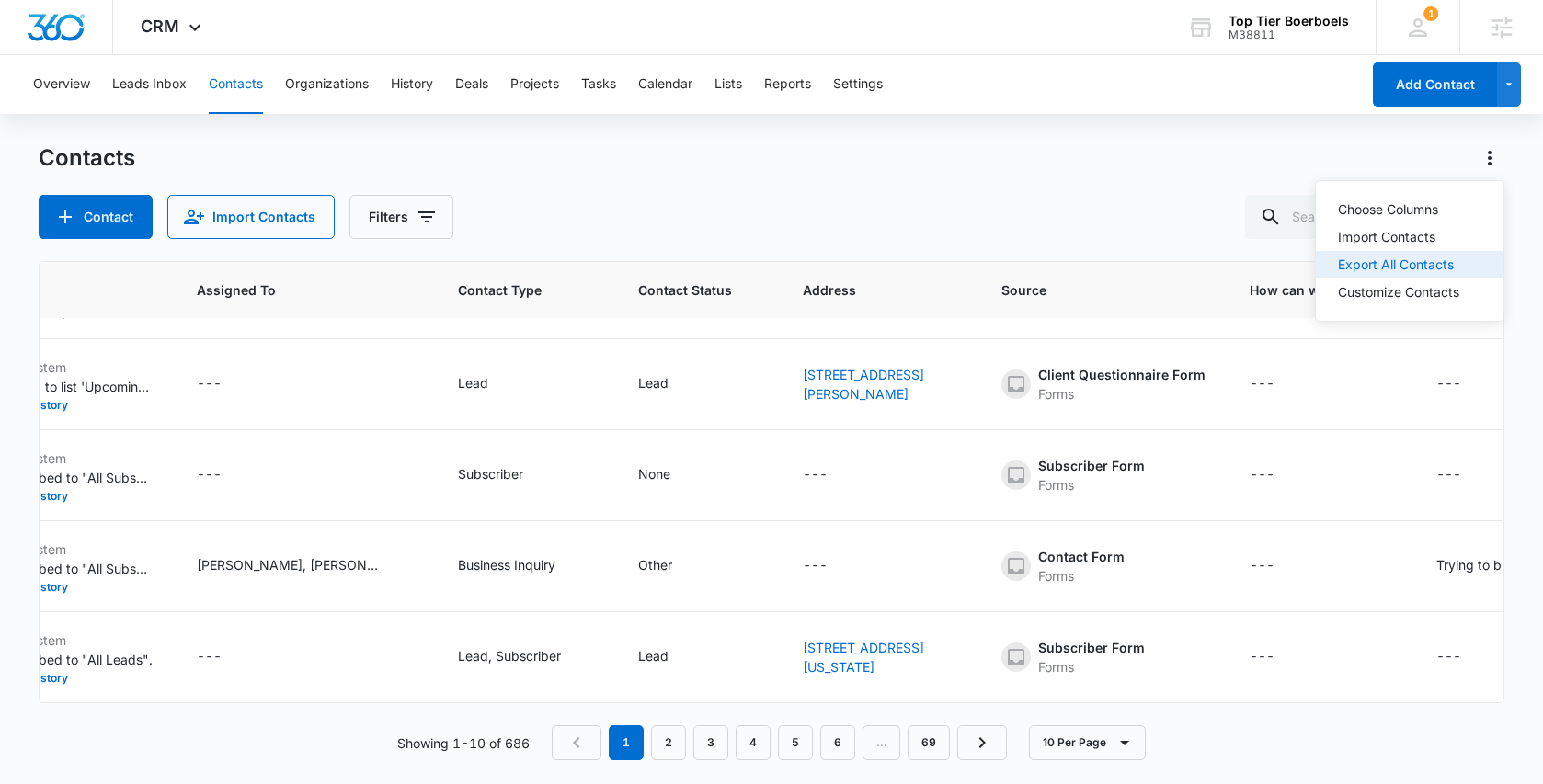 click on "Export All Contacts" at bounding box center (1399, 265) 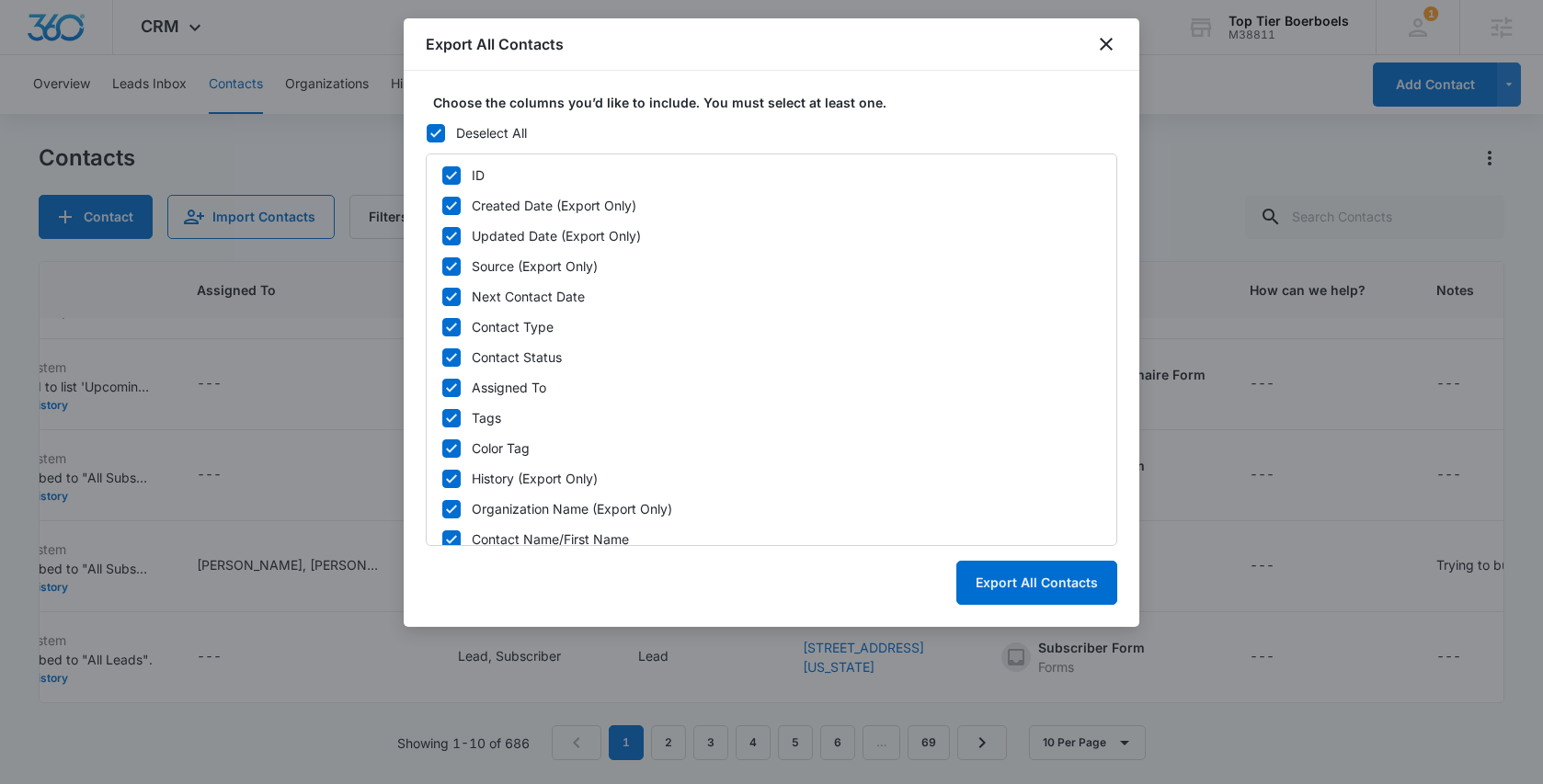 click 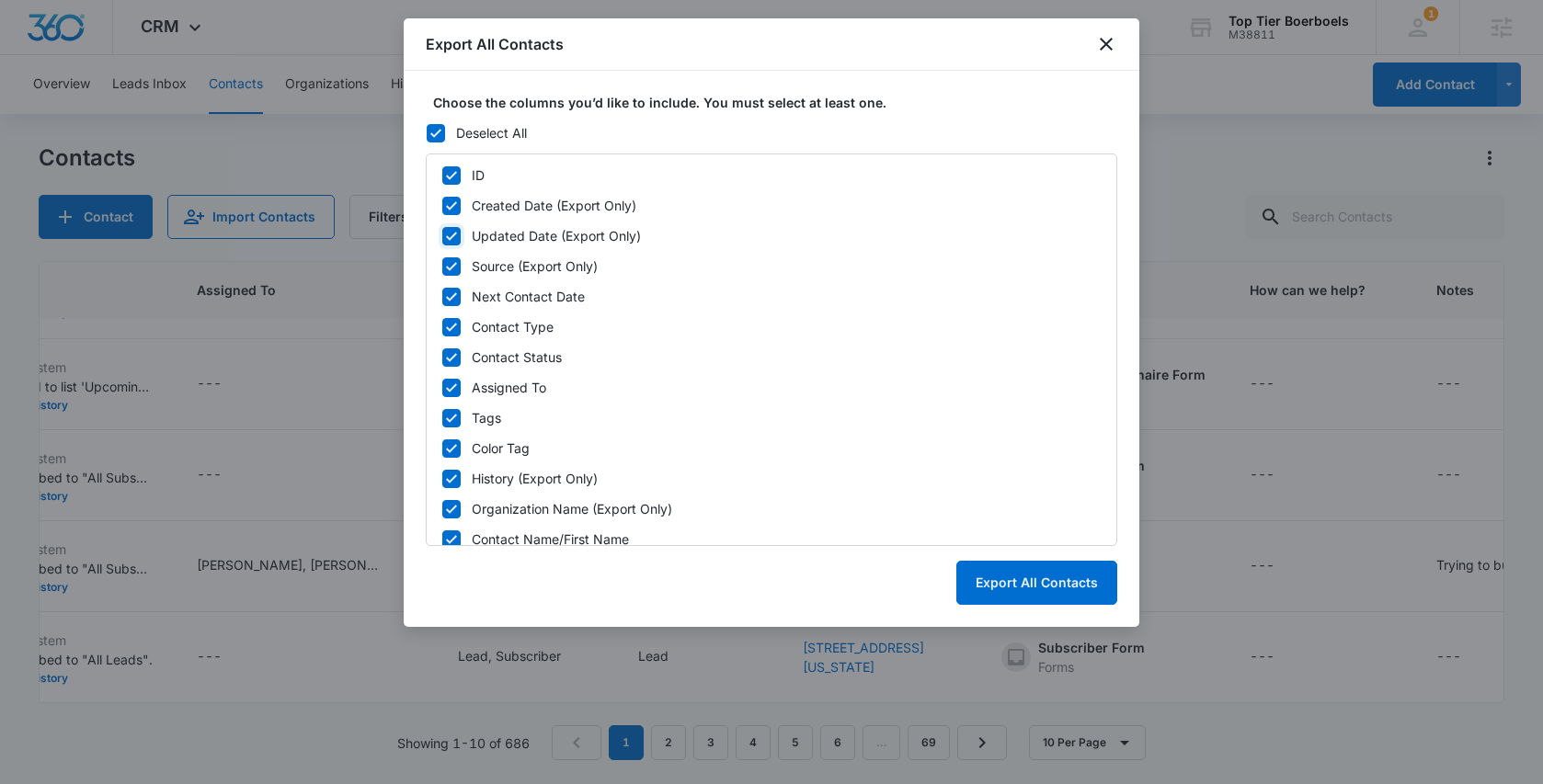 click on "Updated Date (Export Only)" at bounding box center (441, 236) 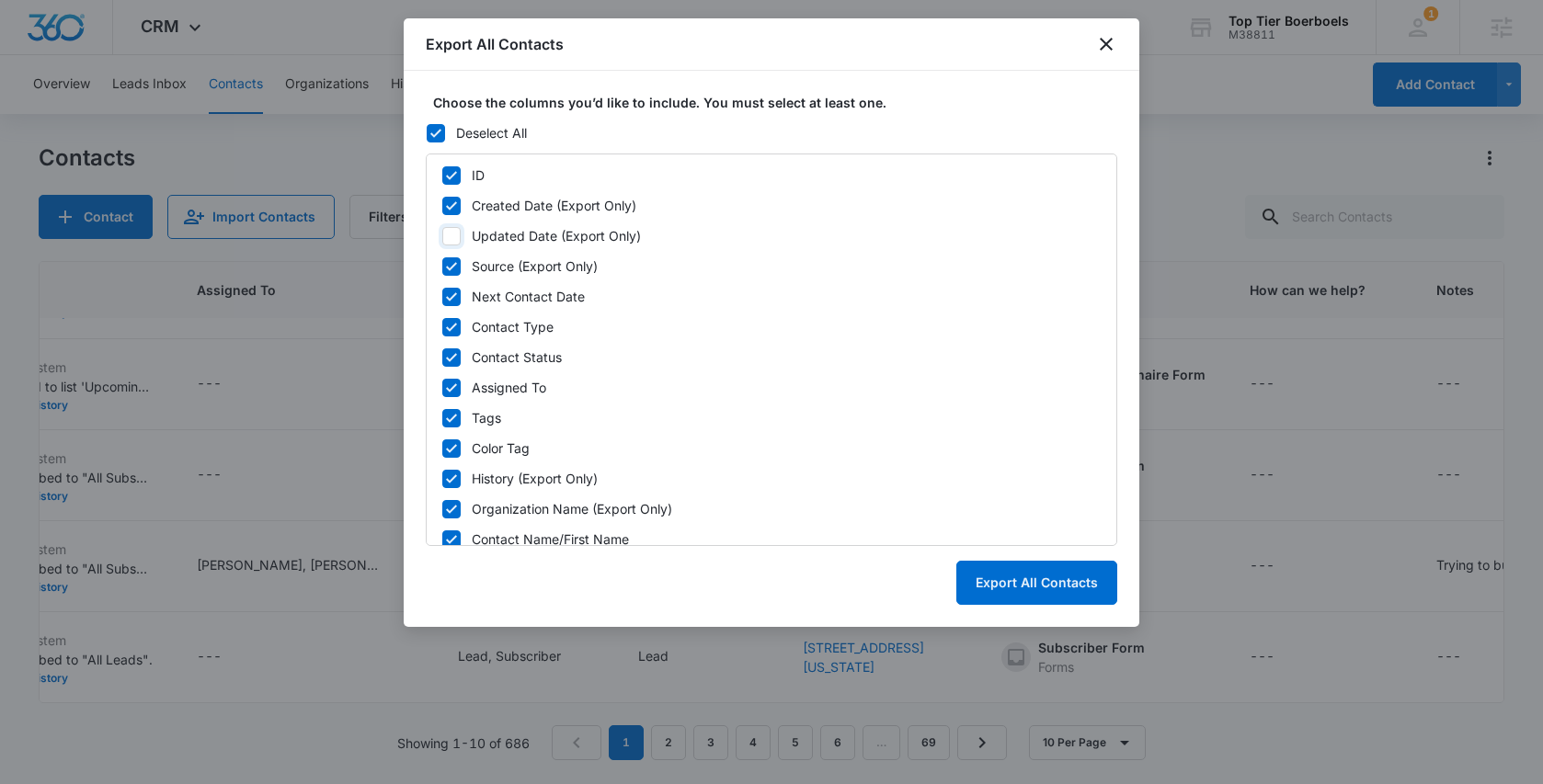 checkbox on "false" 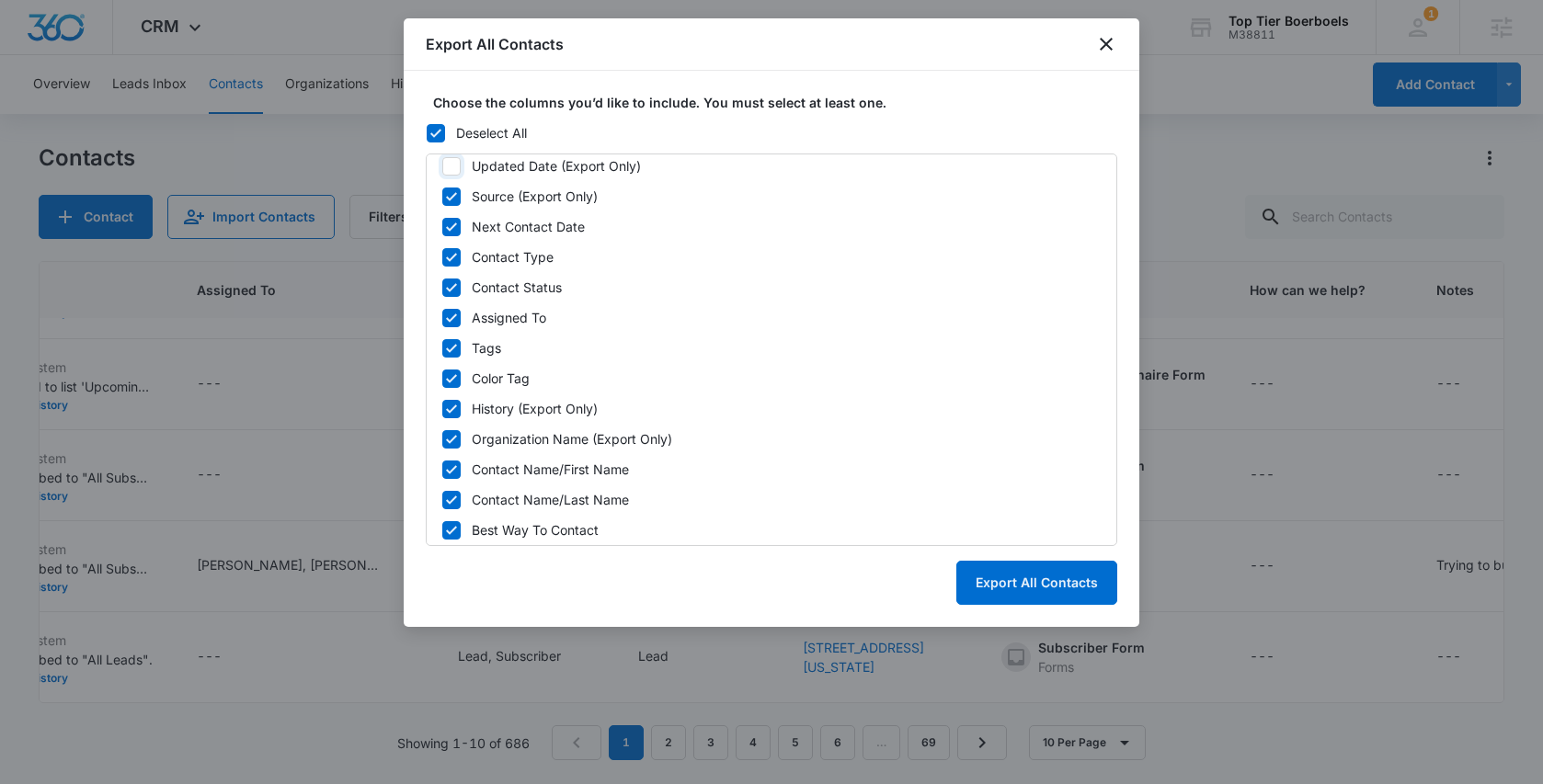 scroll, scrollTop: 27, scrollLeft: 0, axis: vertical 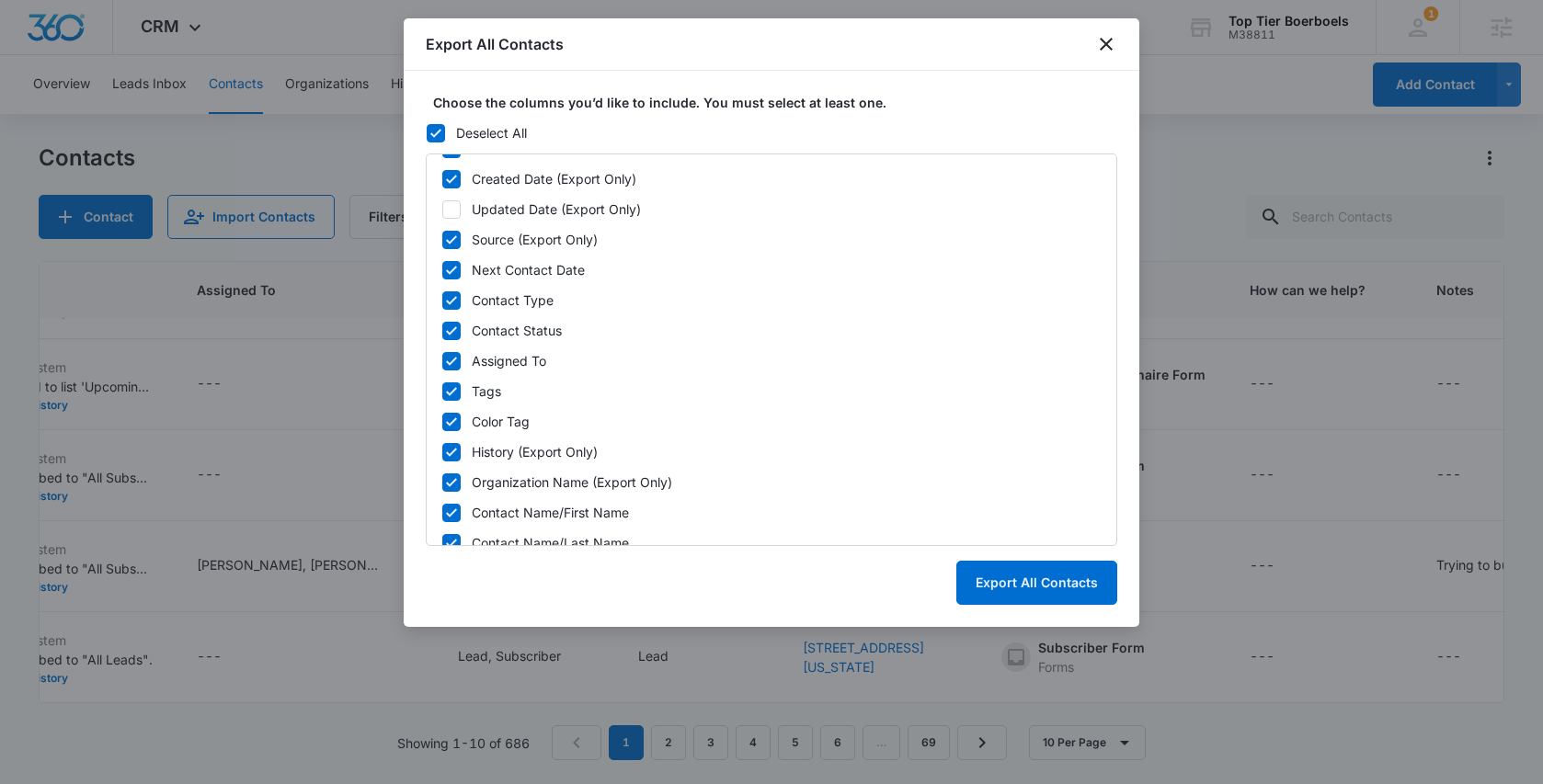 click 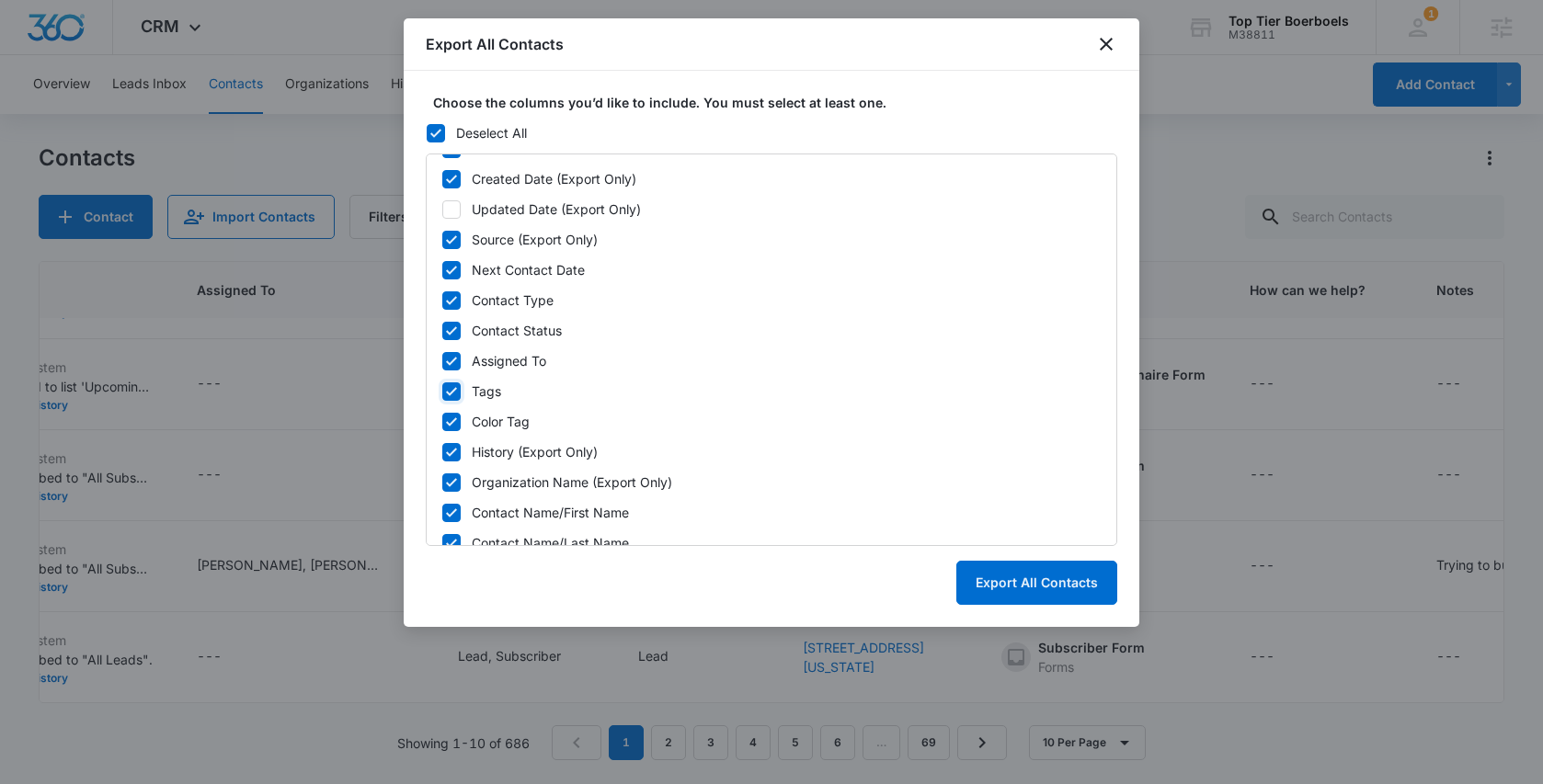 checkbox on "false" 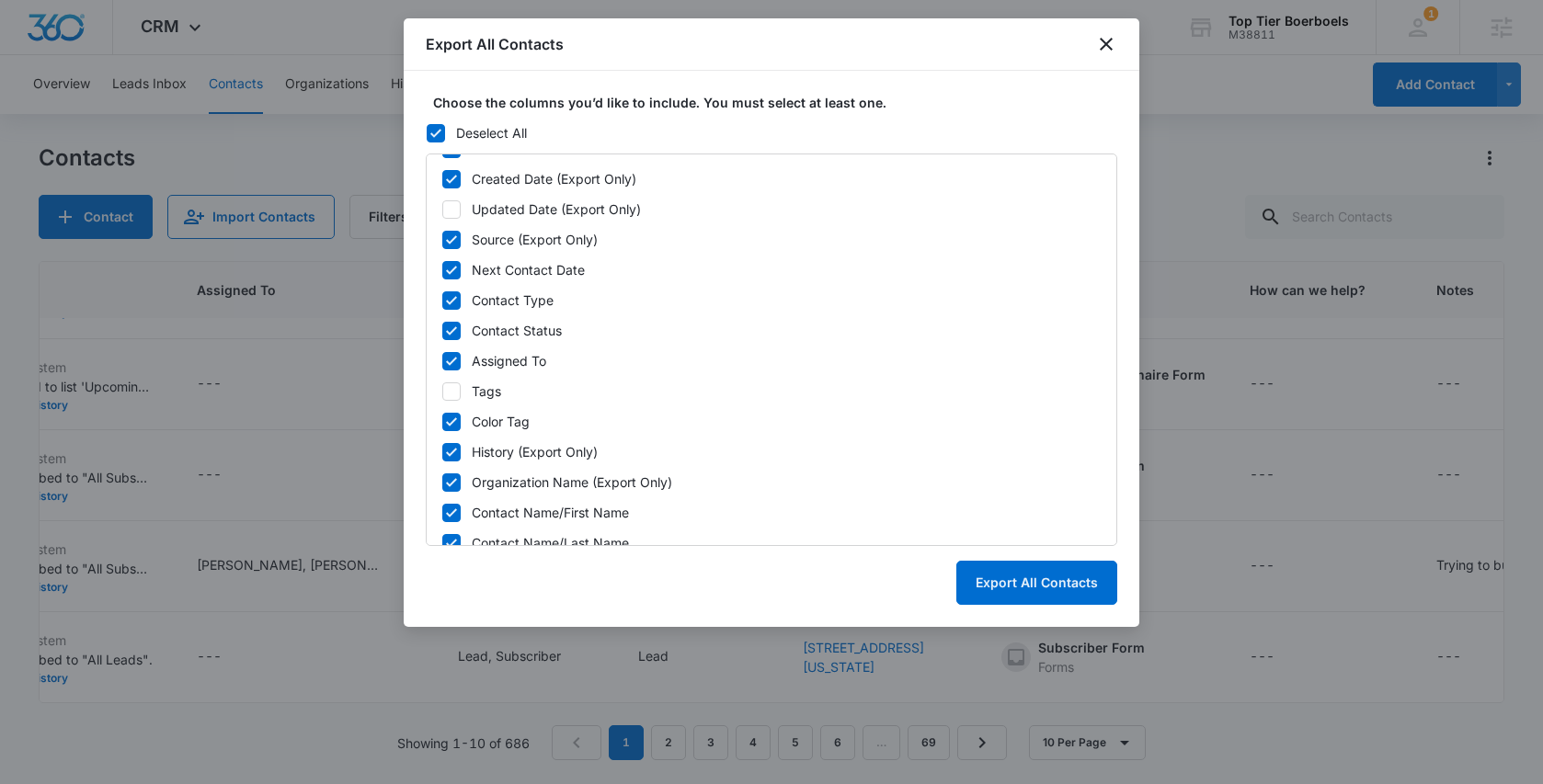 click at bounding box center [451, 422] 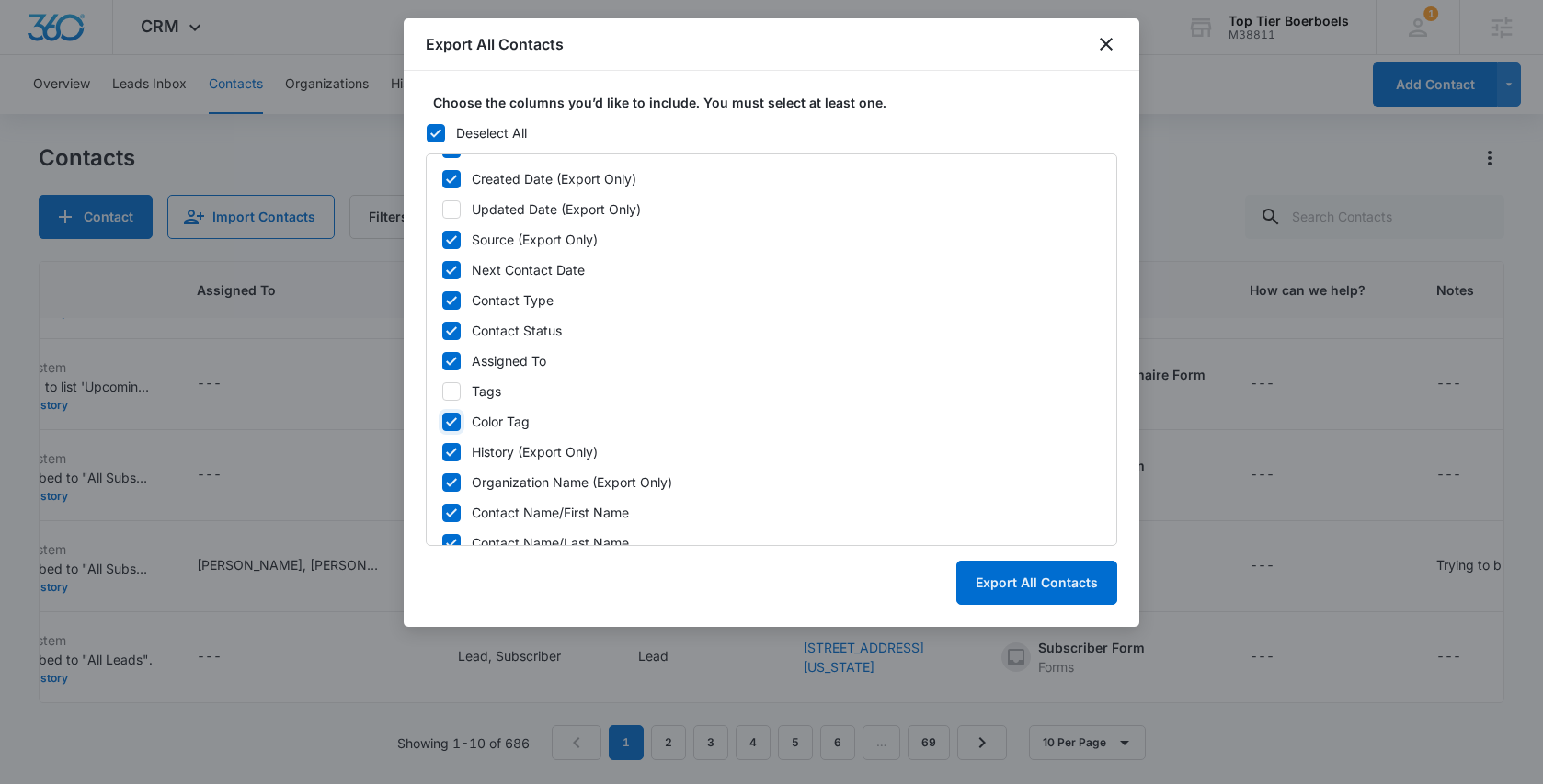 click on "Color Tag" at bounding box center [441, 422] 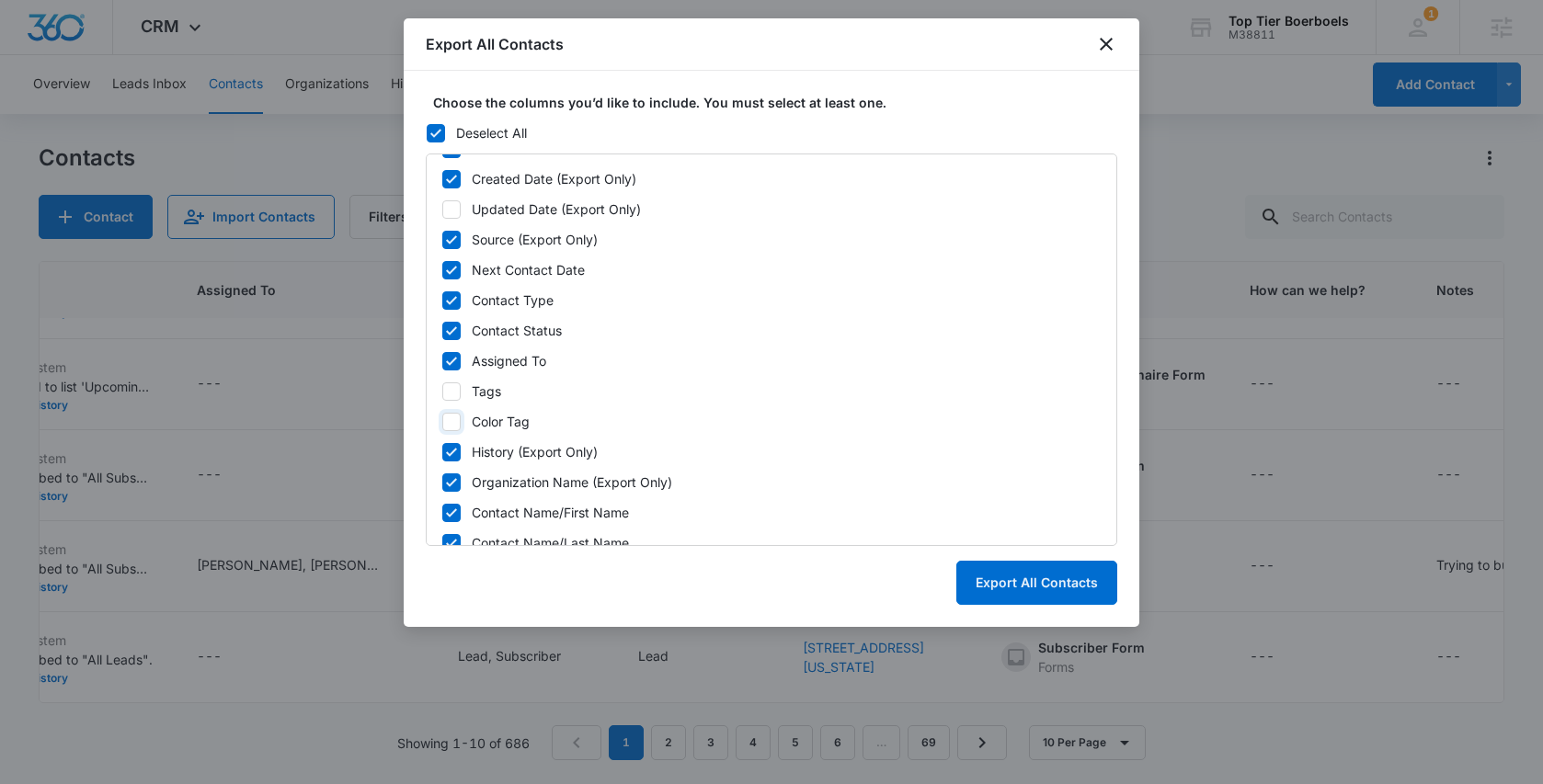 checkbox on "false" 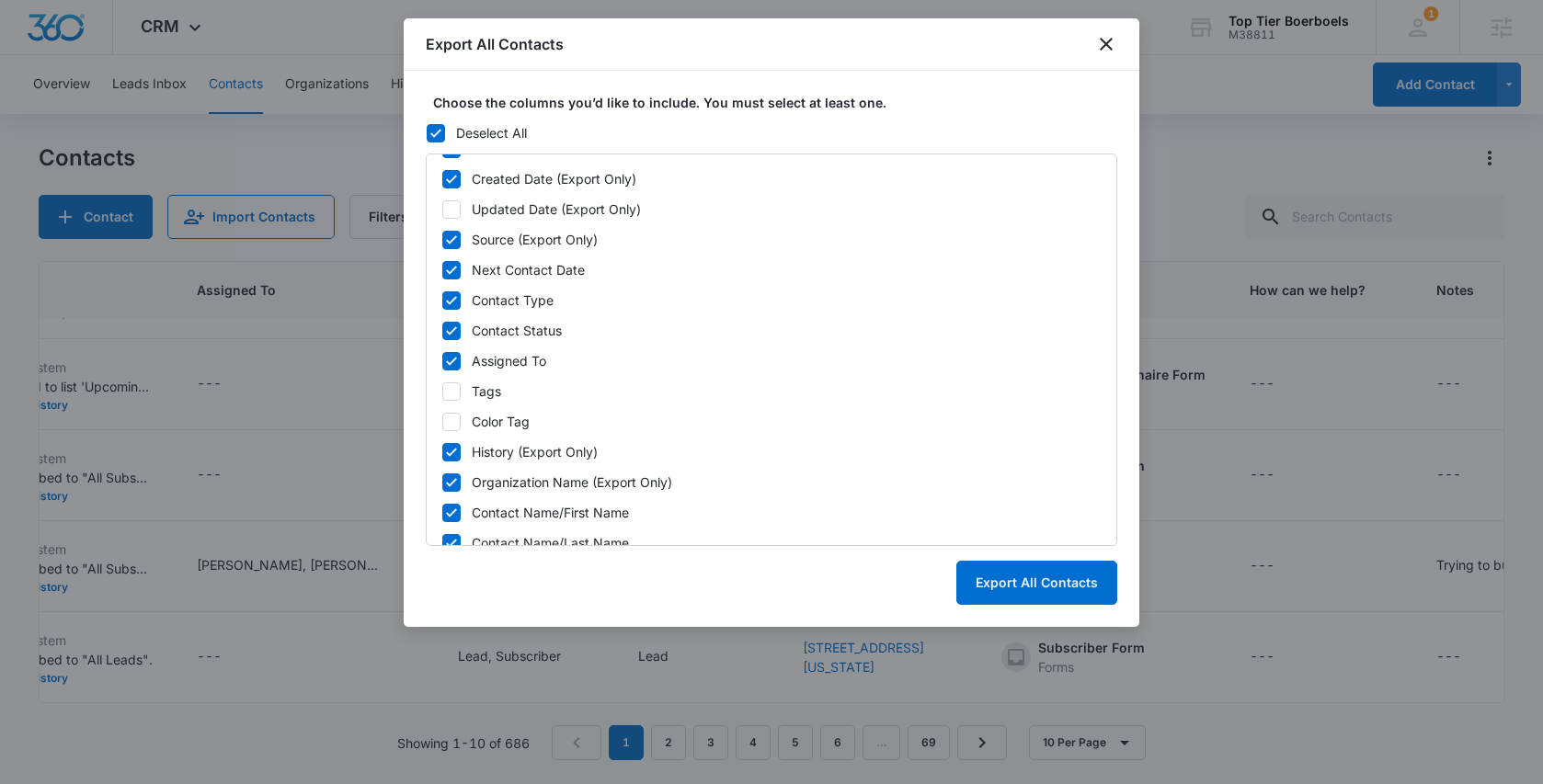 click 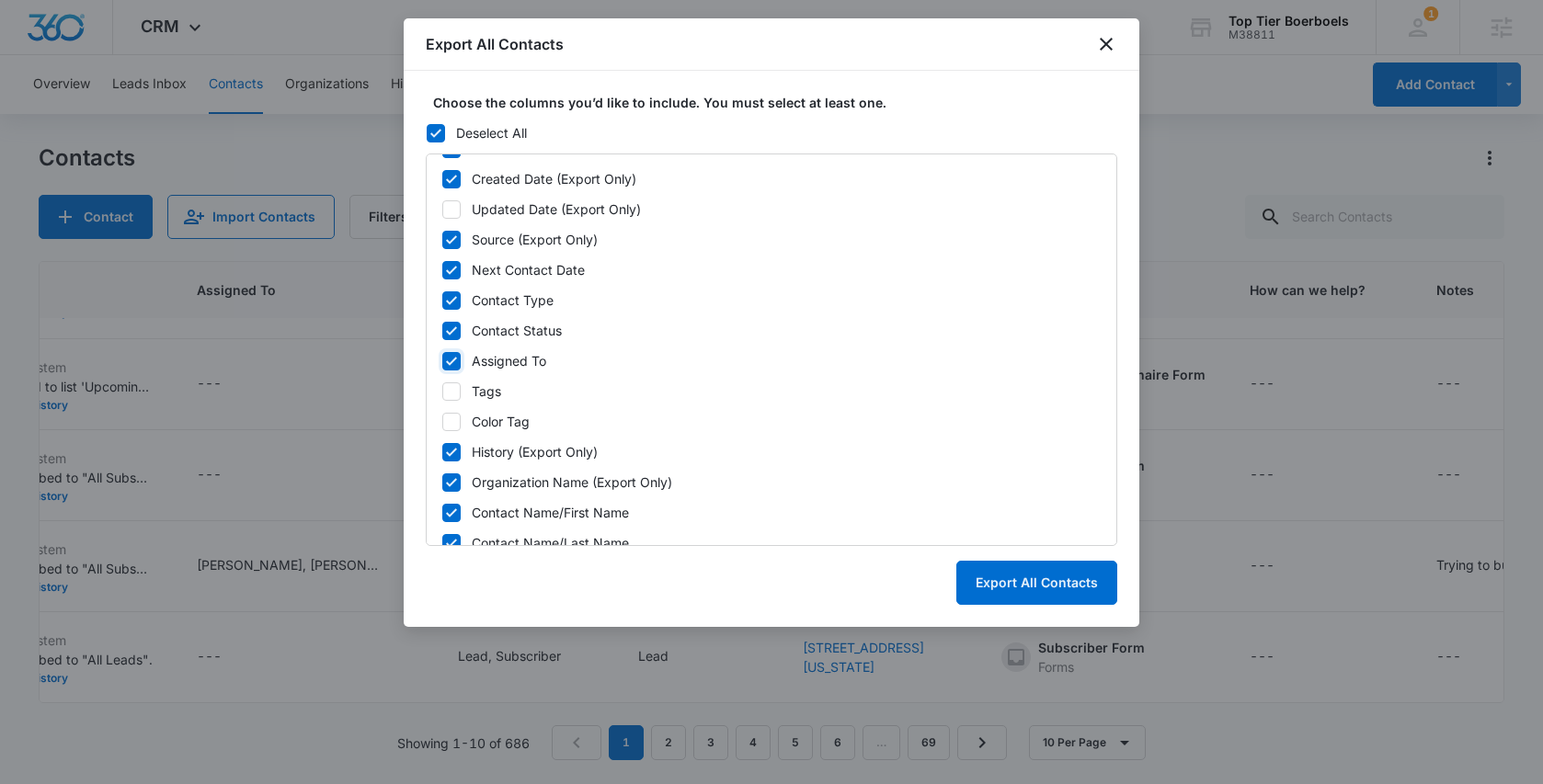 click on "Assigned To" at bounding box center (441, 361) 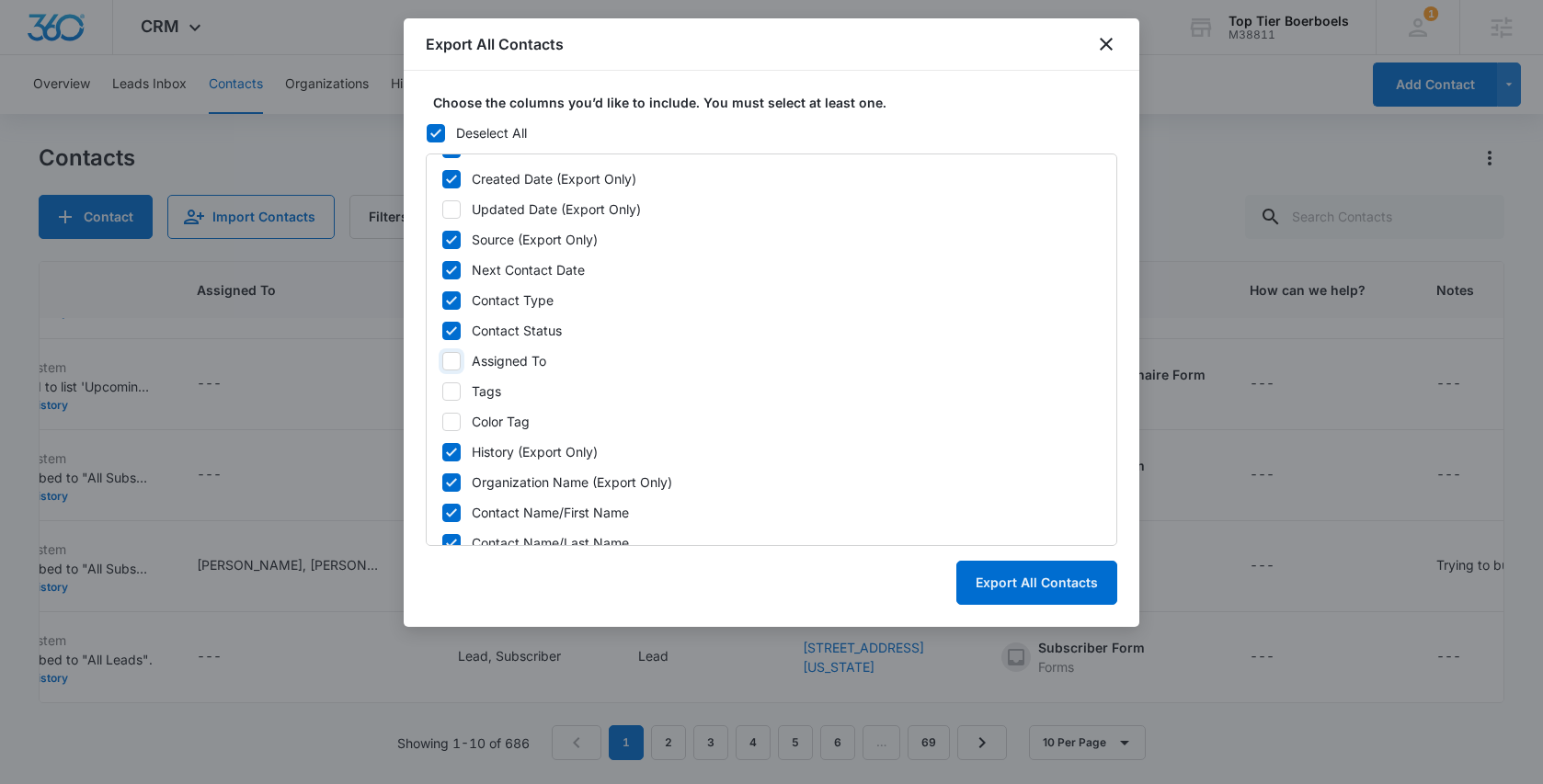 checkbox on "false" 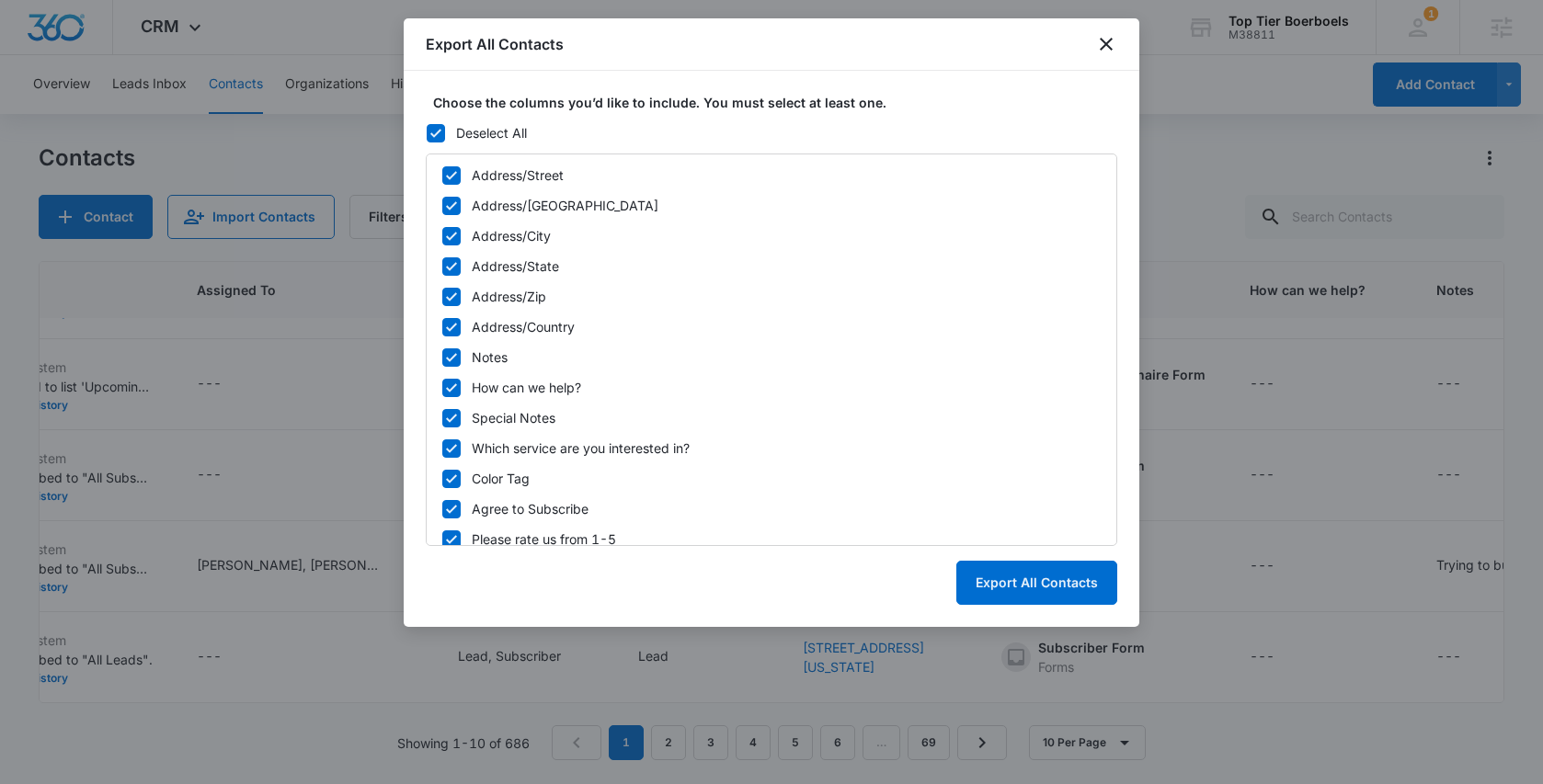 scroll, scrollTop: 621, scrollLeft: 0, axis: vertical 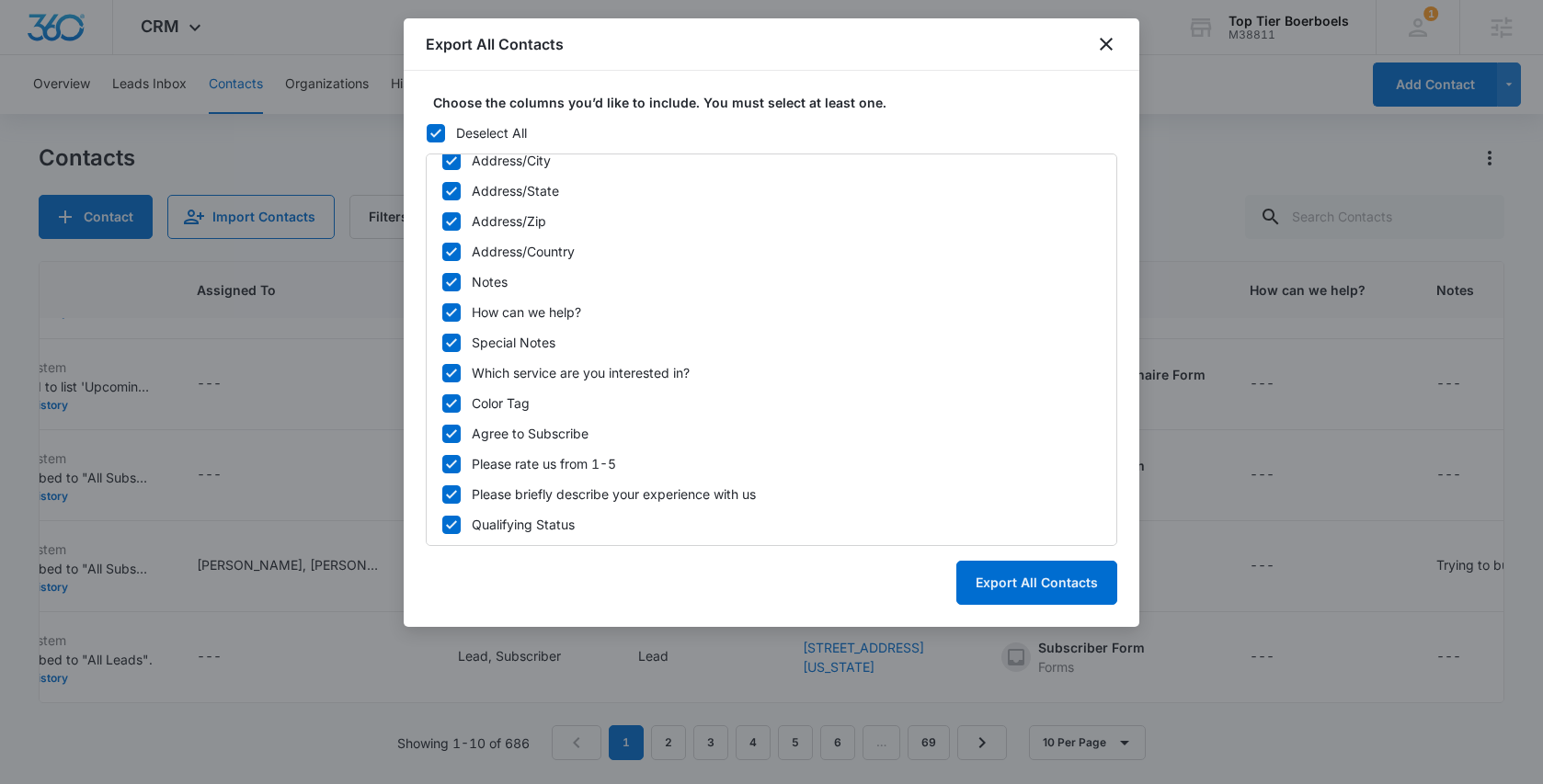 click 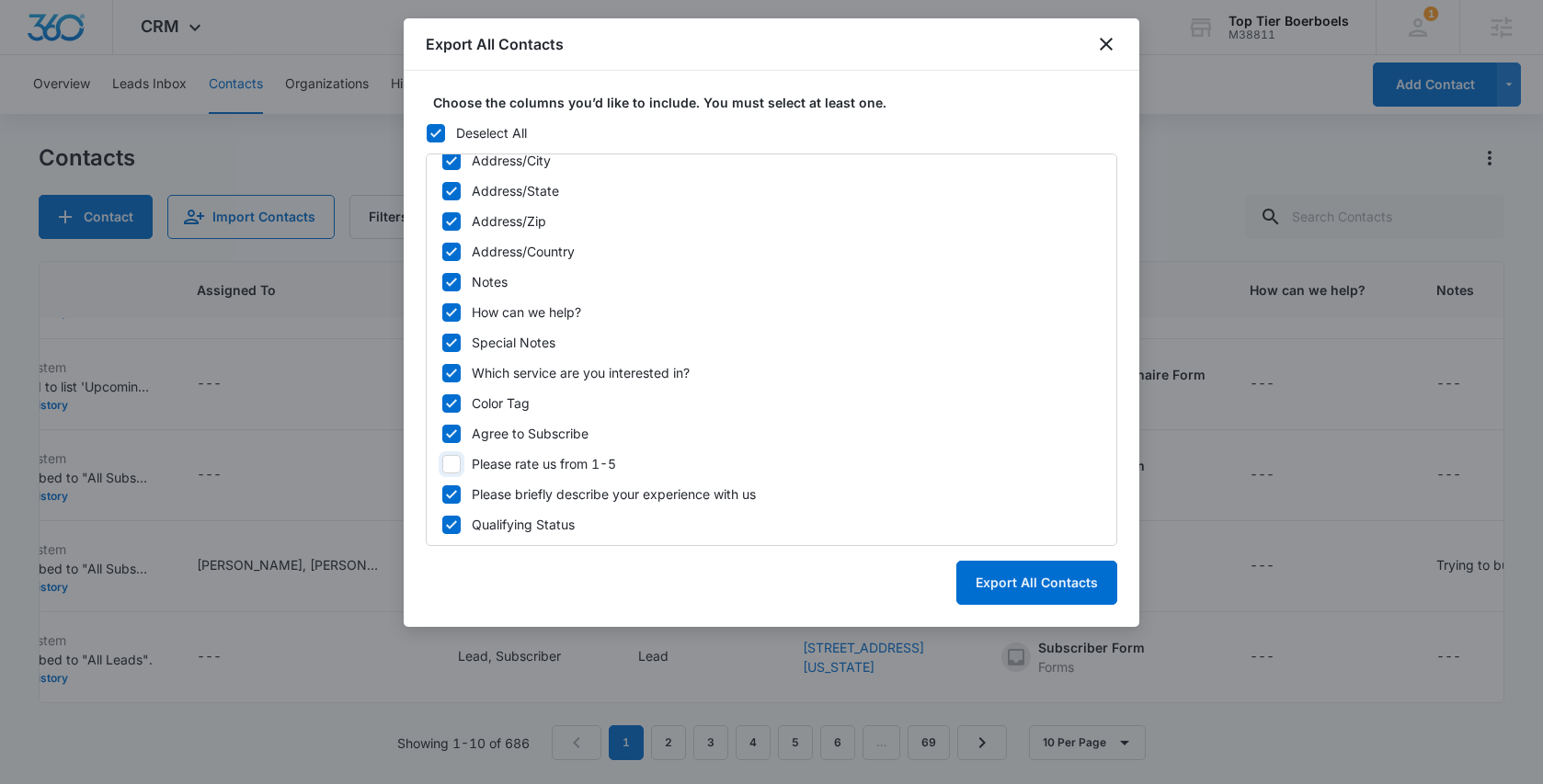 checkbox on "false" 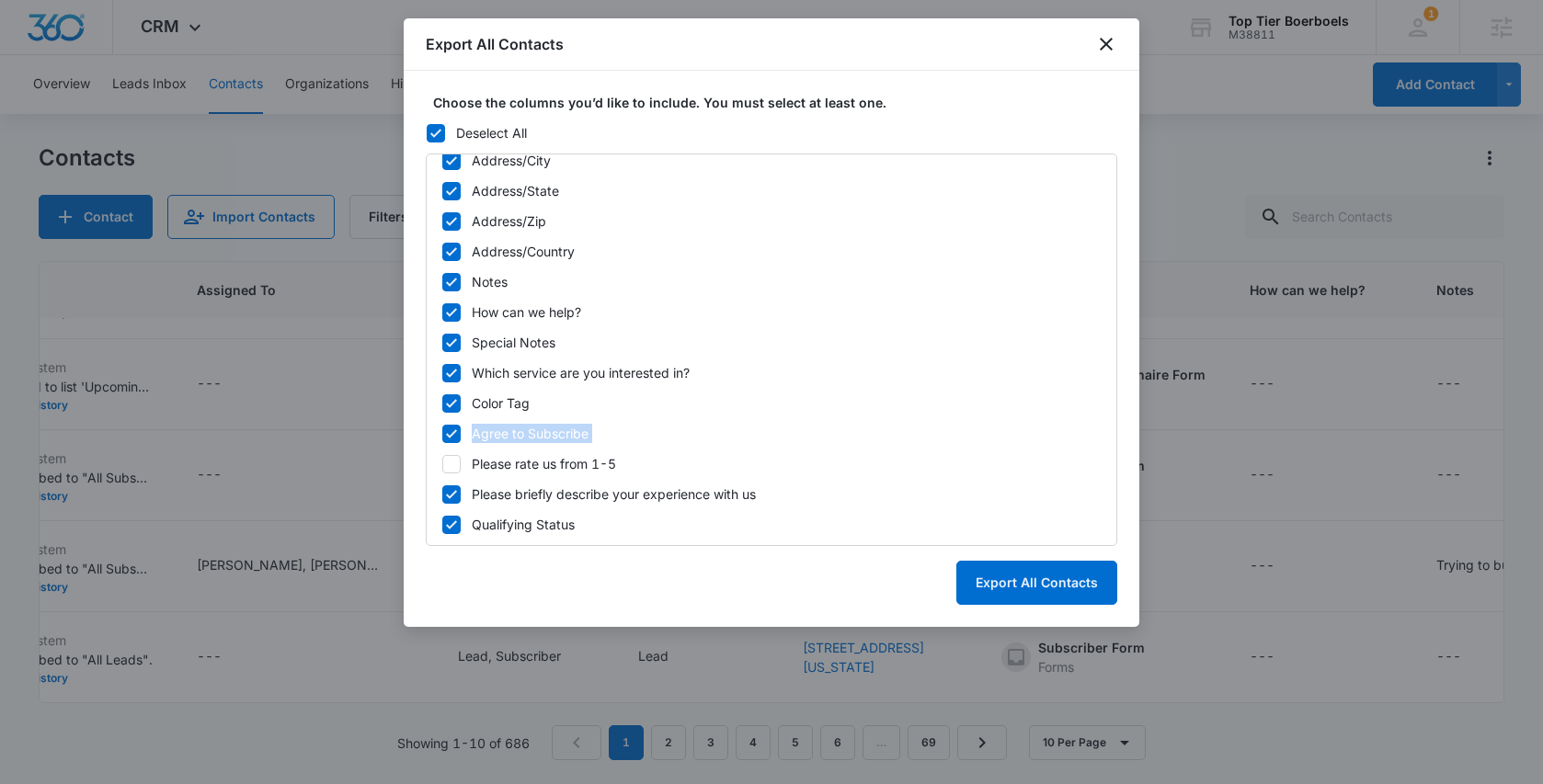 drag, startPoint x: 444, startPoint y: 437, endPoint x: 442, endPoint y: 458, distance: 21.095023 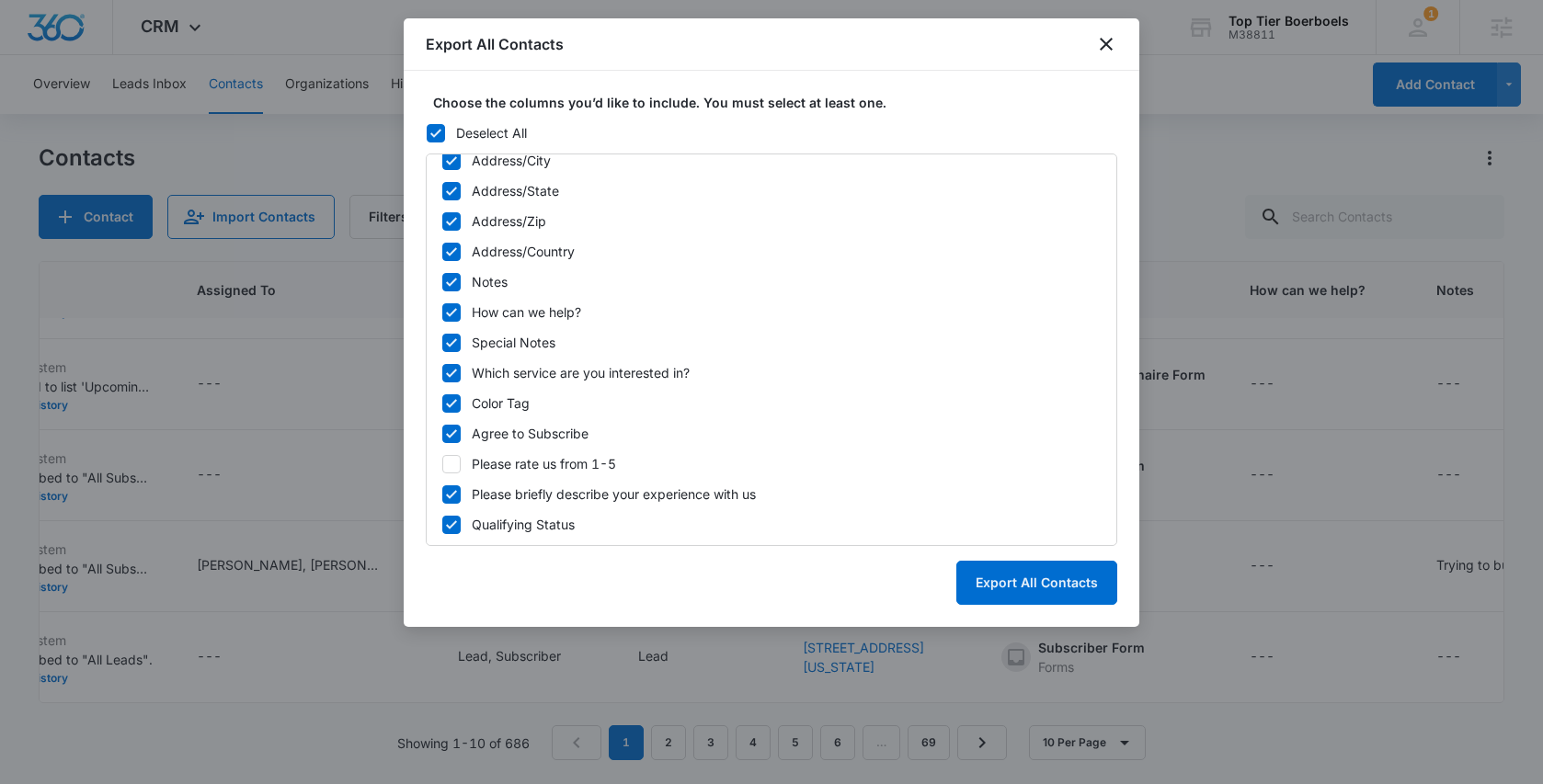 click 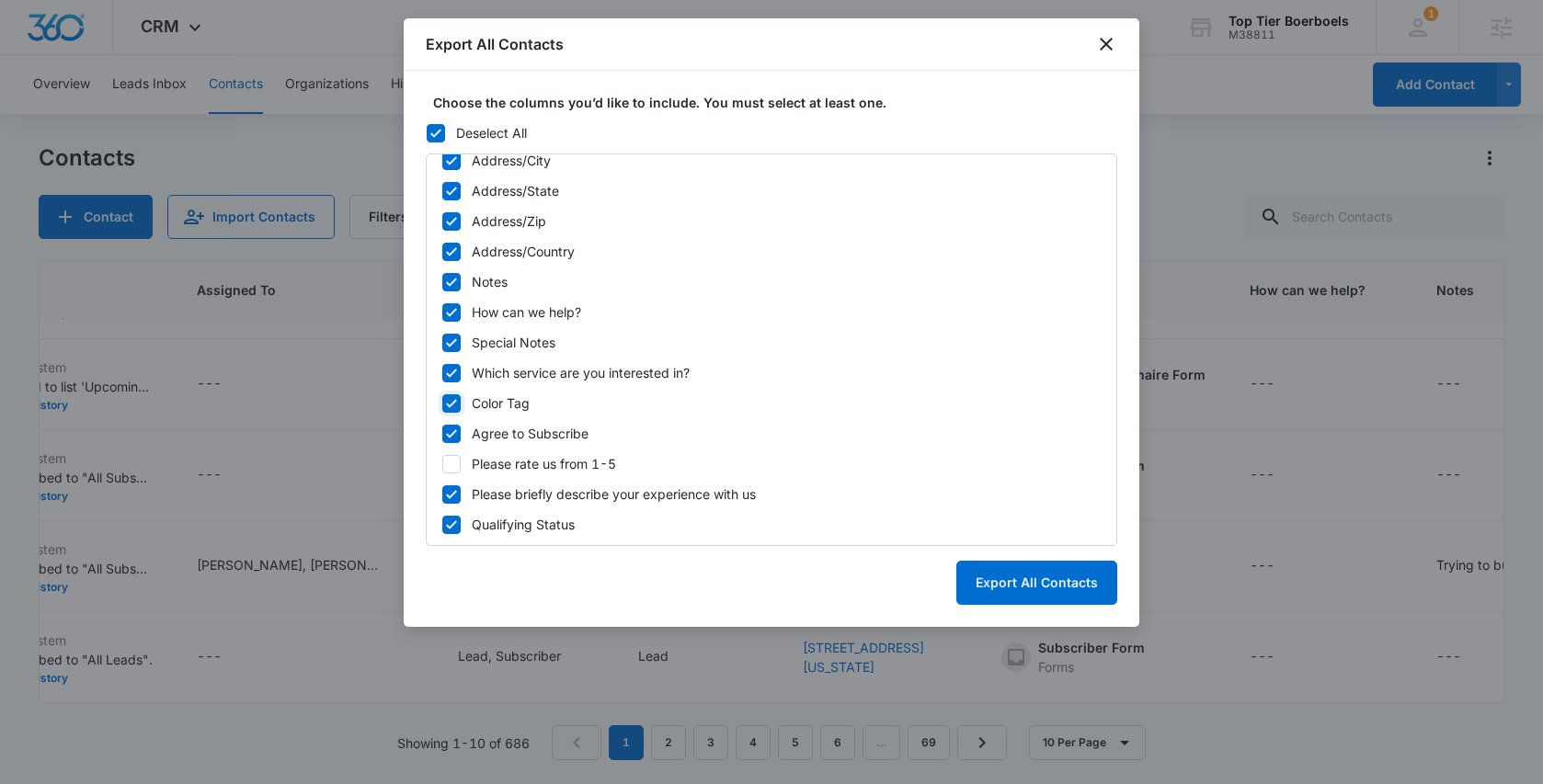click on "Color Tag" at bounding box center (441, 403) 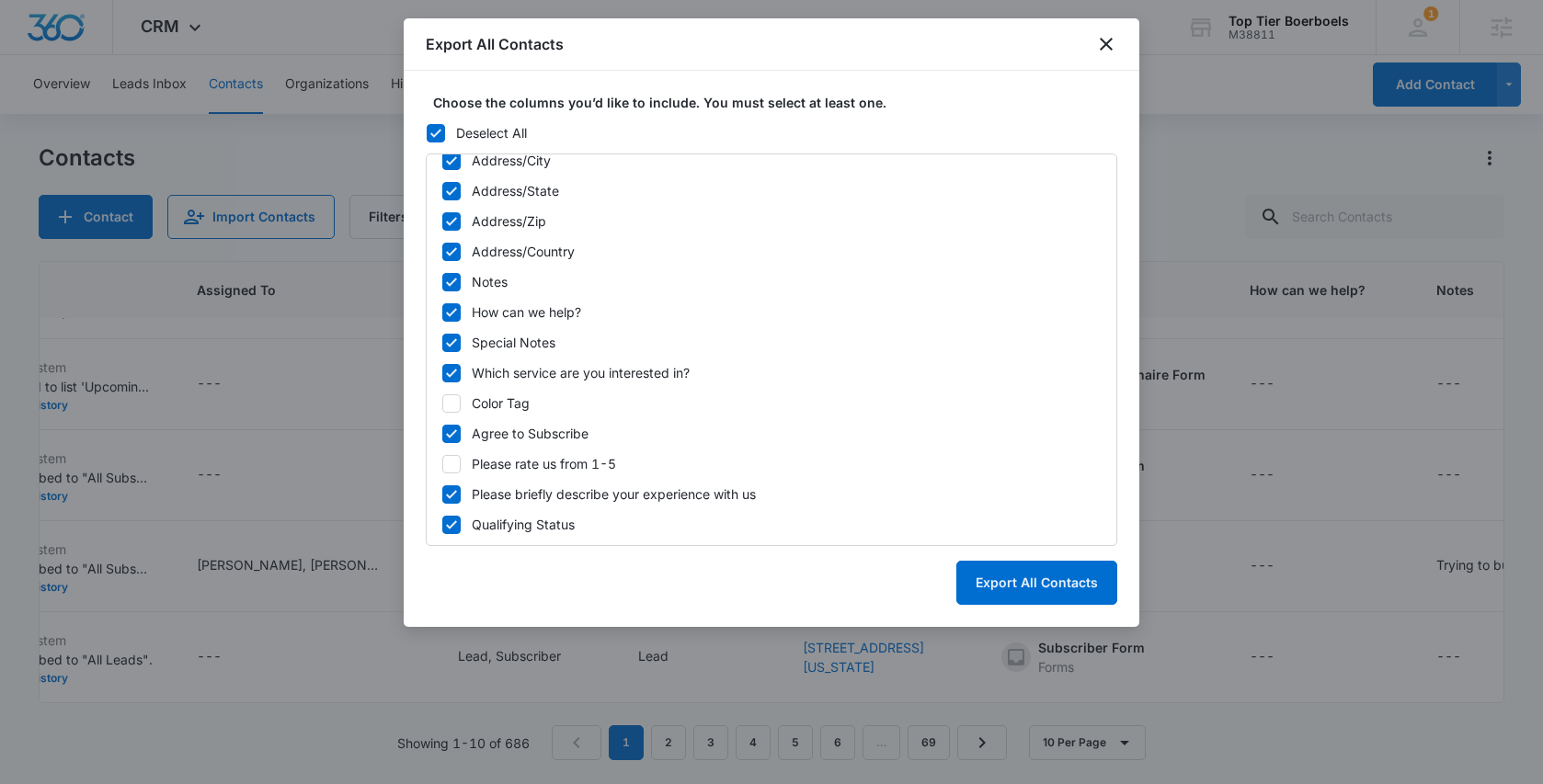 click 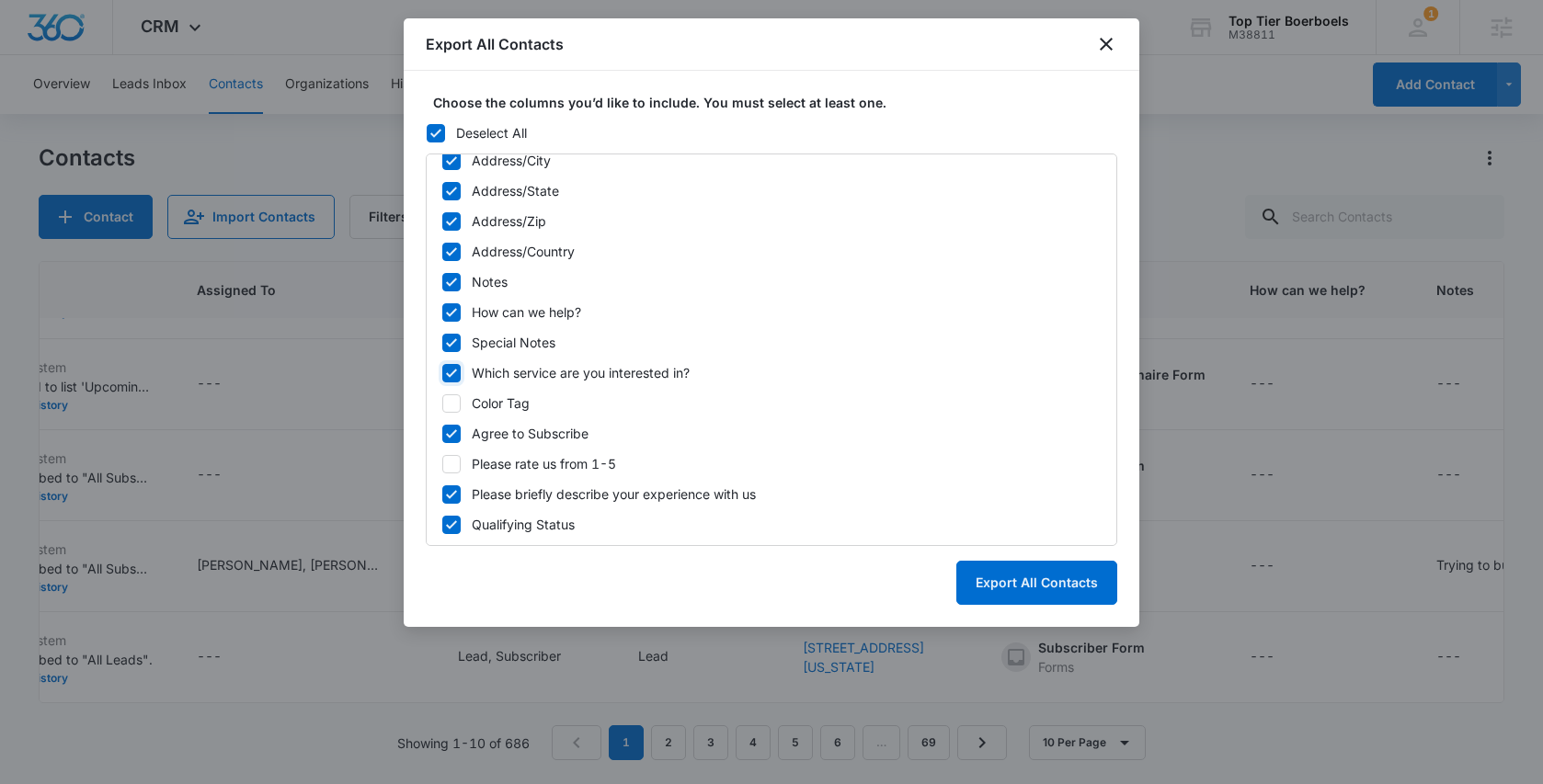 checkbox on "false" 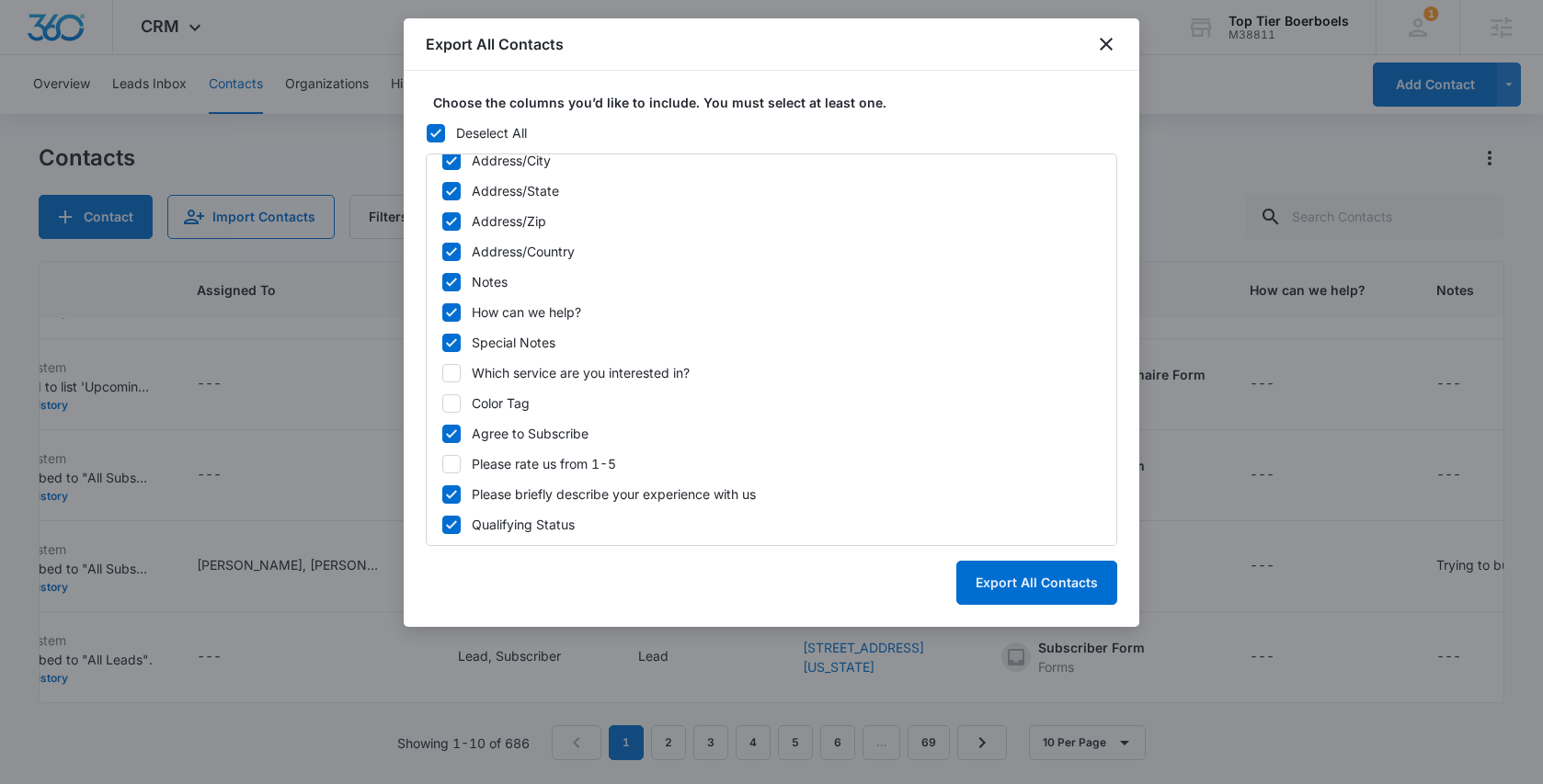 click 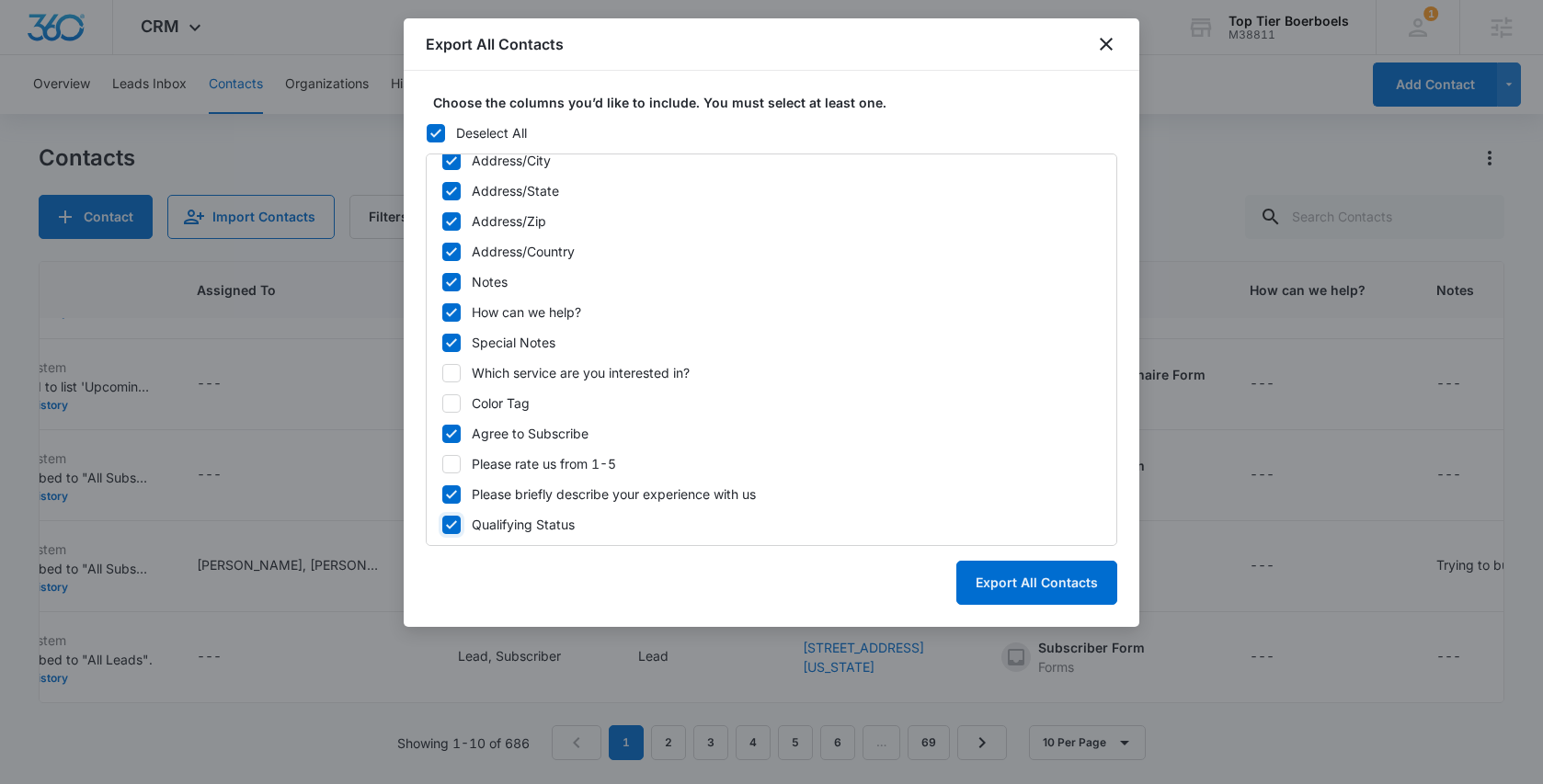 click on "Qualifying Status" at bounding box center (441, 525) 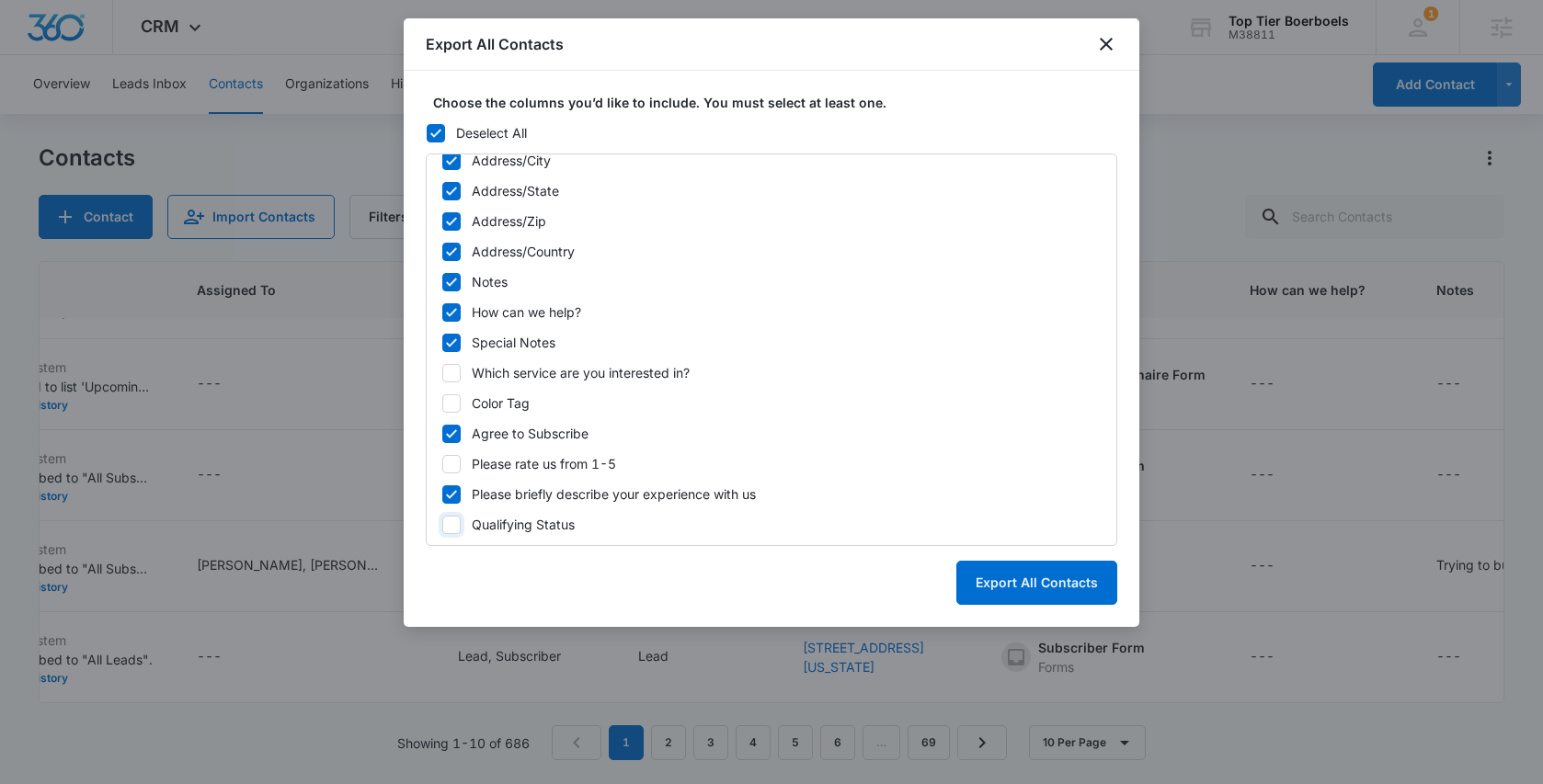 checkbox on "false" 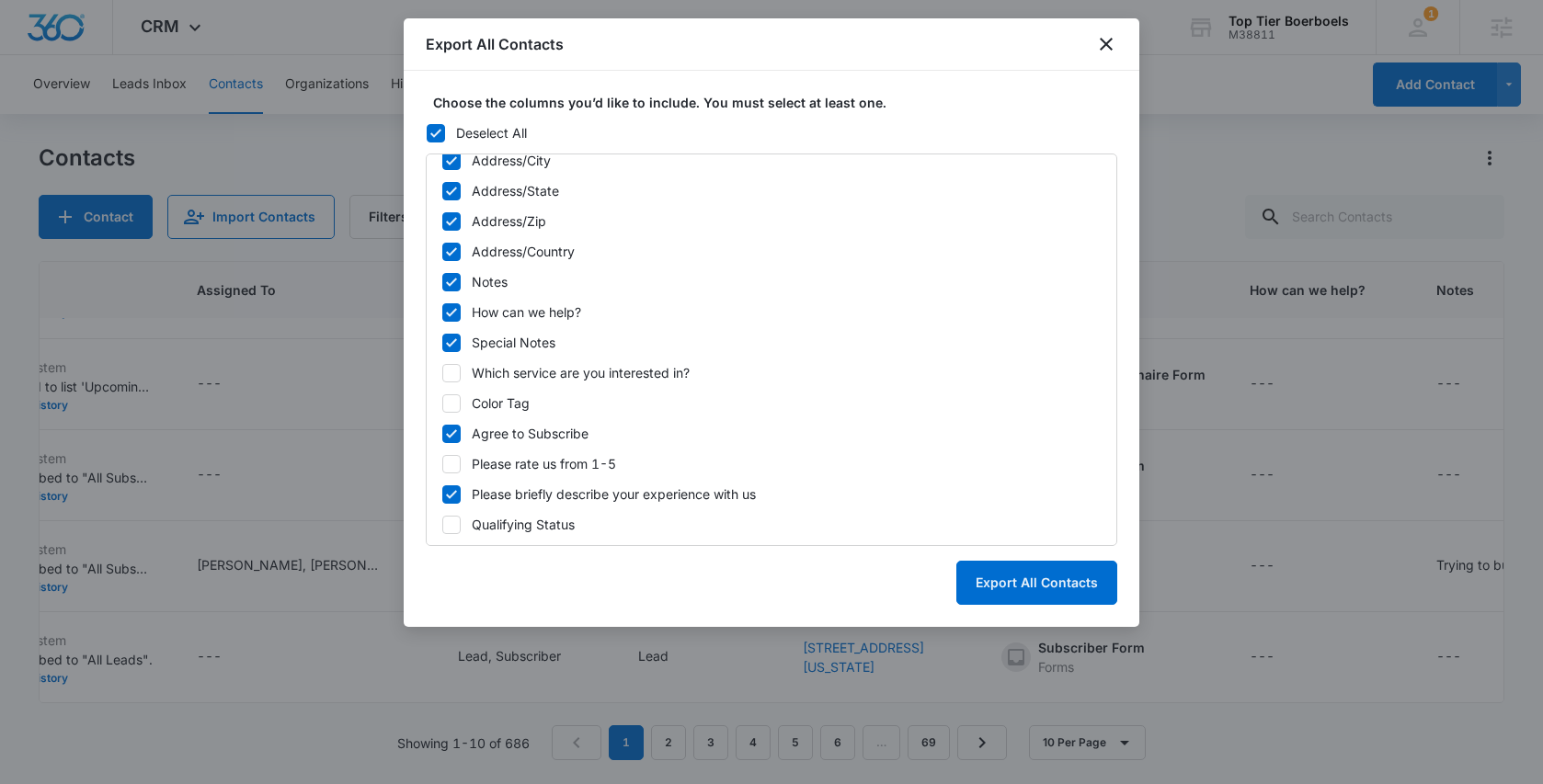 click 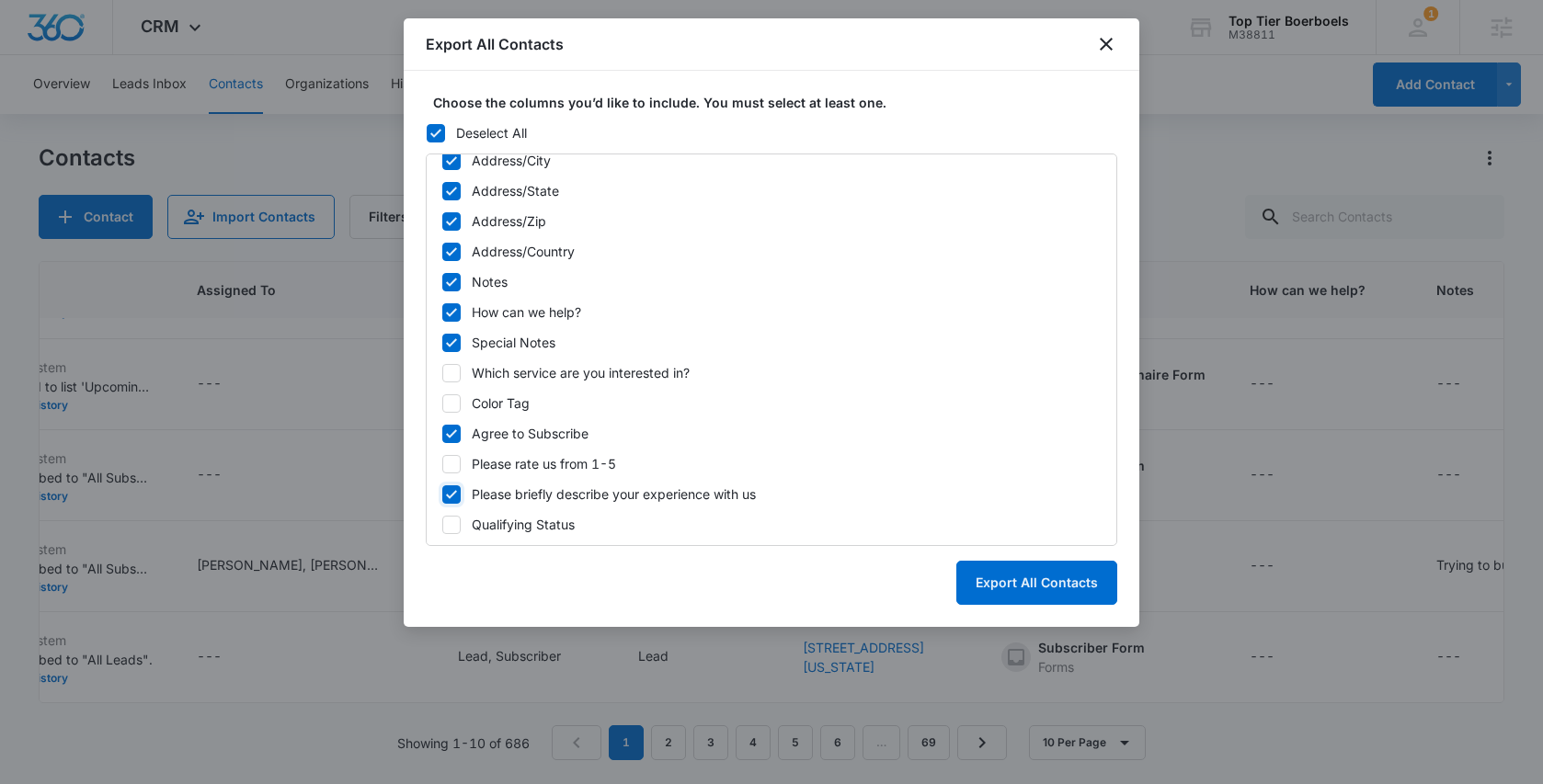 click on "Please briefly describe your experience with us" at bounding box center [441, 494] 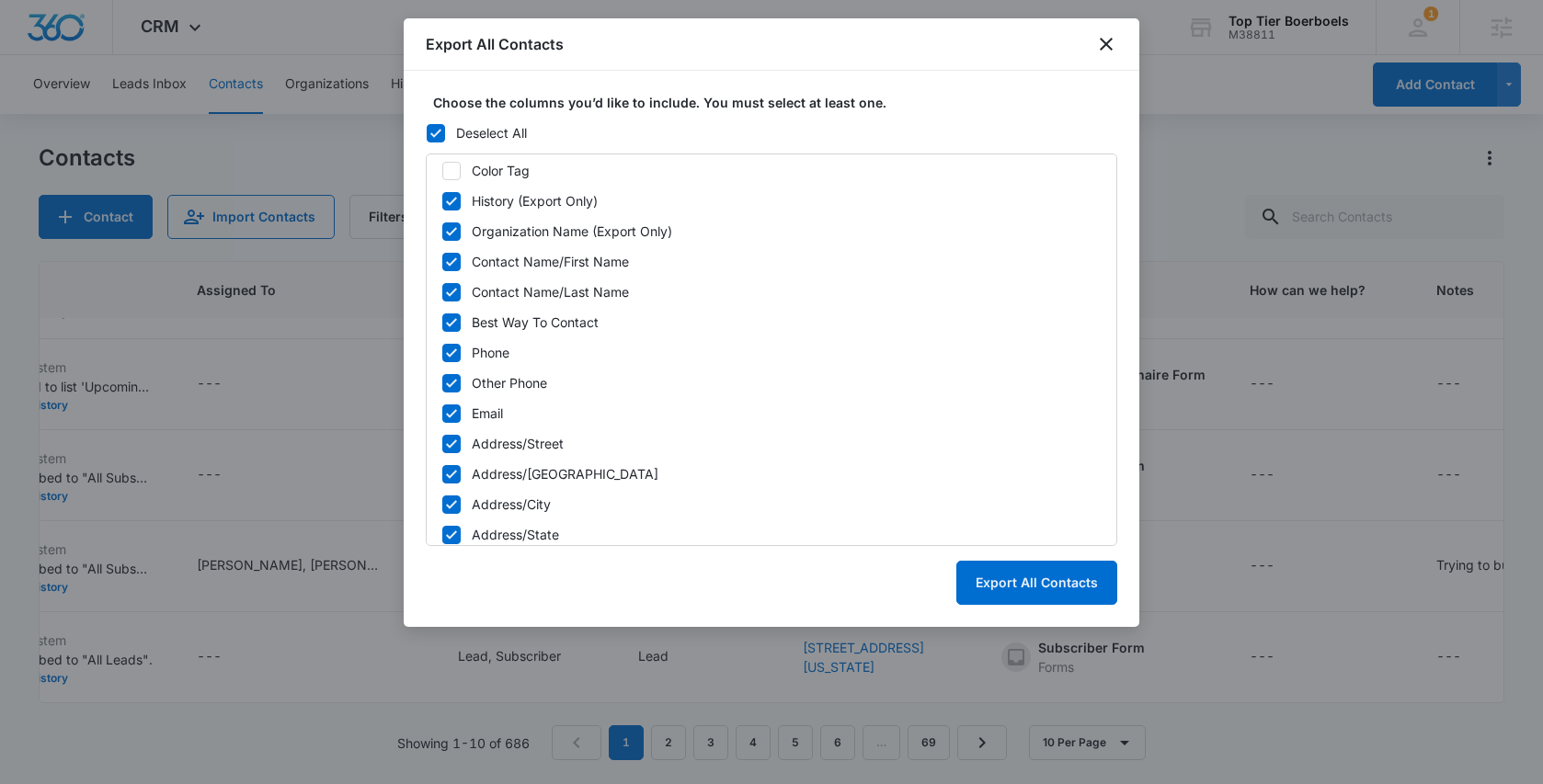scroll, scrollTop: 345, scrollLeft: 0, axis: vertical 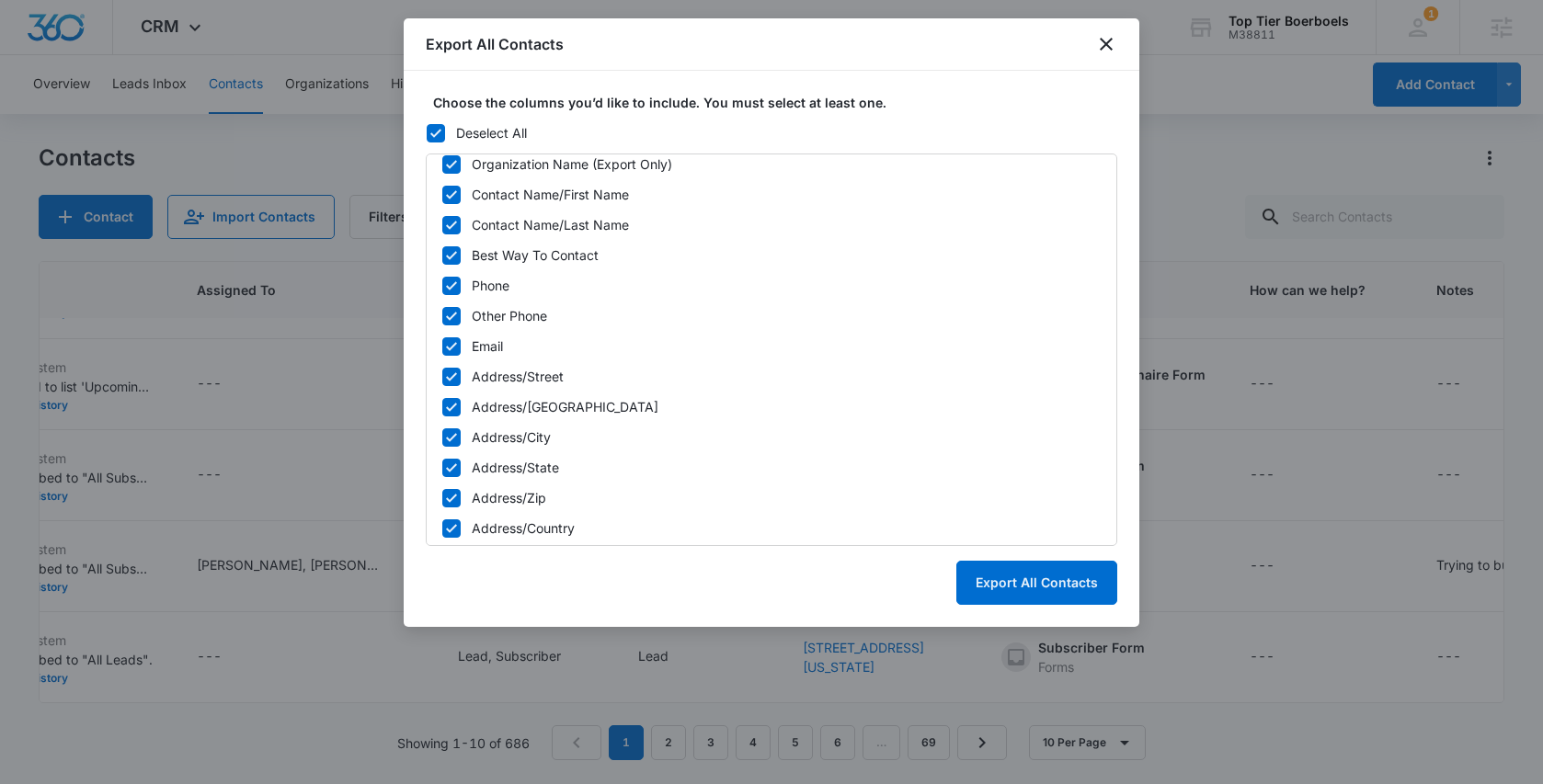 click 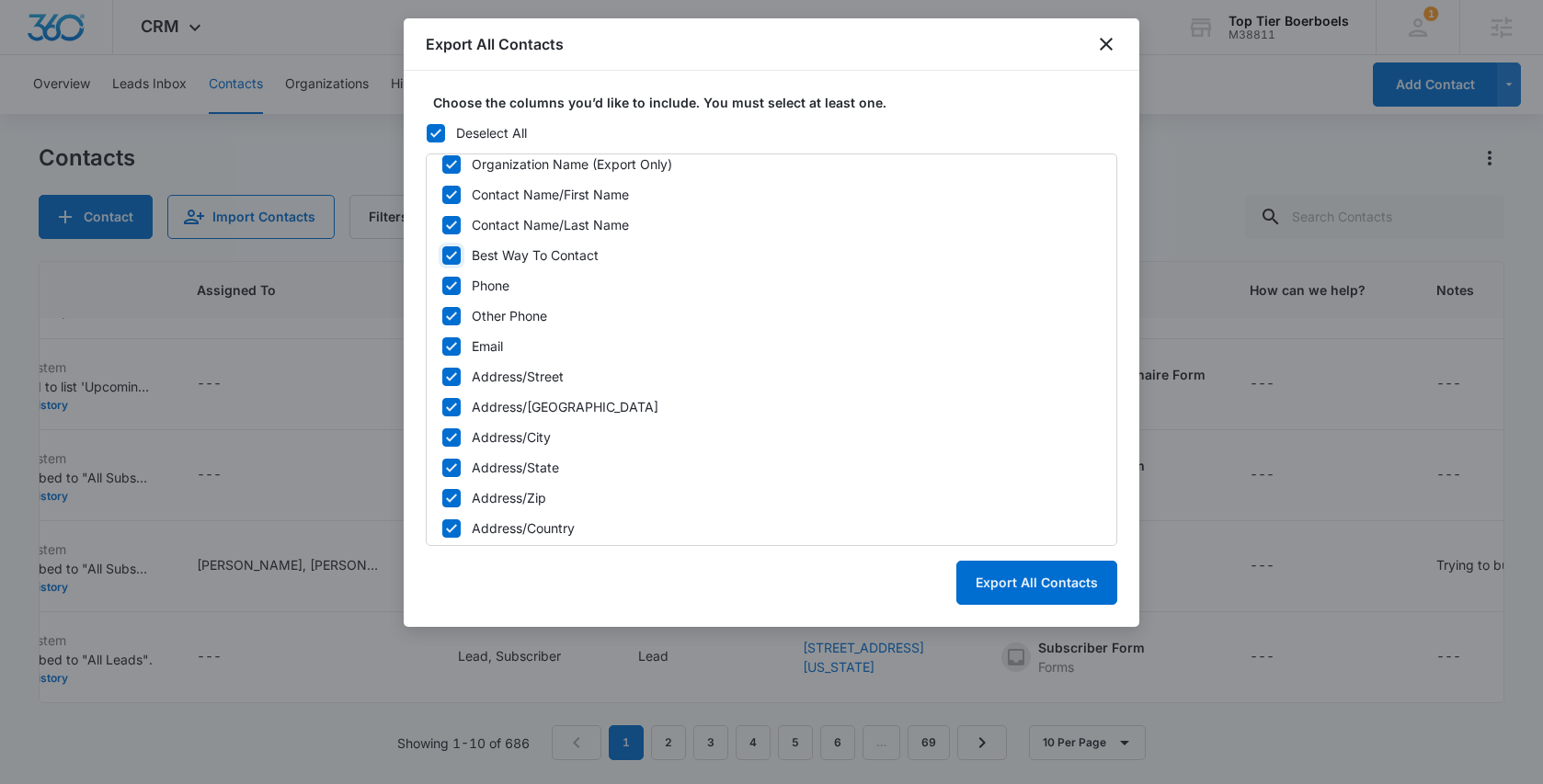 checkbox on "false" 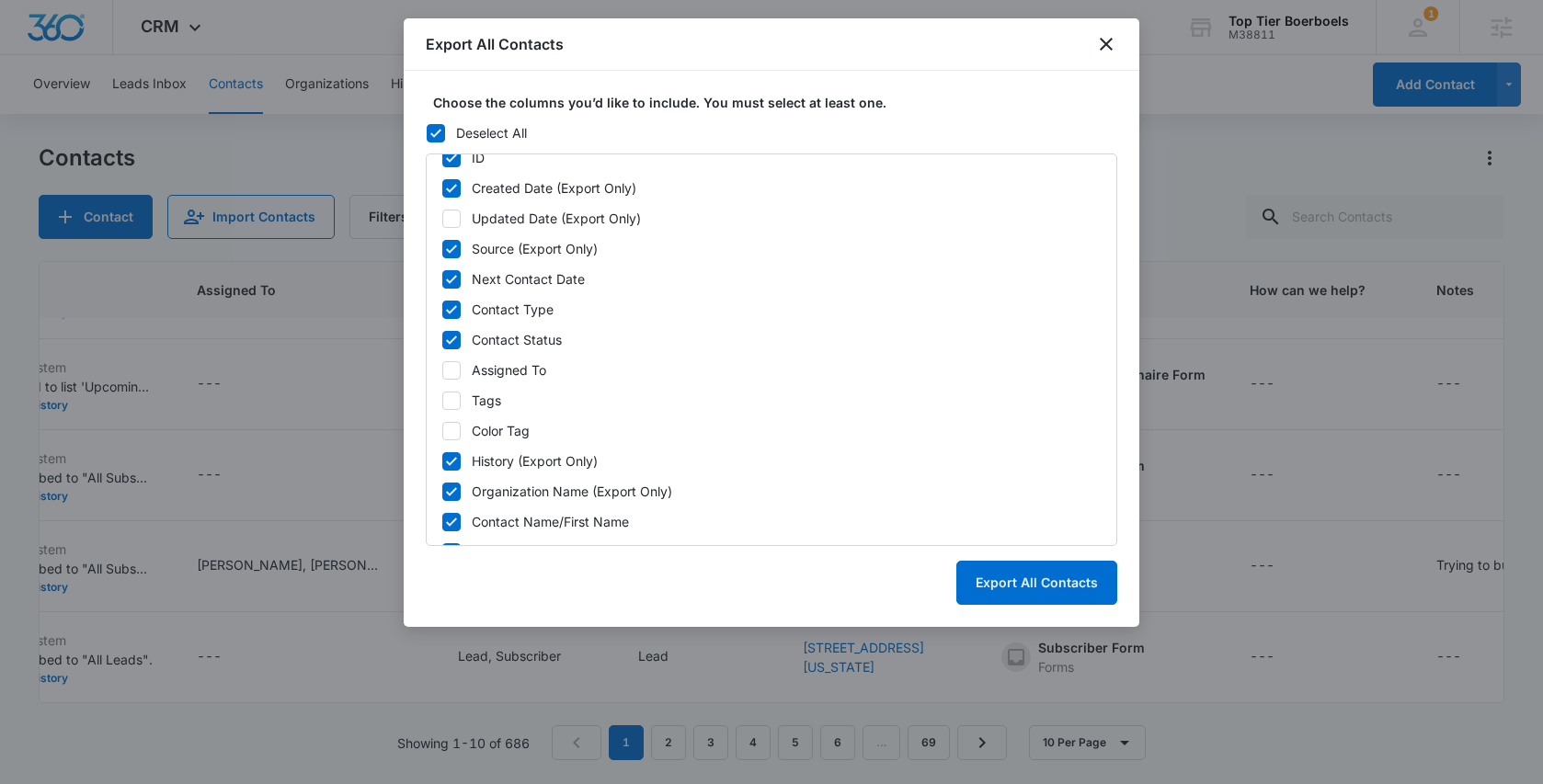 scroll, scrollTop: 0, scrollLeft: 0, axis: both 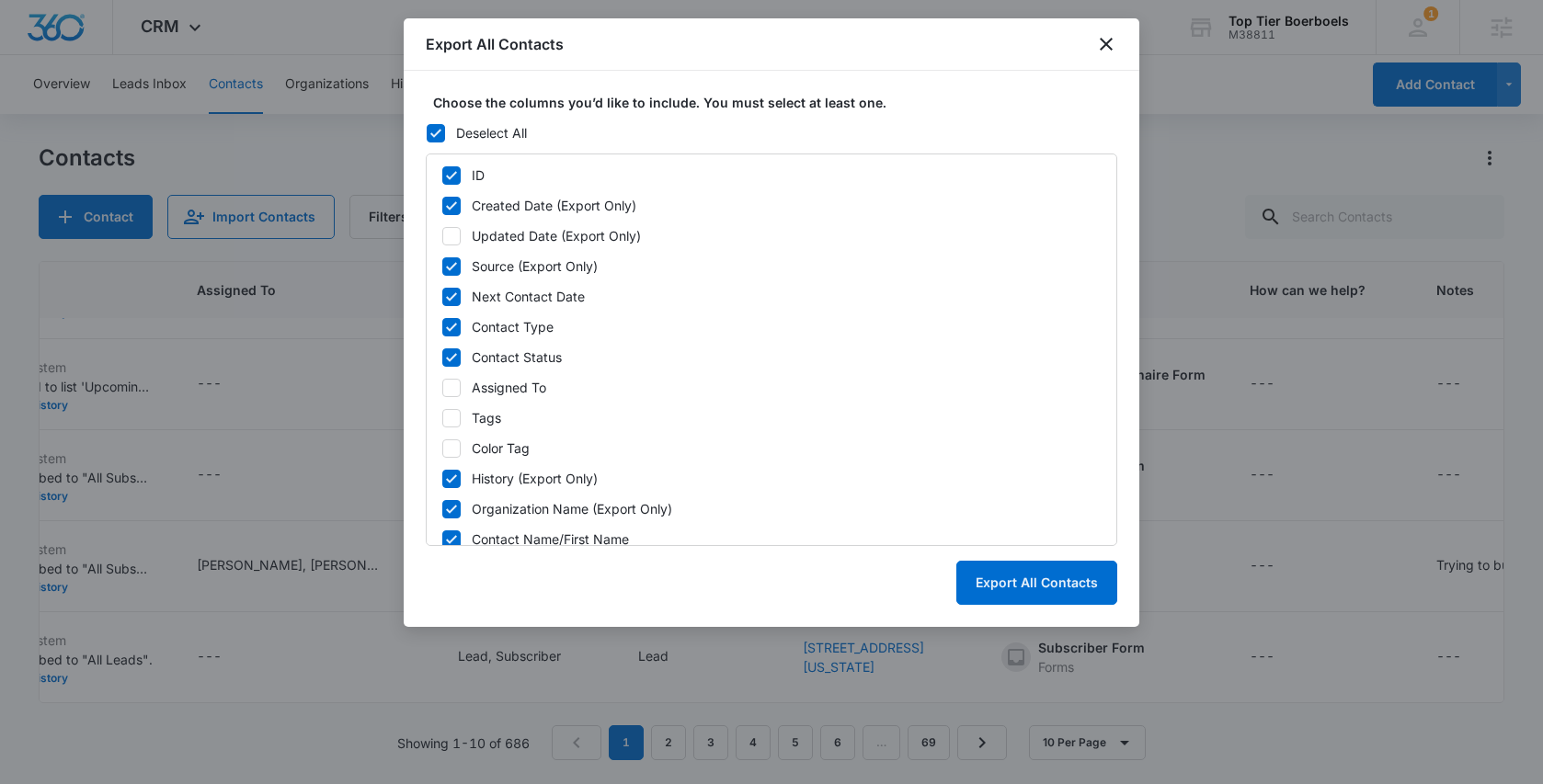 click 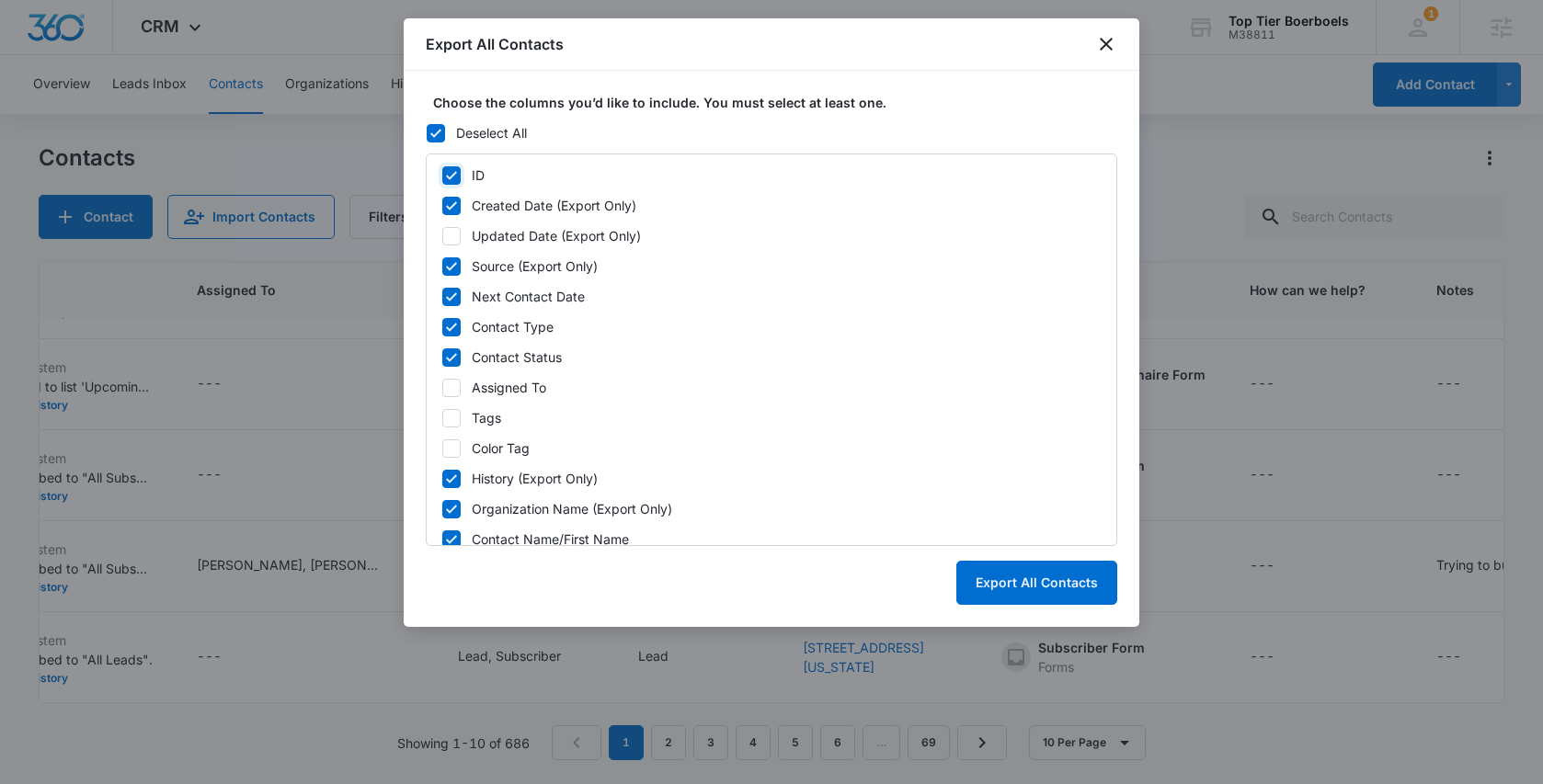 click on "ID" at bounding box center [441, 176] 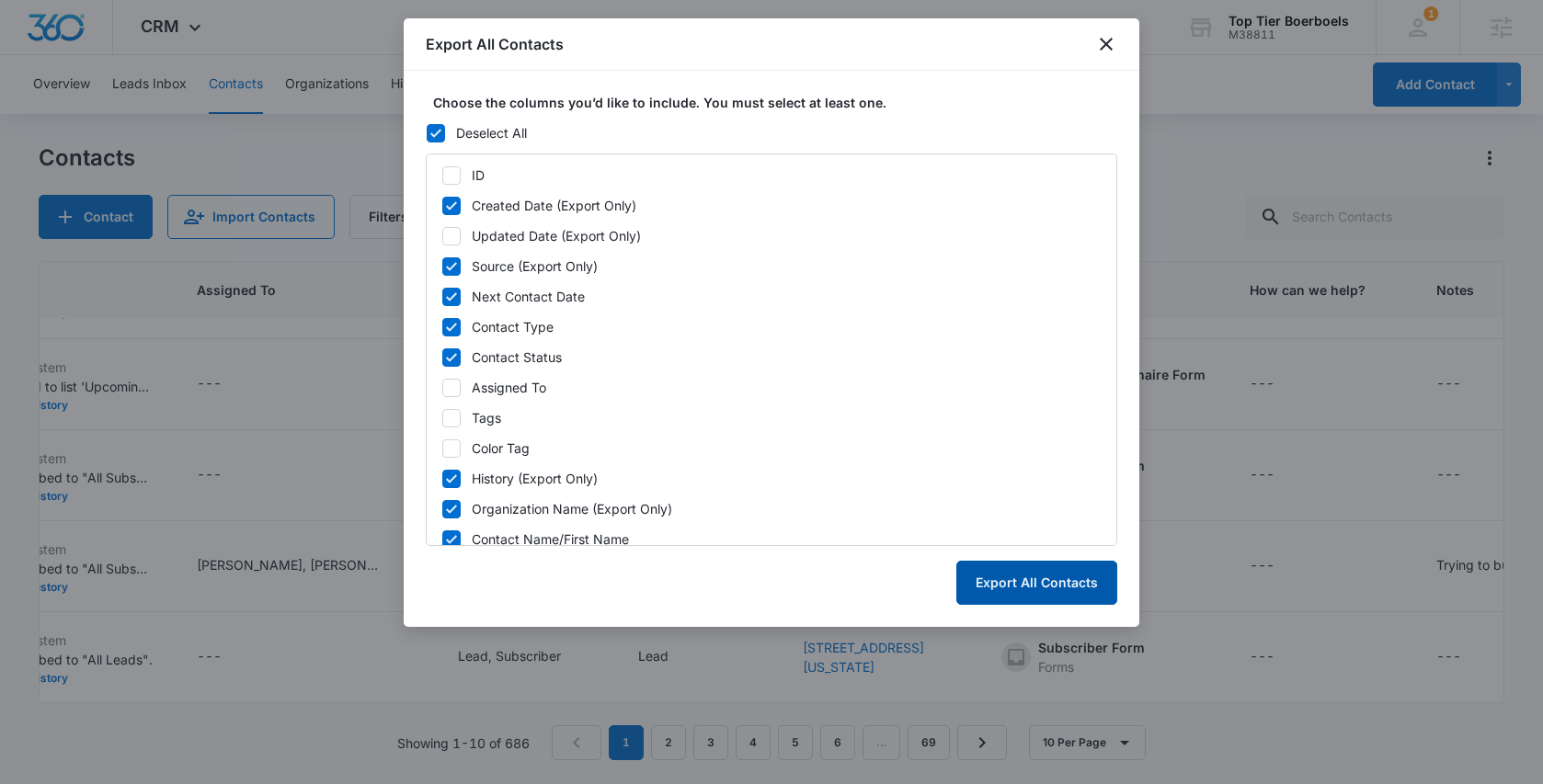 click on "Export All Contacts" at bounding box center (1036, 583) 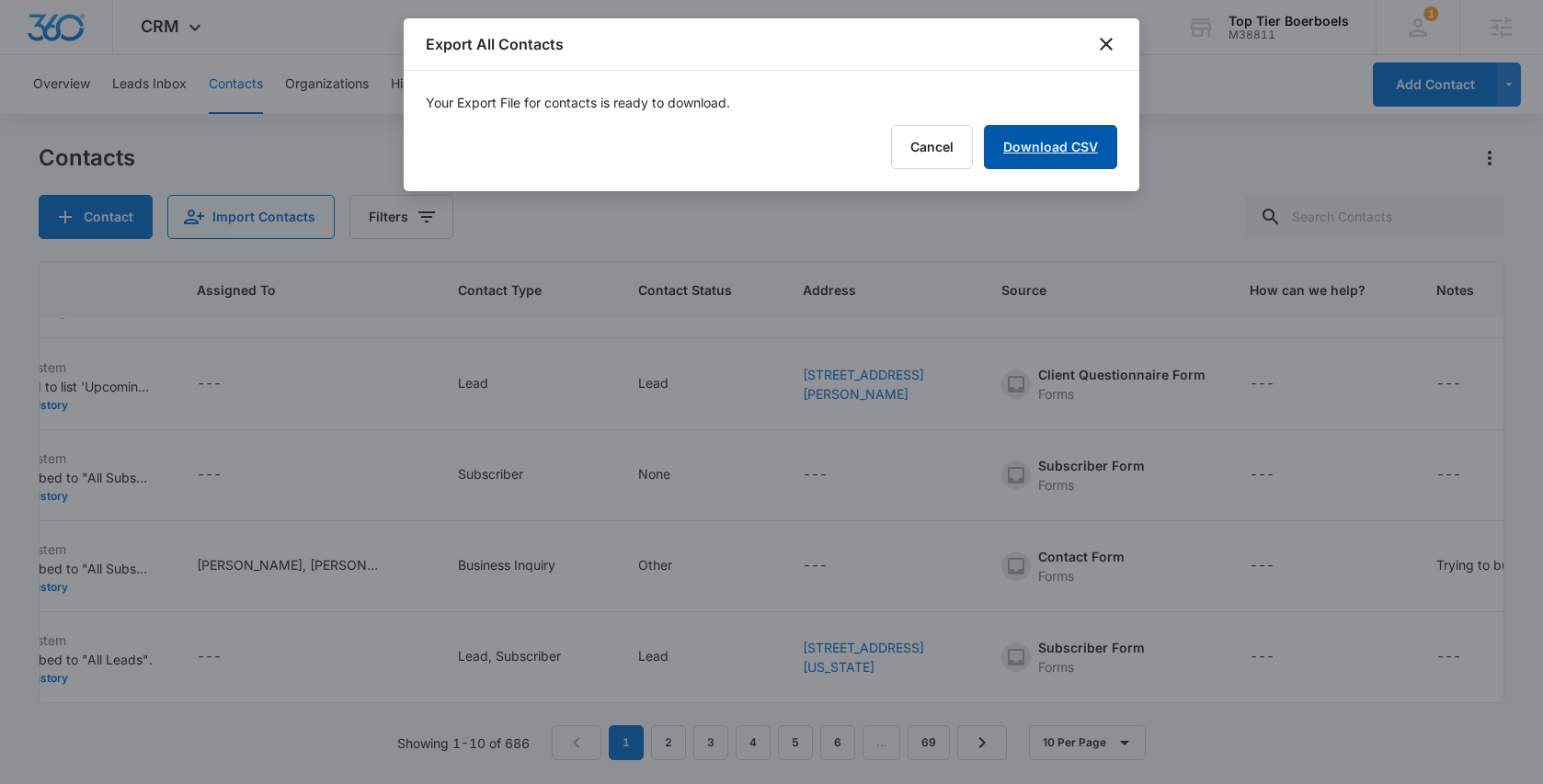 click on "Download CSV" at bounding box center (1050, 147) 